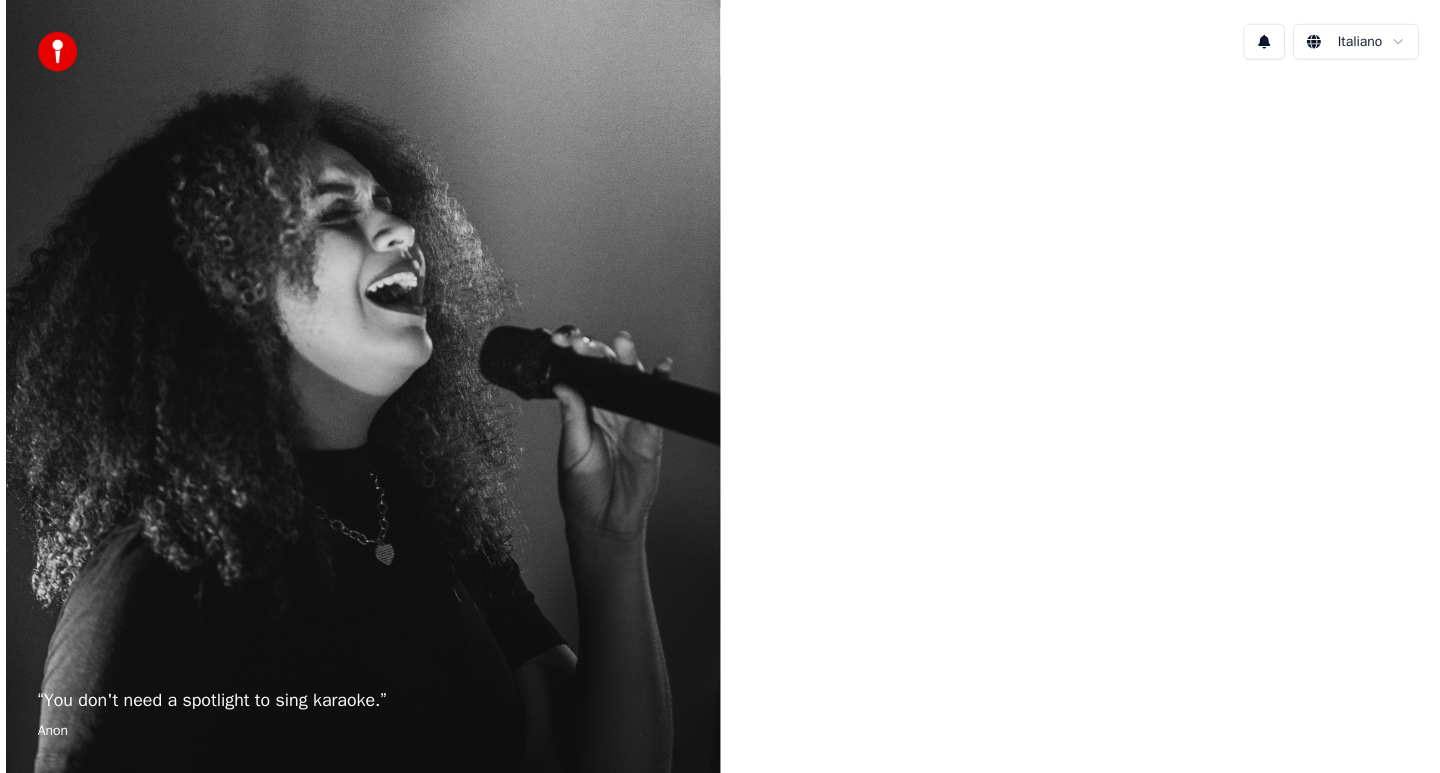 scroll, scrollTop: 0, scrollLeft: 0, axis: both 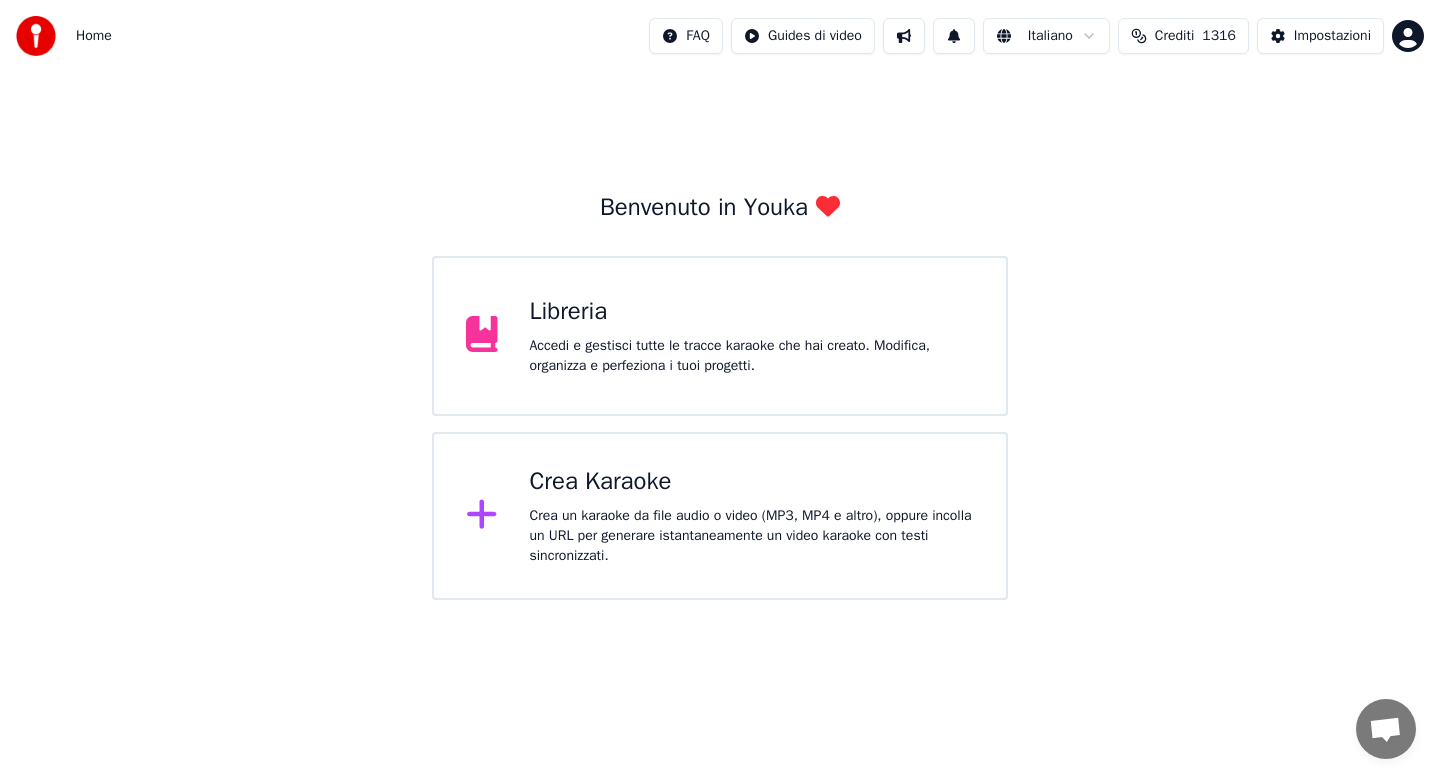 click on "Crea Karaoke Crea un karaoke da file audio o video (MP3, MP4 e altro), oppure incolla un URL per generare istantaneamente un video karaoke con testi sincronizzati." at bounding box center [752, 516] 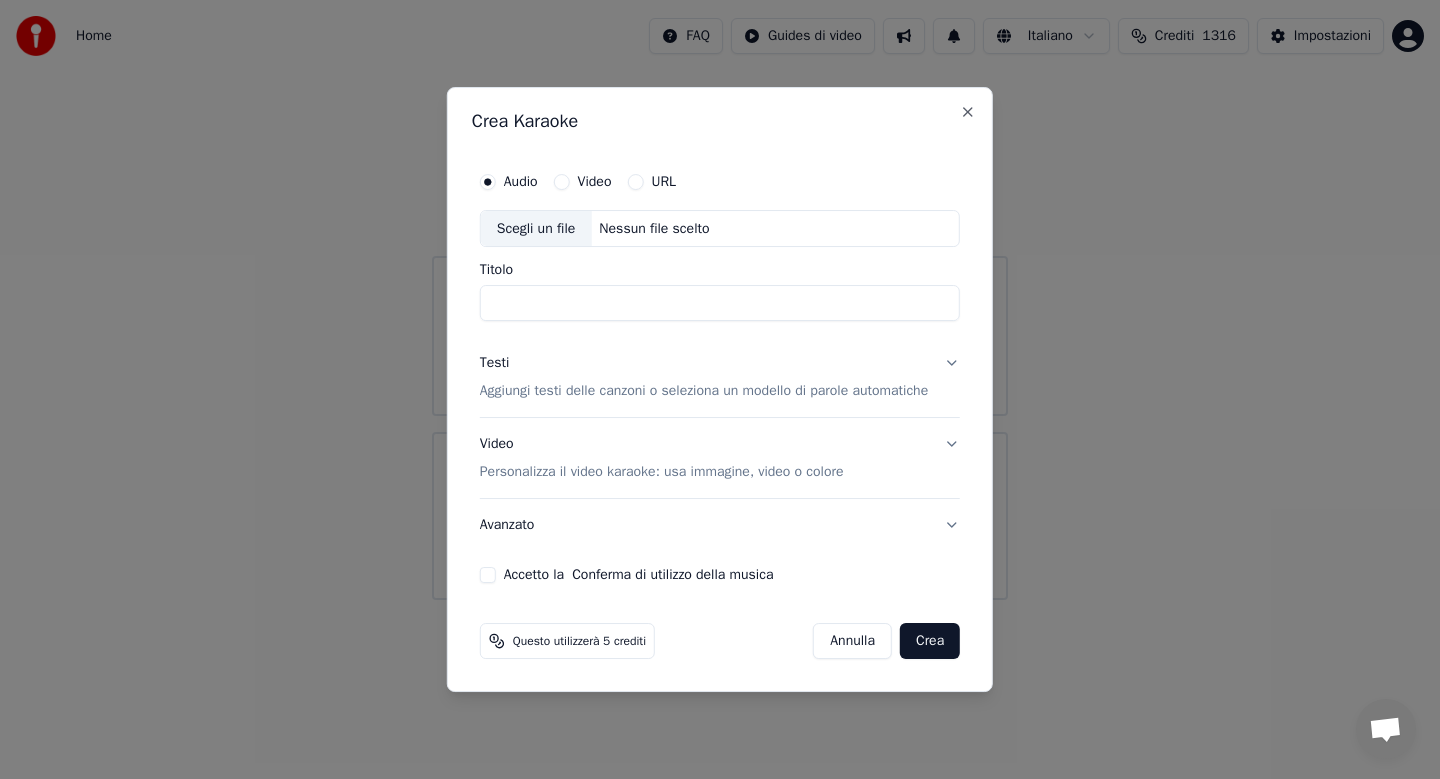 click on "Scegli un file" at bounding box center [536, 229] 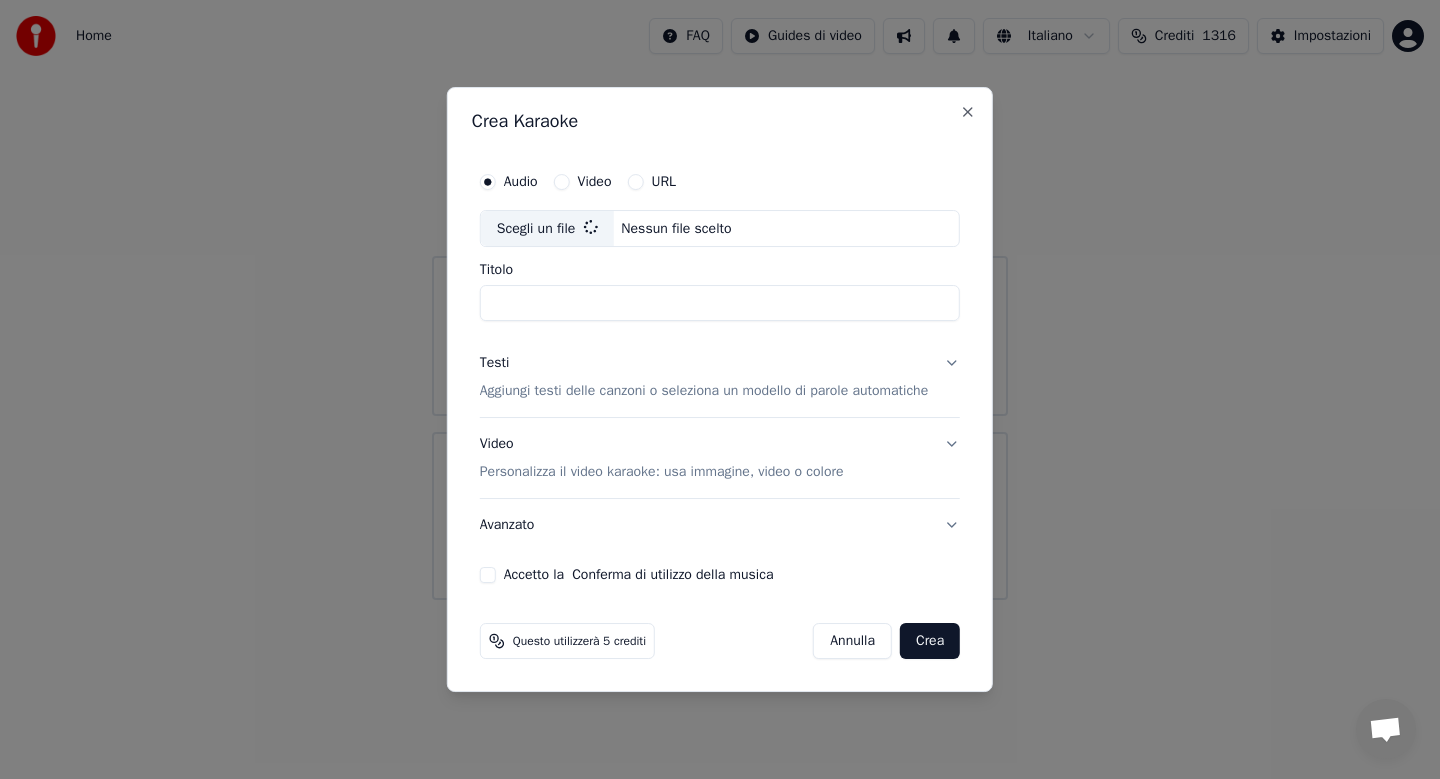 type on "**********" 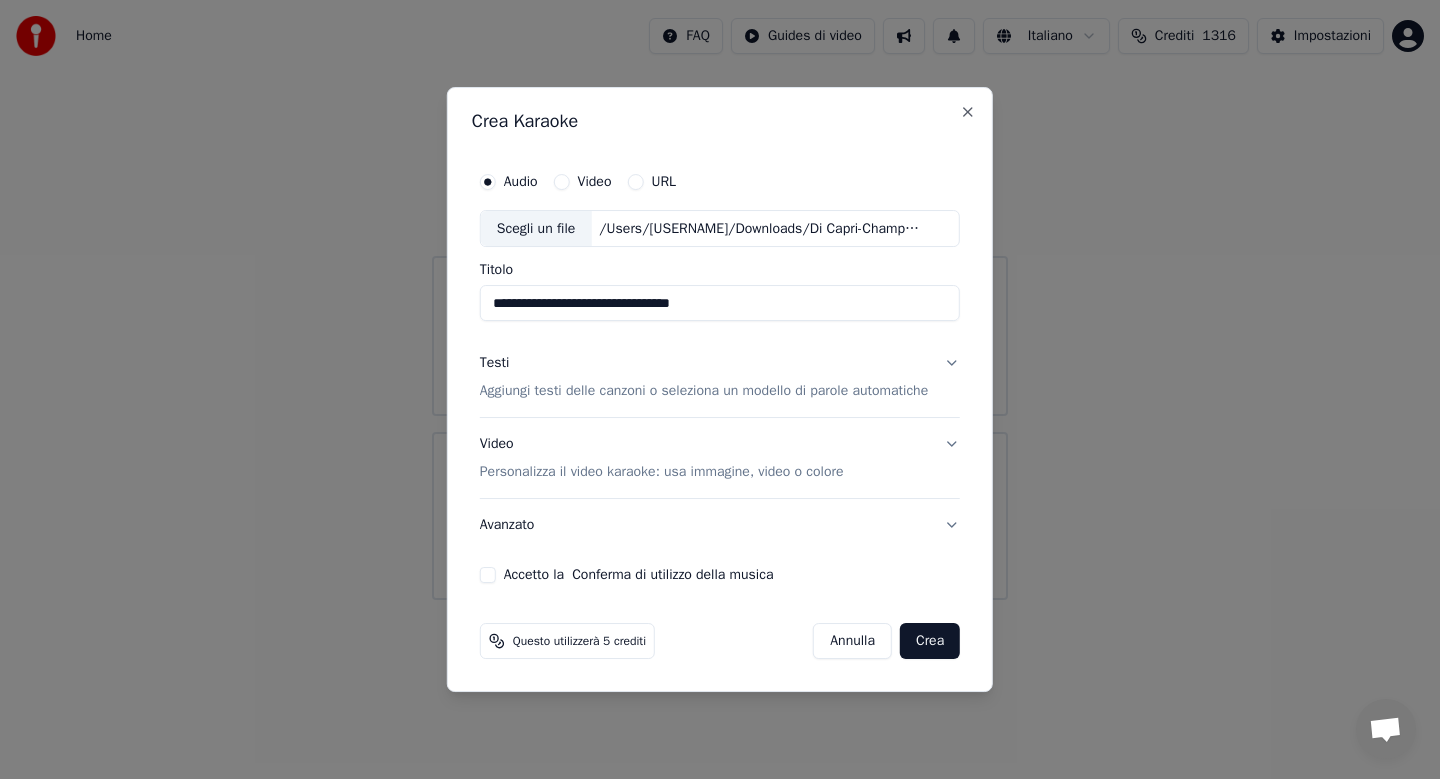 click on "Testi Aggiungi testi delle canzoni o seleziona un modello di parole automatiche" at bounding box center (720, 378) 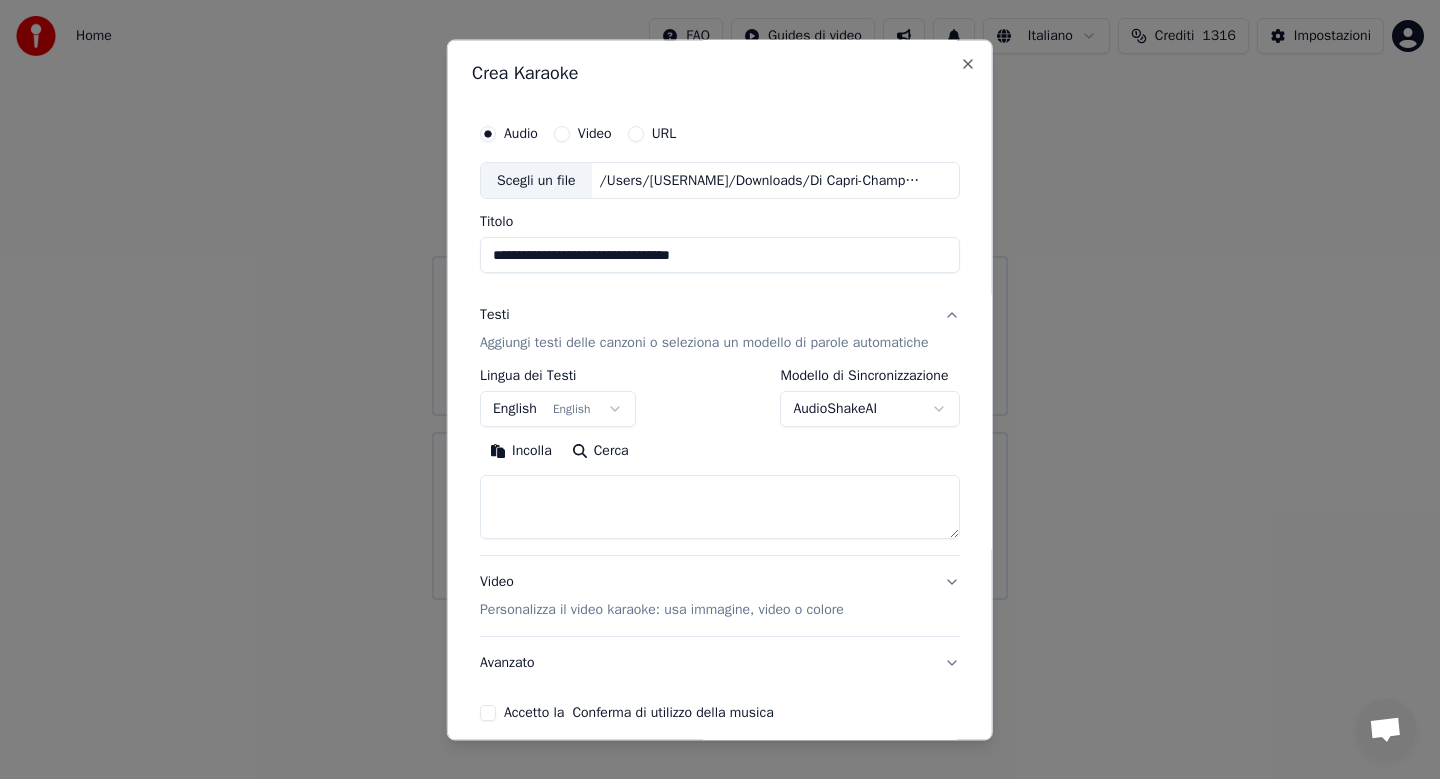 click on "Incolla" at bounding box center (521, 452) 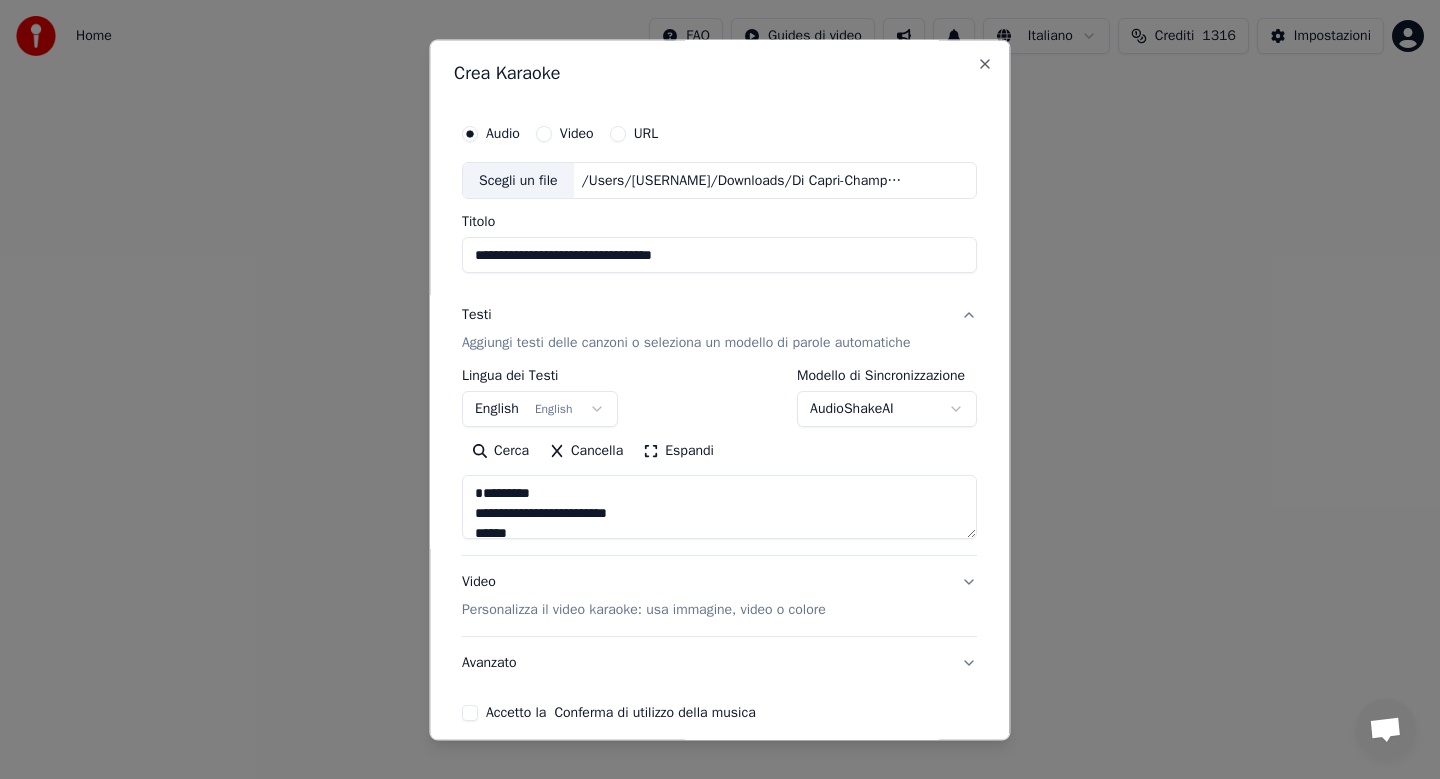 click on "Avanzato" at bounding box center (719, 664) 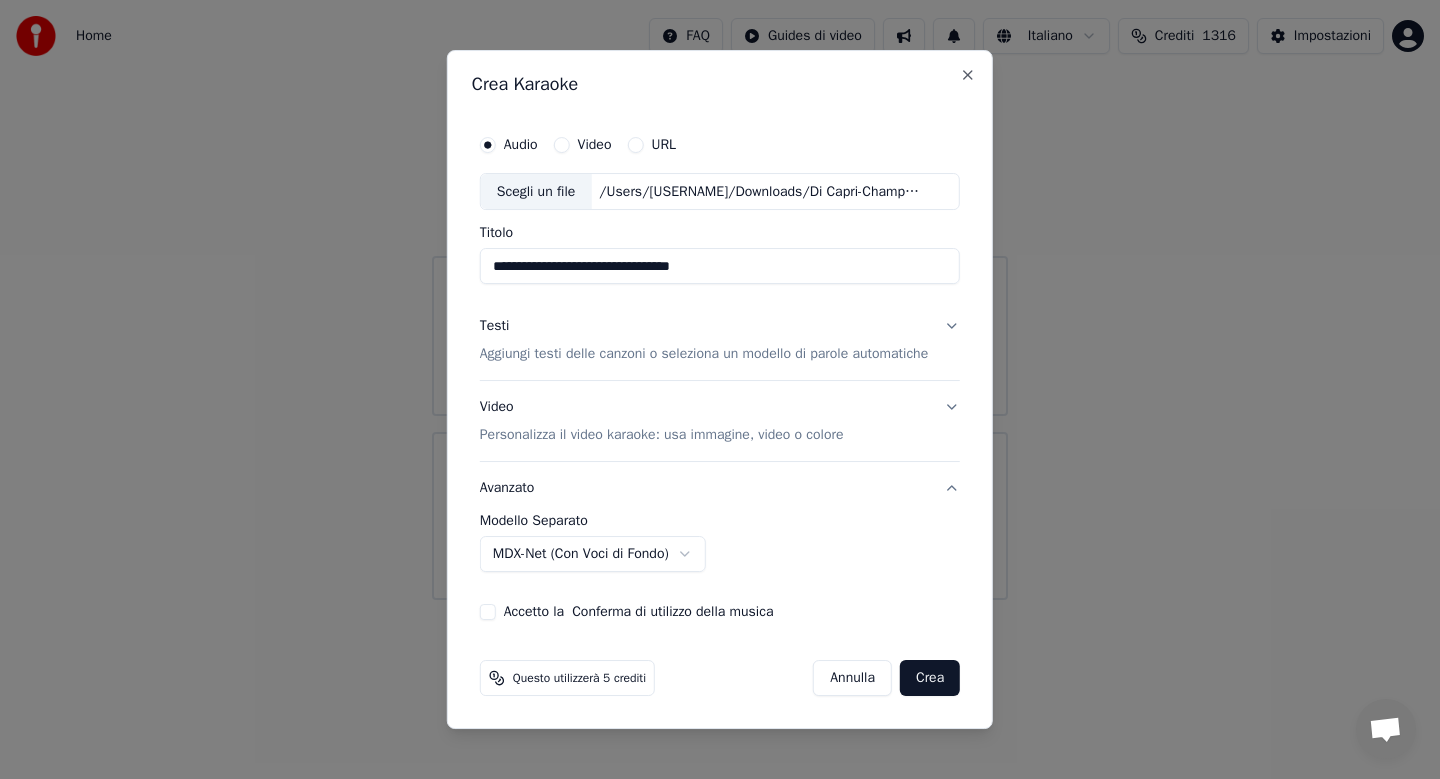 click on "**********" at bounding box center (720, 300) 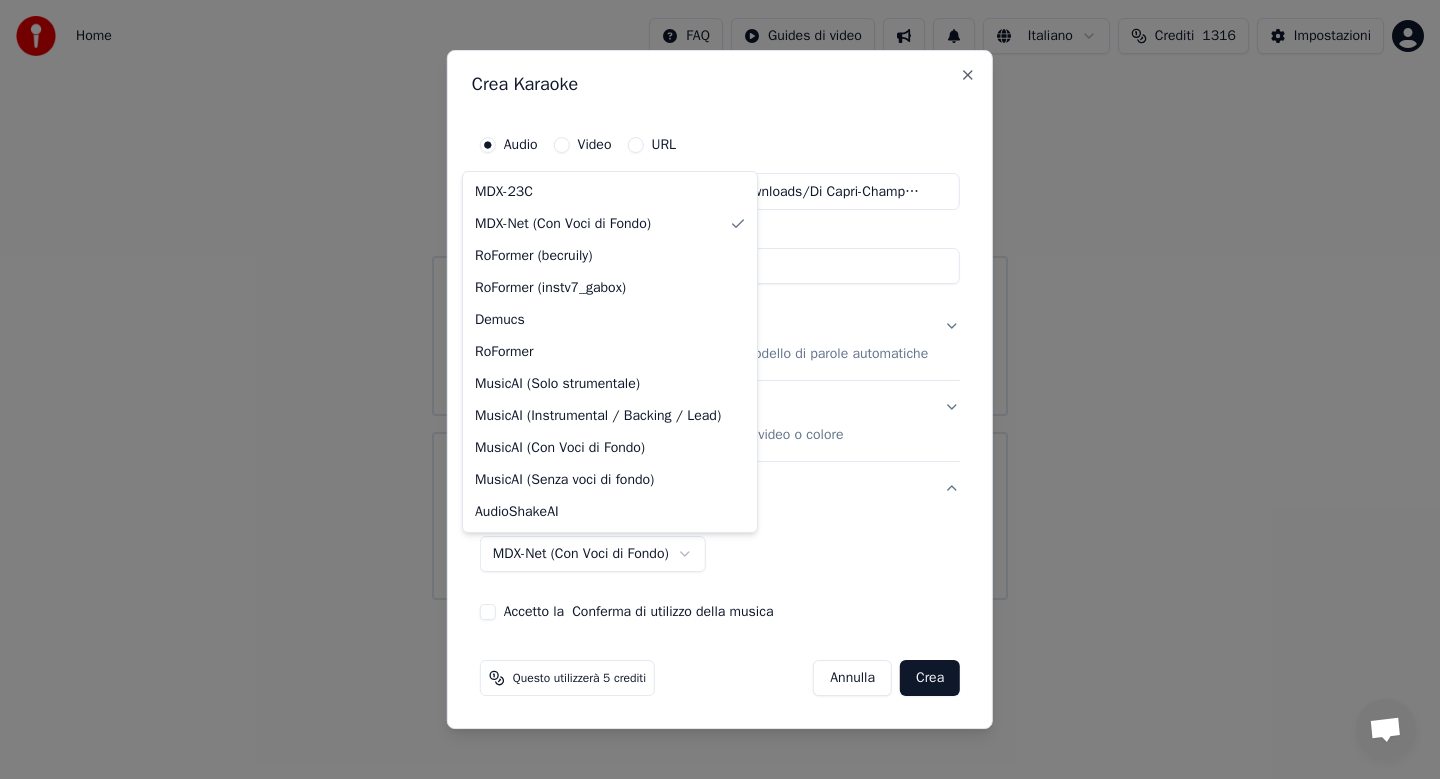 select on "******" 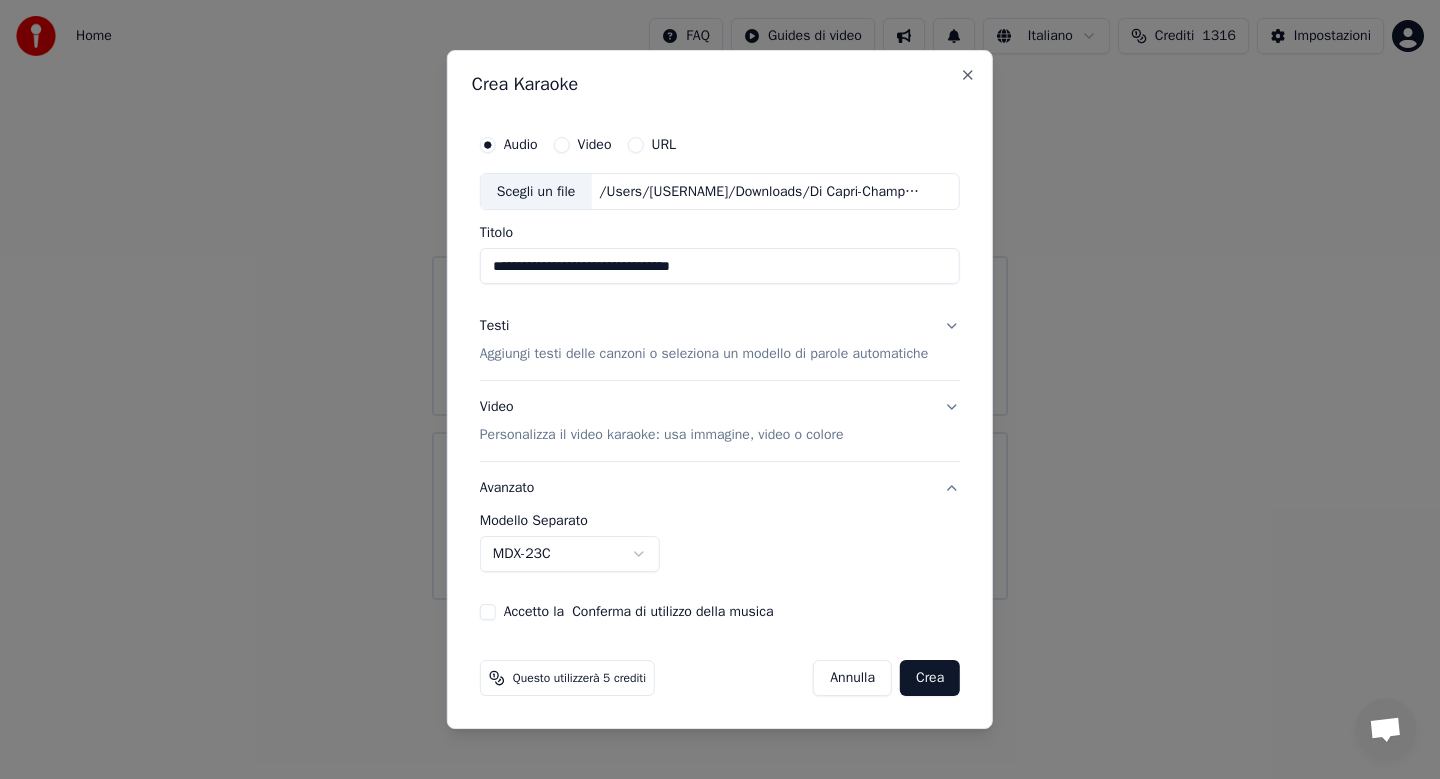click on "Crea" at bounding box center (930, 678) 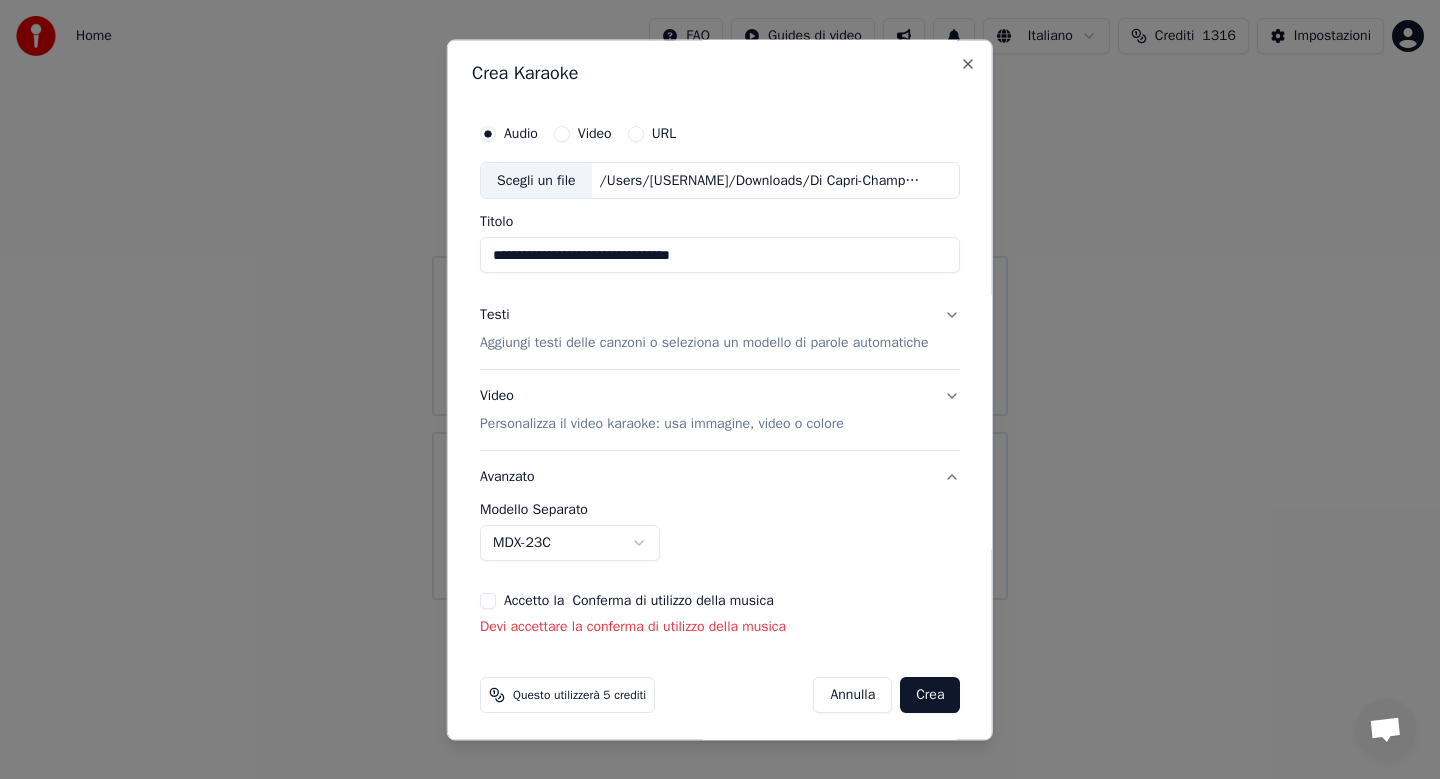 click on "Accetto la   Conferma di utilizzo della musica" at bounding box center [488, 602] 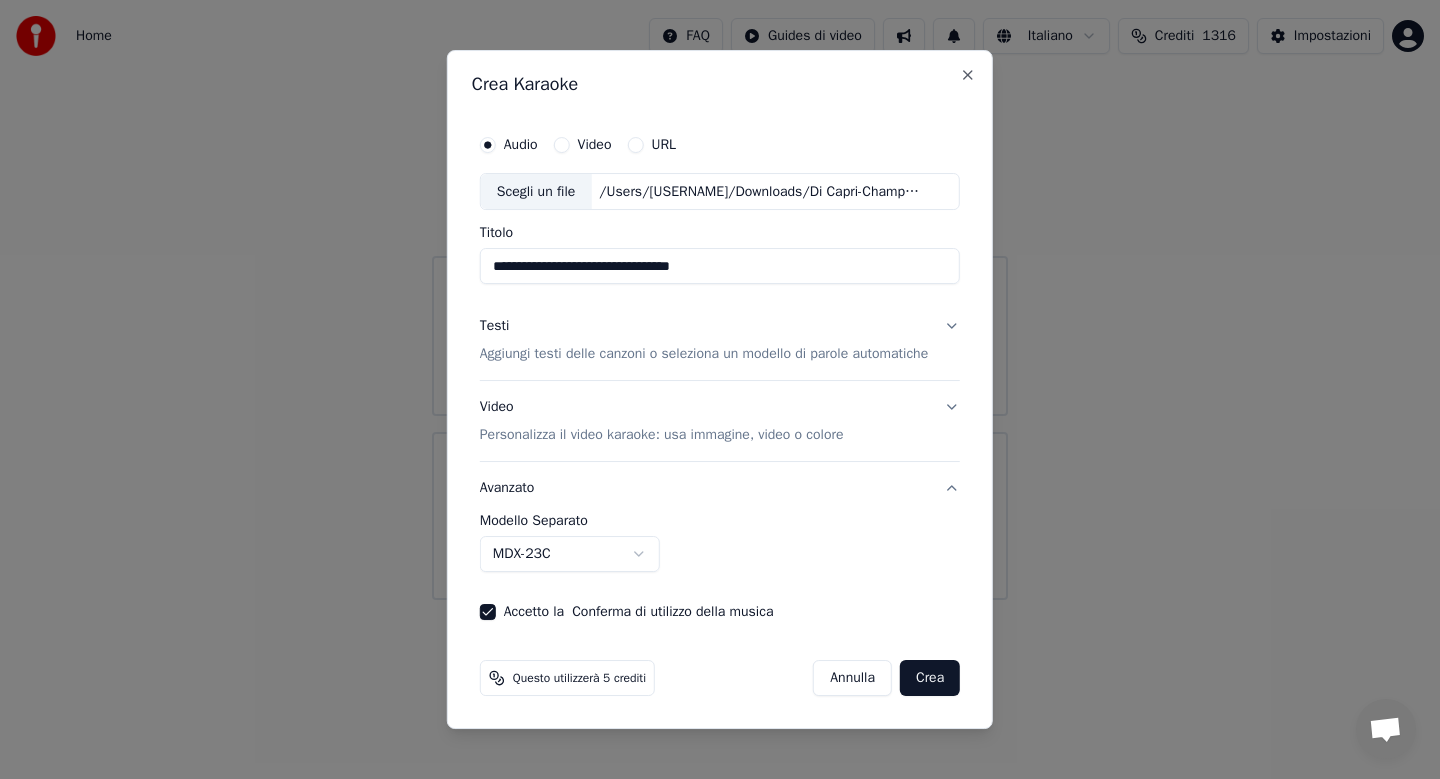 click on "Crea" at bounding box center [930, 678] 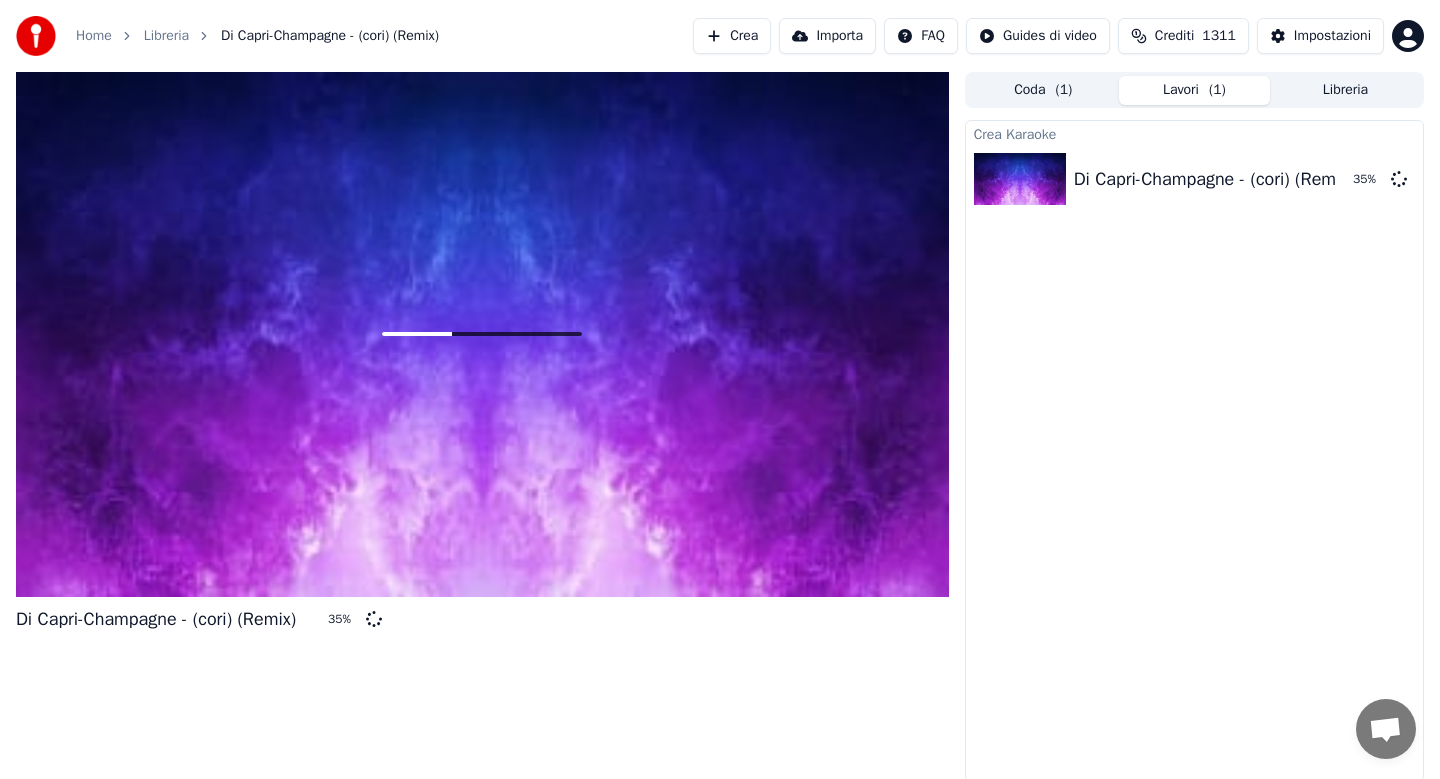 click on "Home" at bounding box center [94, 36] 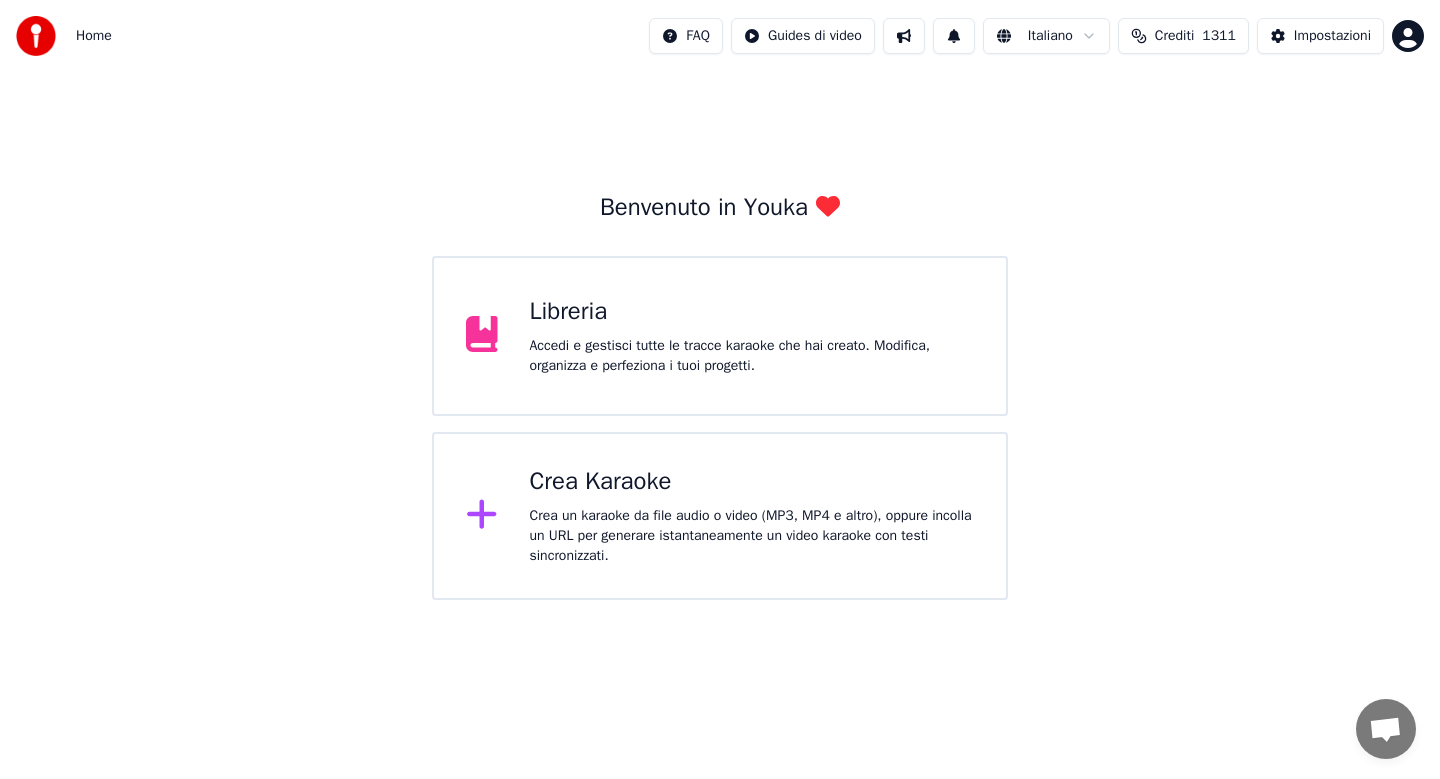 click on "Crea Karaoke" at bounding box center (752, 482) 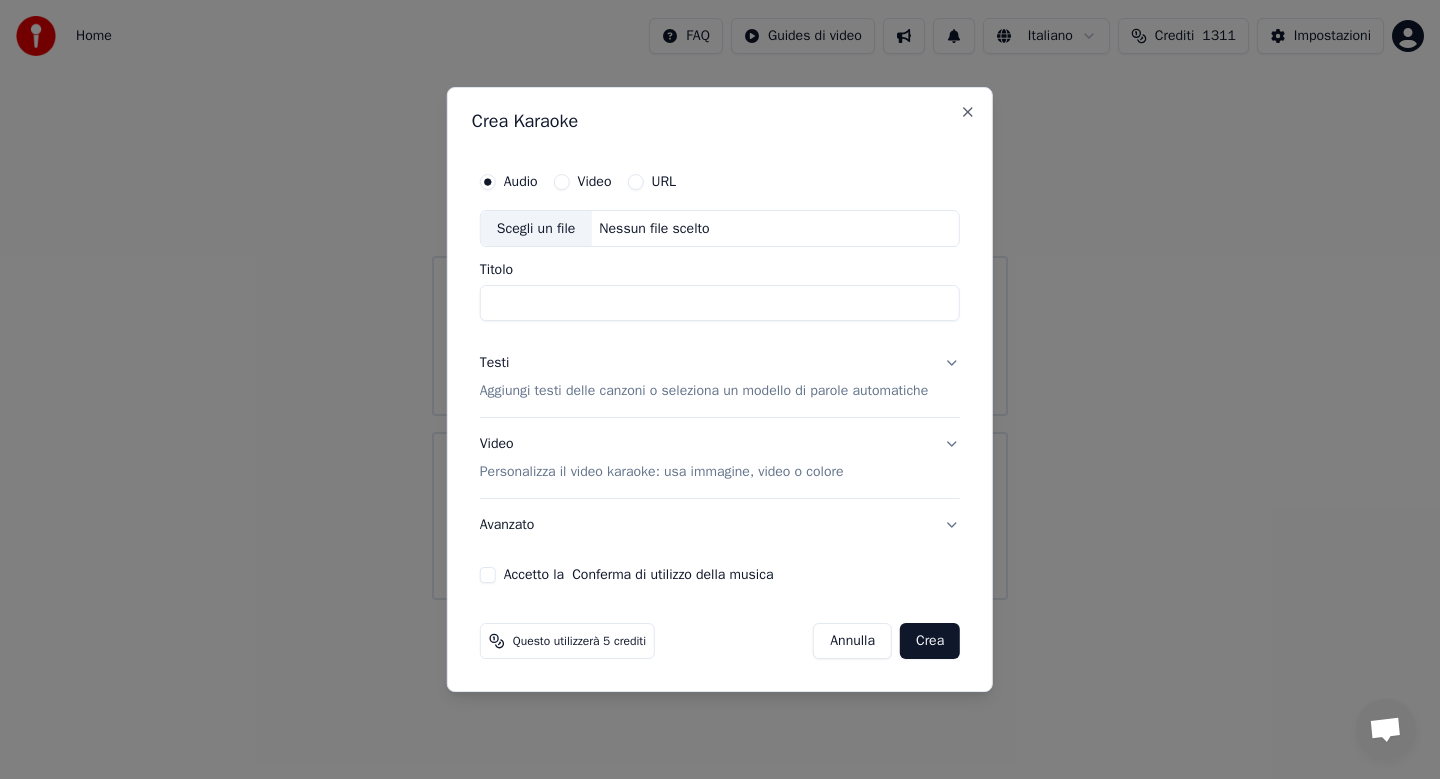 click on "Scegli un file" at bounding box center (536, 229) 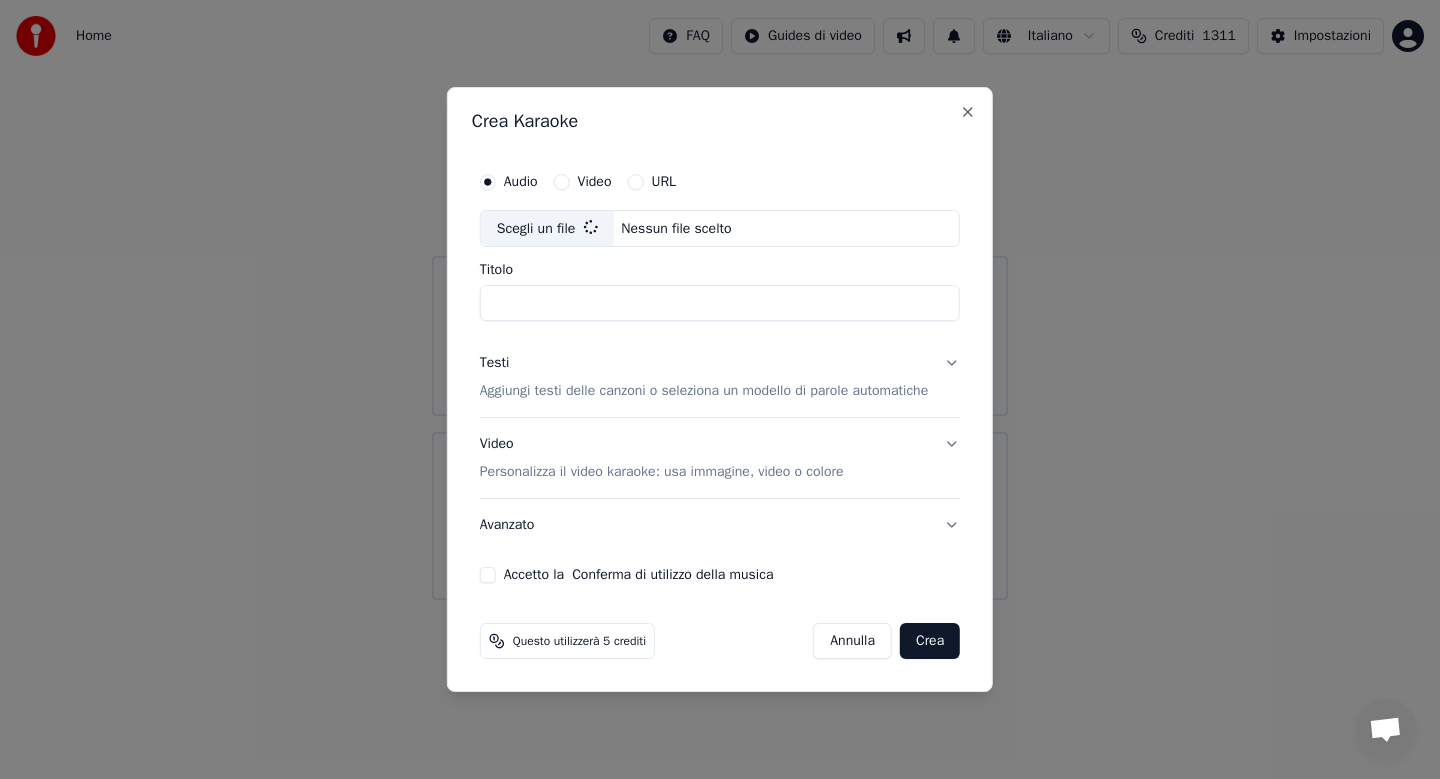 type on "**********" 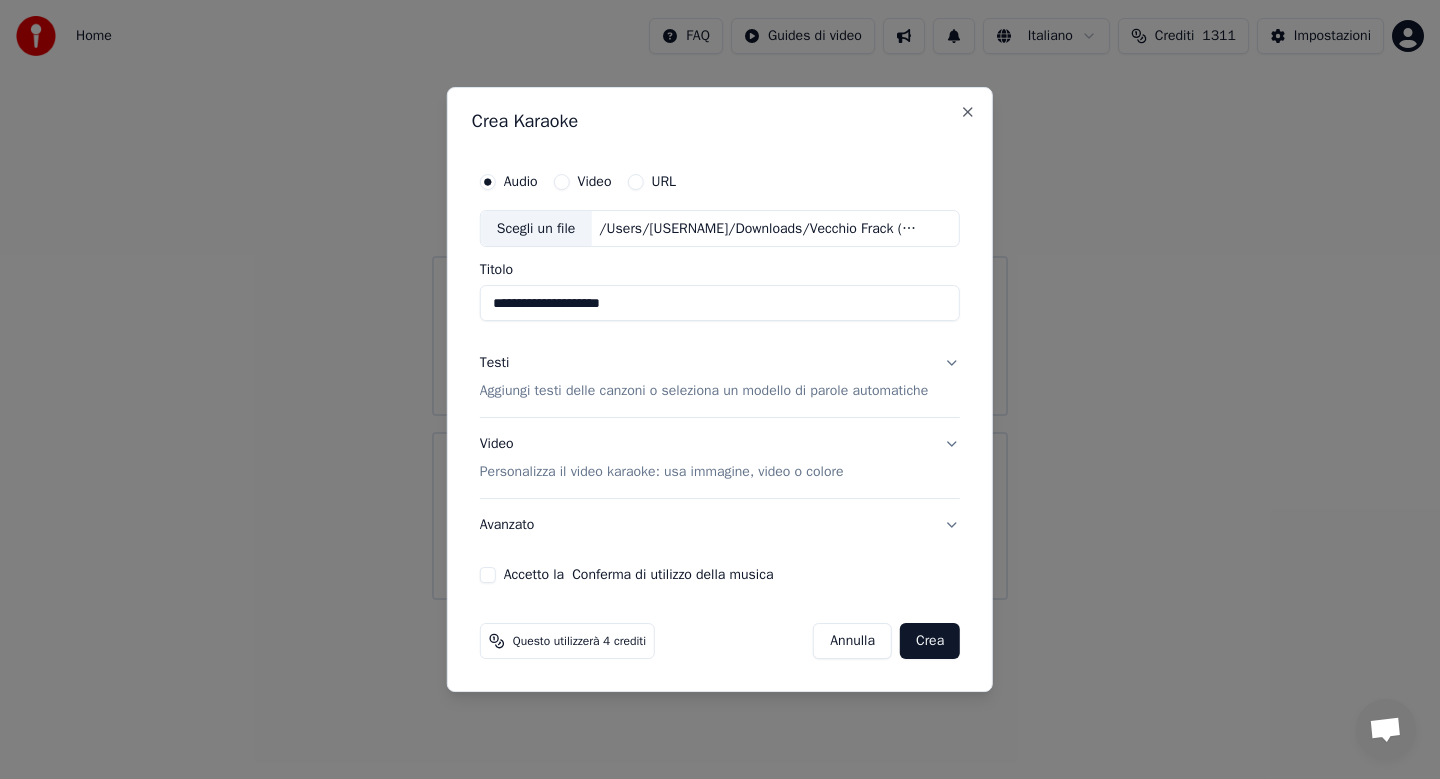 click on "Testi Aggiungi testi delle canzoni o seleziona un modello di parole automatiche" at bounding box center [720, 378] 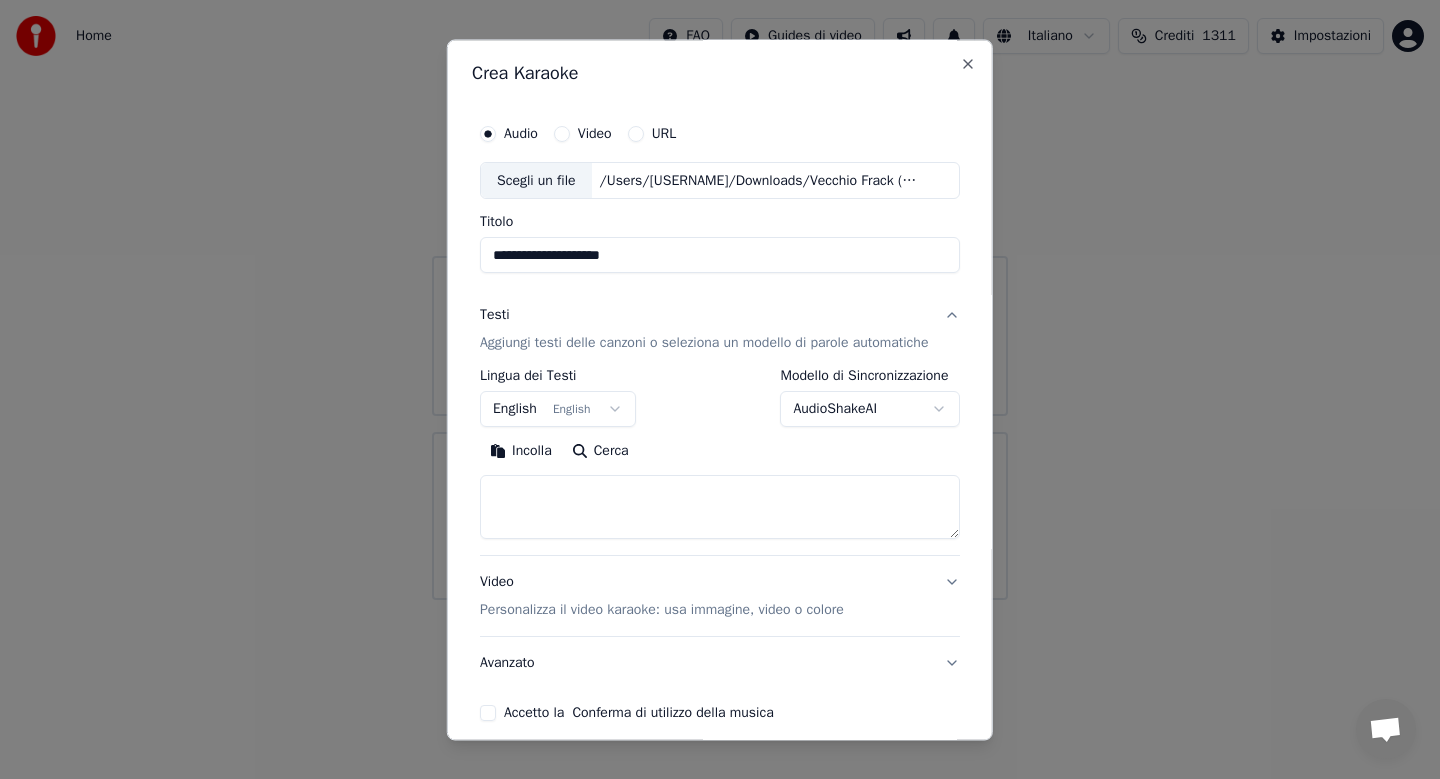 click on "Incolla" at bounding box center (521, 452) 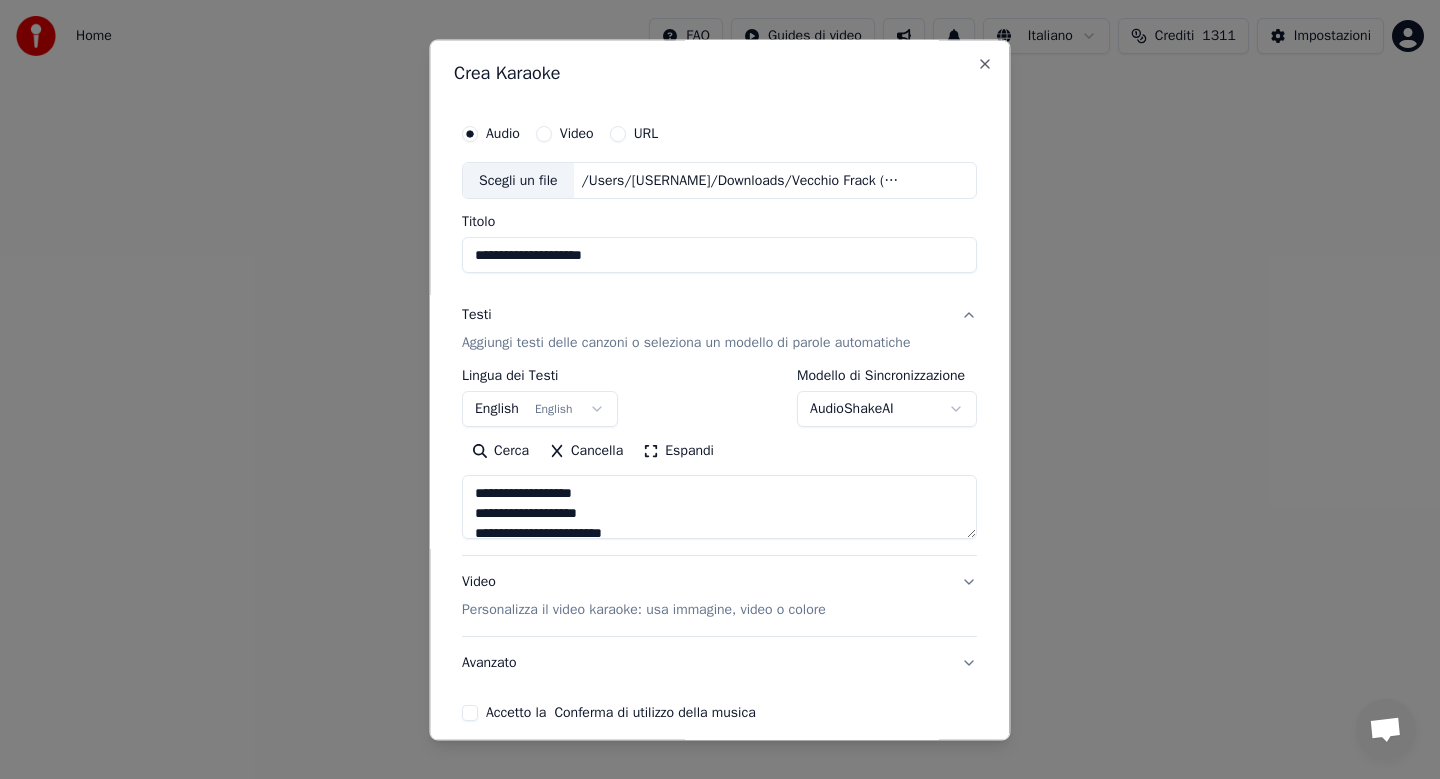 click on "Avanzato" at bounding box center (719, 664) 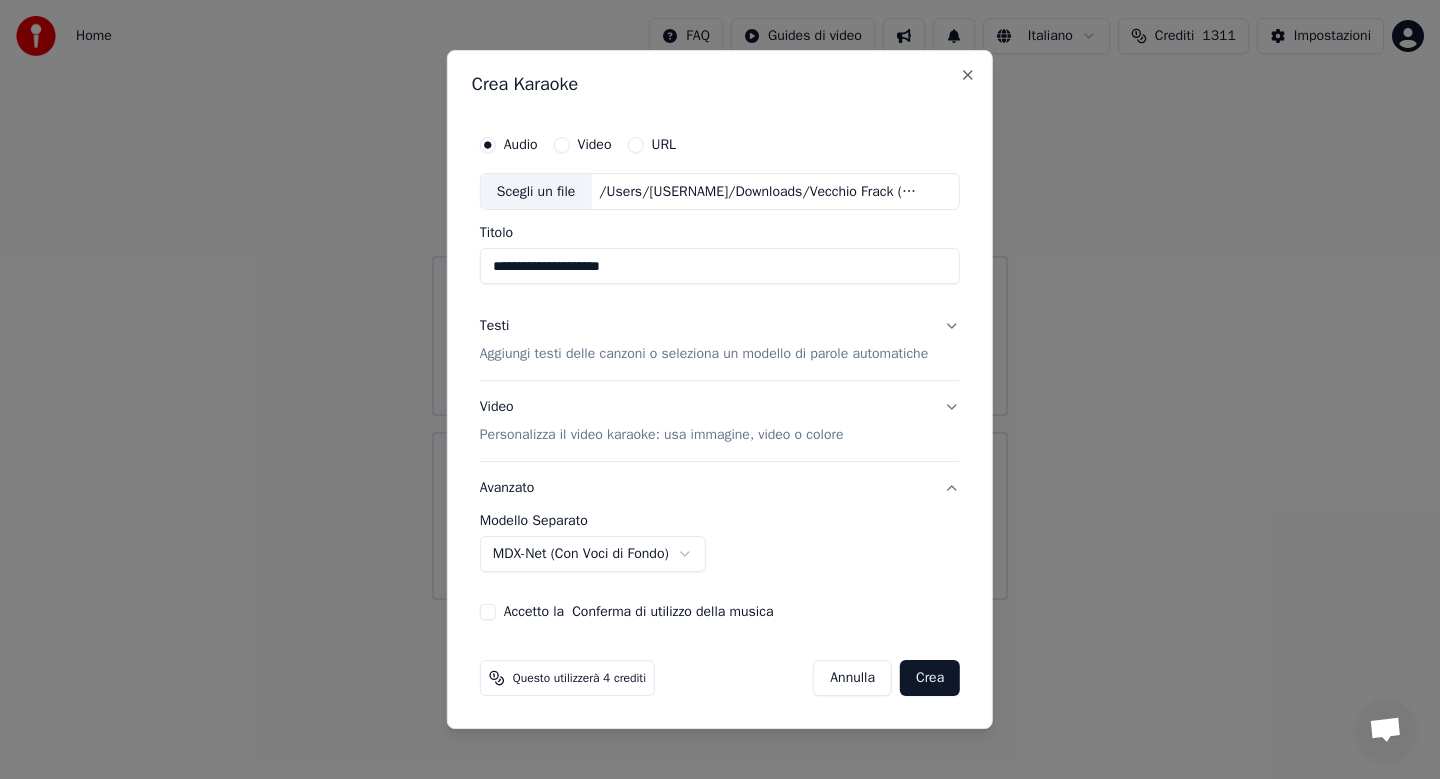 click on "**********" at bounding box center [720, 300] 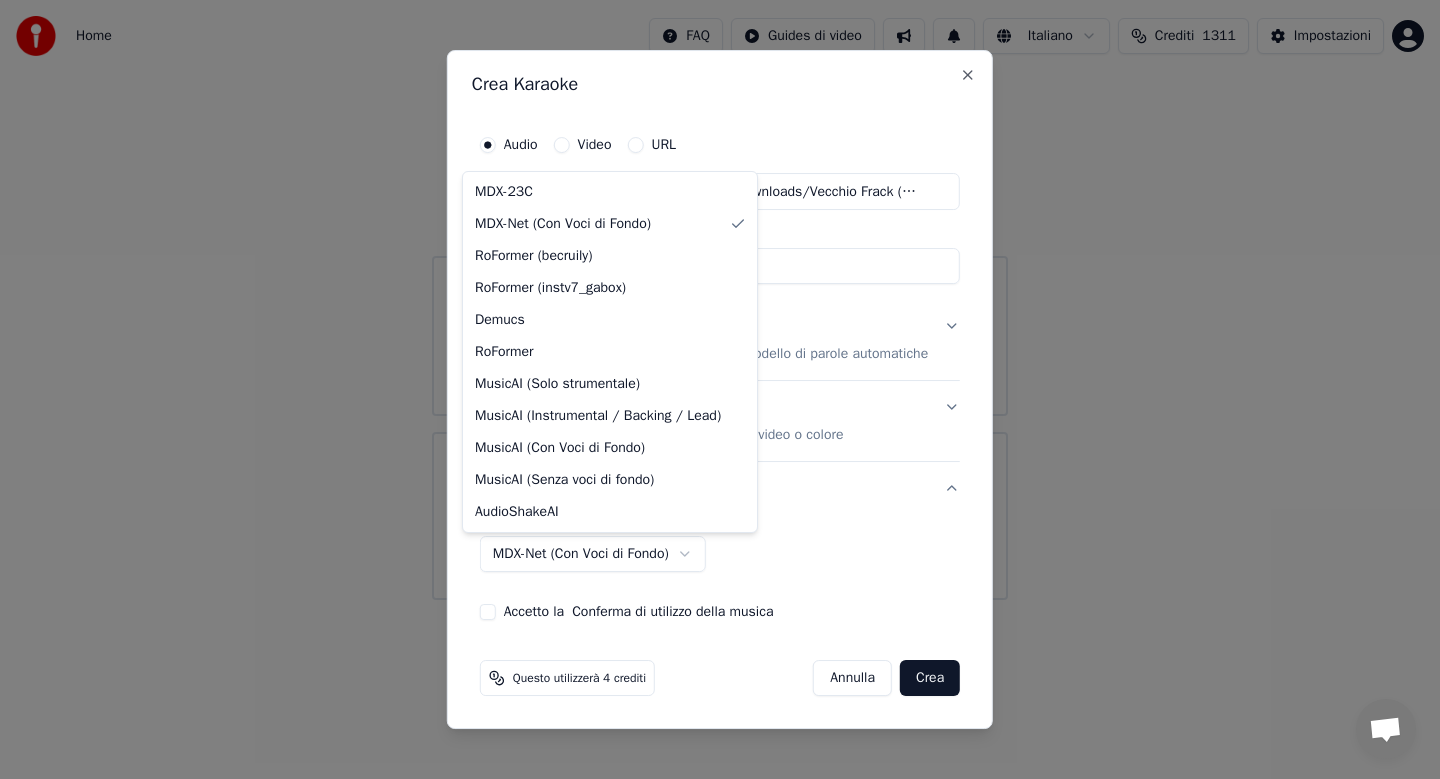 select on "******" 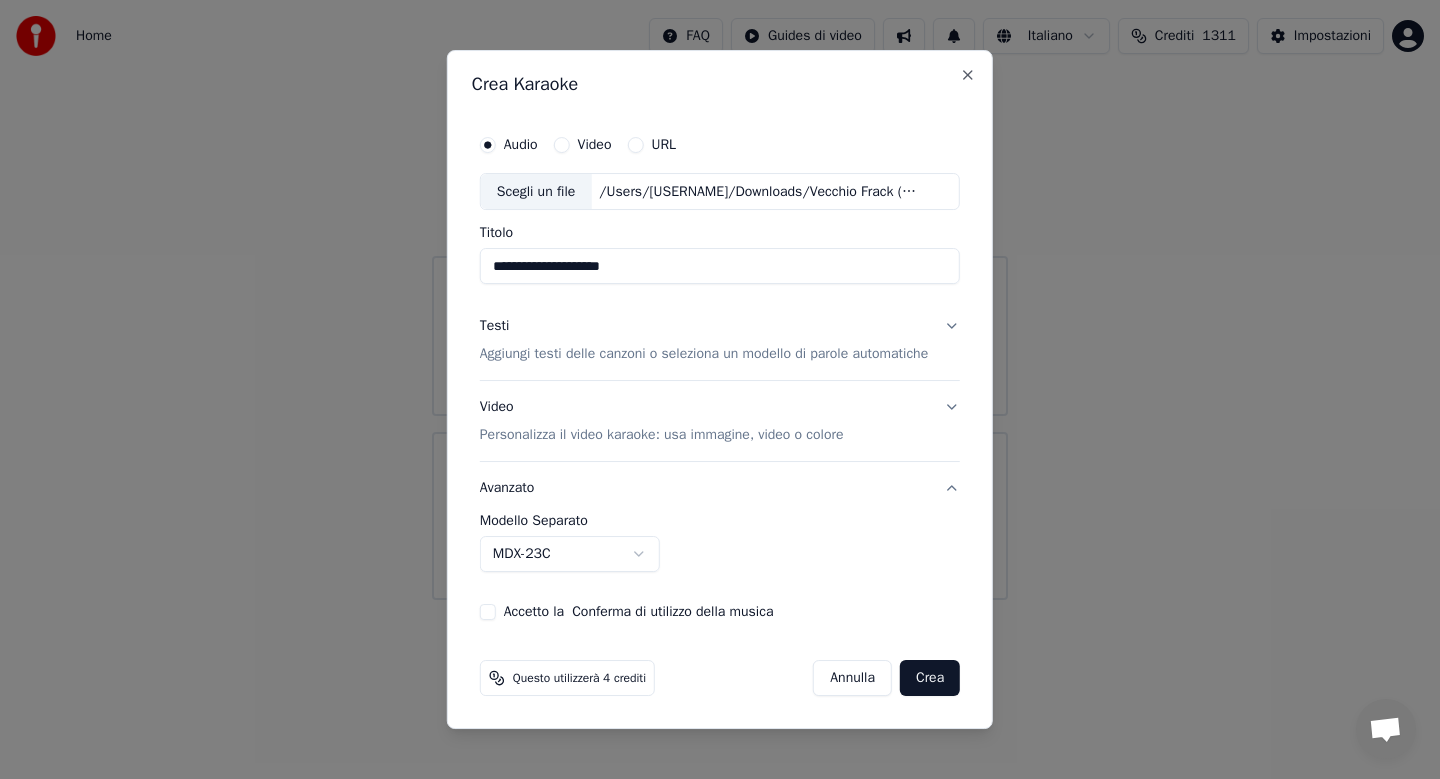 click on "Crea" at bounding box center [930, 678] 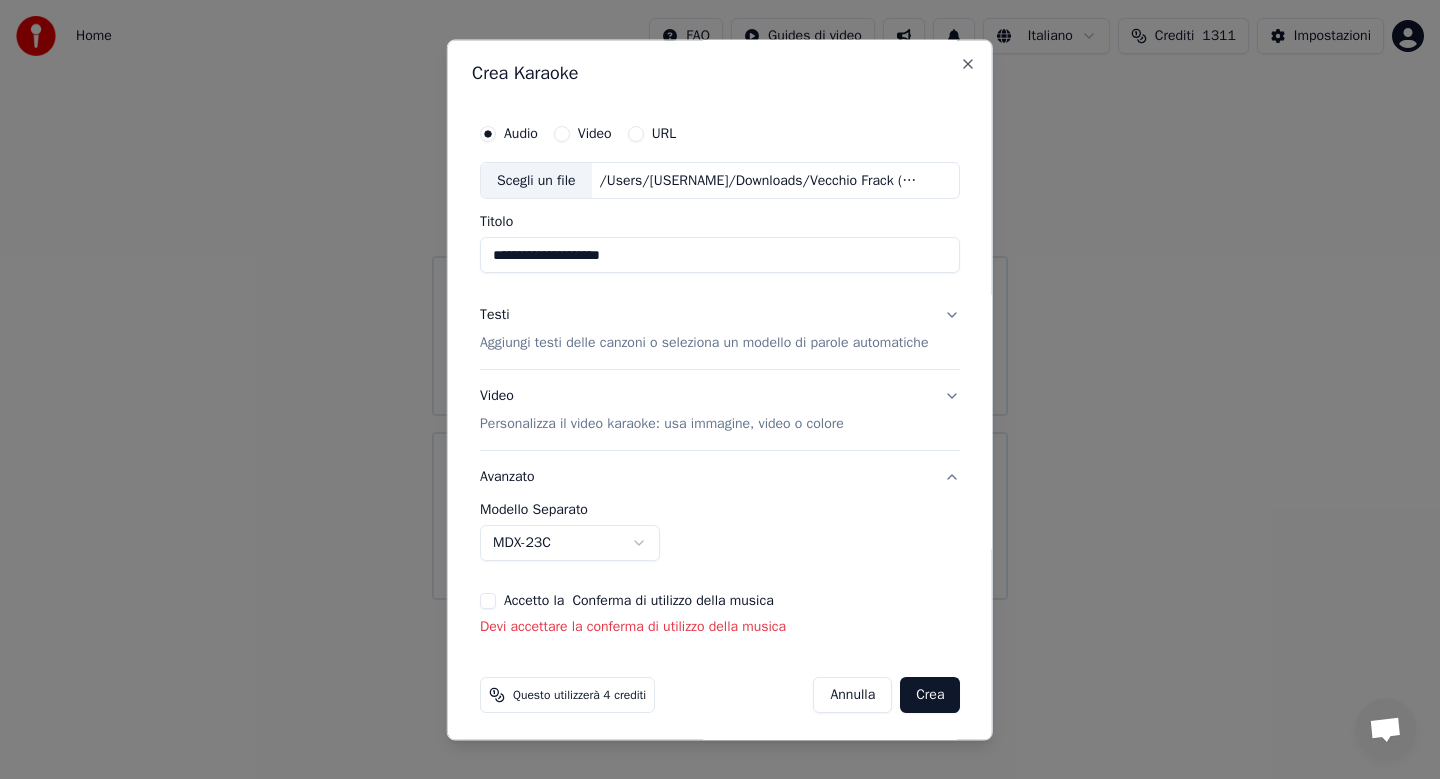 click on "Accetto la   Conferma di utilizzo della musica" at bounding box center (488, 602) 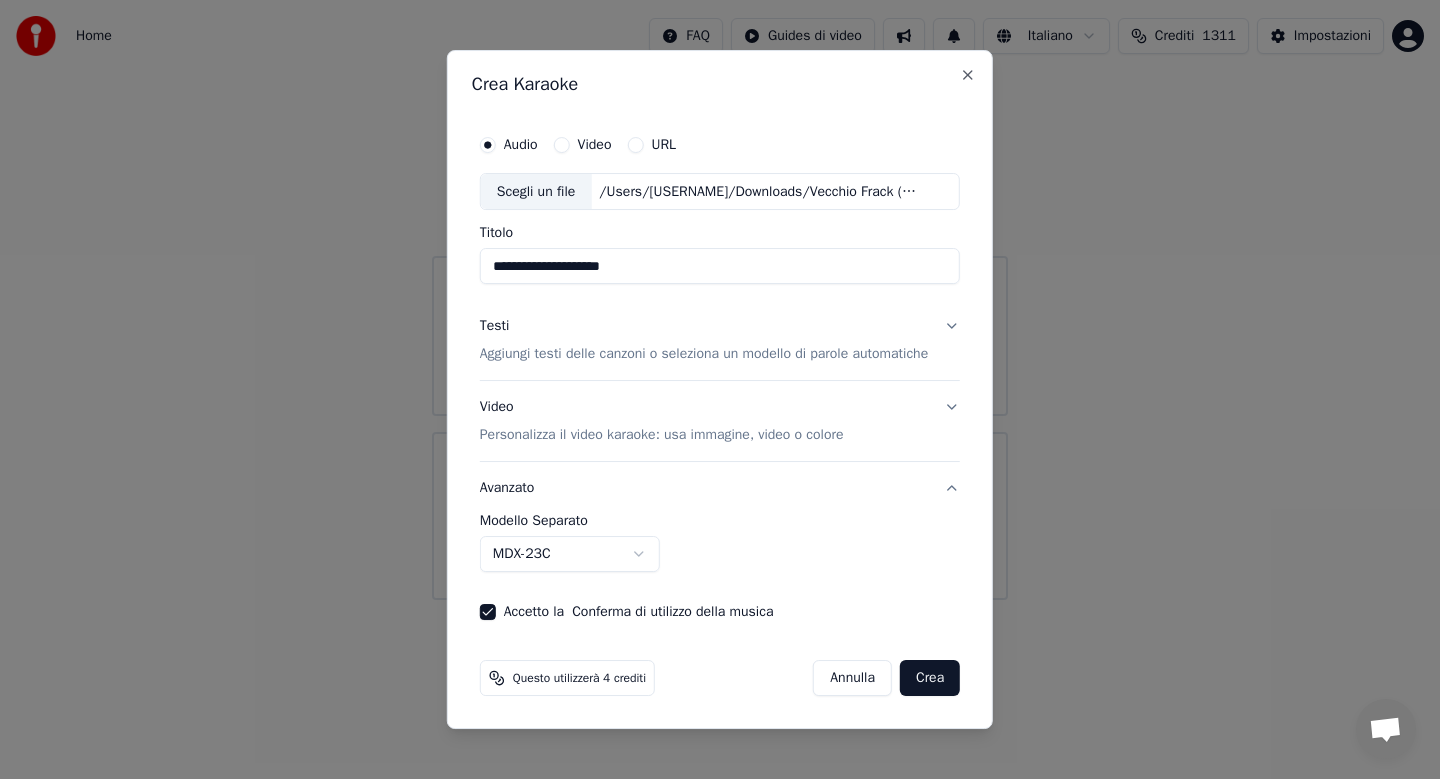 click on "Crea" at bounding box center [930, 678] 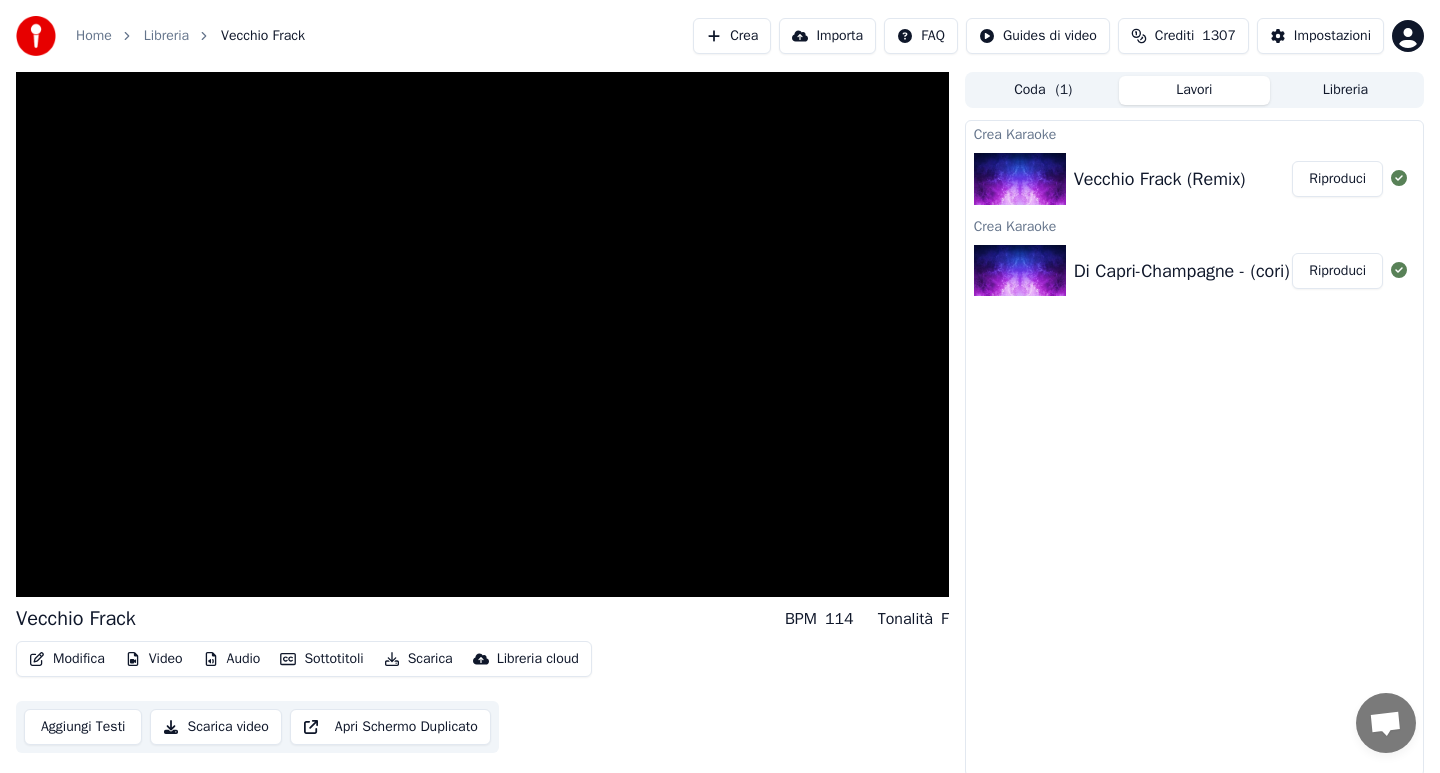 click on "Riproduci" at bounding box center (1337, 179) 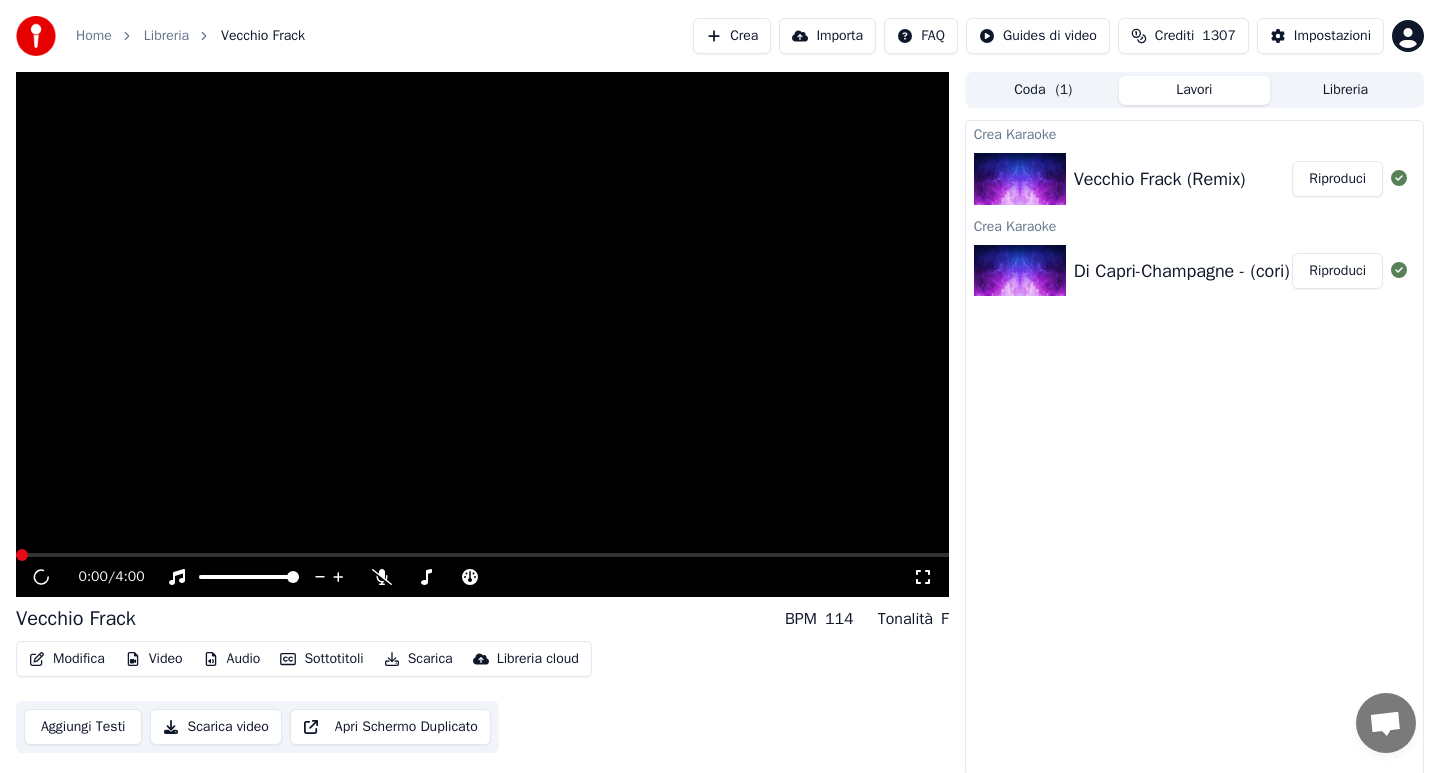 click on "Modifica" at bounding box center (67, 659) 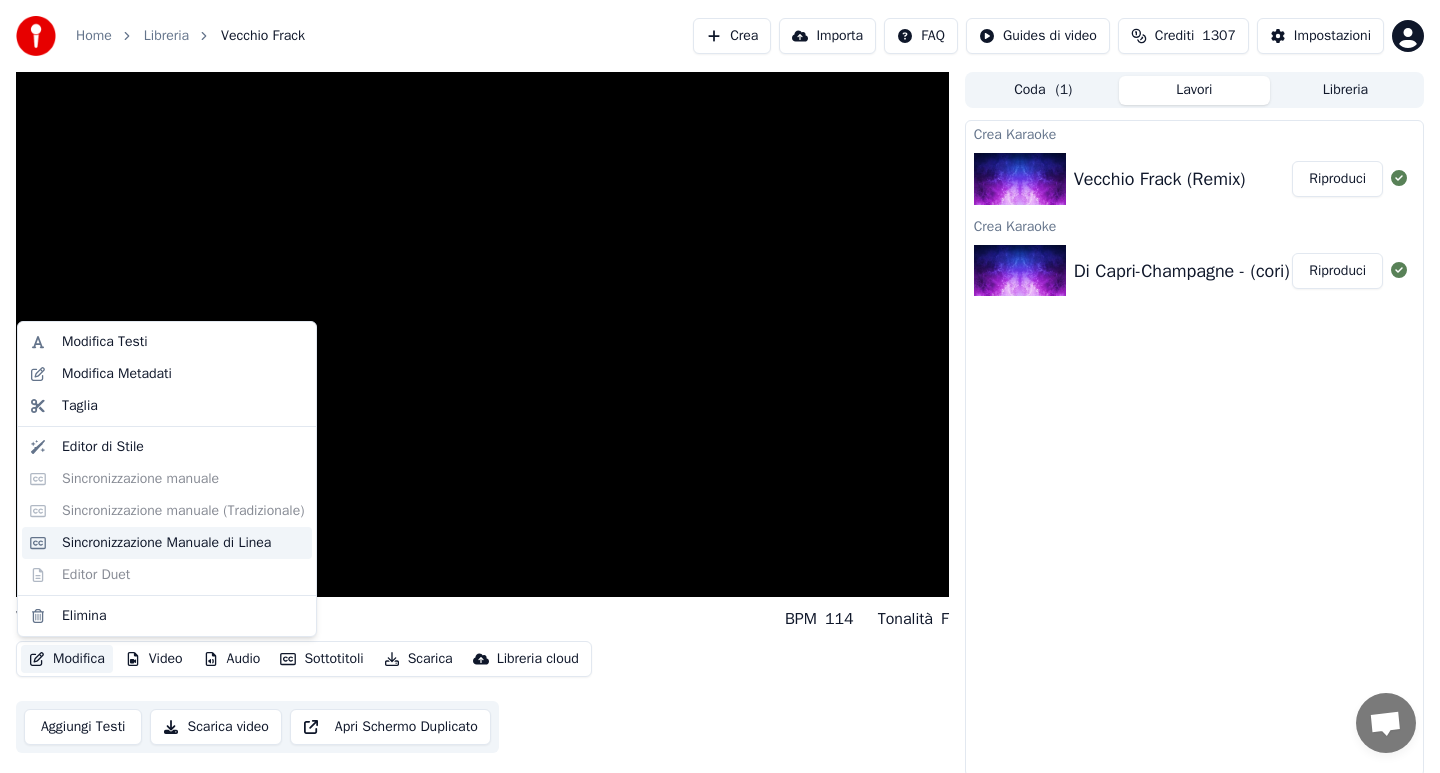 click on "Sincronizzazione Manuale di Linea" at bounding box center (166, 543) 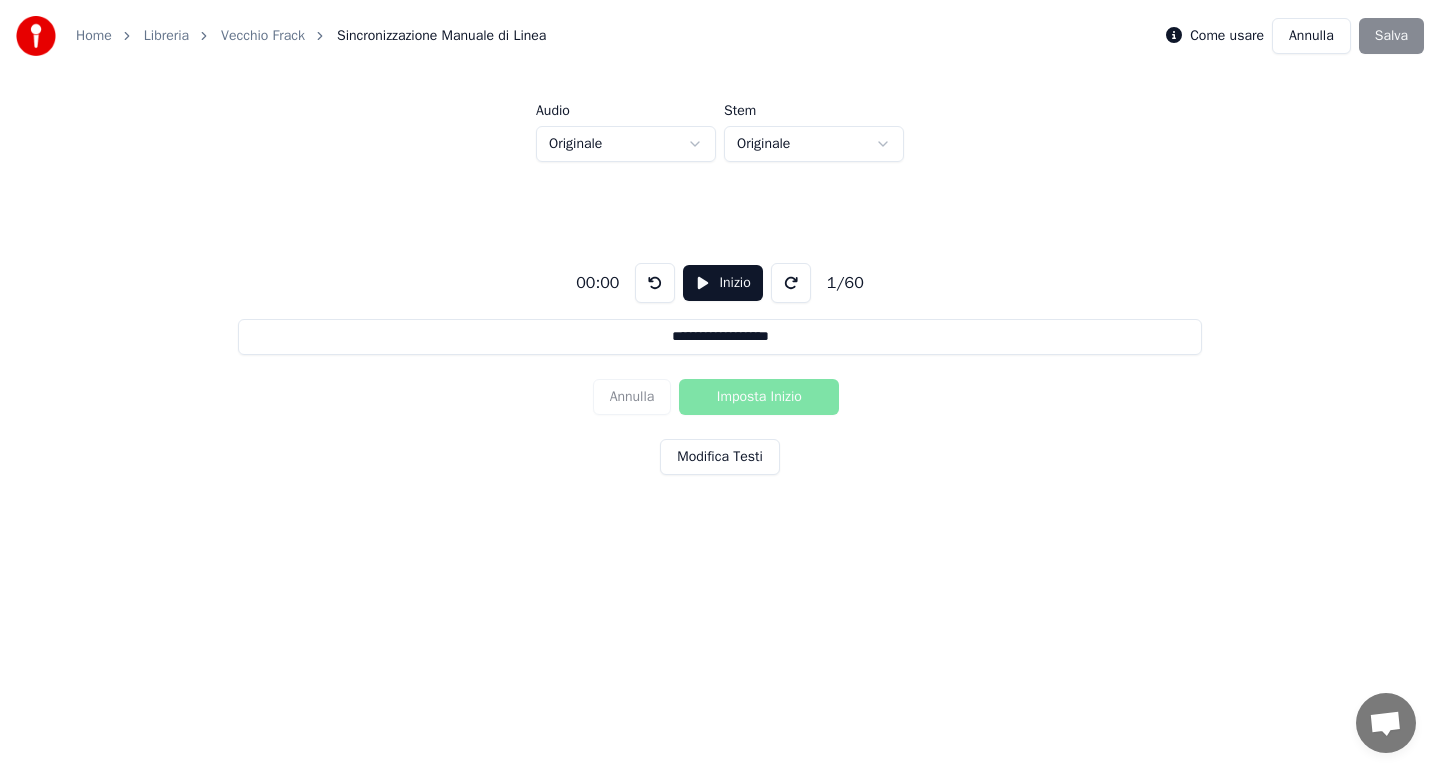 click on "Inizio" at bounding box center (722, 283) 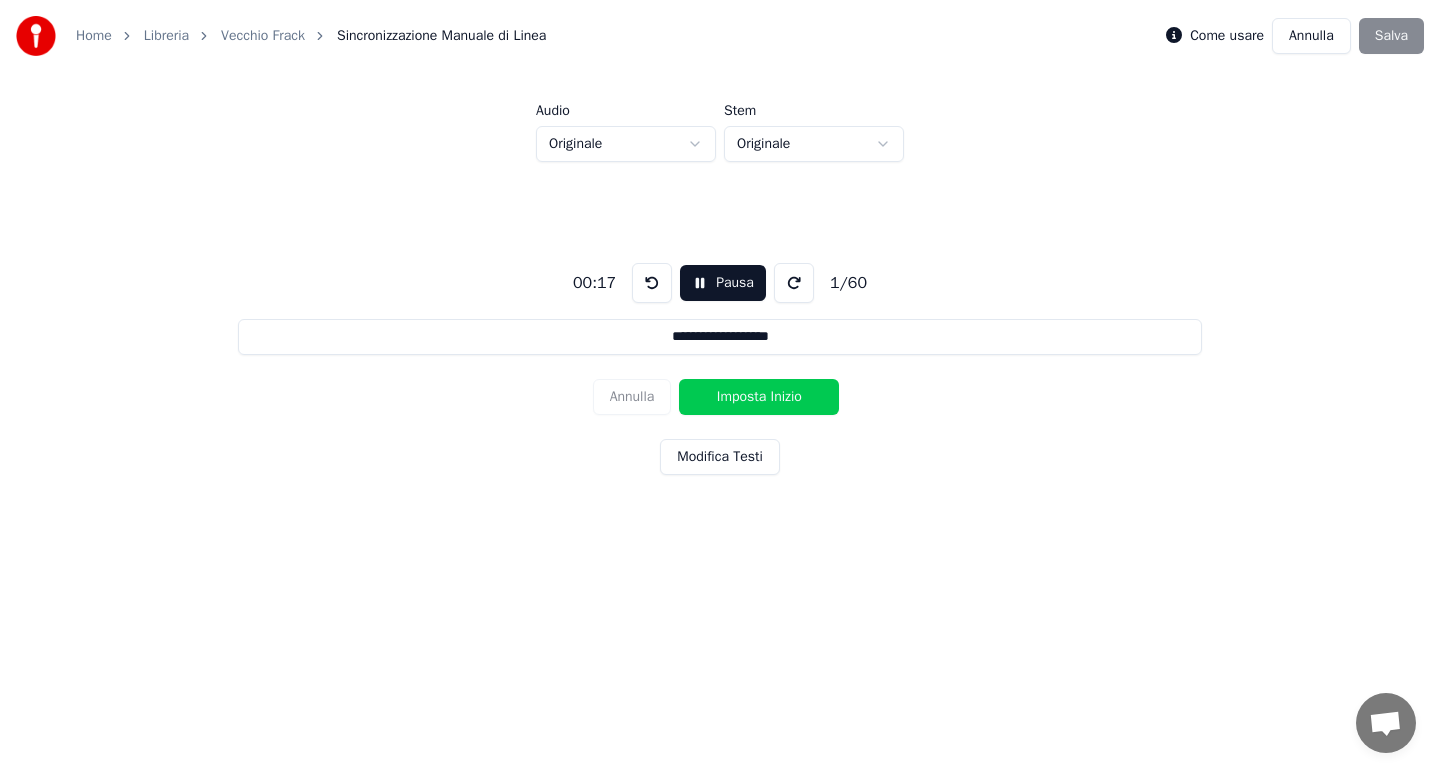 click on "Imposta Inizio" at bounding box center [759, 397] 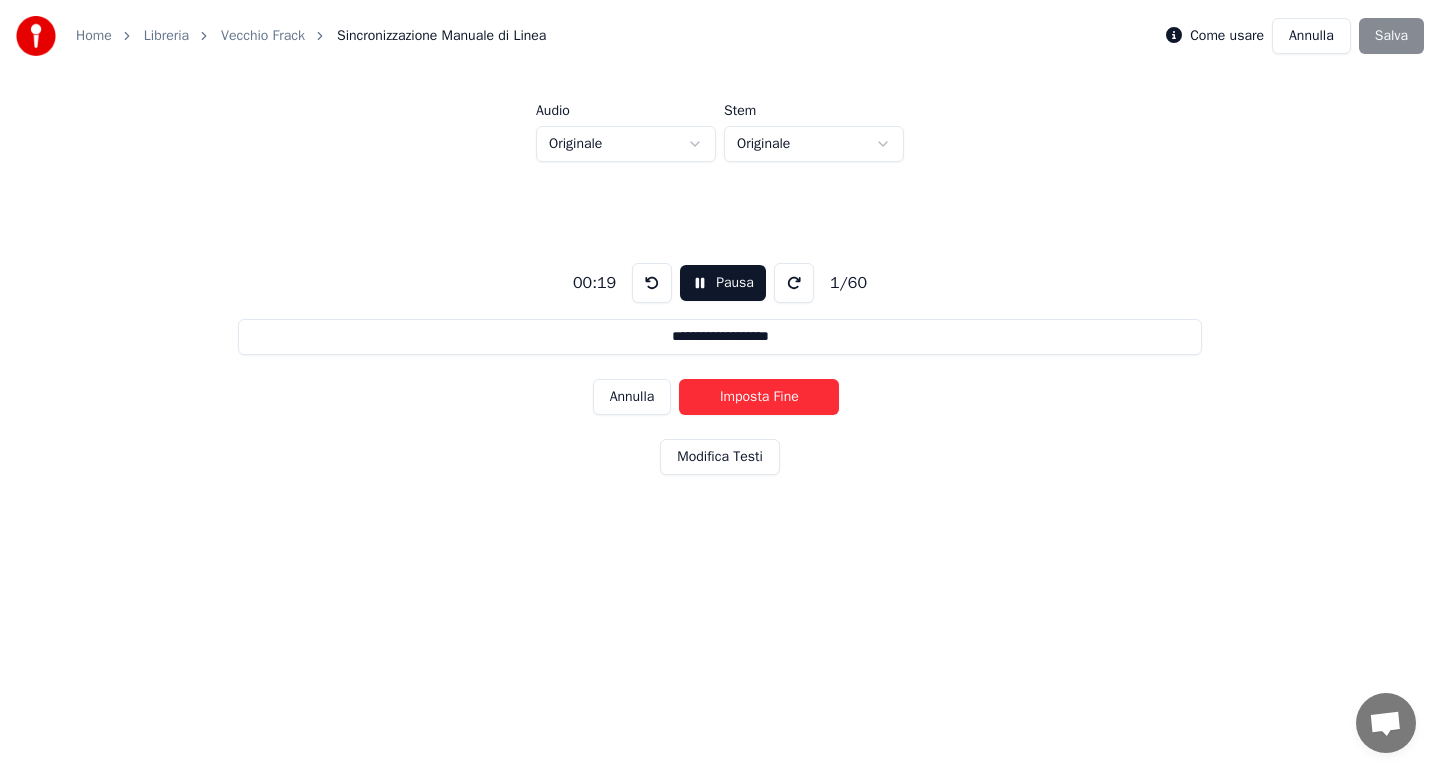 click on "Imposta Fine" at bounding box center (759, 397) 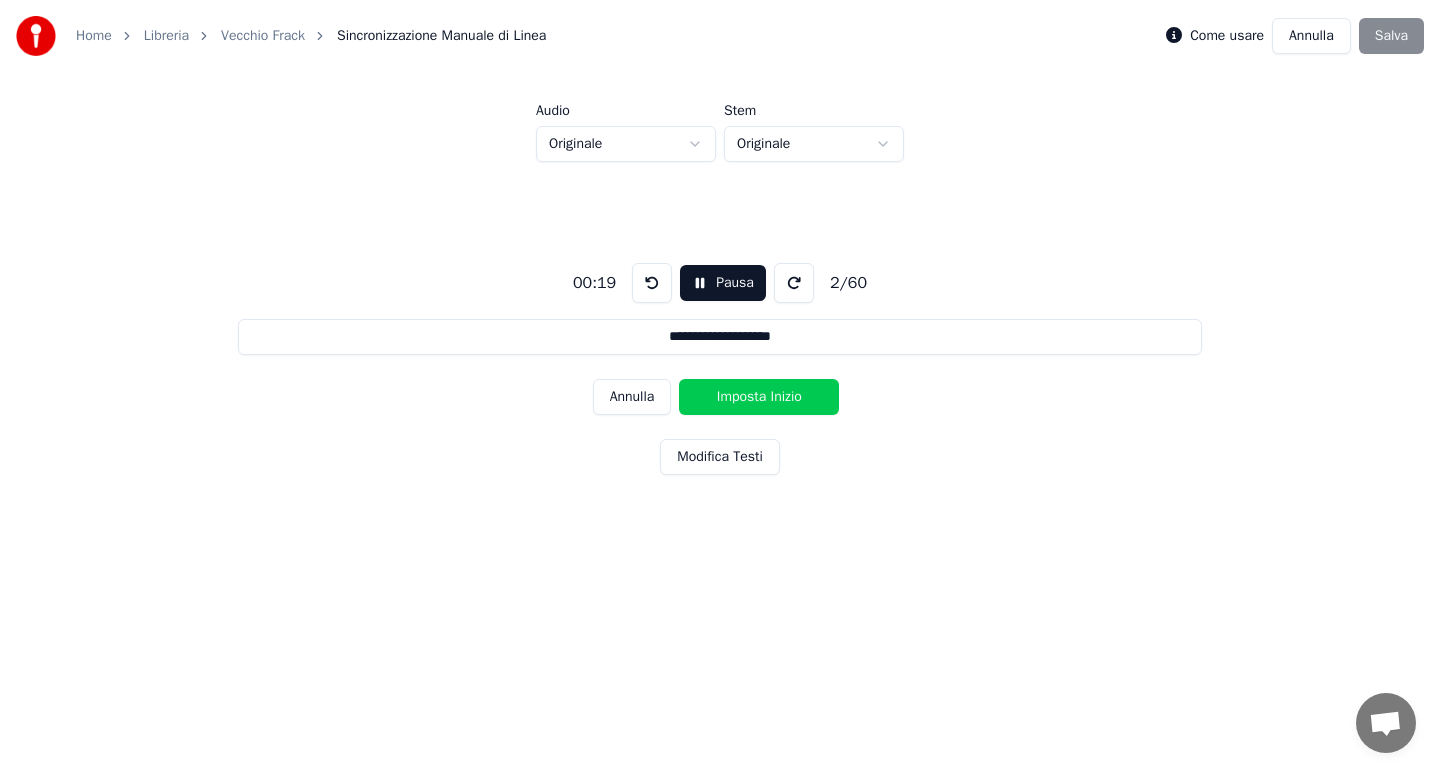 click on "Imposta Inizio" at bounding box center (759, 397) 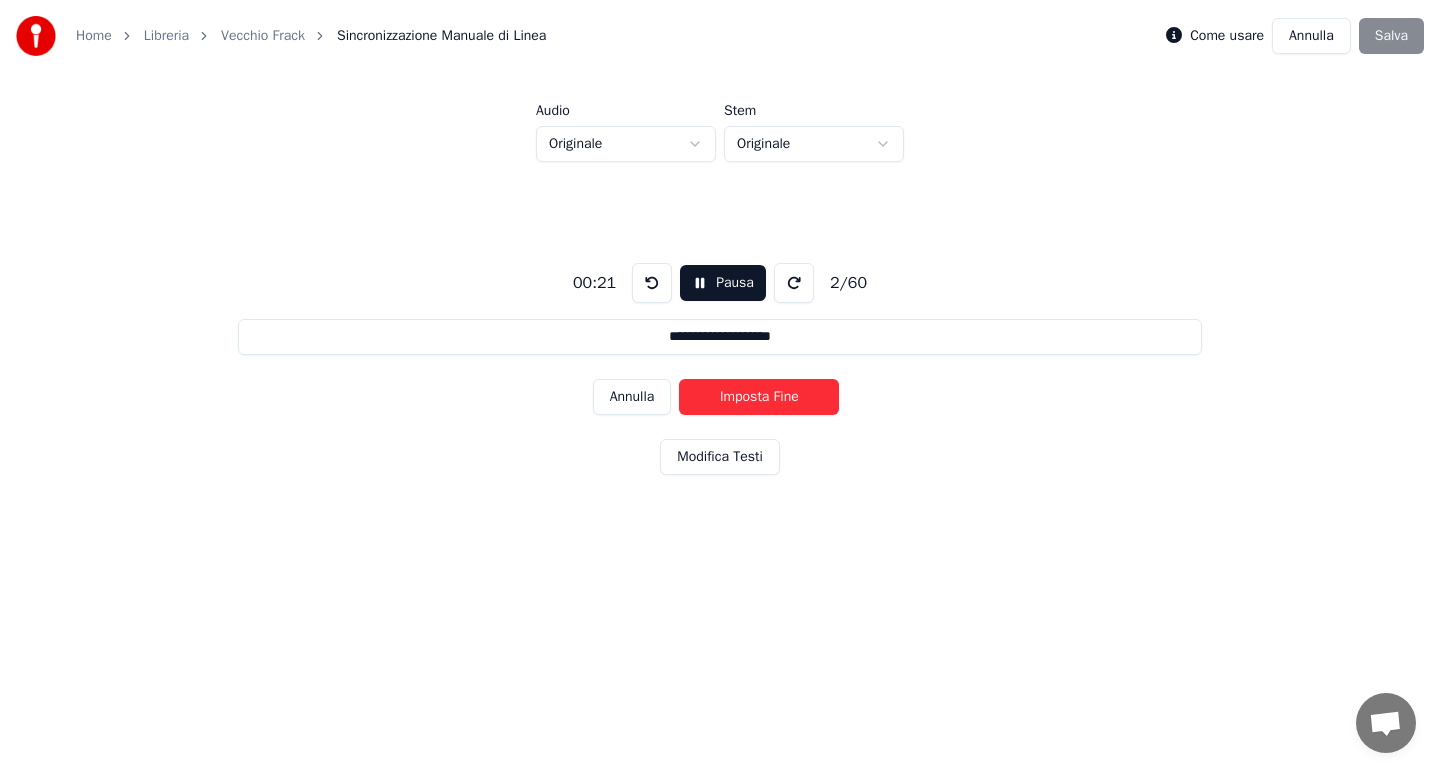 click on "Imposta Fine" at bounding box center [759, 397] 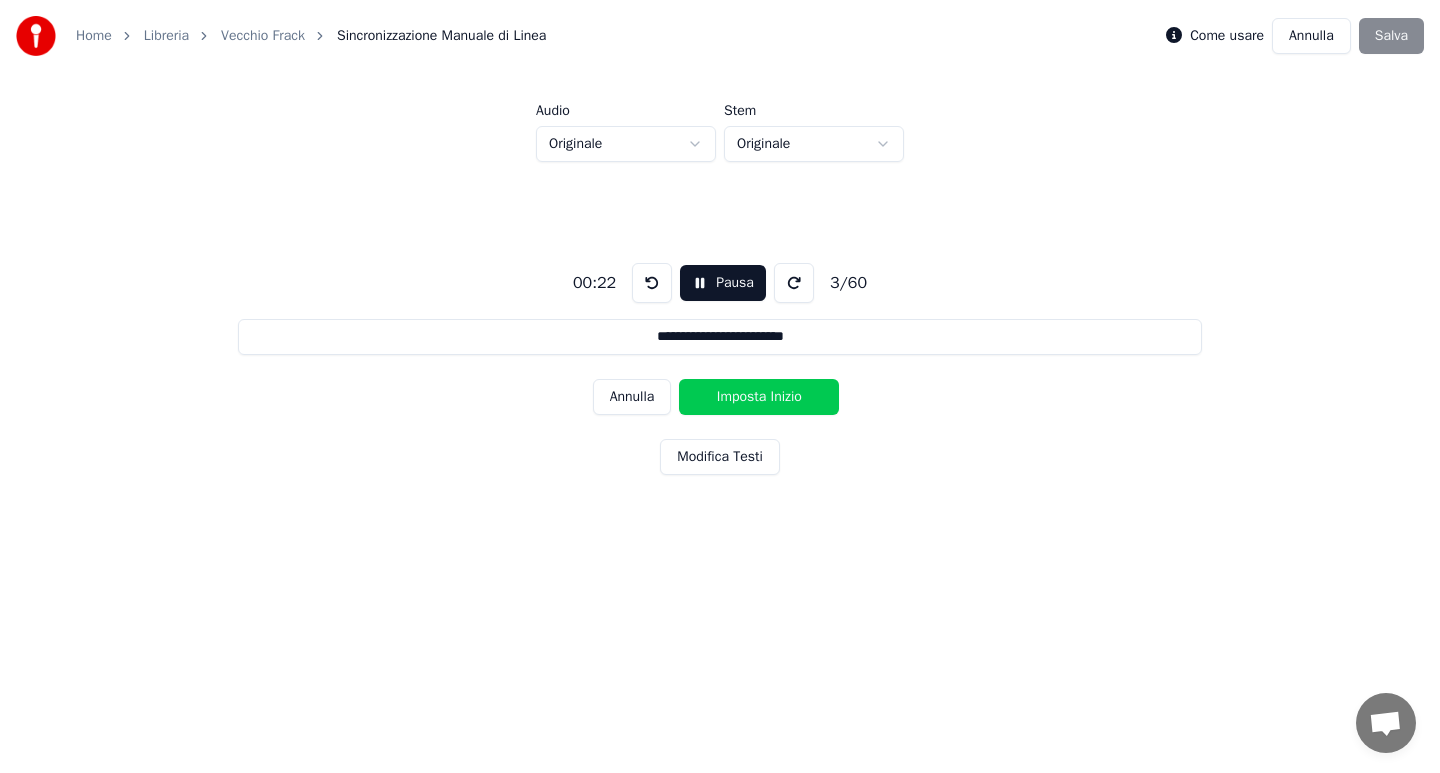 click on "Imposta Inizio" at bounding box center [759, 397] 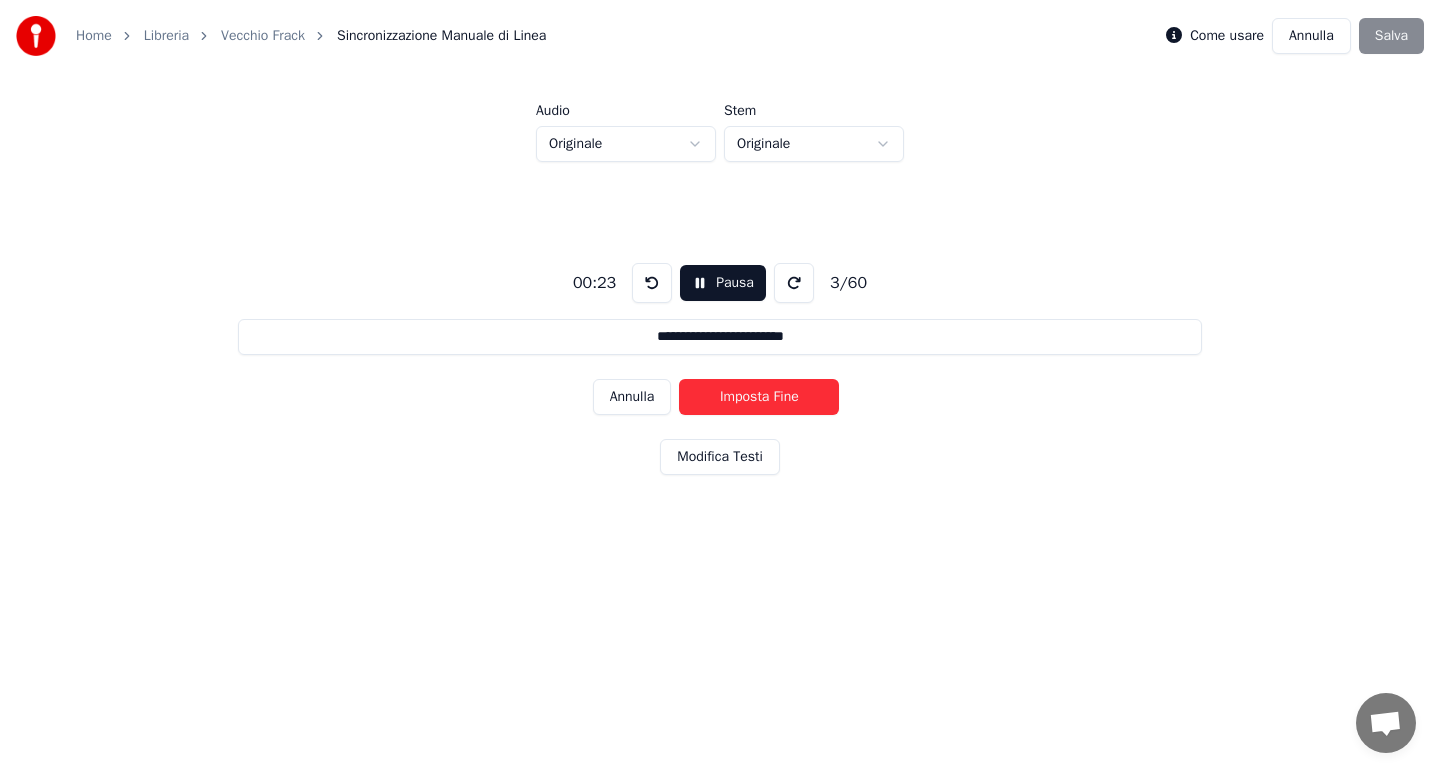 click on "Imposta Fine" at bounding box center [759, 397] 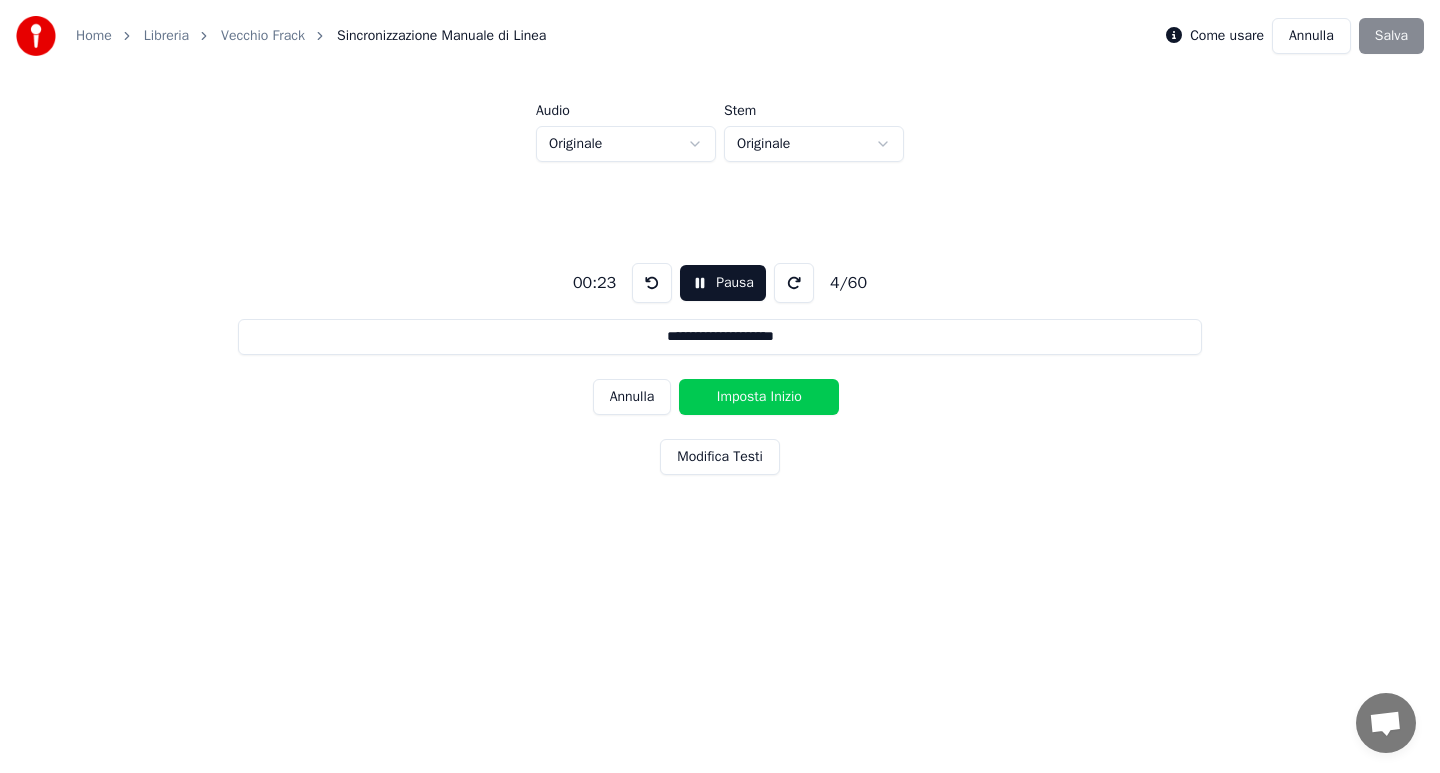 click on "Imposta Inizio" at bounding box center [759, 397] 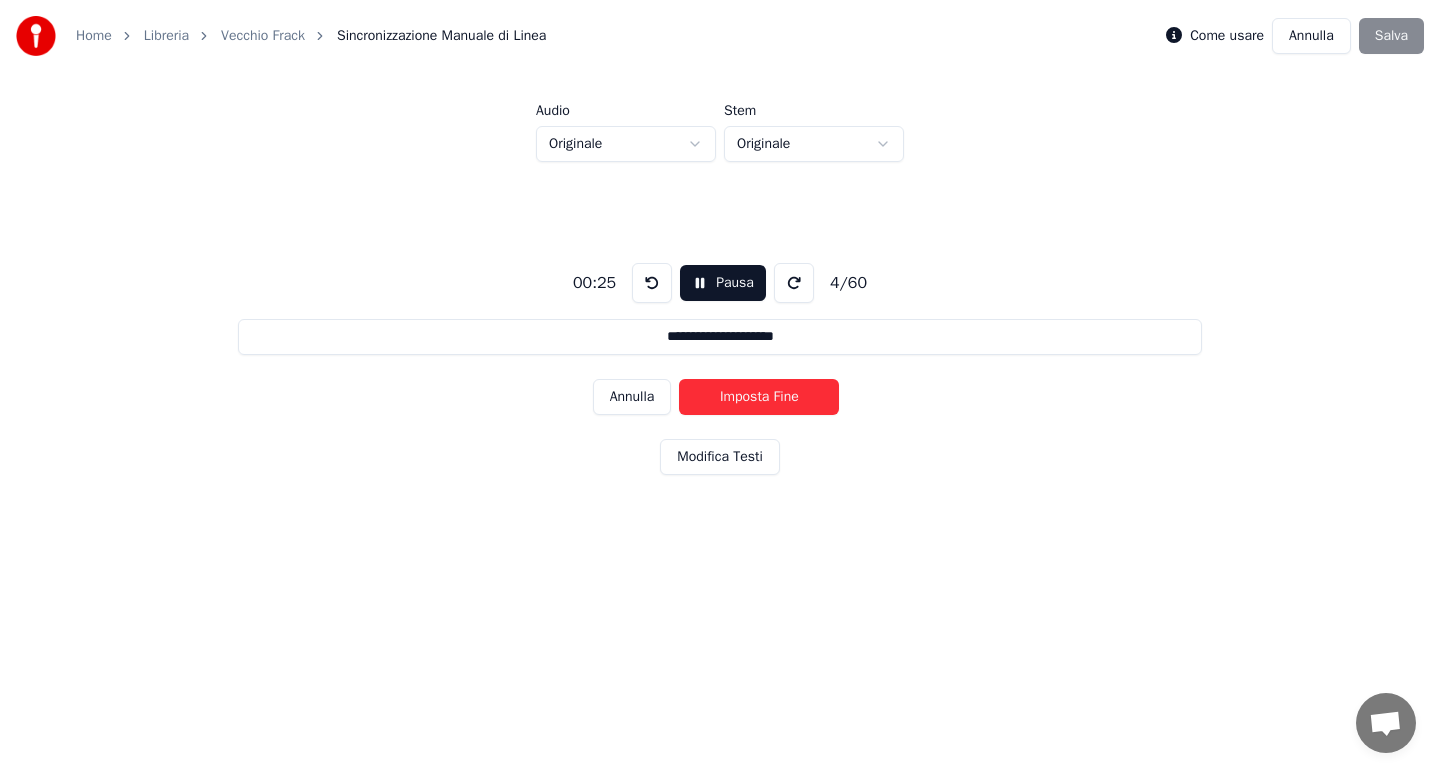 click on "Imposta Fine" at bounding box center [759, 397] 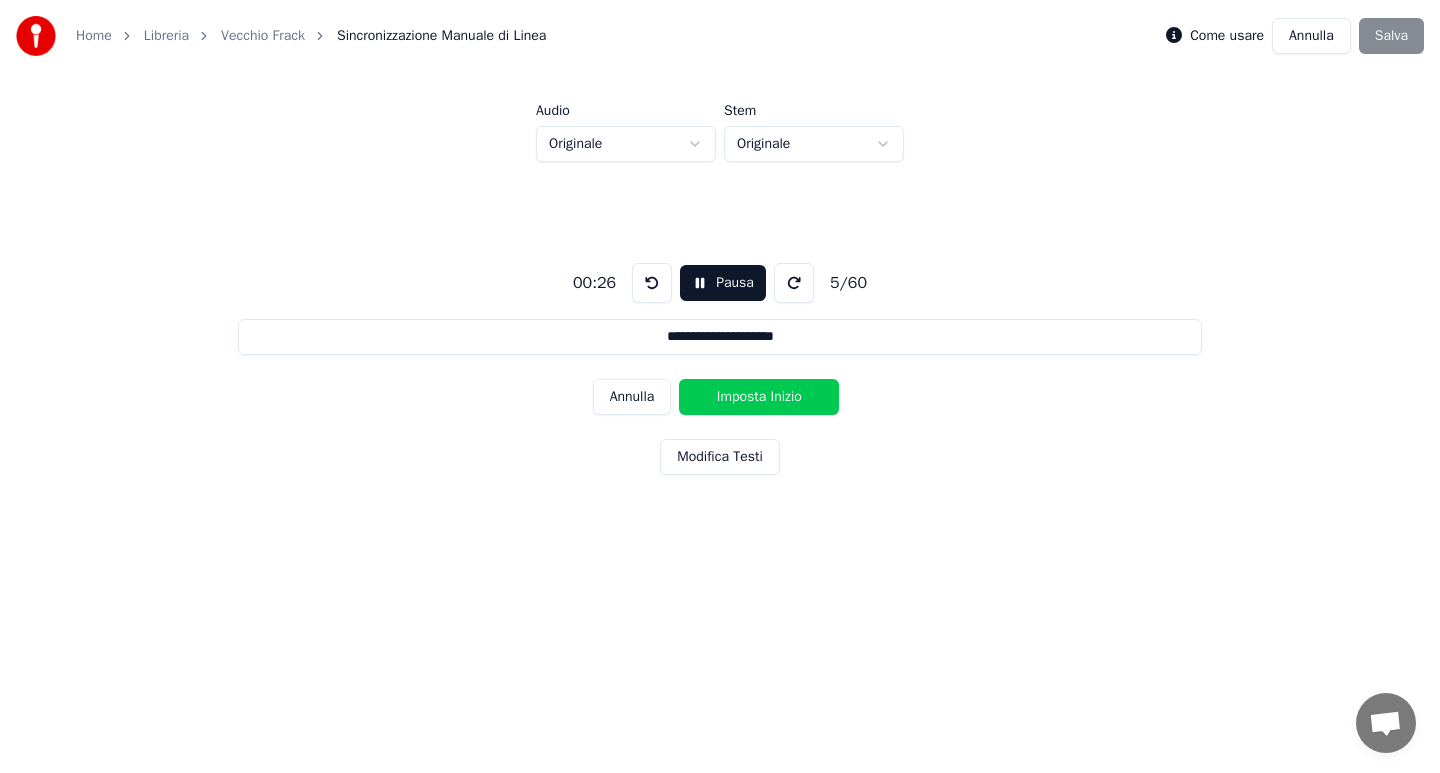 click on "Imposta Inizio" at bounding box center [759, 397] 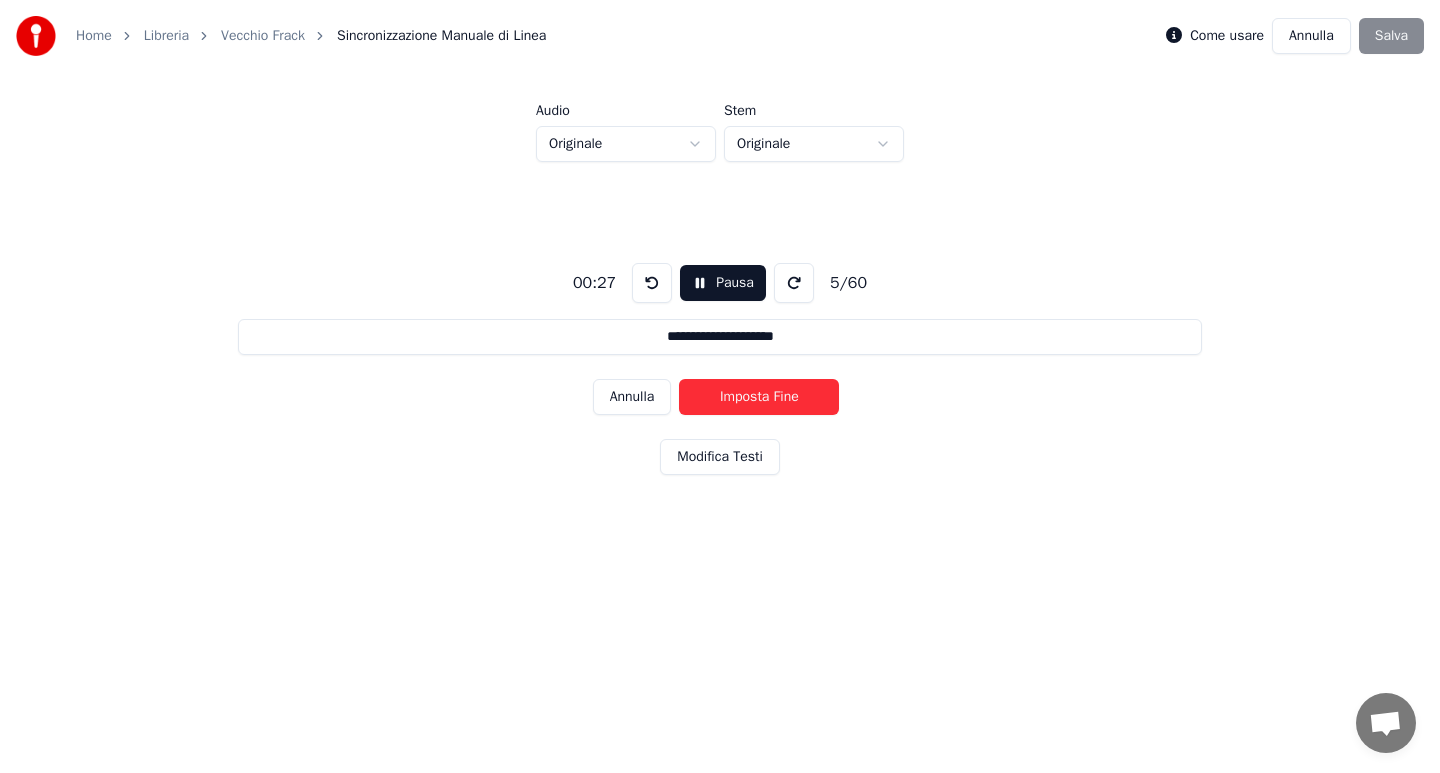 click on "Imposta Fine" at bounding box center [759, 397] 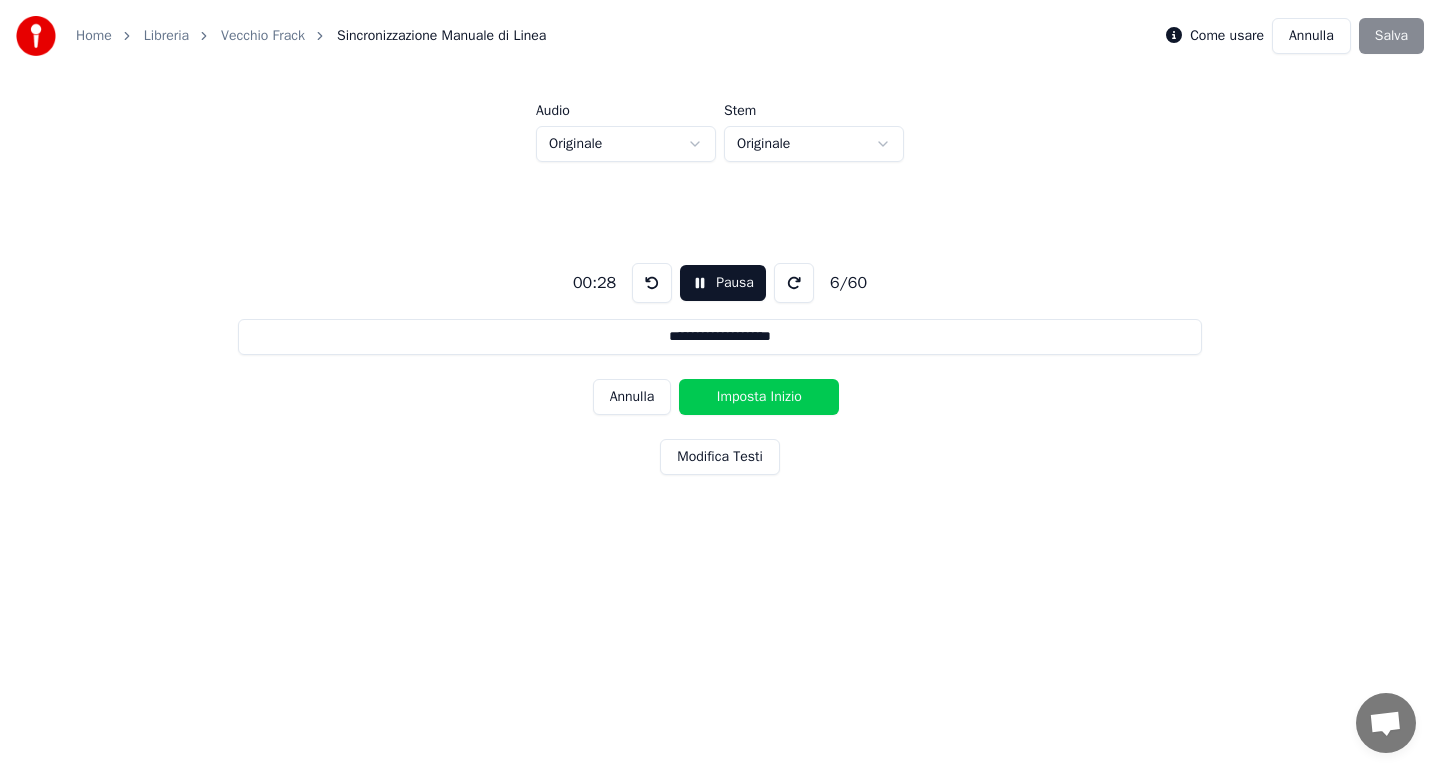 click on "Imposta Inizio" at bounding box center [759, 397] 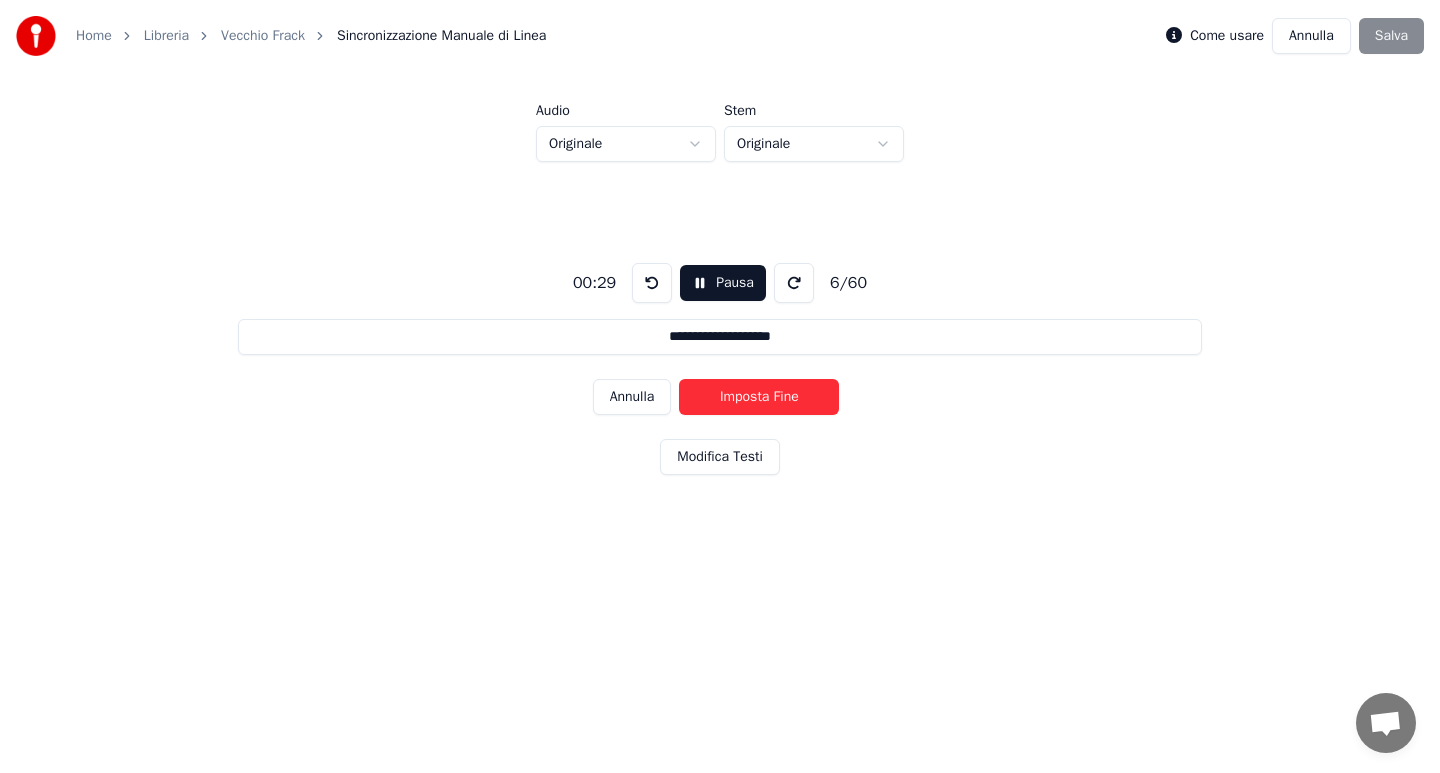click on "Imposta Fine" at bounding box center (759, 397) 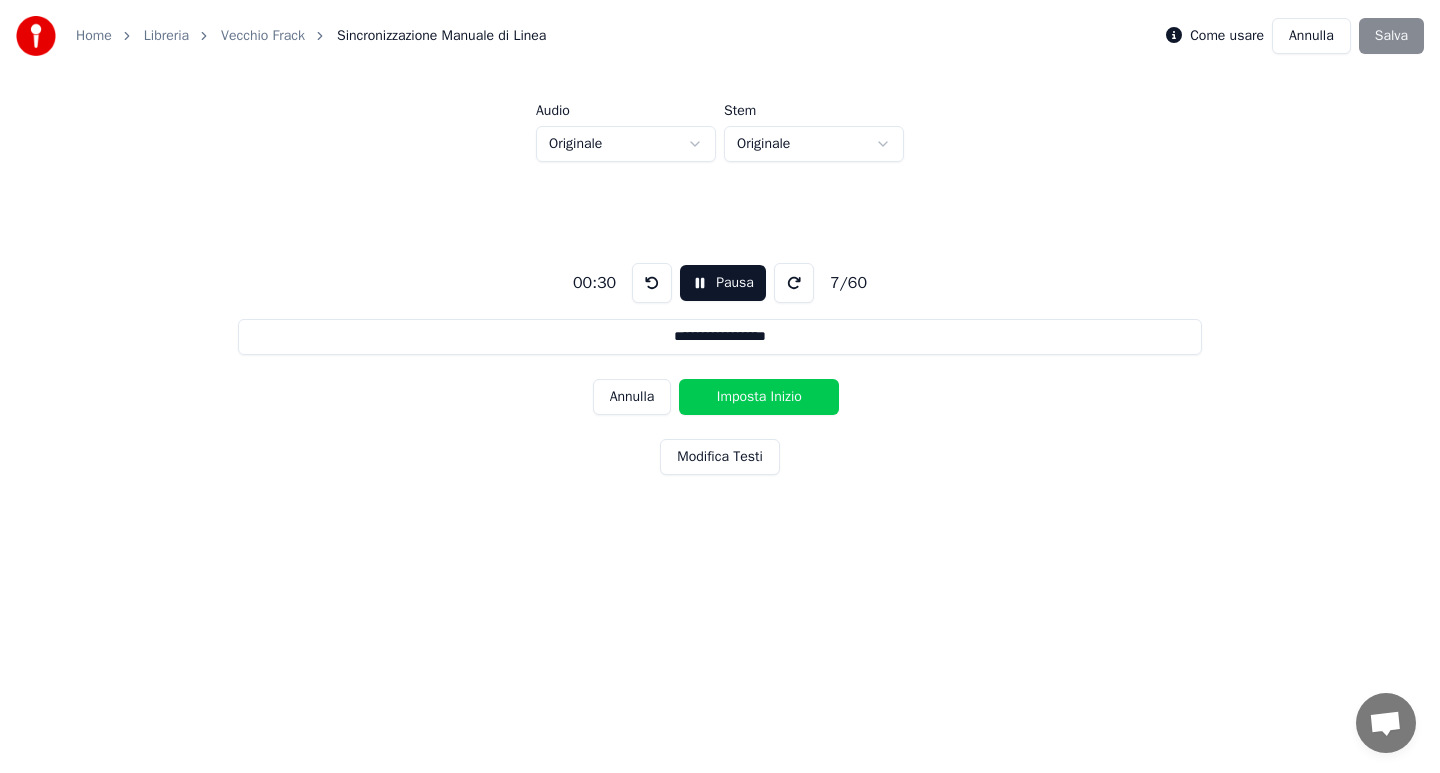 click on "Imposta Inizio" at bounding box center (759, 397) 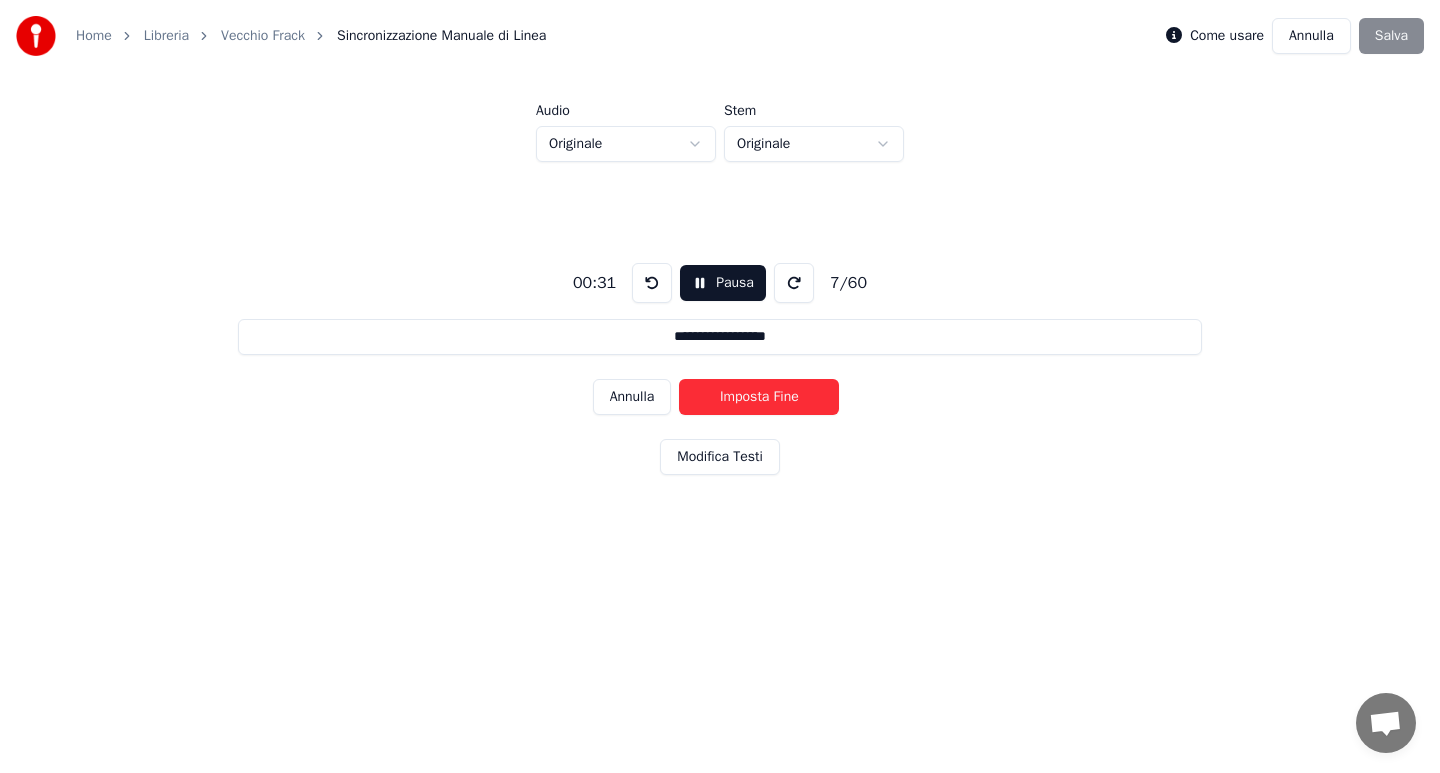 click on "Imposta Fine" at bounding box center (759, 397) 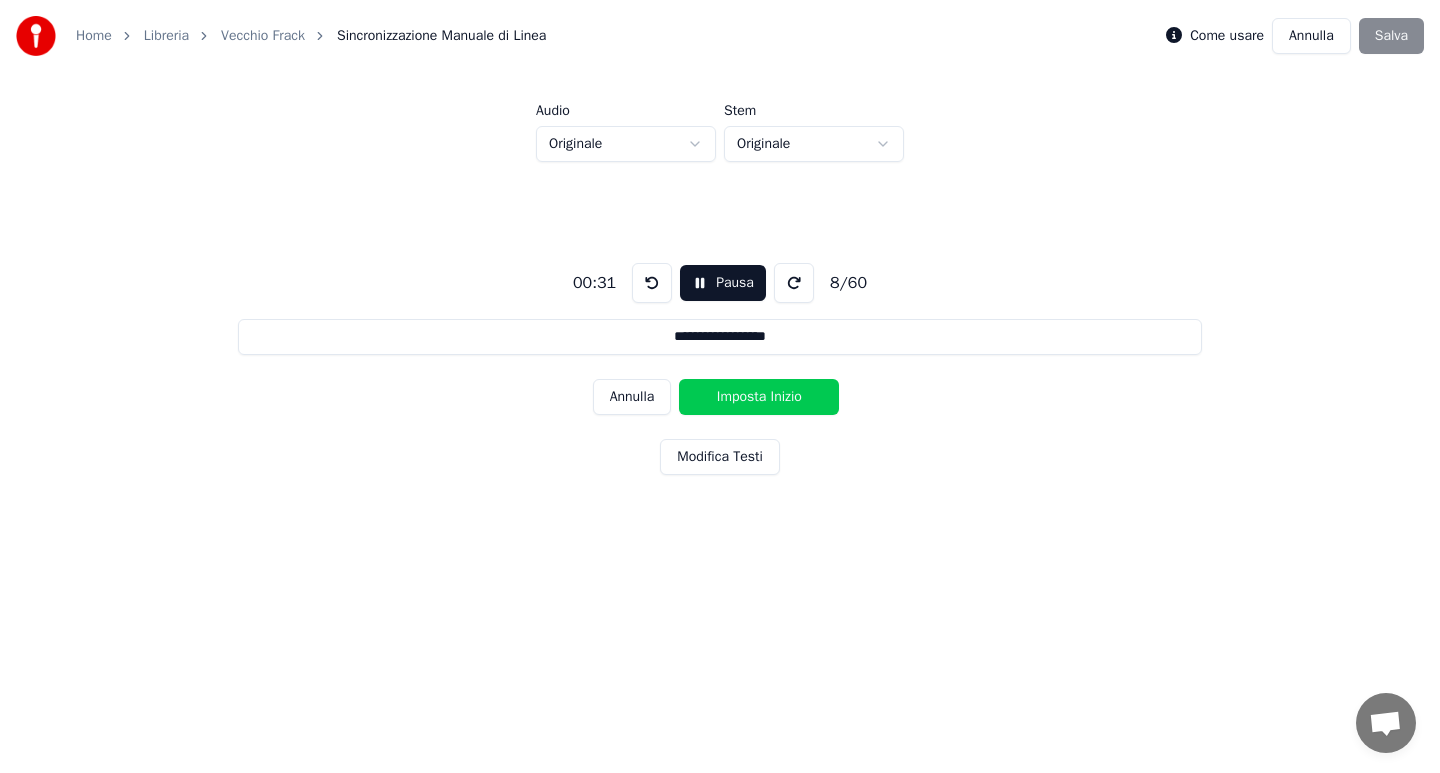 click on "Imposta Inizio" at bounding box center (759, 397) 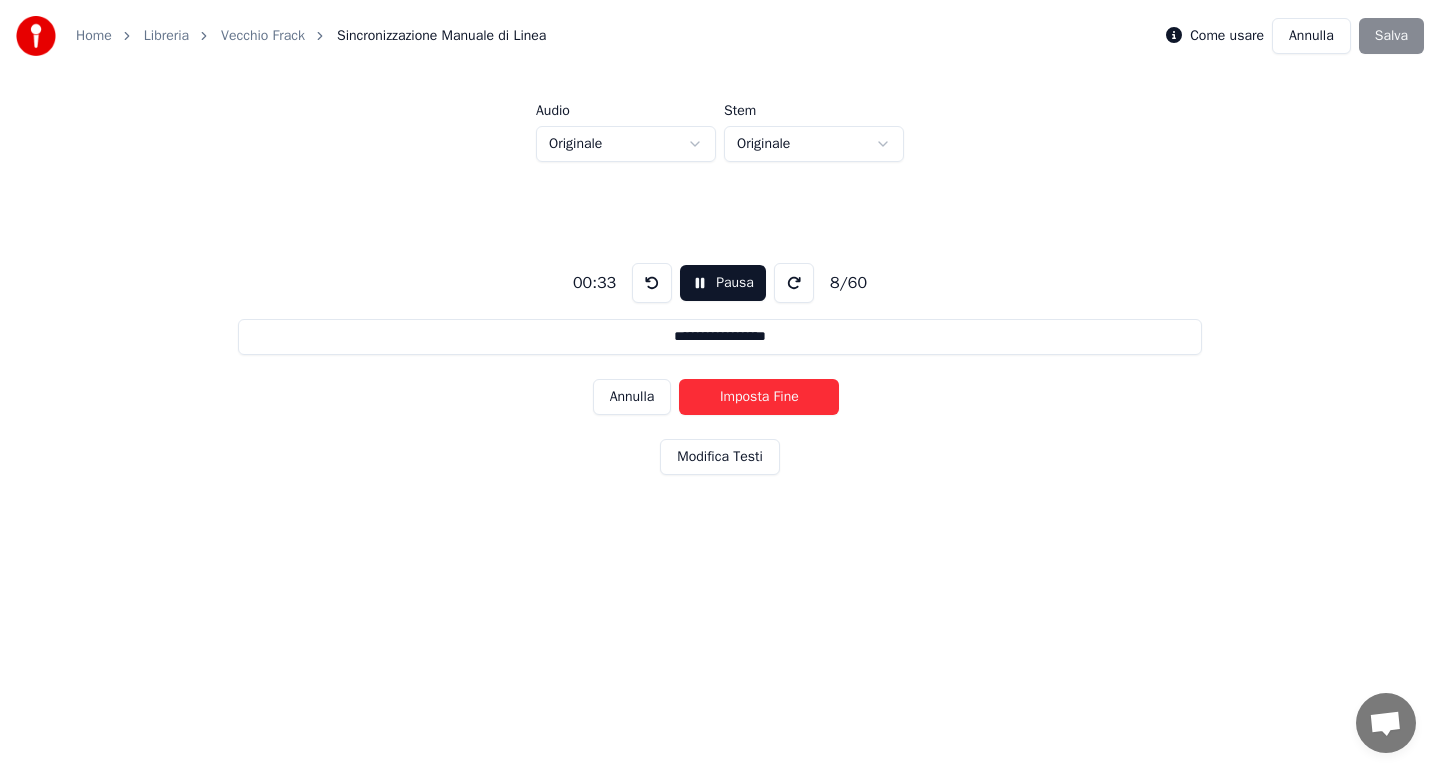 click on "Imposta Fine" at bounding box center (759, 397) 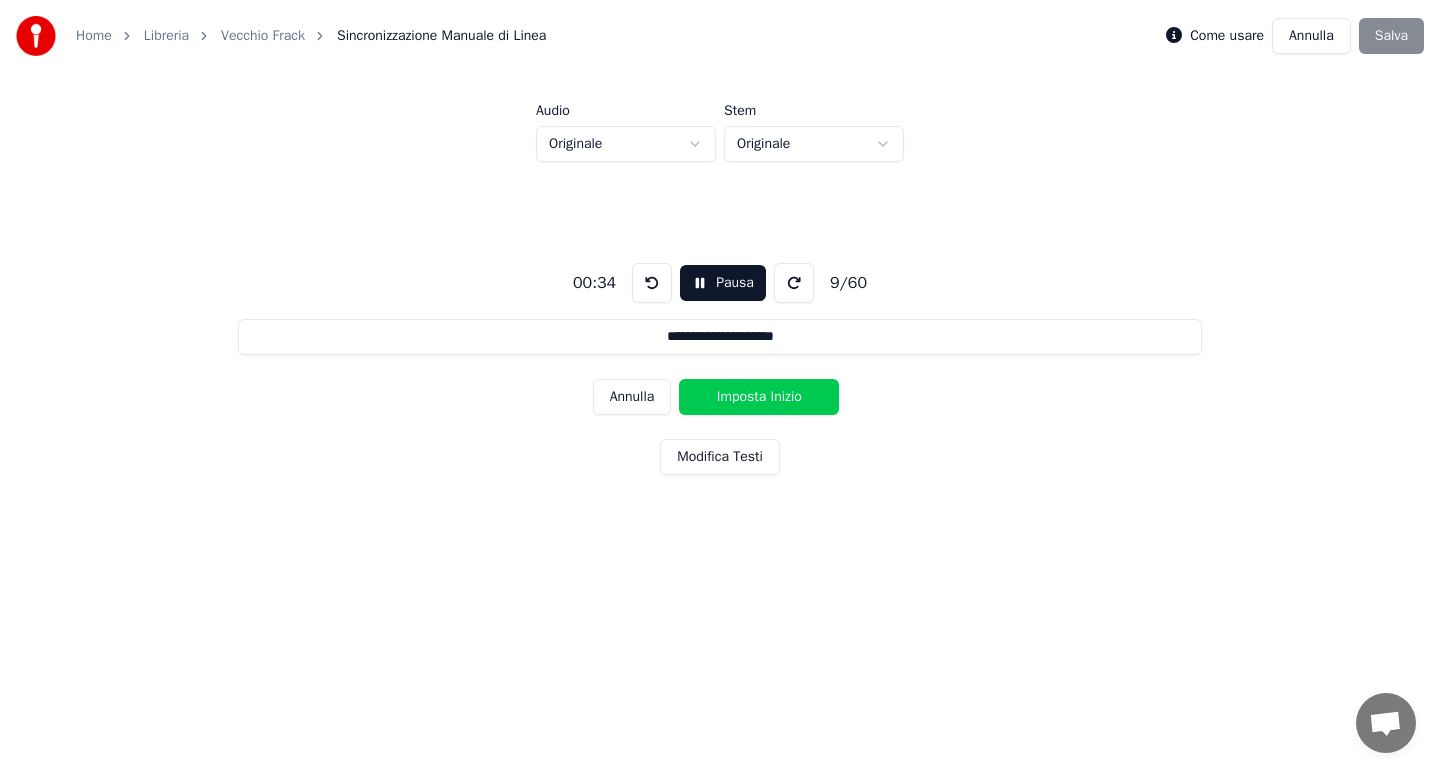 click on "Imposta Inizio" at bounding box center (759, 397) 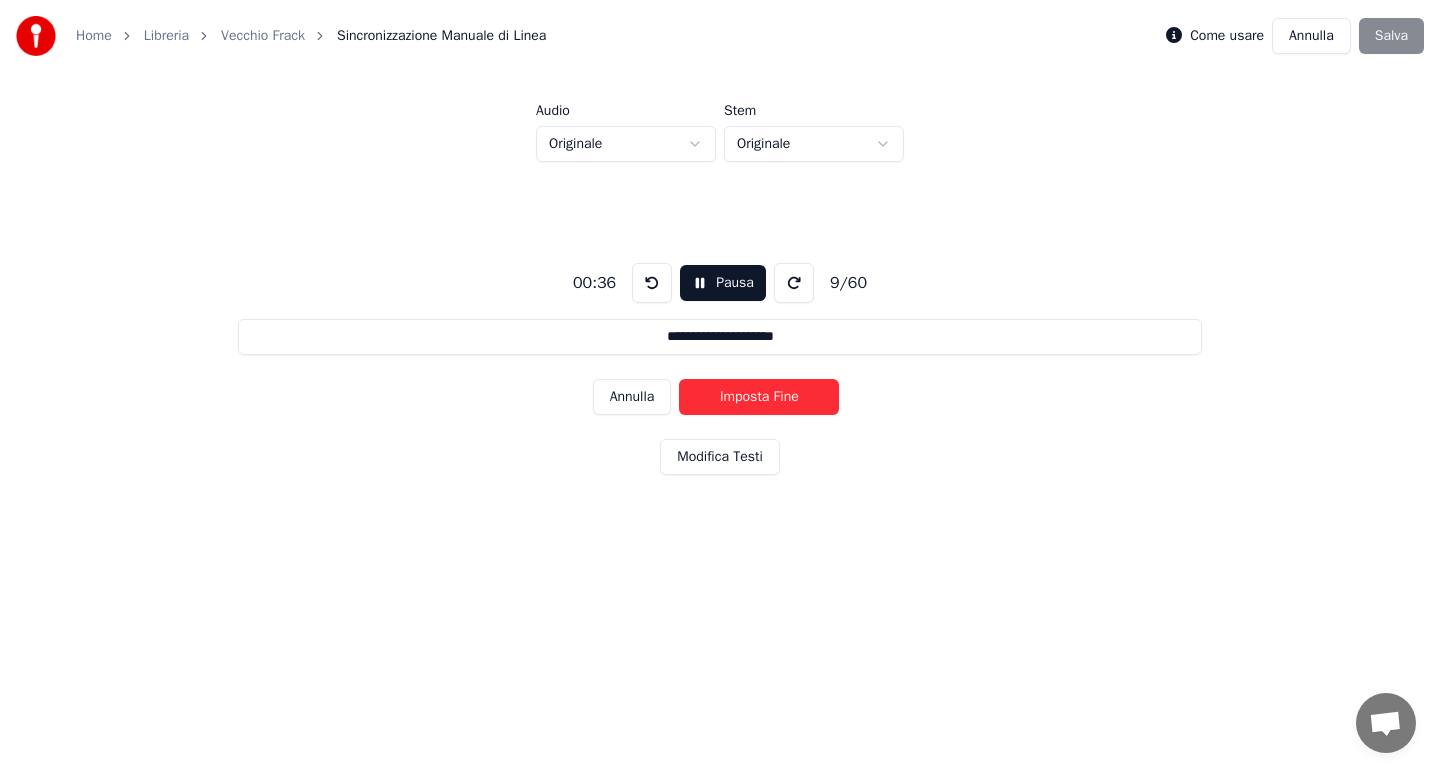 click on "Imposta Fine" at bounding box center (759, 397) 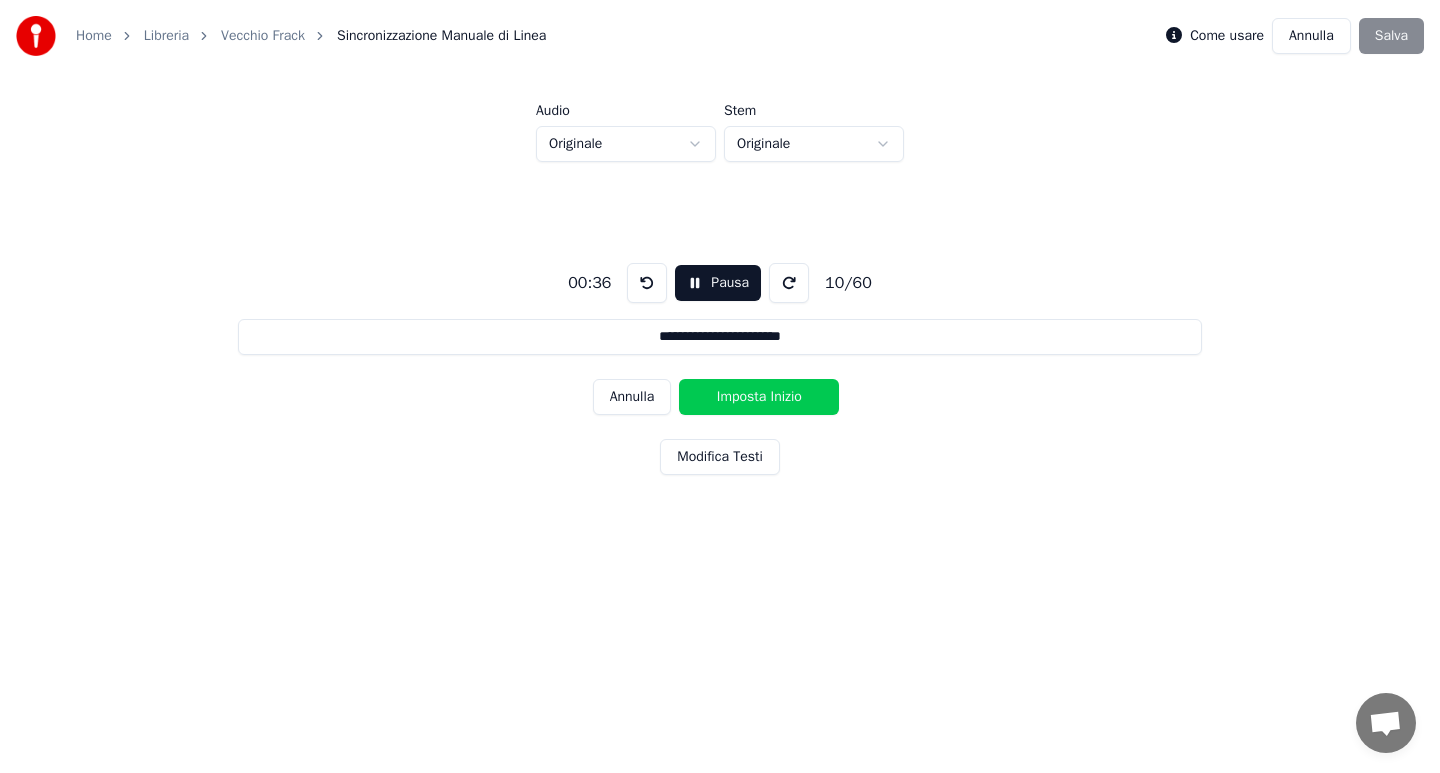 click on "Imposta Inizio" at bounding box center [759, 397] 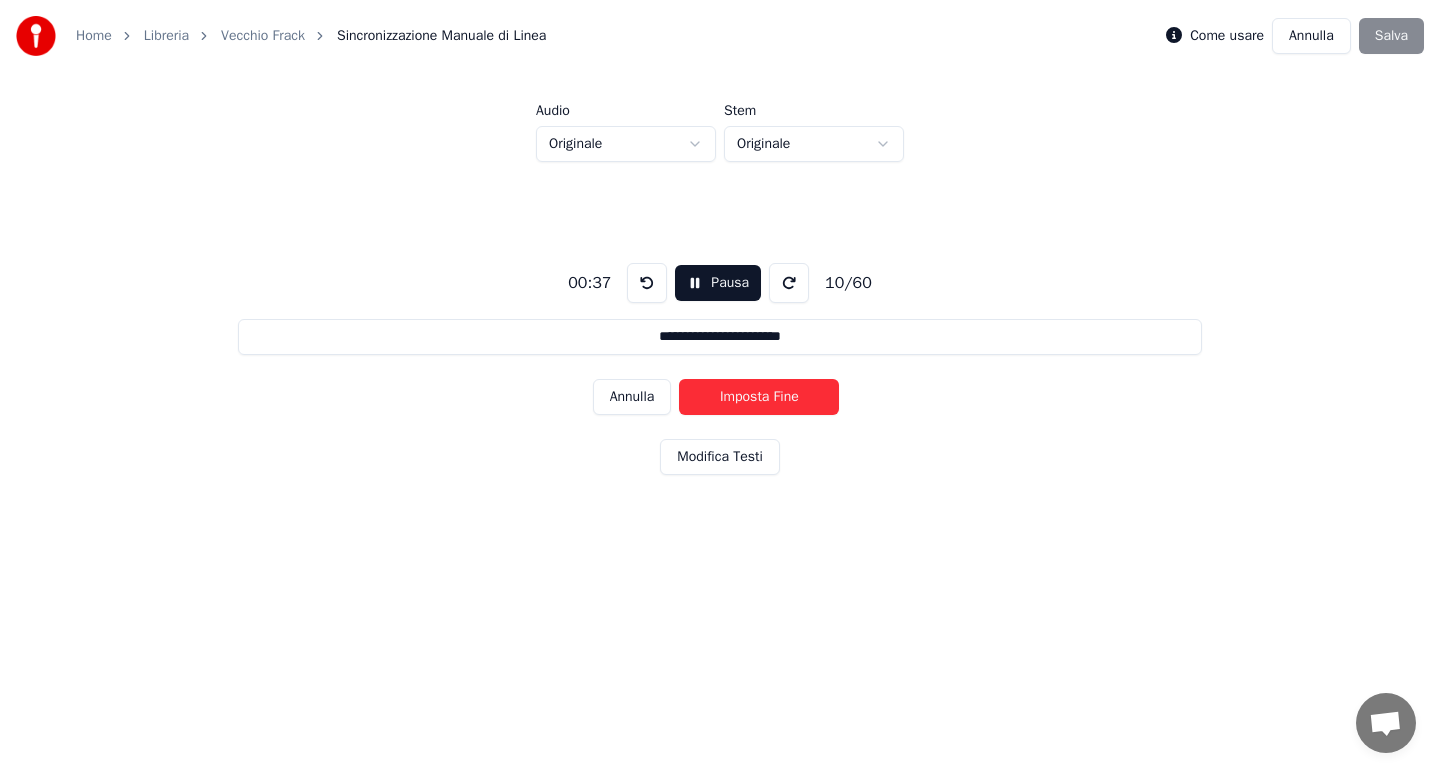 click on "Imposta Fine" at bounding box center [759, 397] 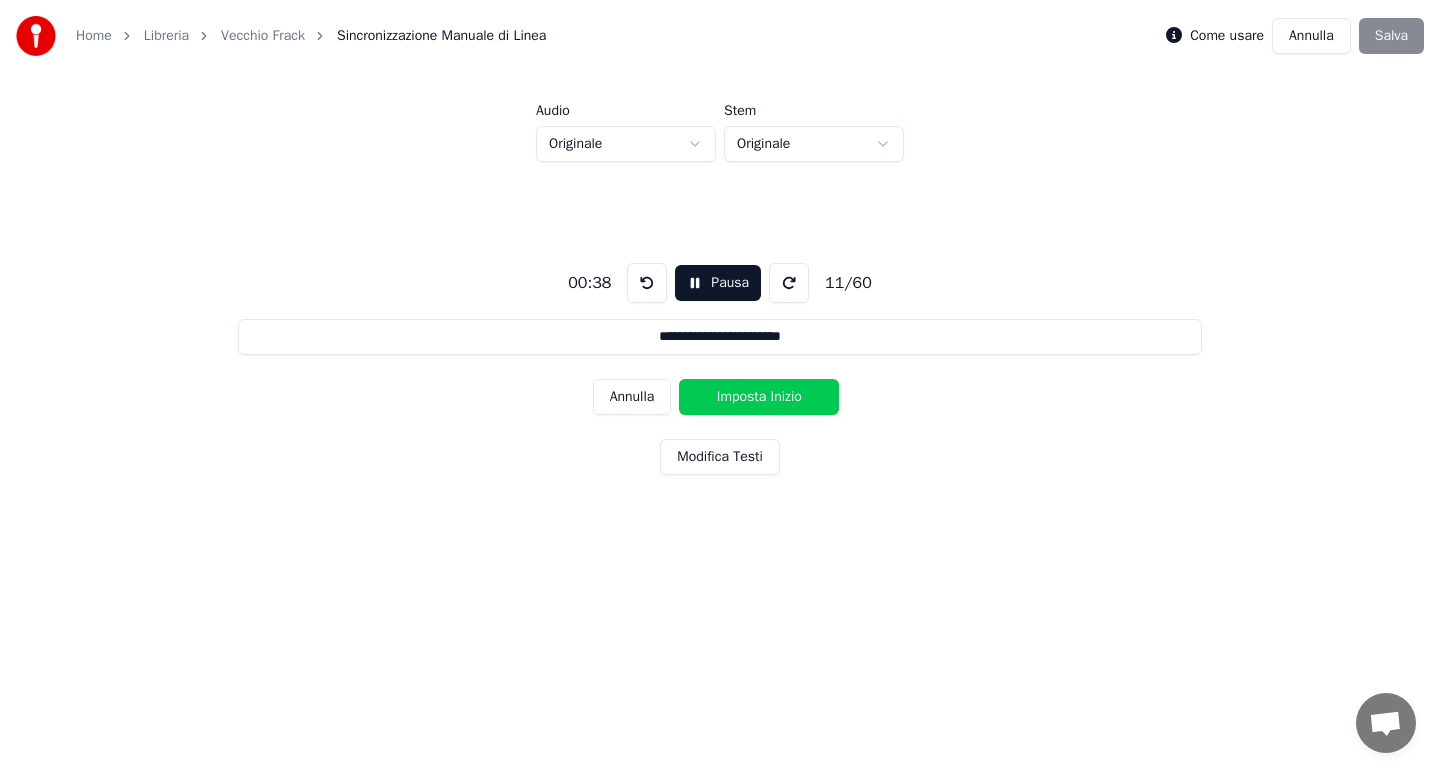 click on "Imposta Inizio" at bounding box center (759, 397) 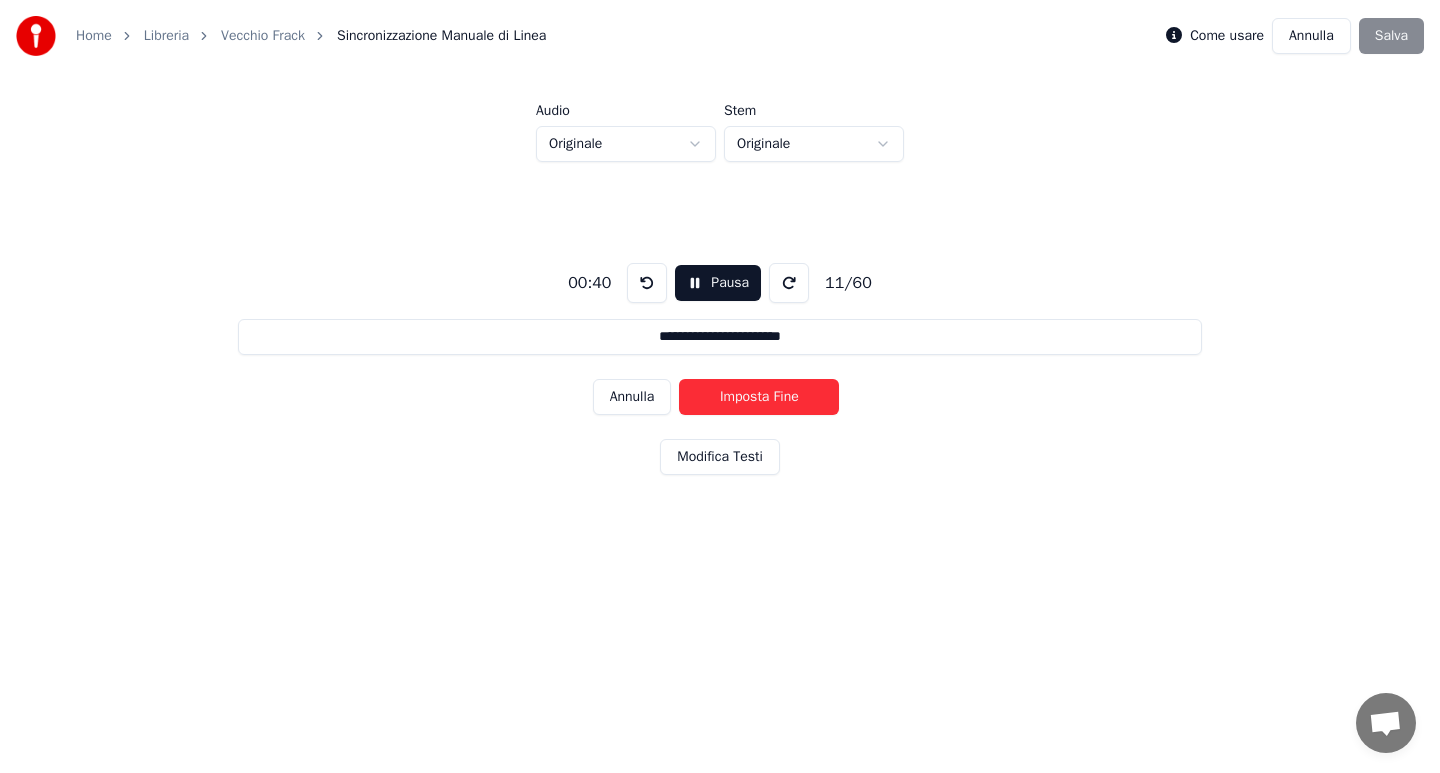 click on "Imposta Fine" at bounding box center [759, 397] 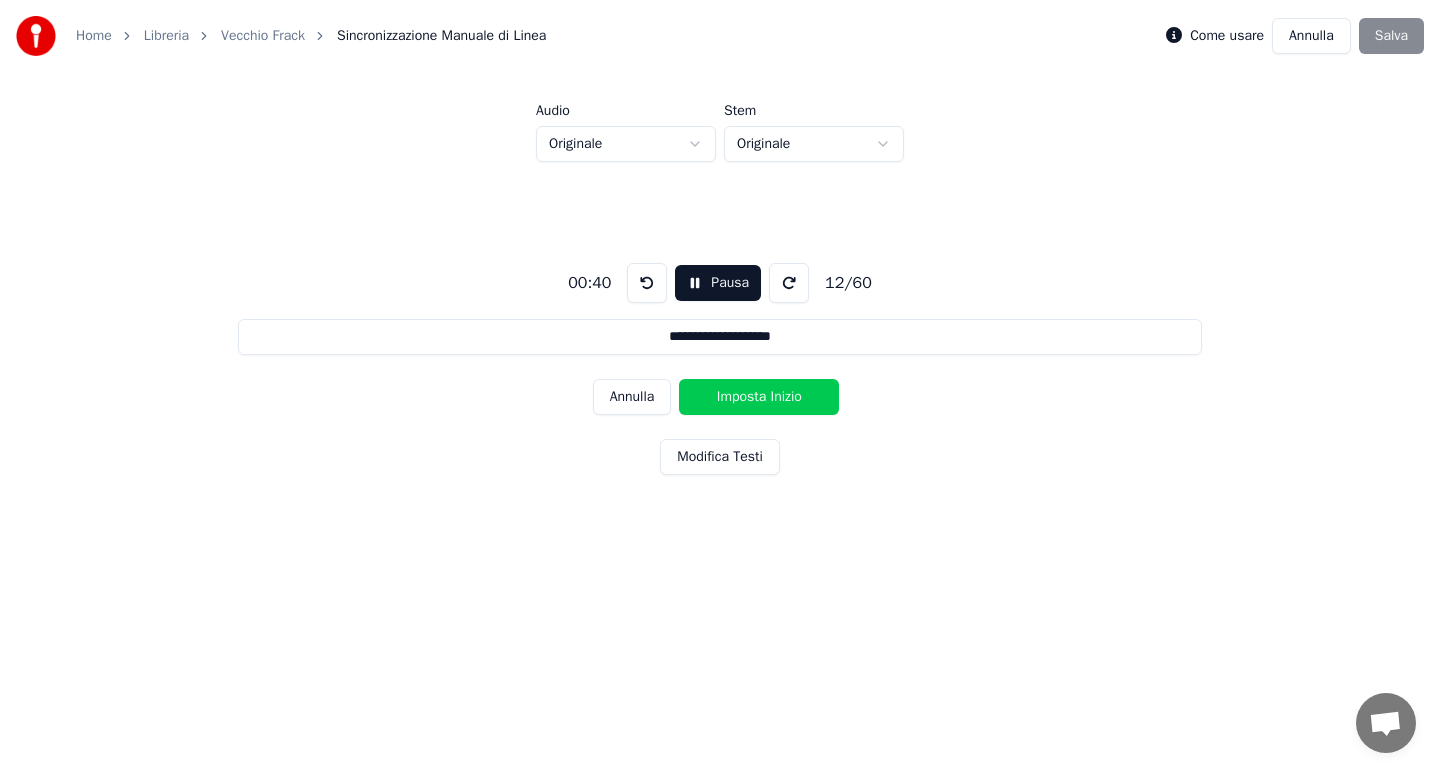 click on "Imposta Inizio" at bounding box center (759, 397) 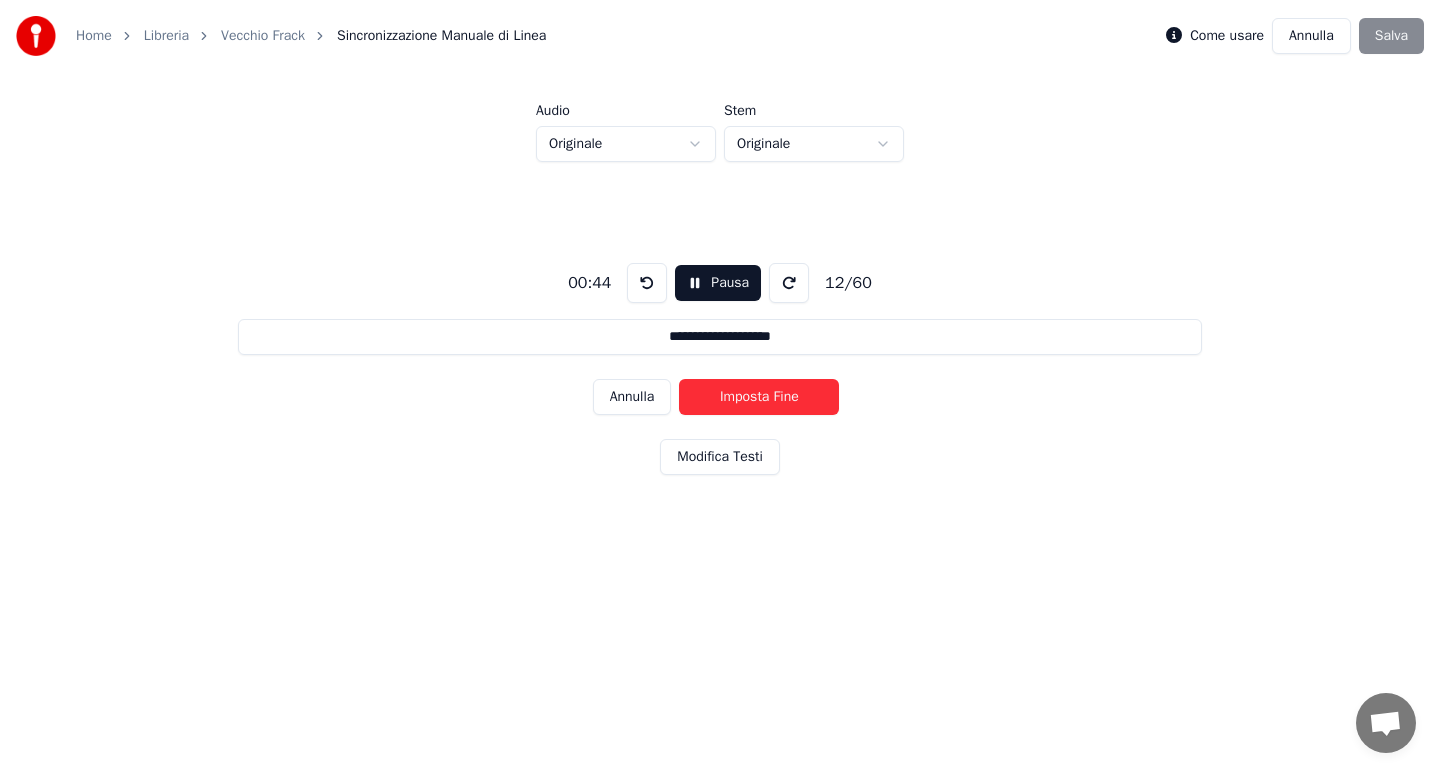 click on "Annulla" at bounding box center [632, 397] 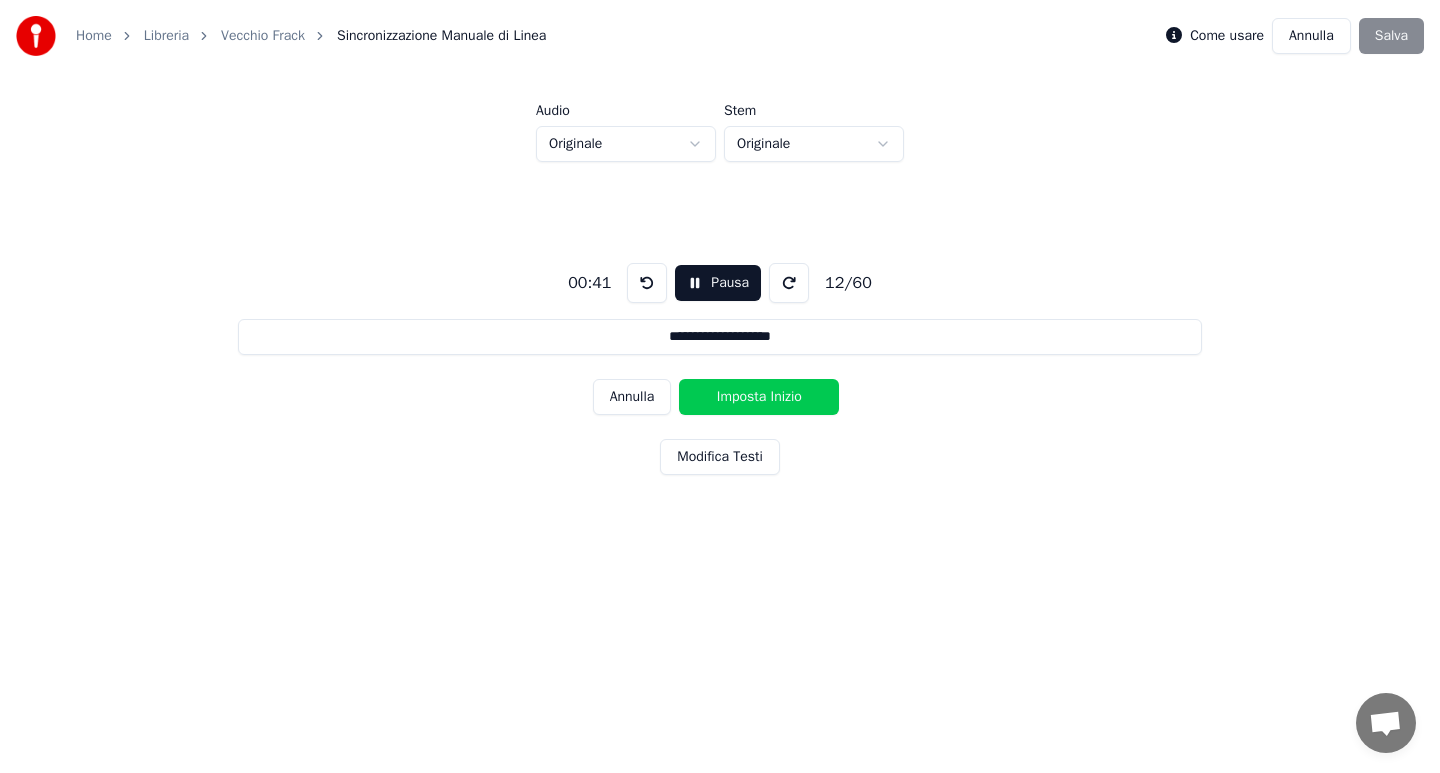 click on "Annulla" at bounding box center (632, 397) 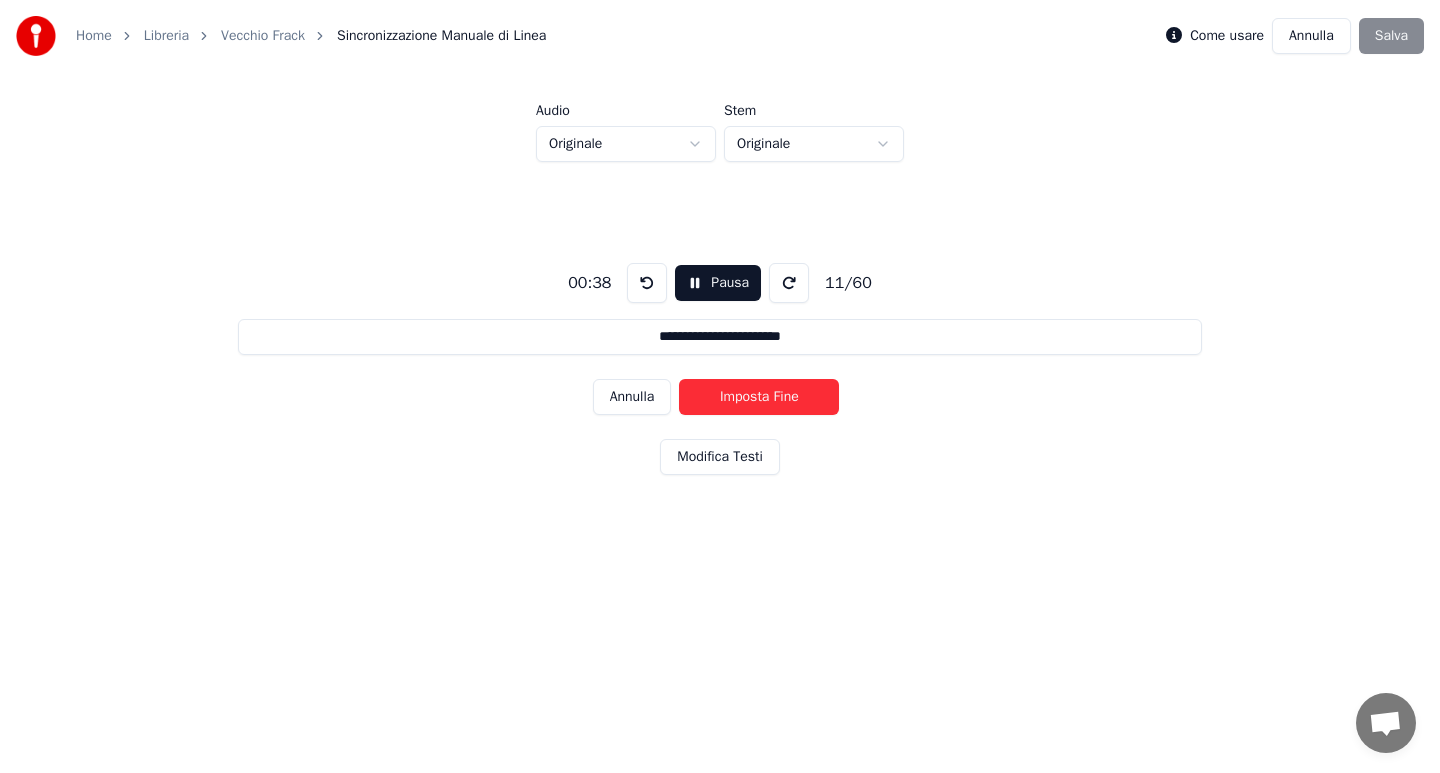 click on "Annulla" at bounding box center [632, 397] 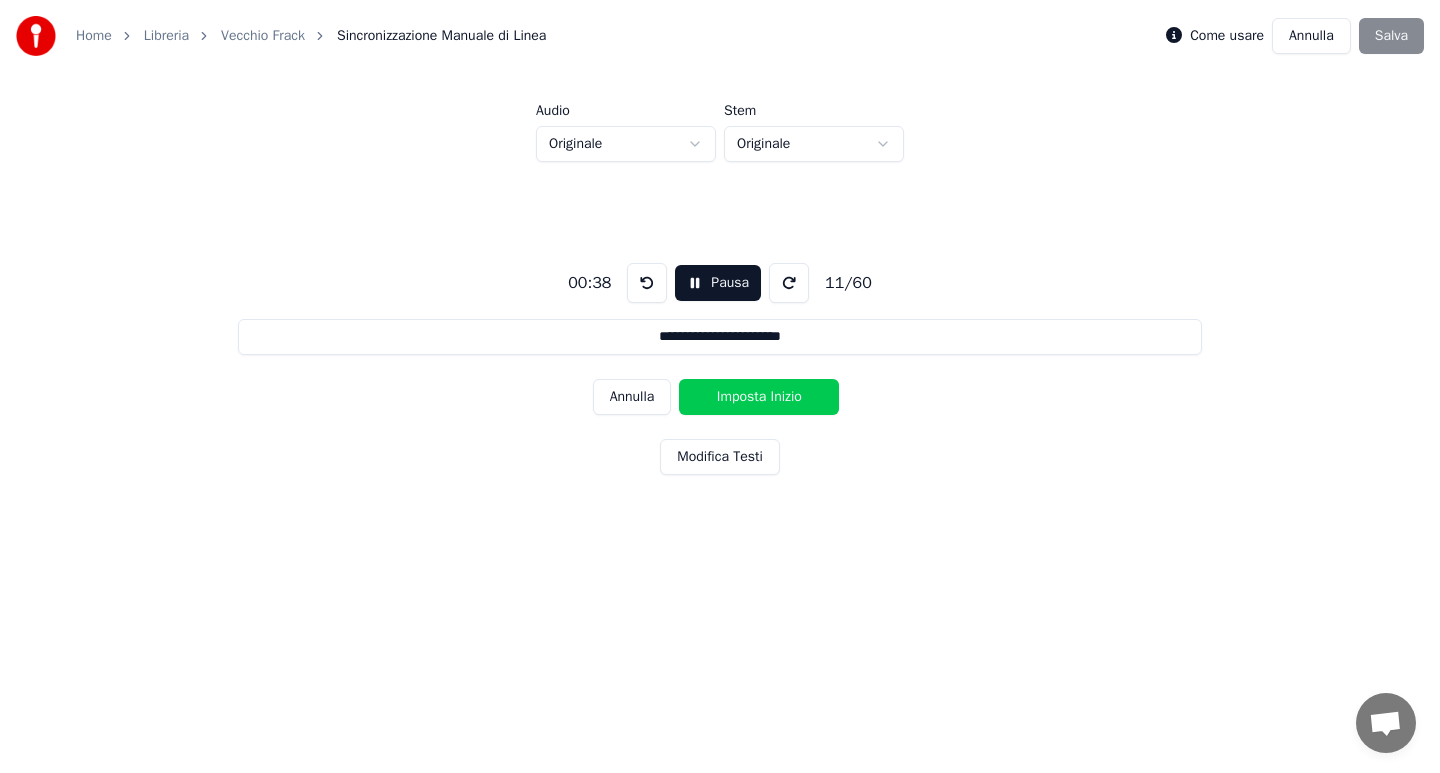 click on "Annulla" at bounding box center [632, 397] 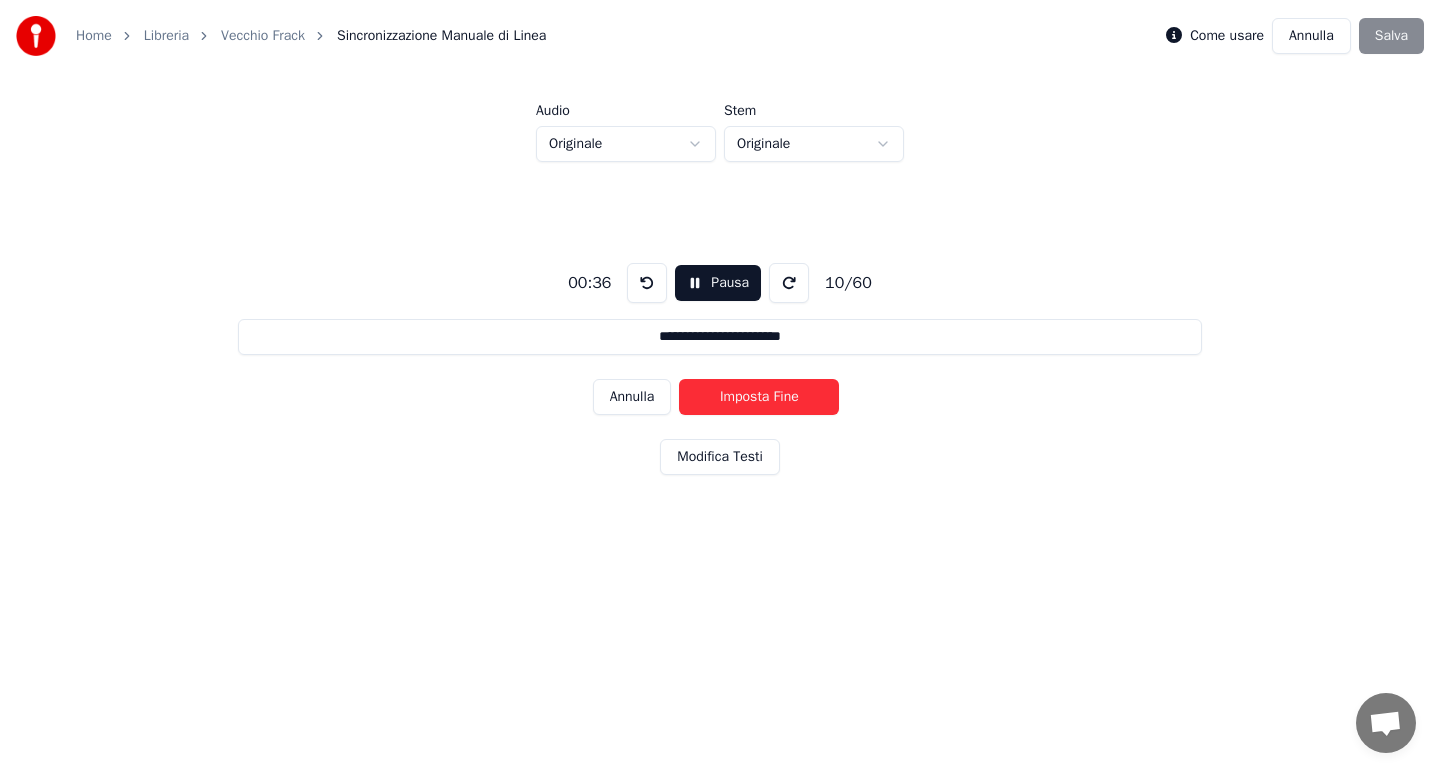click on "Annulla" at bounding box center (632, 397) 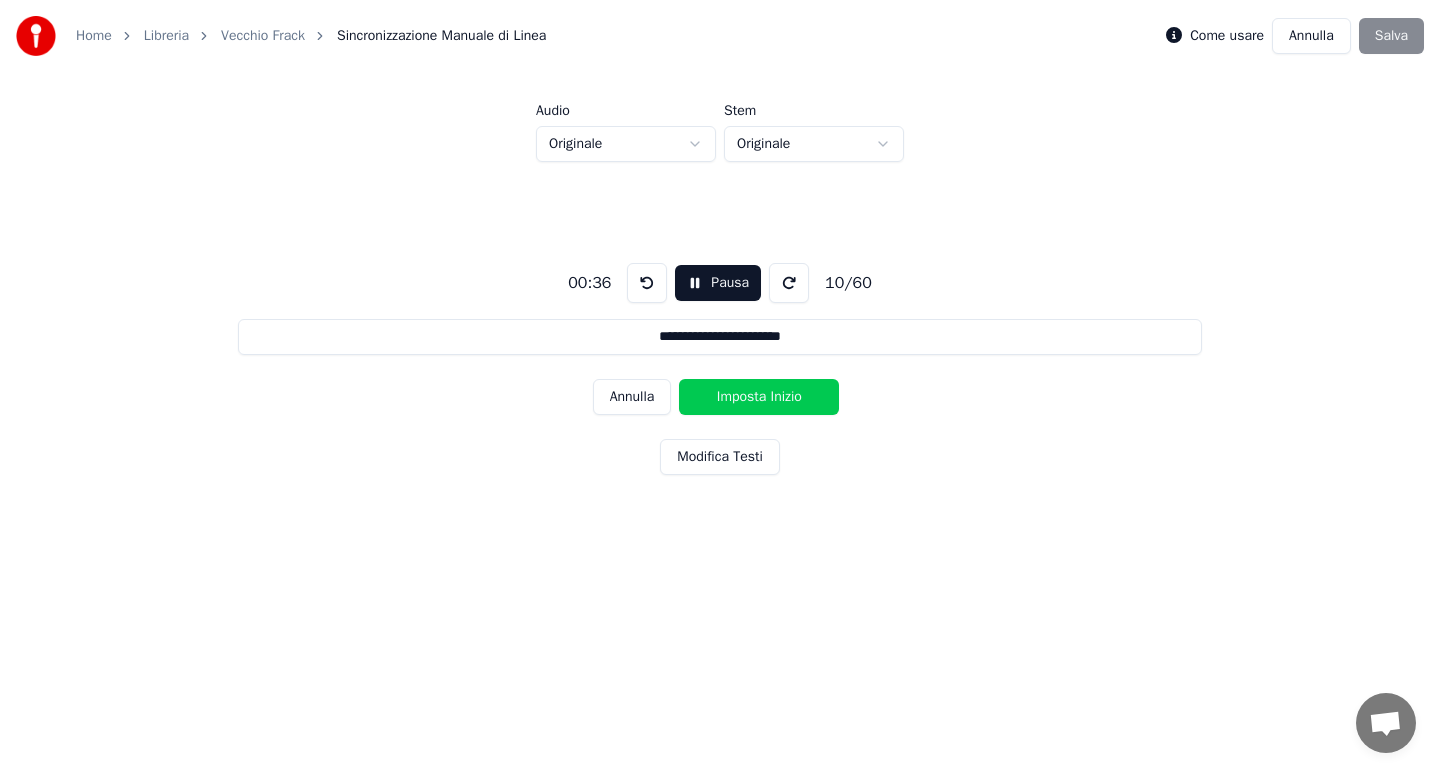 click on "Annulla" at bounding box center (632, 397) 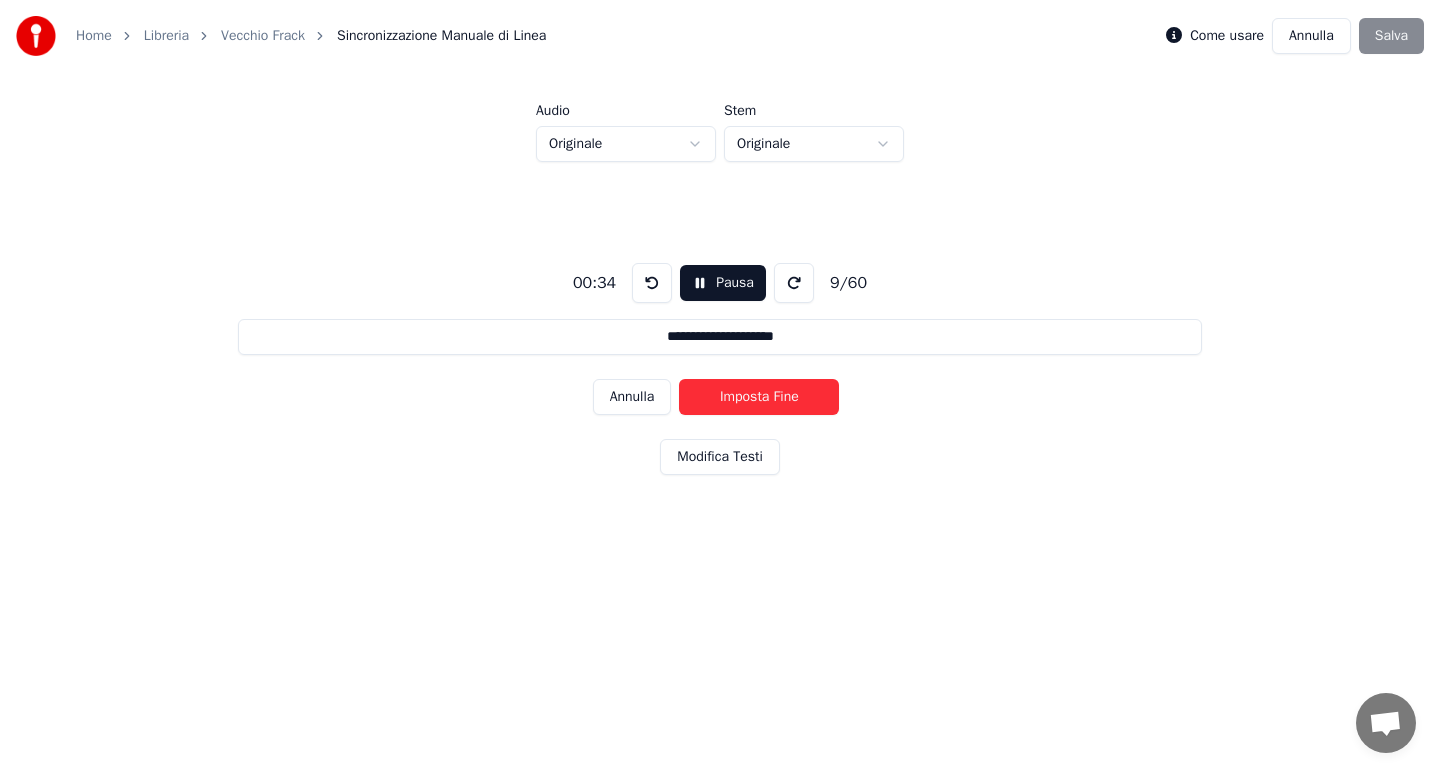 click on "Annulla" at bounding box center [632, 397] 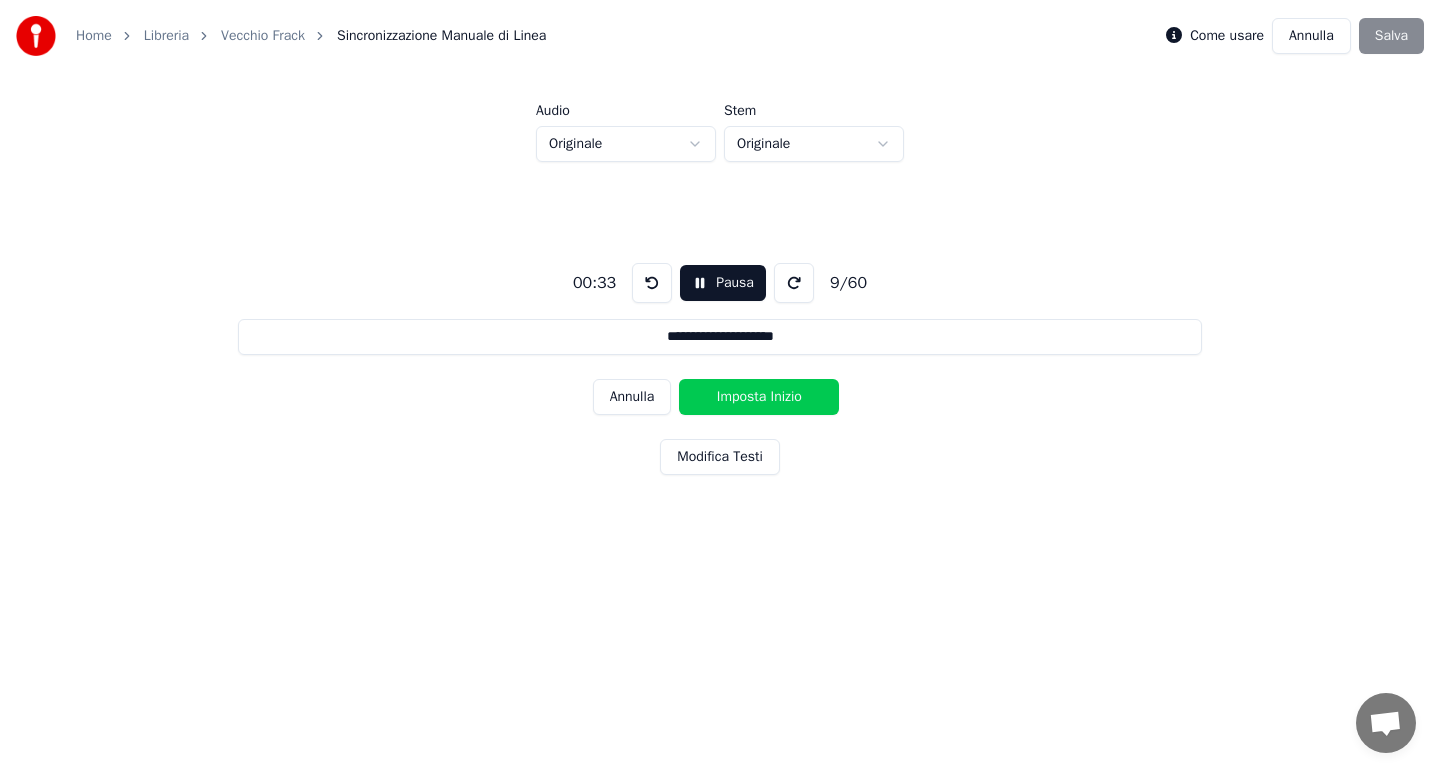 click on "Annulla" at bounding box center [632, 397] 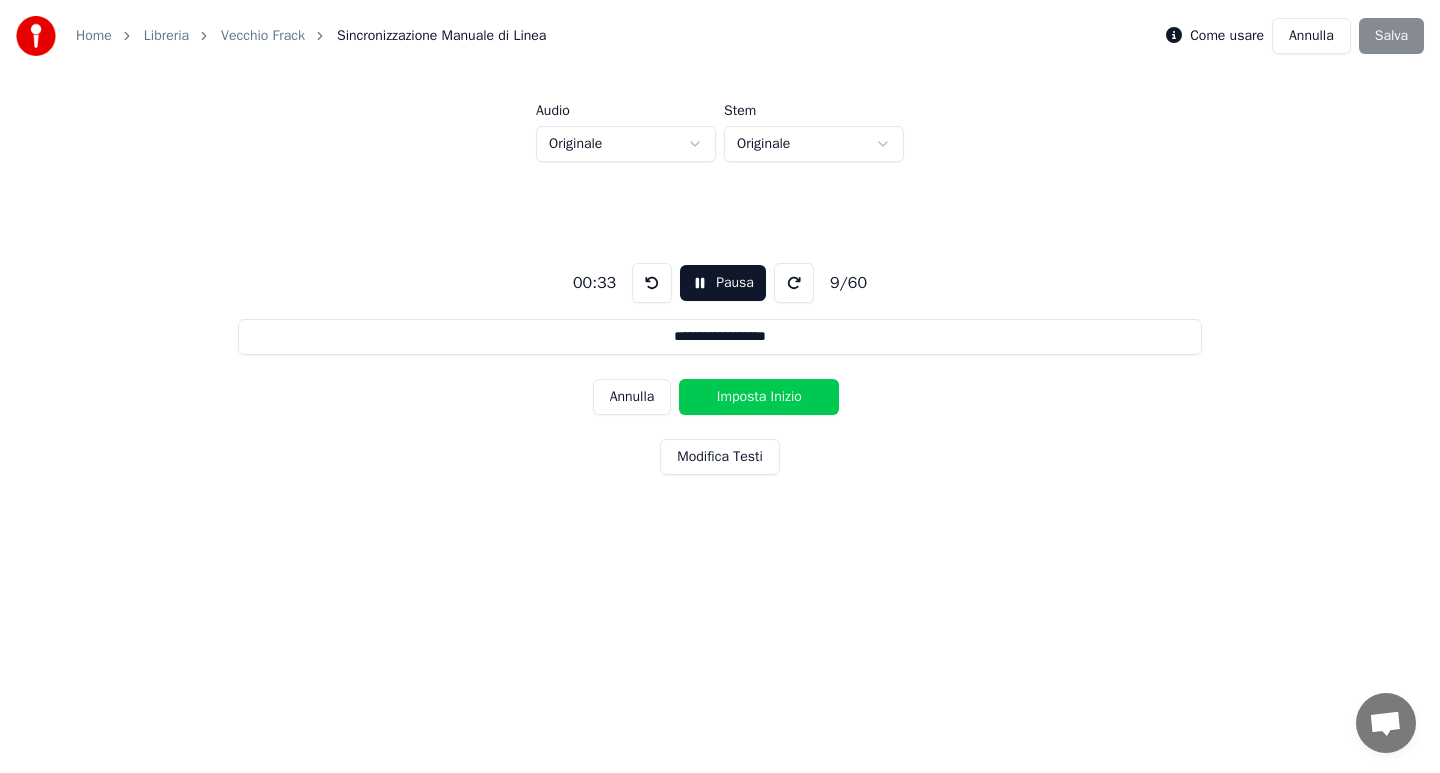 click on "Annulla" at bounding box center (632, 397) 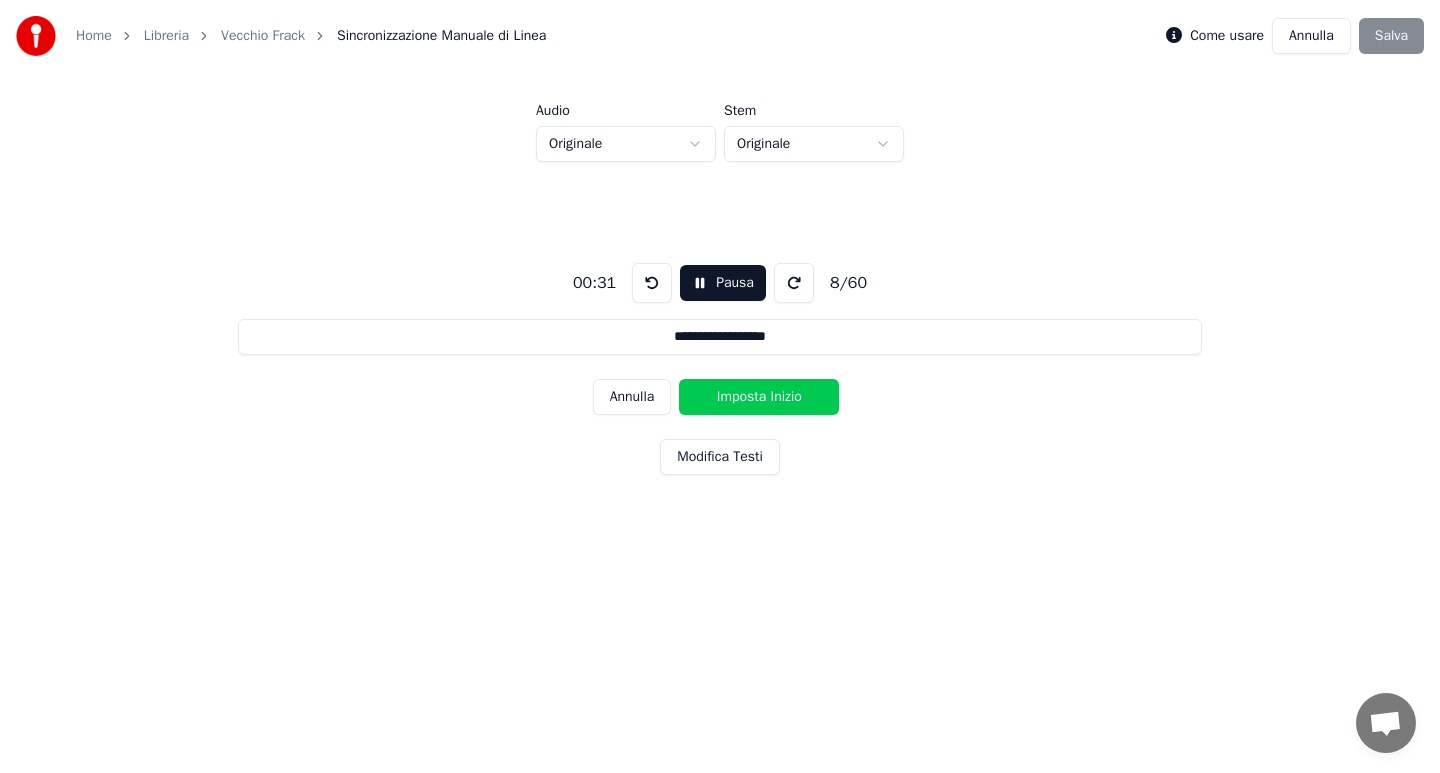 click on "Annulla" at bounding box center [632, 397] 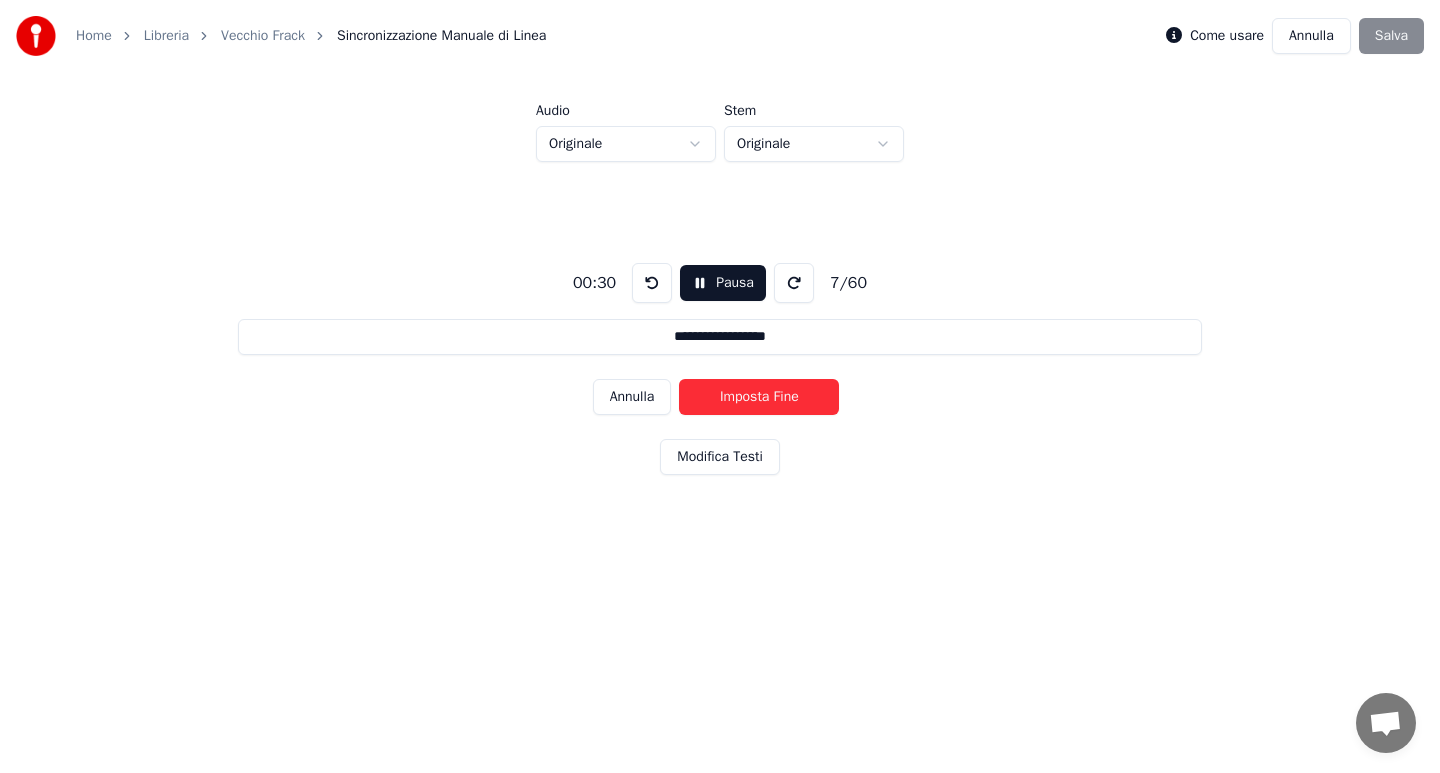 click on "Annulla" at bounding box center [632, 397] 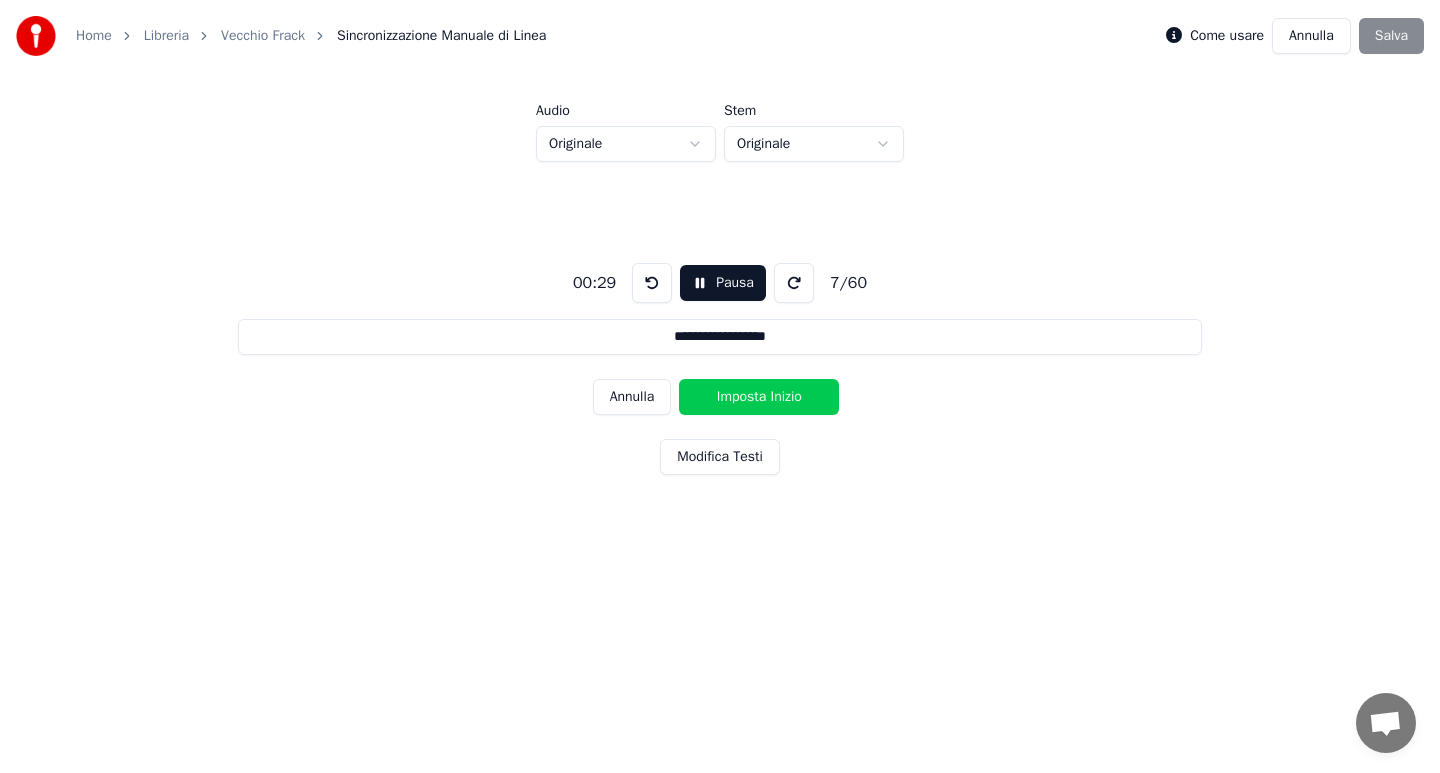 click on "Annulla" at bounding box center (632, 397) 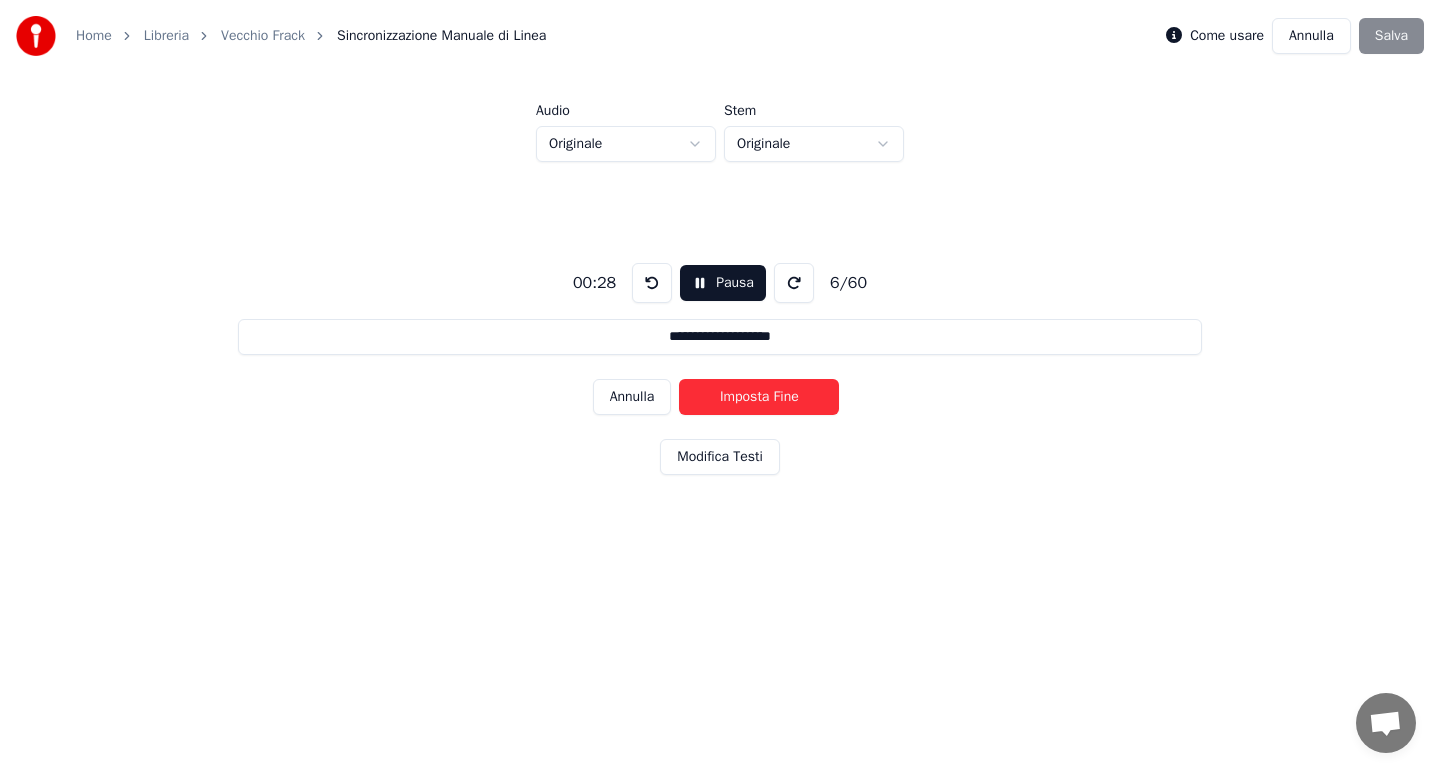 click on "Annulla" at bounding box center (632, 397) 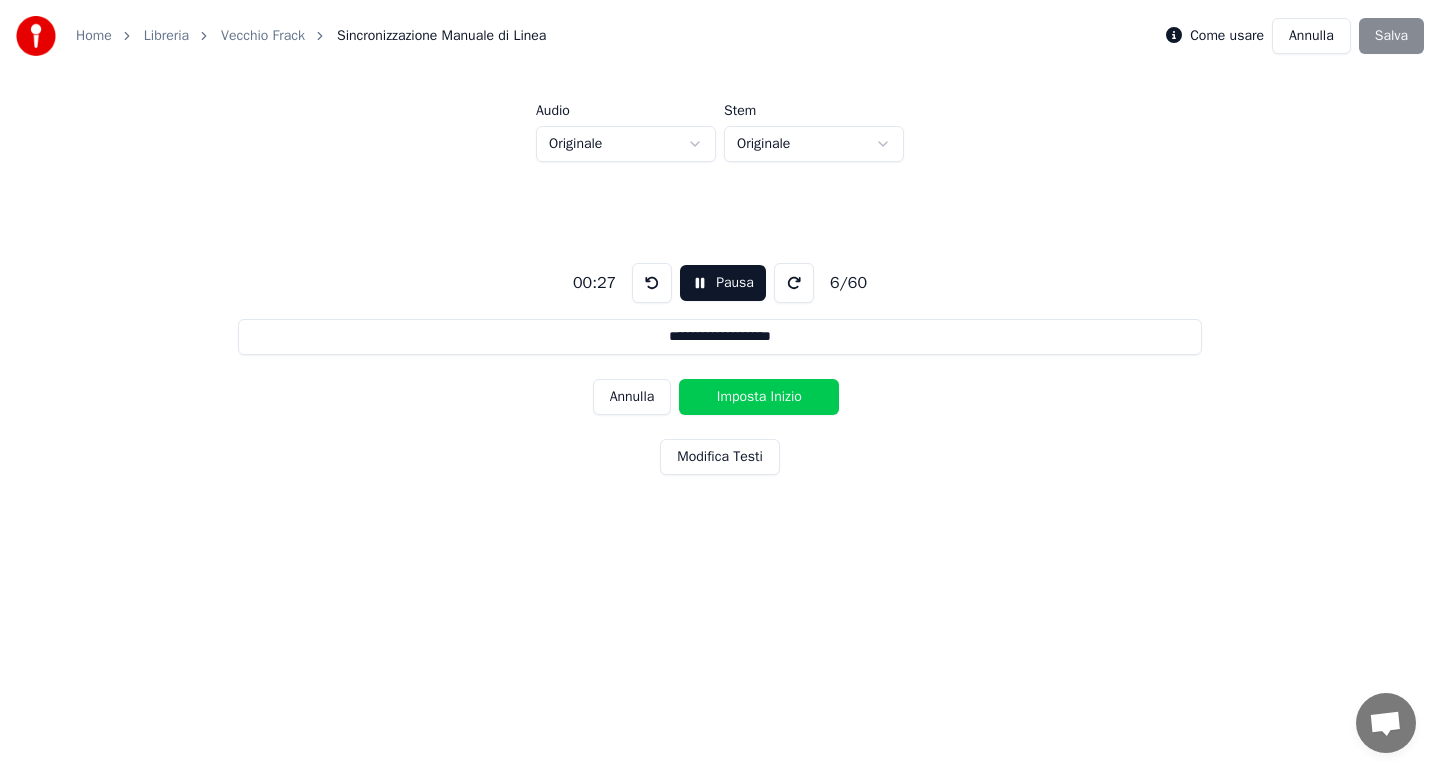 click on "Annulla" at bounding box center [632, 397] 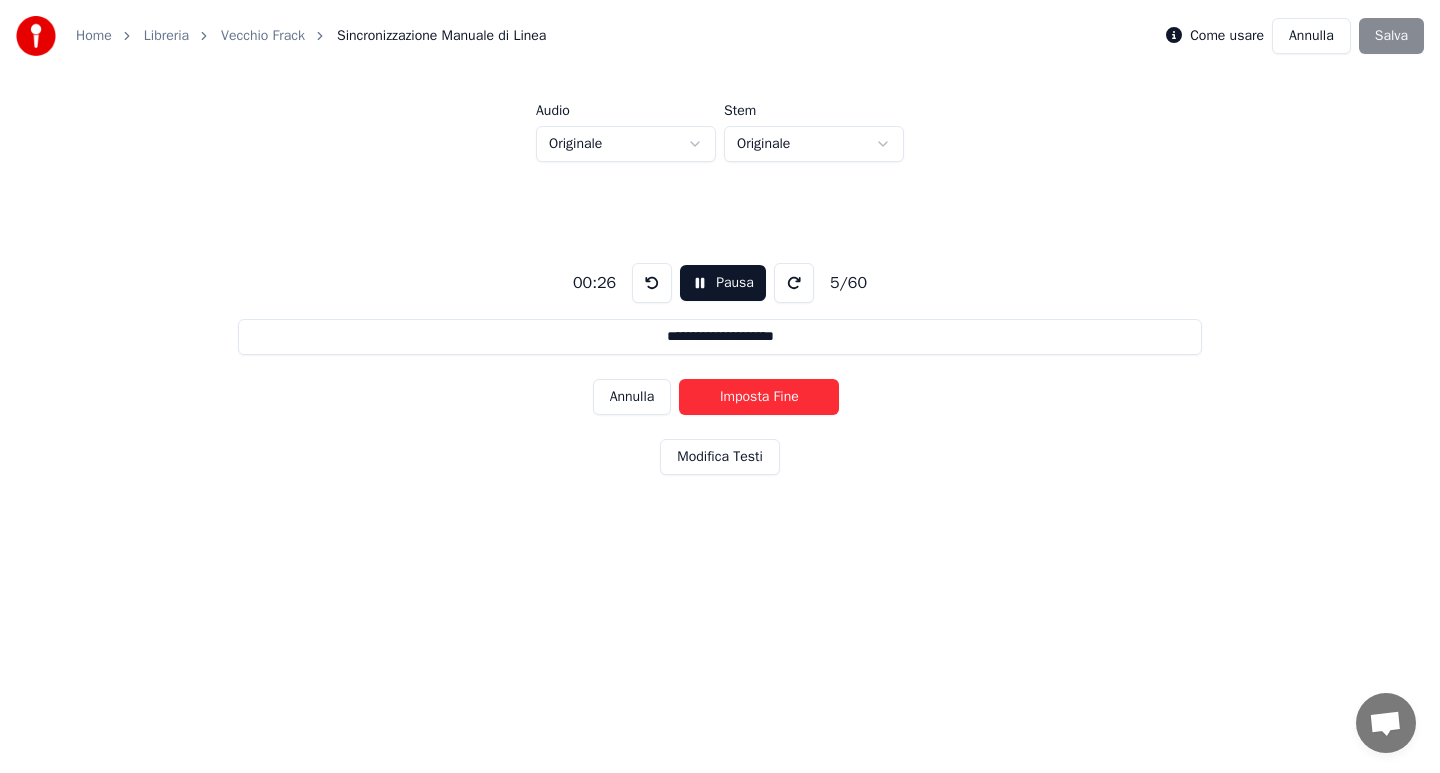 click on "Annulla" at bounding box center (632, 397) 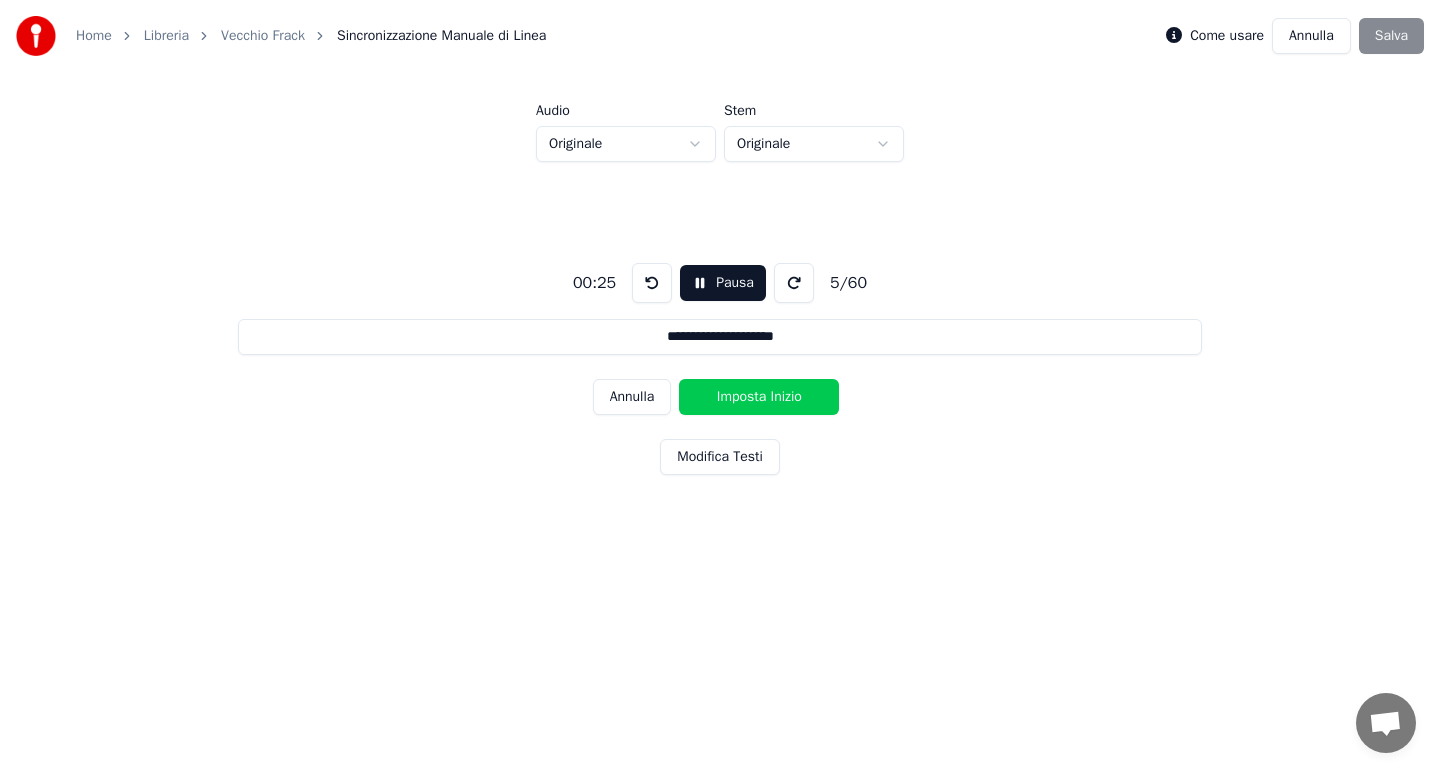 click on "Annulla" at bounding box center (632, 397) 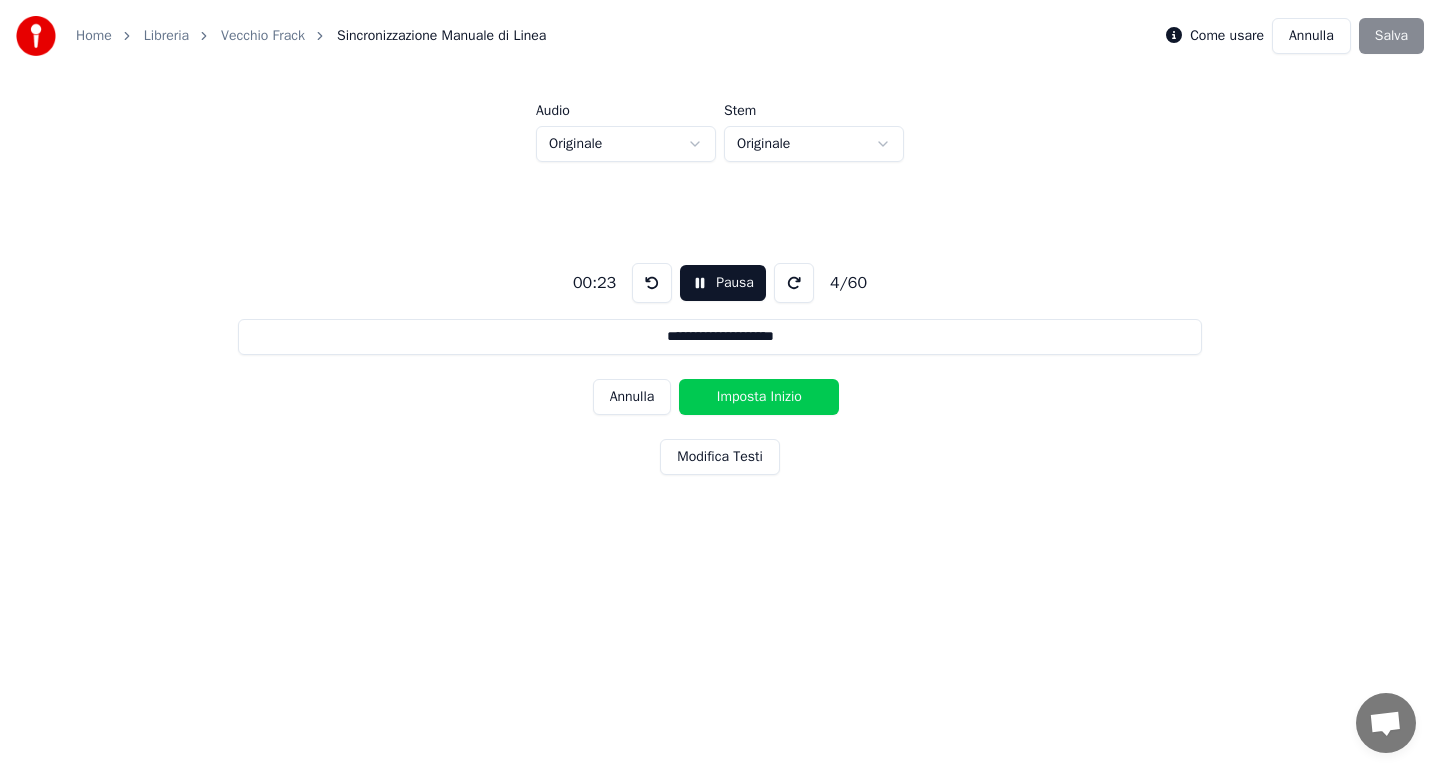 click on "Annulla" at bounding box center (632, 397) 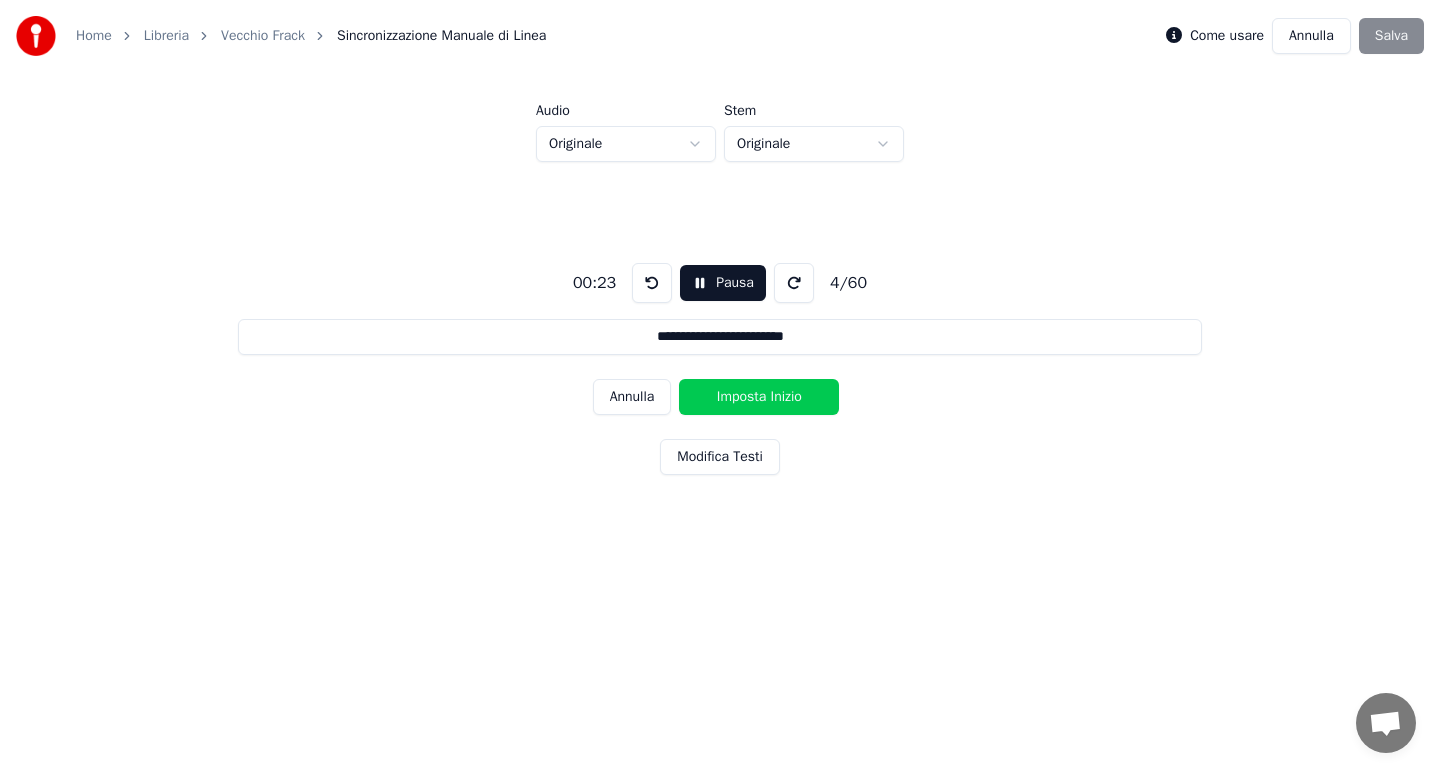 click on "Annulla" at bounding box center [632, 397] 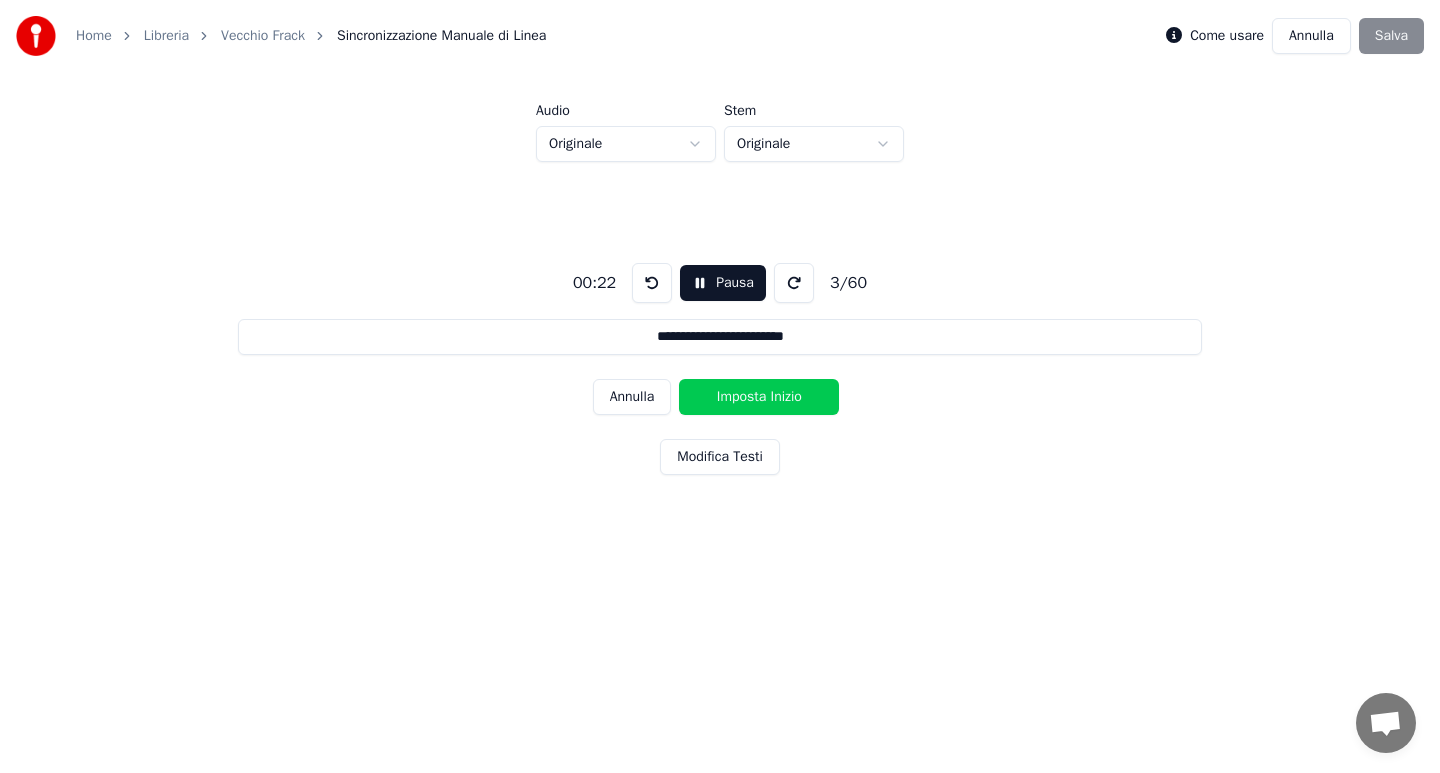 click on "Annulla" at bounding box center [632, 397] 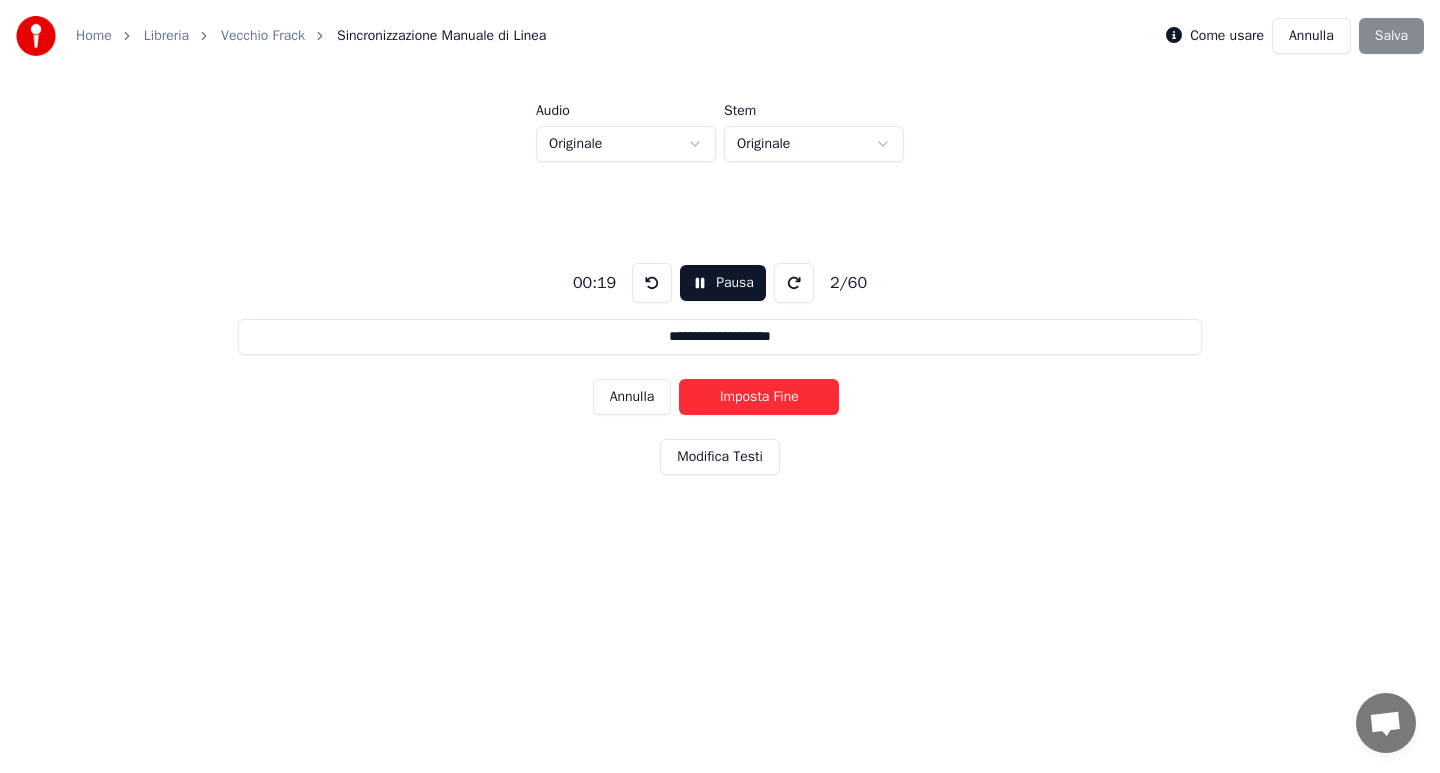 click on "Annulla" at bounding box center [632, 397] 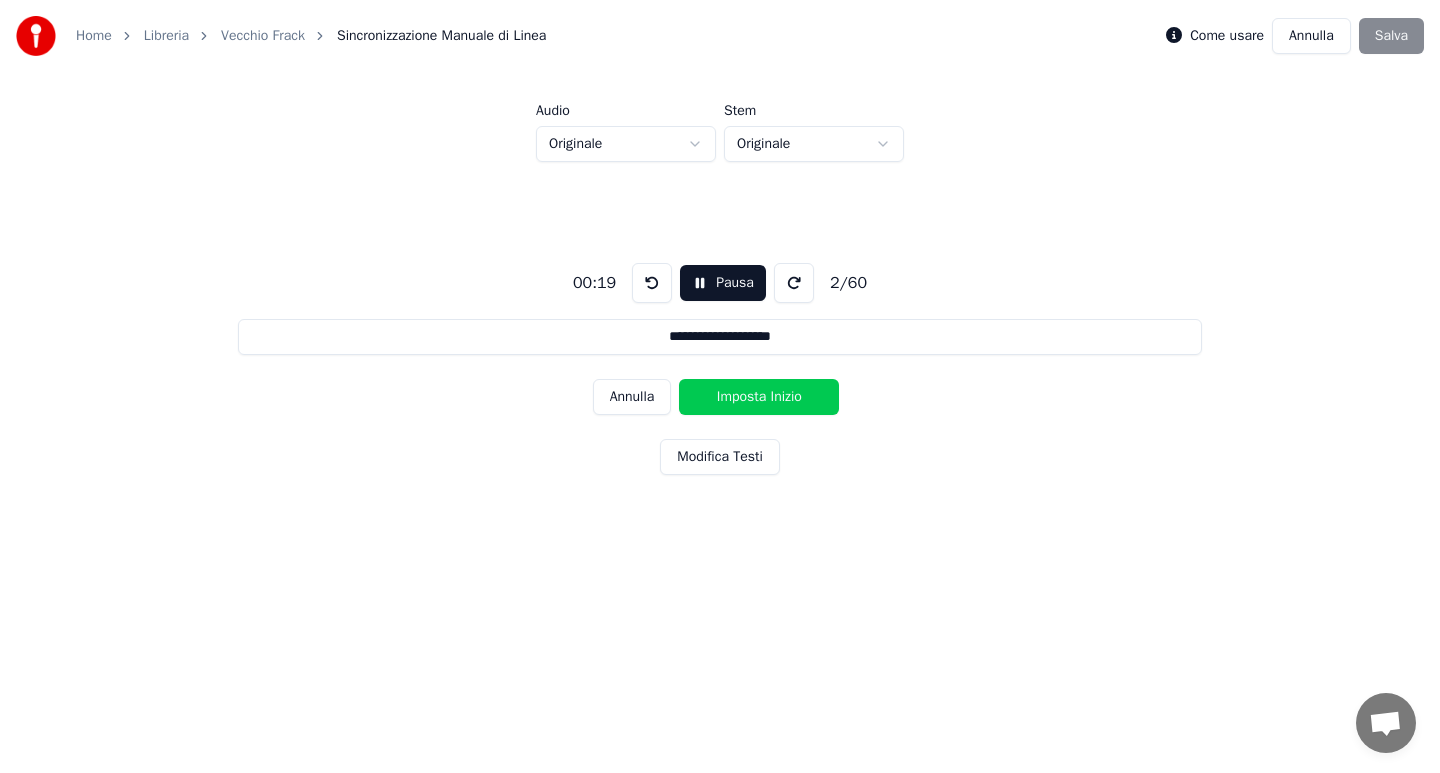 click on "Annulla" at bounding box center [632, 397] 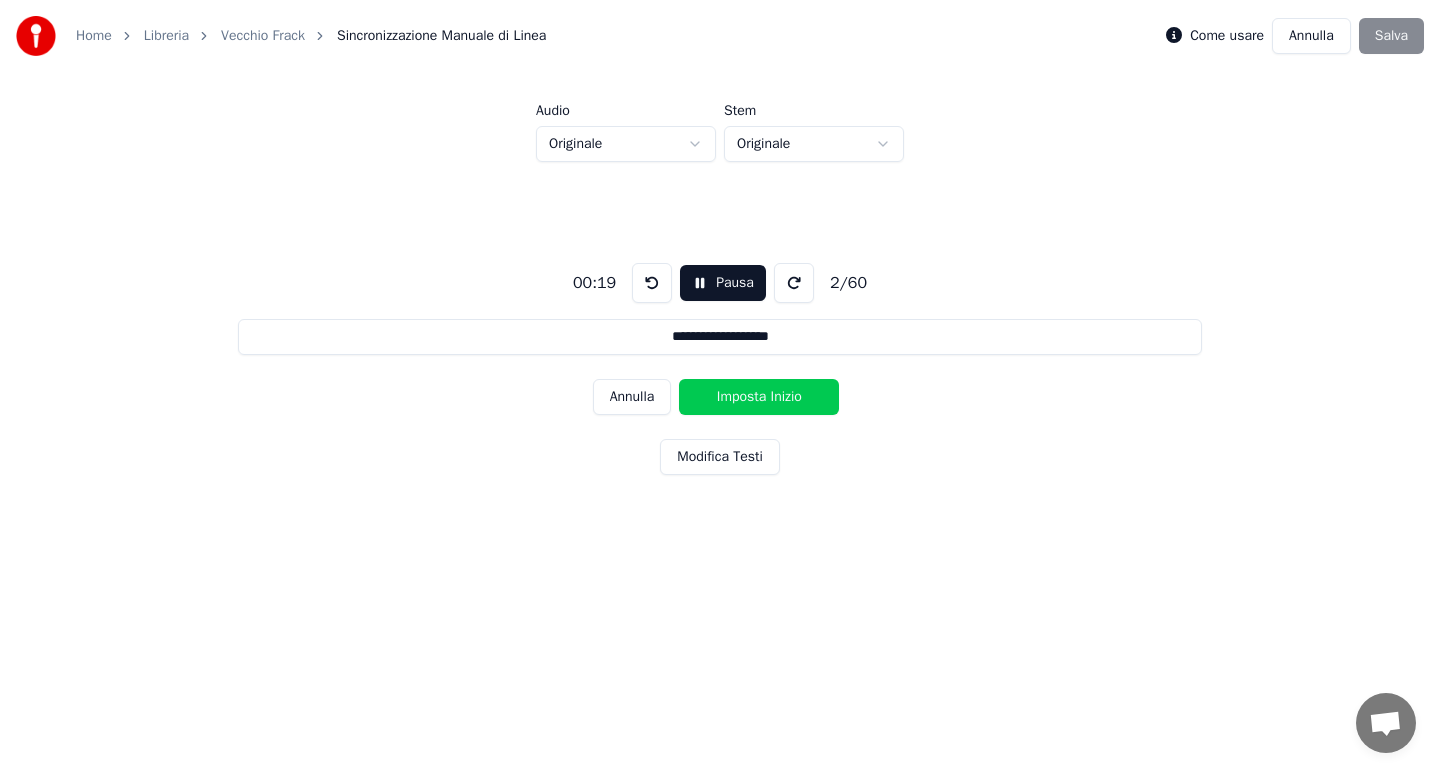 click on "Annulla" at bounding box center [632, 397] 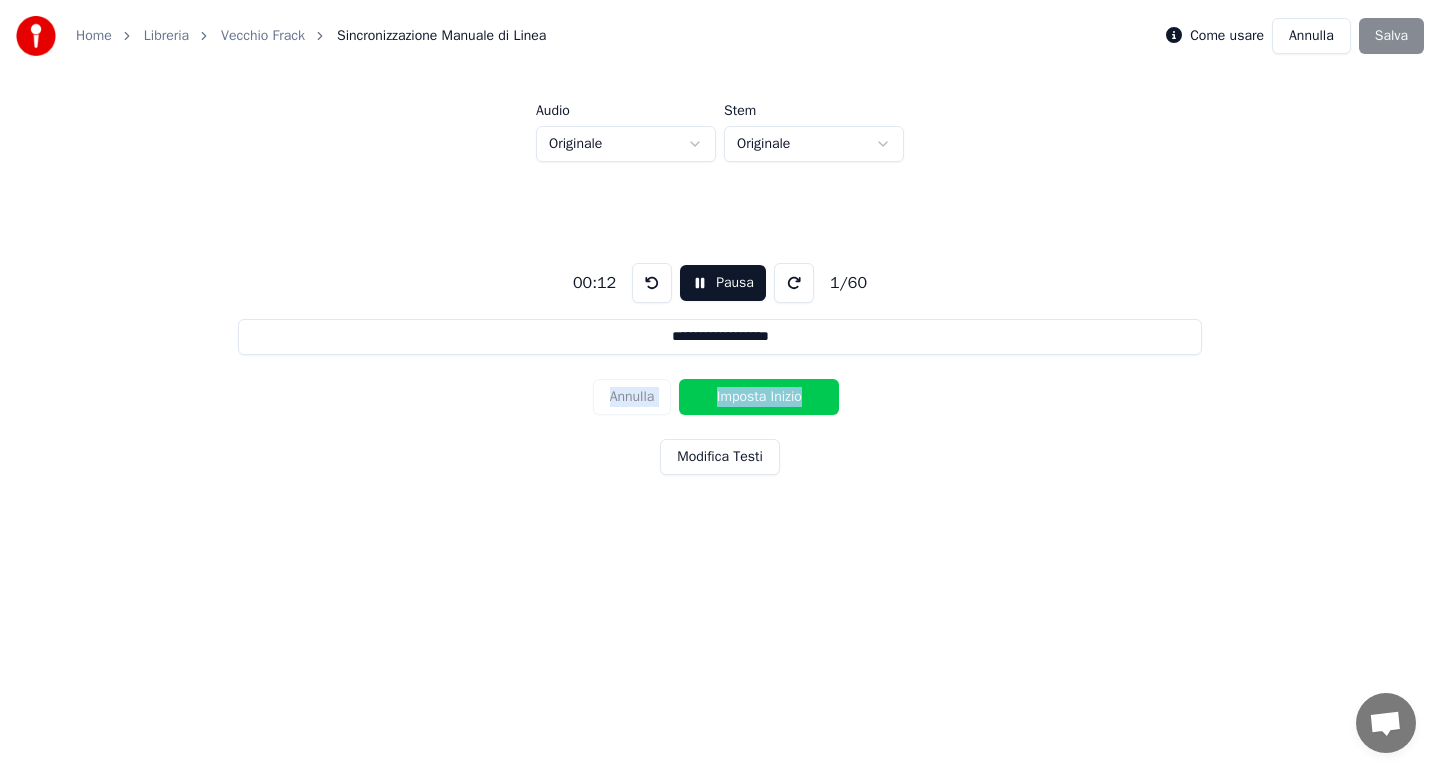 click on "Annulla Imposta Inizio" at bounding box center (720, 397) 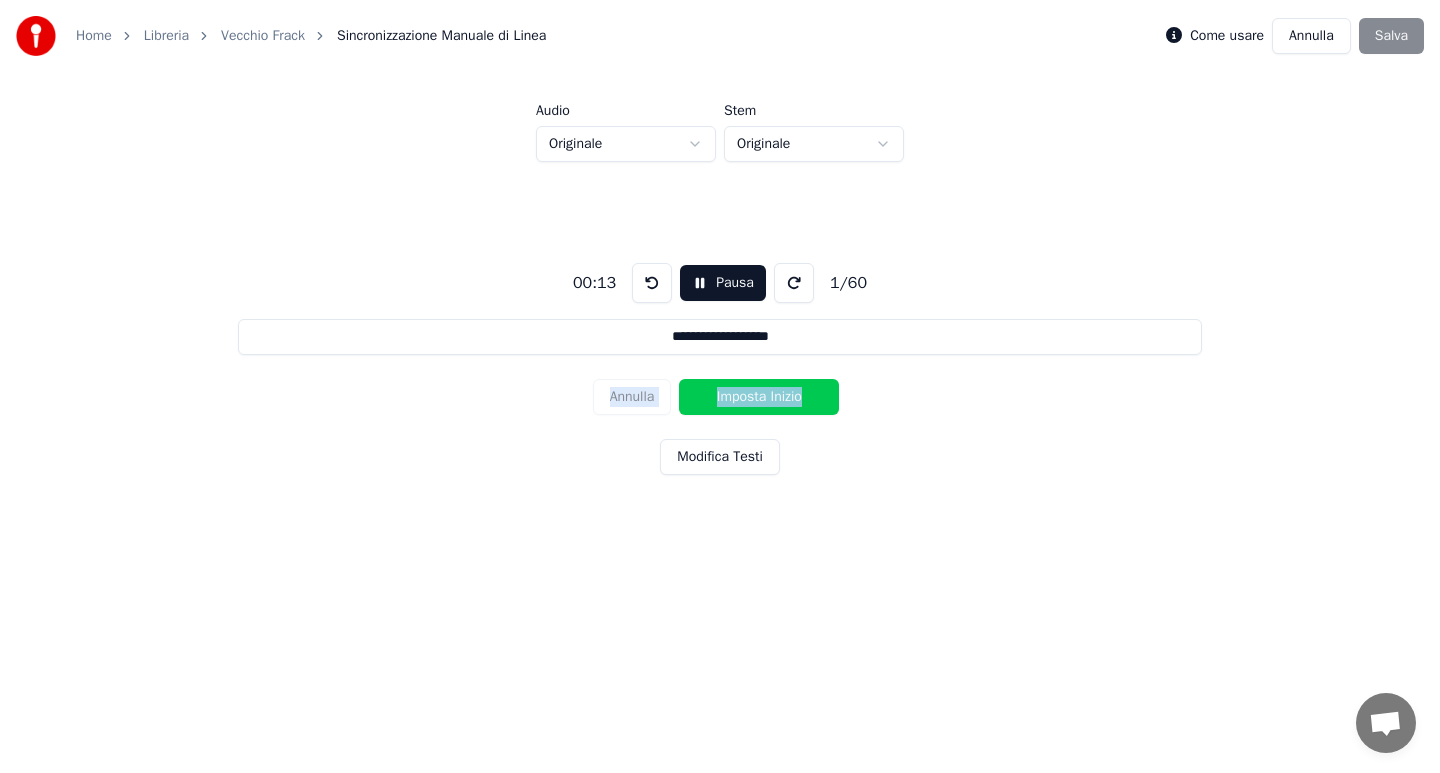 click on "Annulla Imposta Inizio" at bounding box center [720, 397] 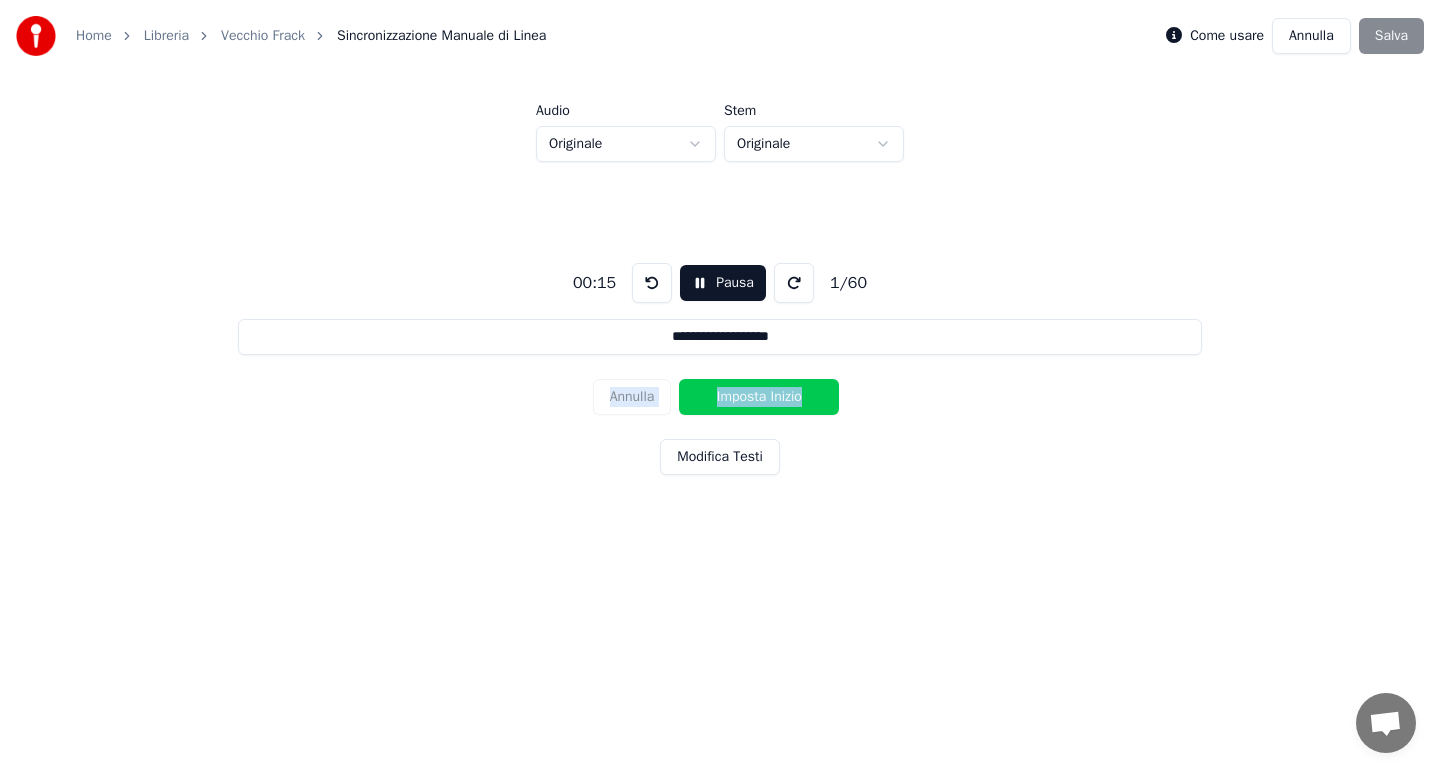 click on "**********" at bounding box center [720, 365] 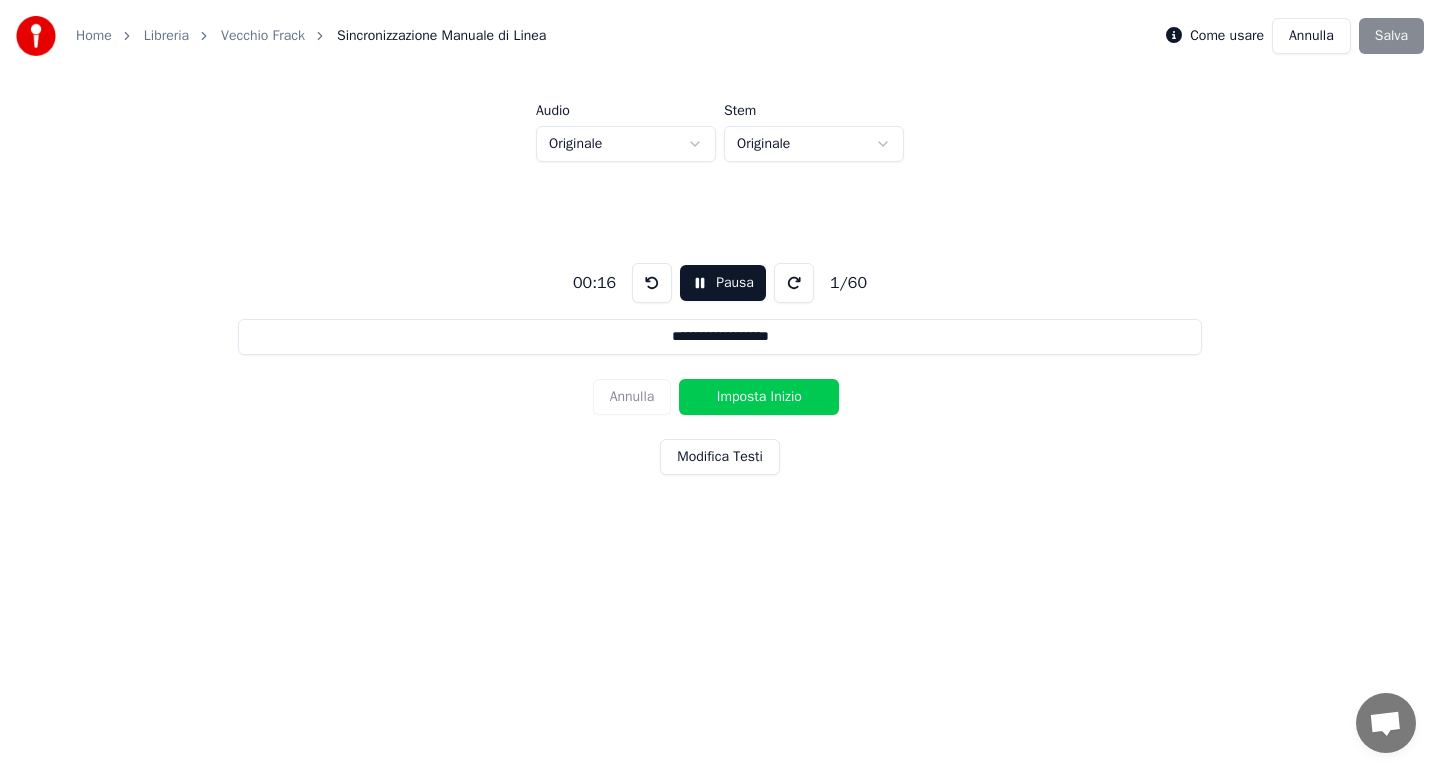 click on "Imposta Inizio" at bounding box center (759, 397) 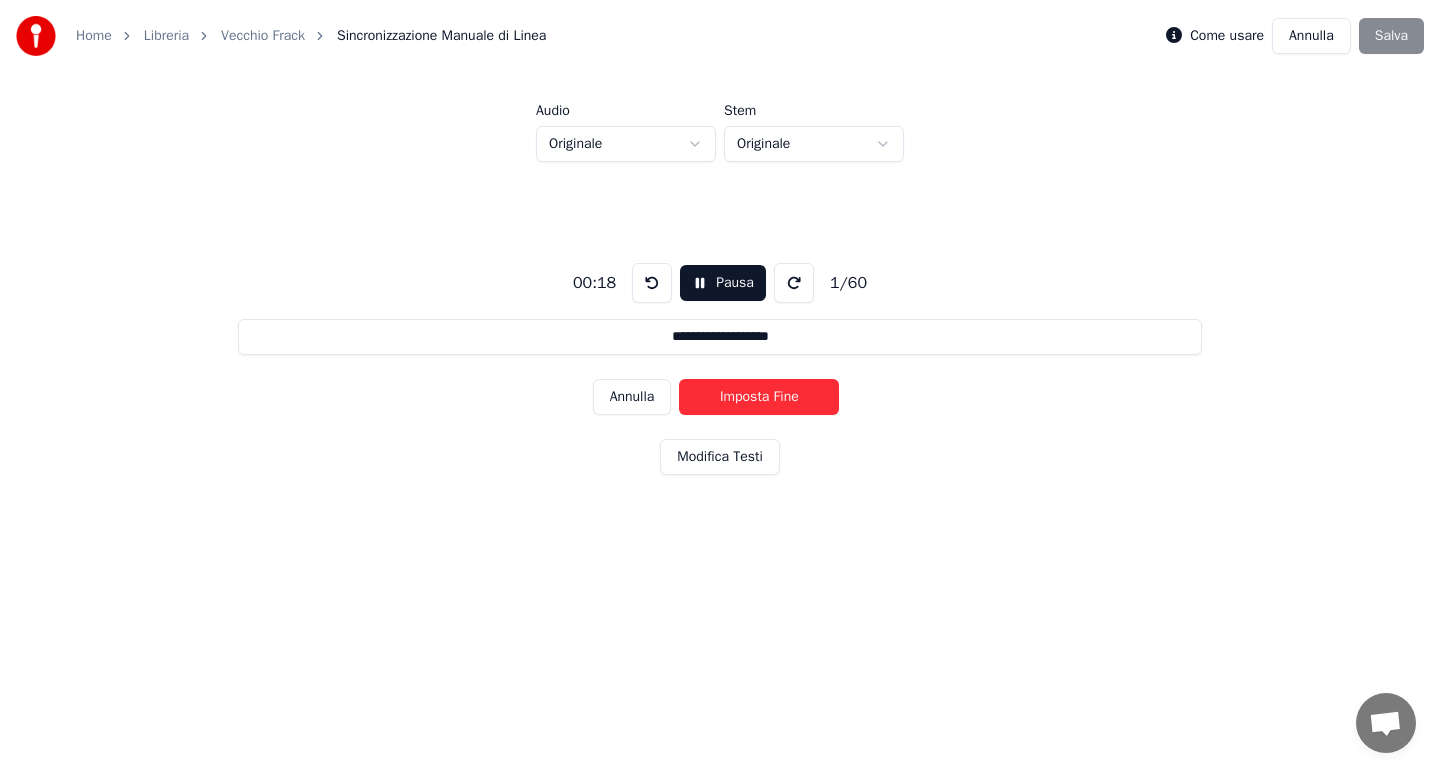 click on "Imposta Fine" at bounding box center (759, 397) 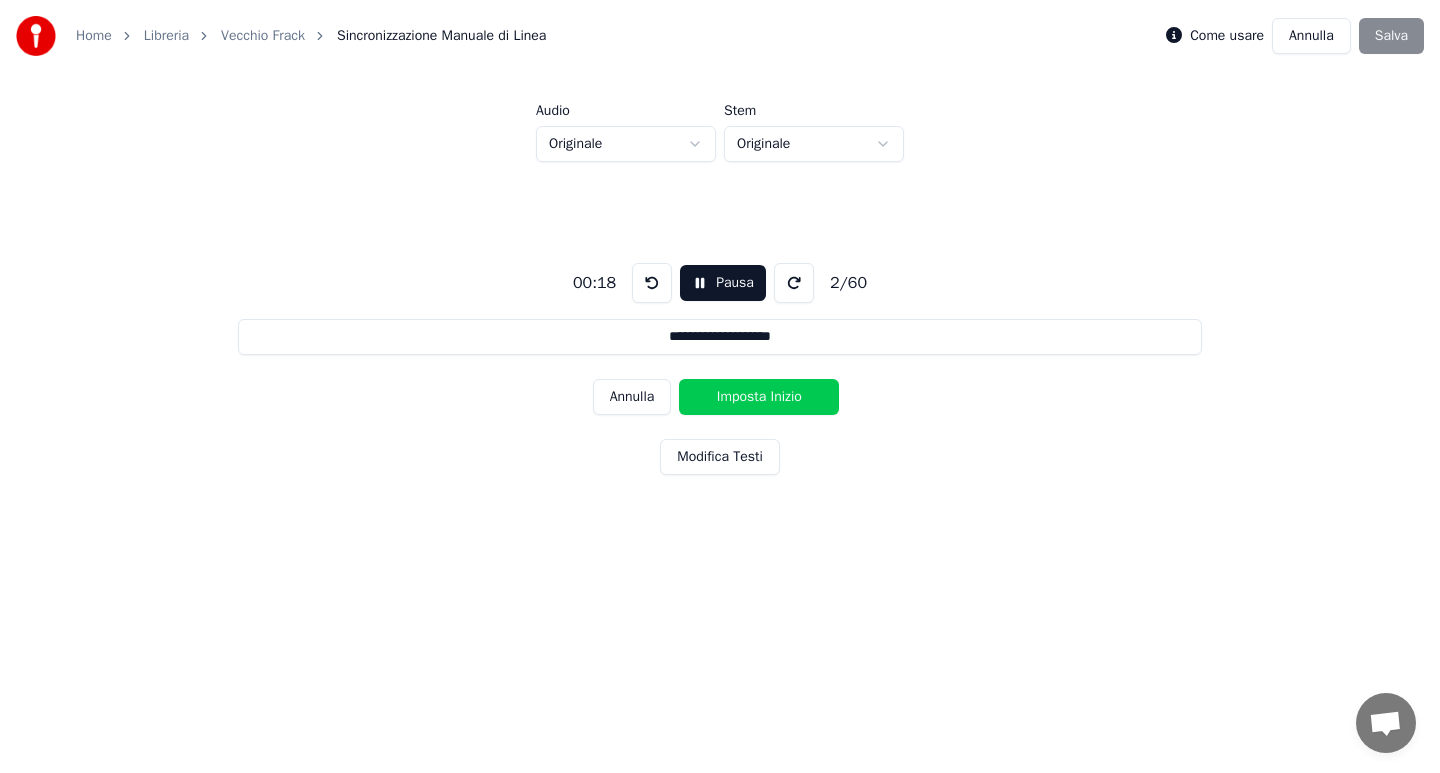 click on "Imposta Inizio" at bounding box center [759, 397] 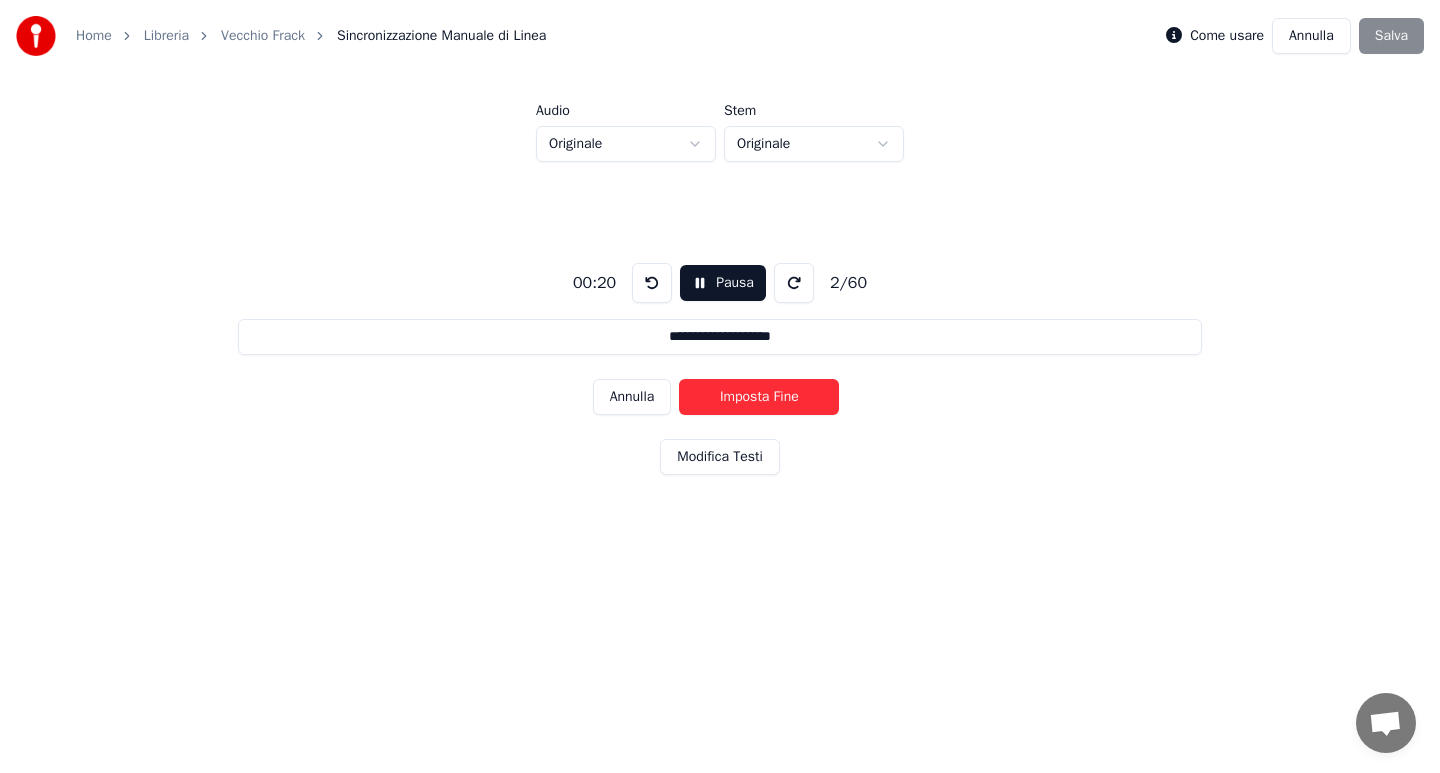 click on "Imposta Fine" at bounding box center [759, 397] 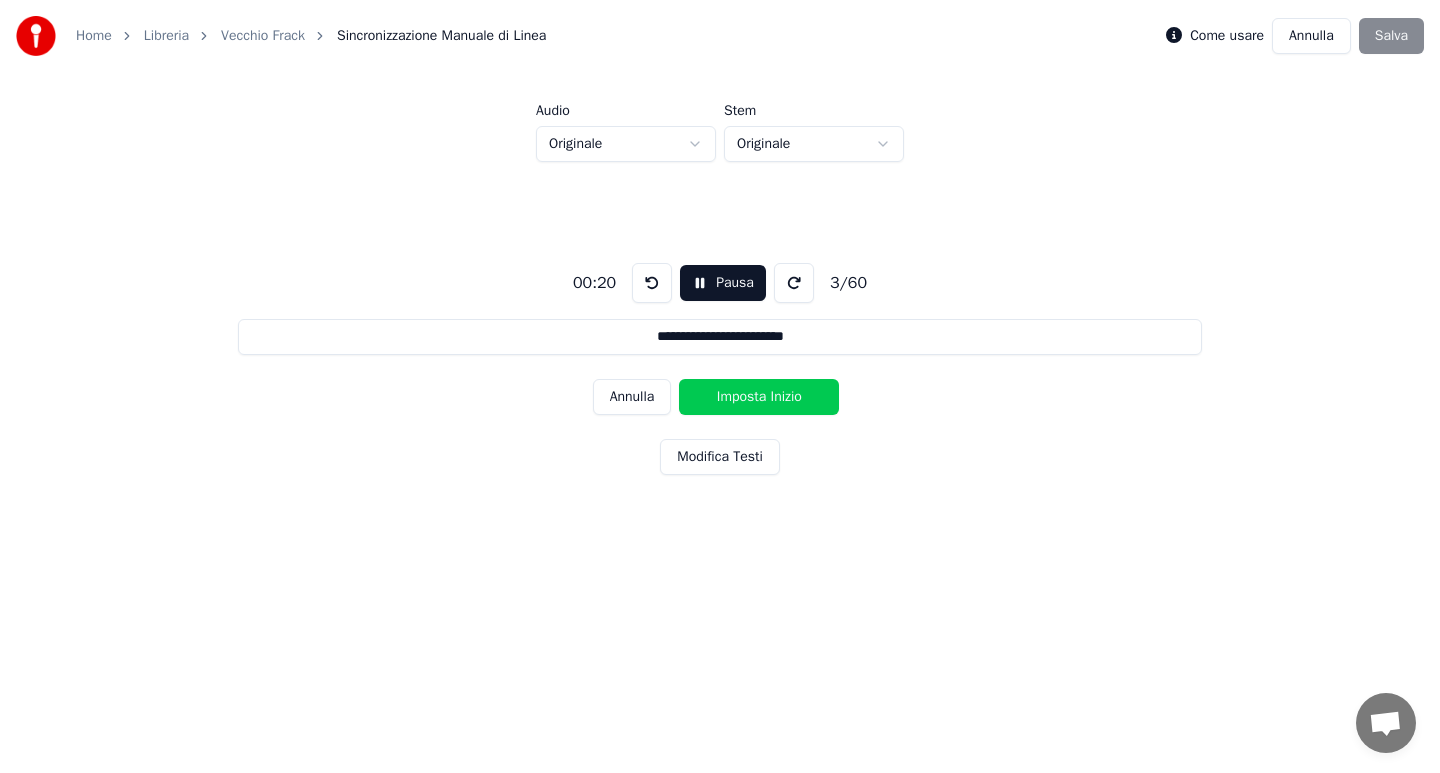 click on "Imposta Inizio" at bounding box center [759, 397] 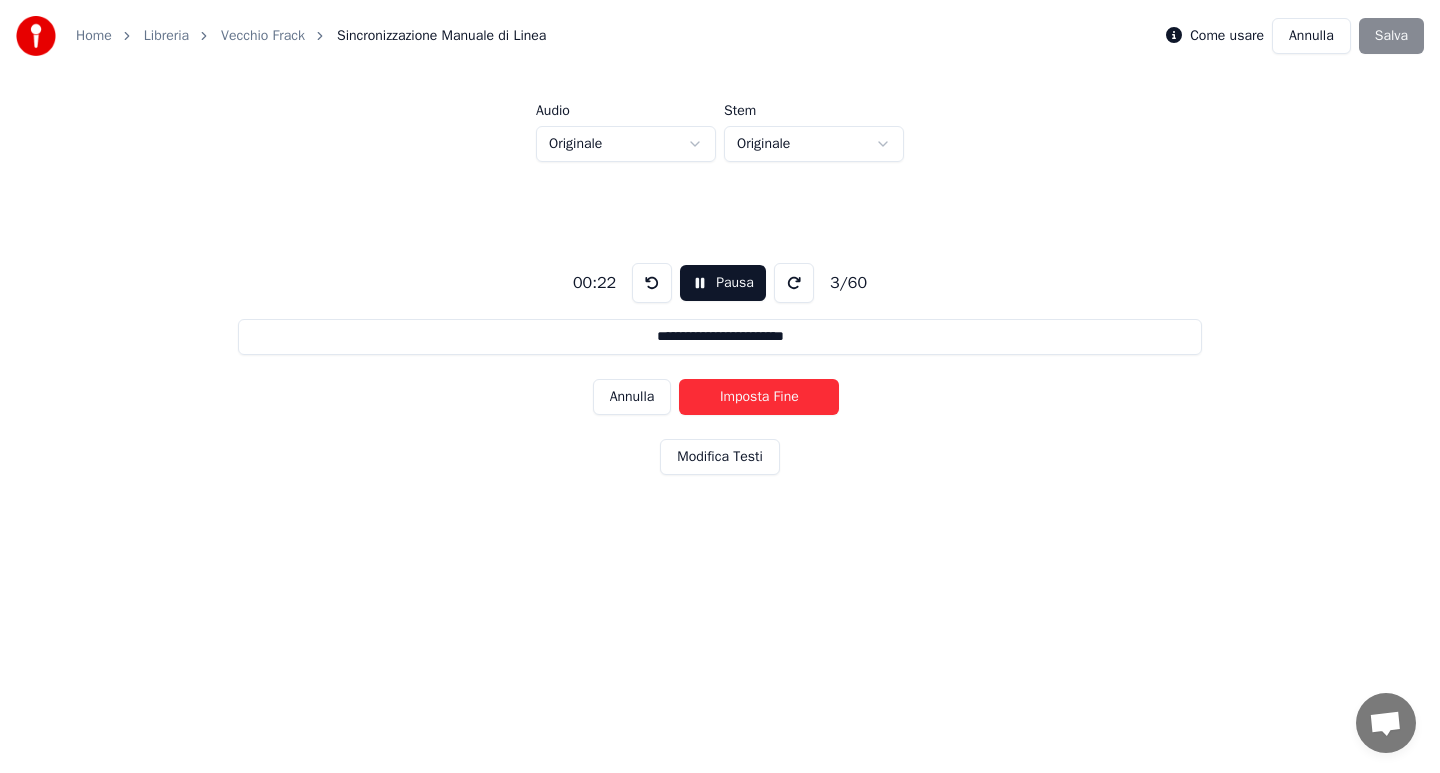 click on "Imposta Fine" at bounding box center (759, 397) 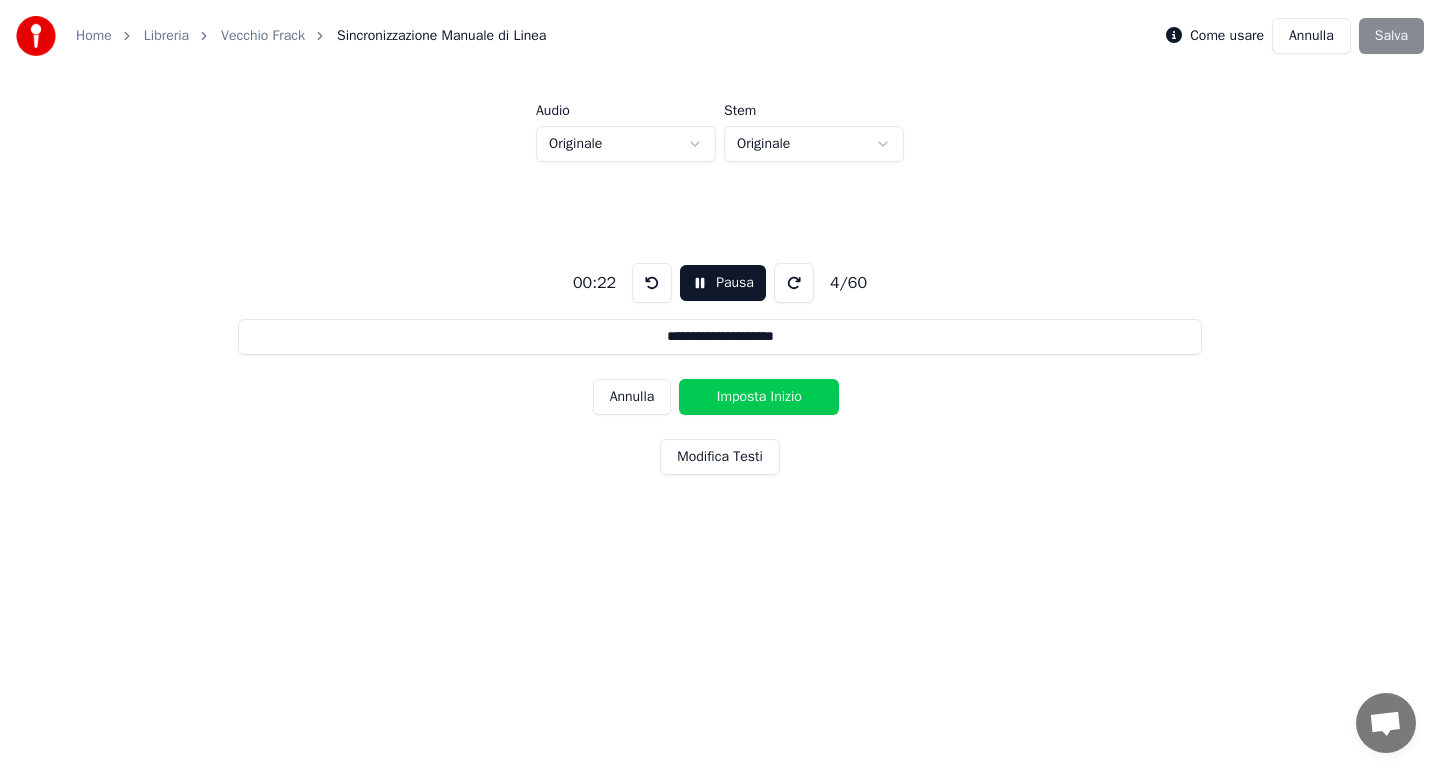 click on "Imposta Inizio" at bounding box center [759, 397] 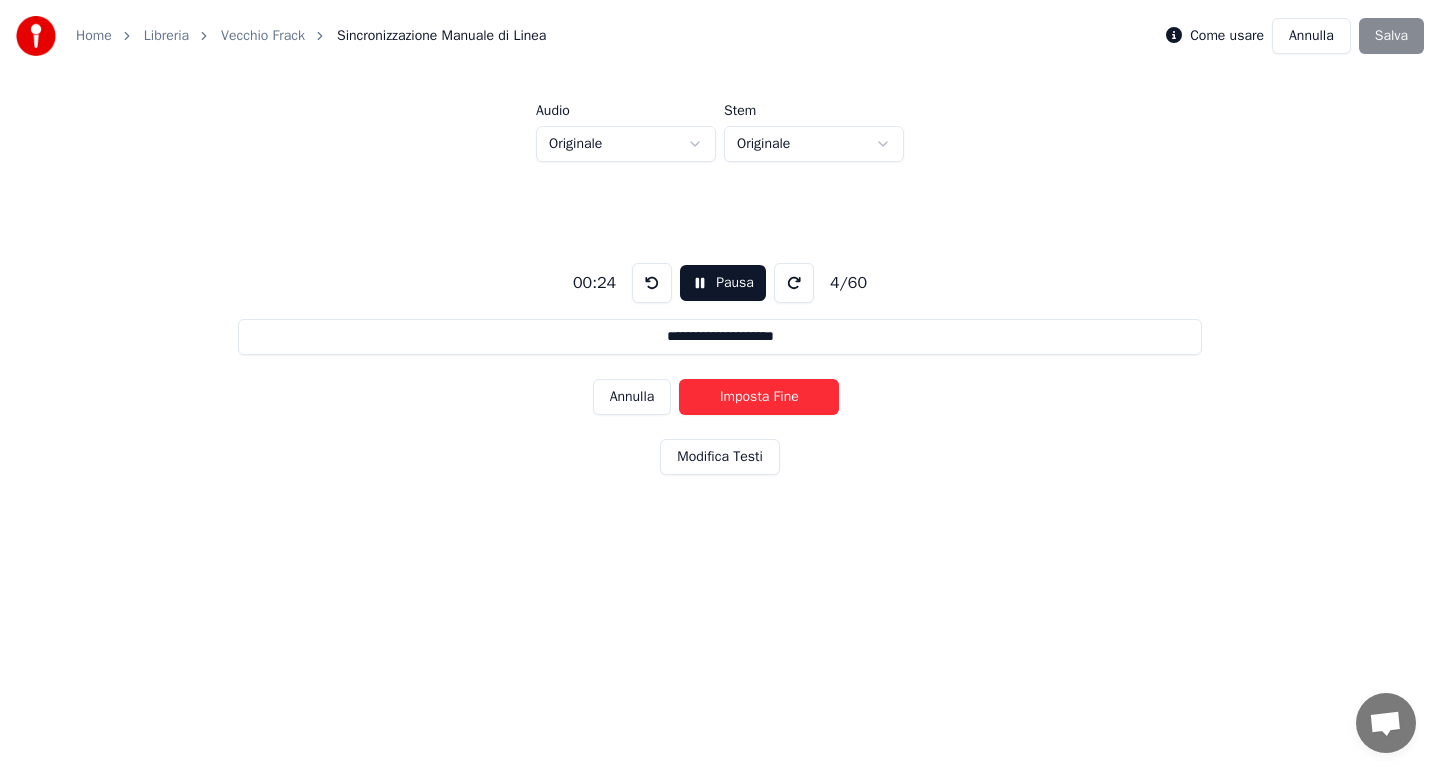 click on "Imposta Fine" at bounding box center [759, 397] 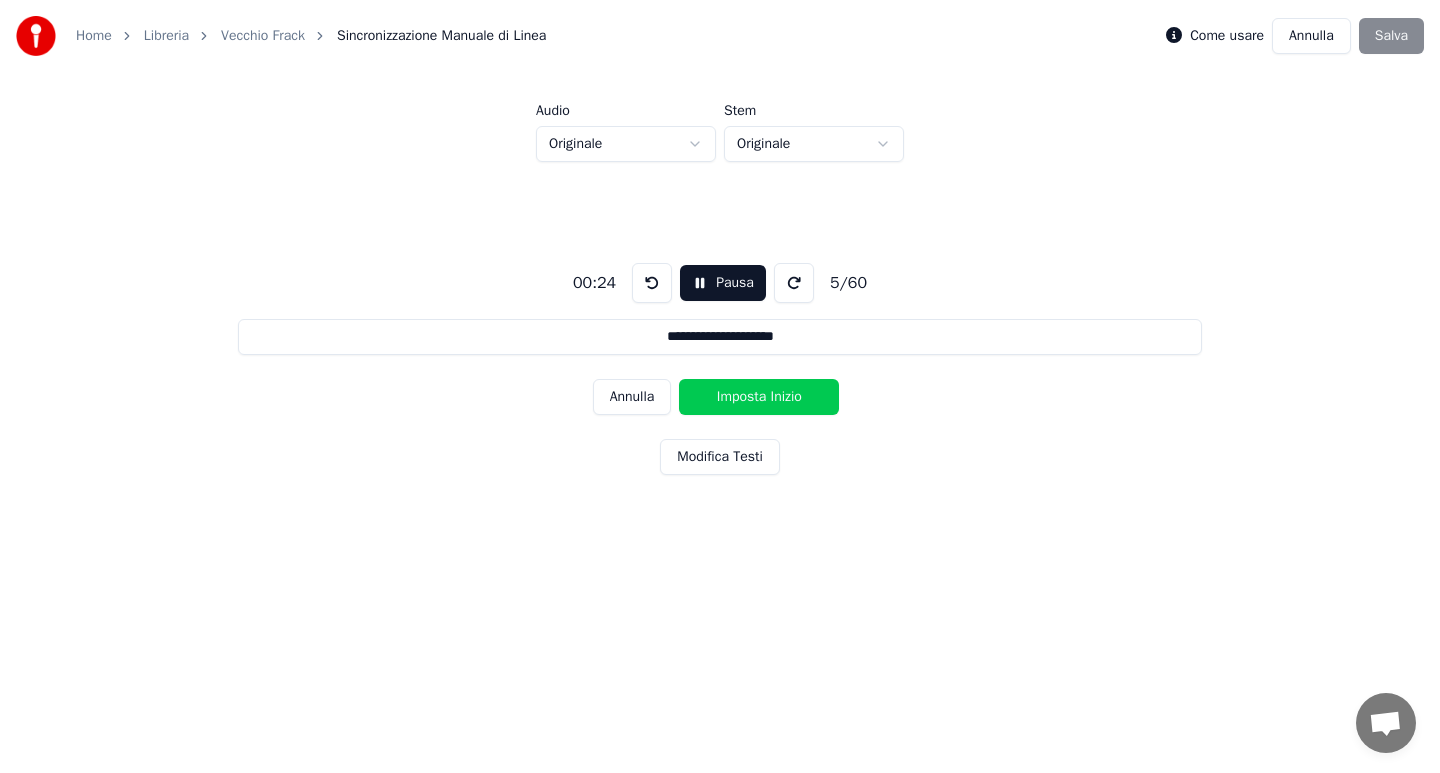 click on "Imposta Inizio" at bounding box center (759, 397) 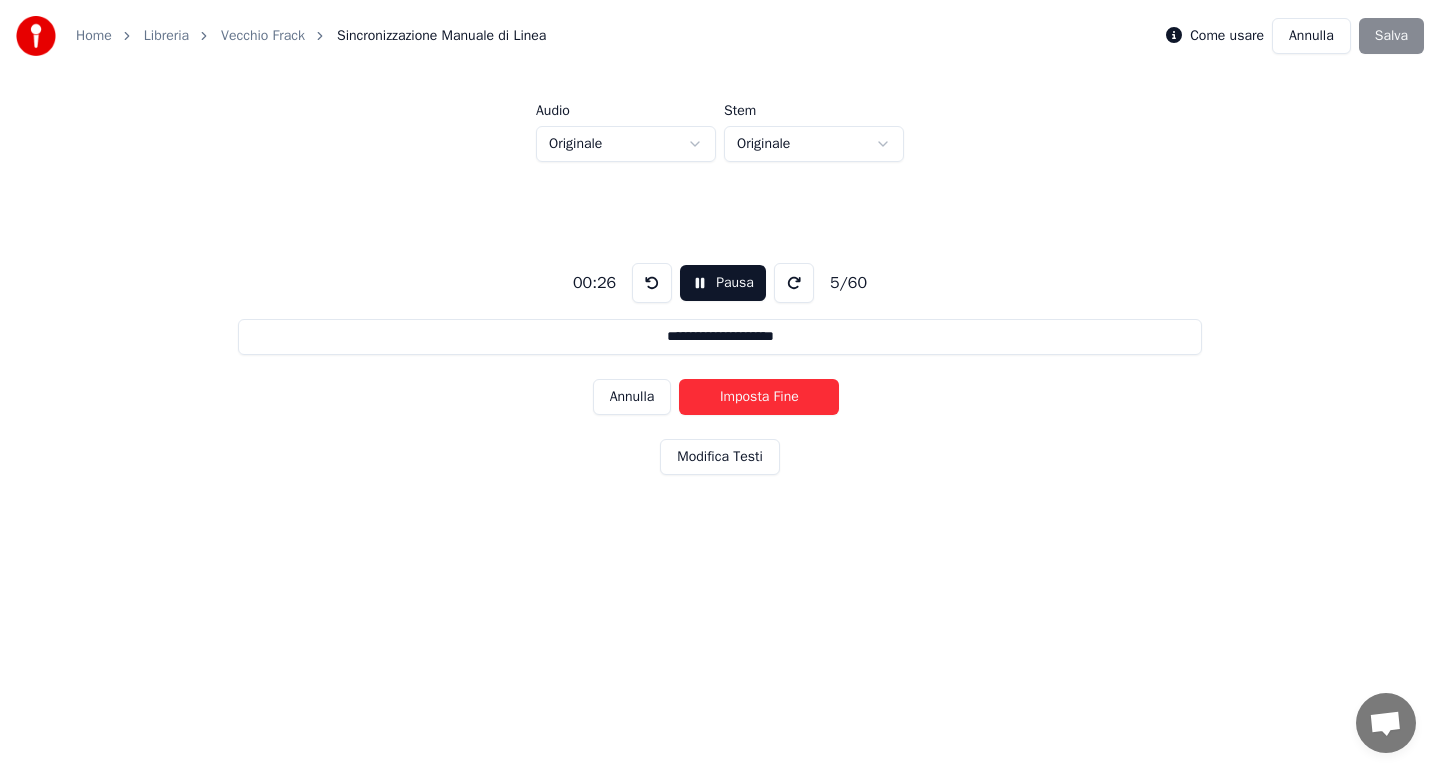 click on "Imposta Fine" at bounding box center (759, 397) 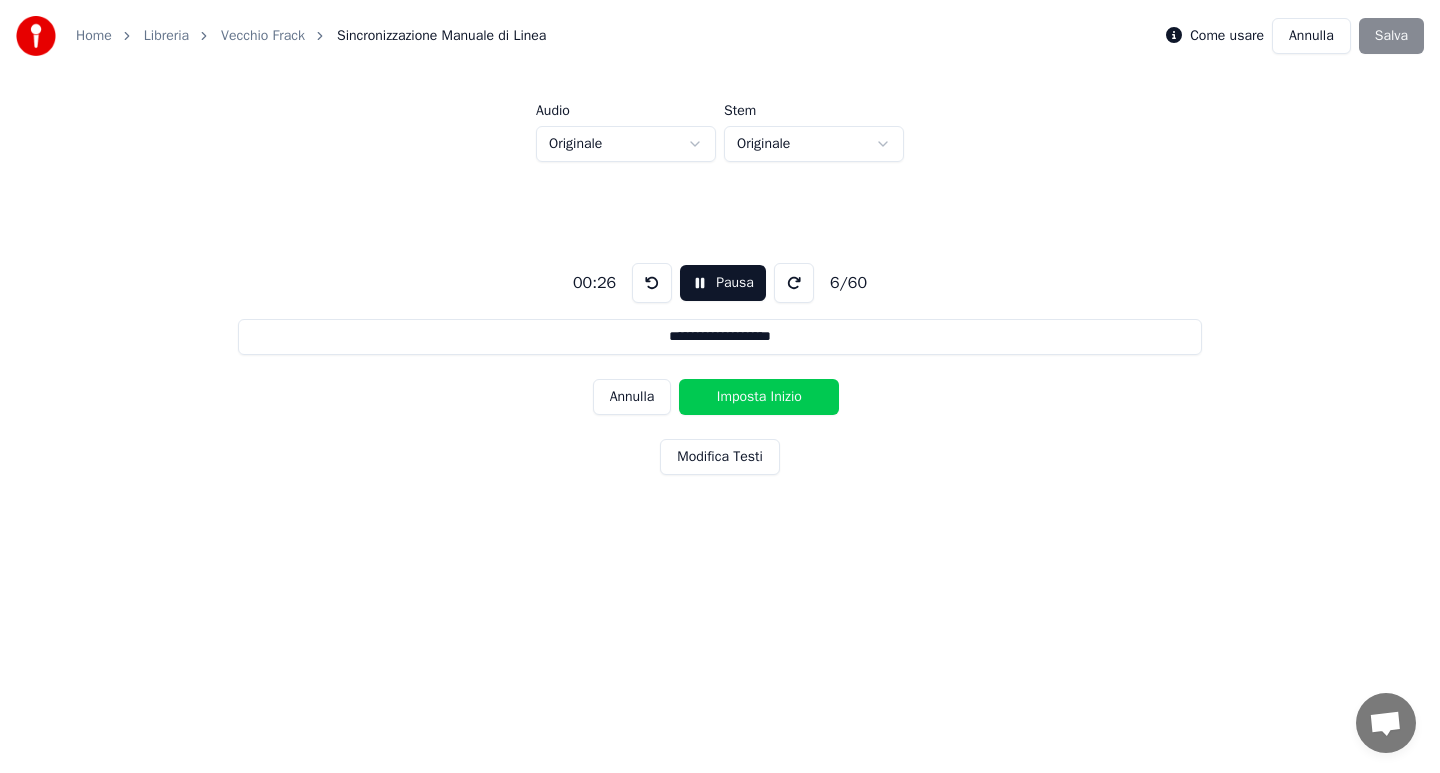 click on "Imposta Inizio" at bounding box center (759, 397) 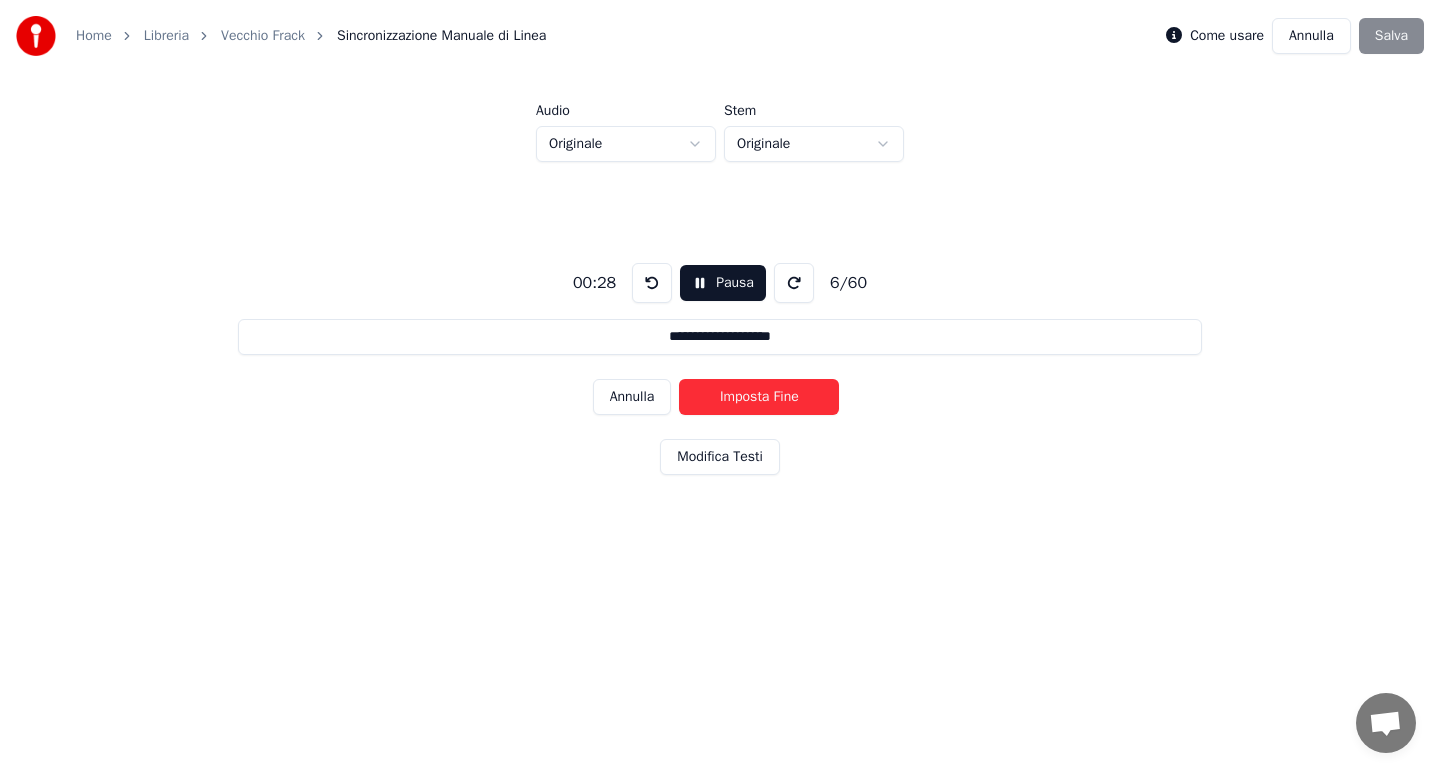 click on "Imposta Fine" at bounding box center [759, 397] 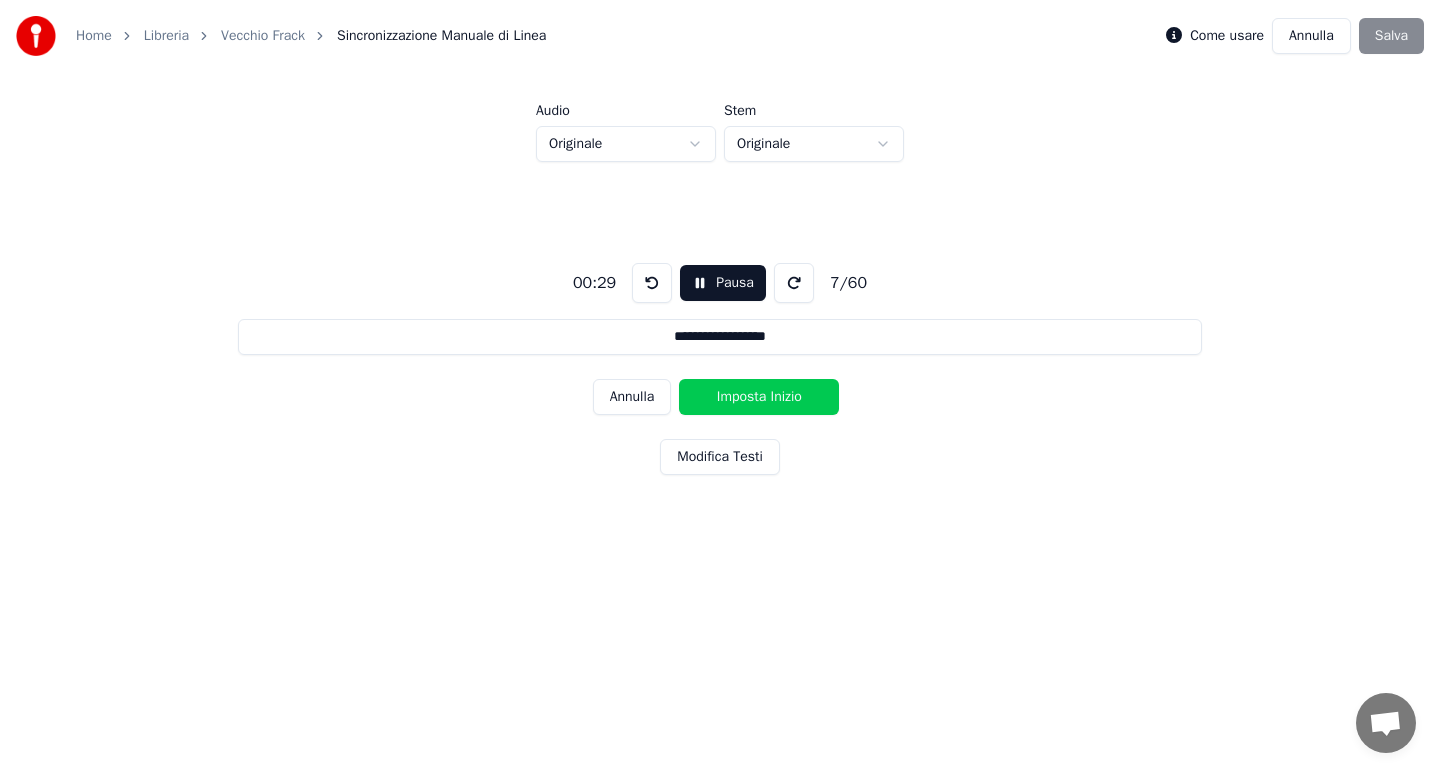 click on "Imposta Inizio" at bounding box center [759, 397] 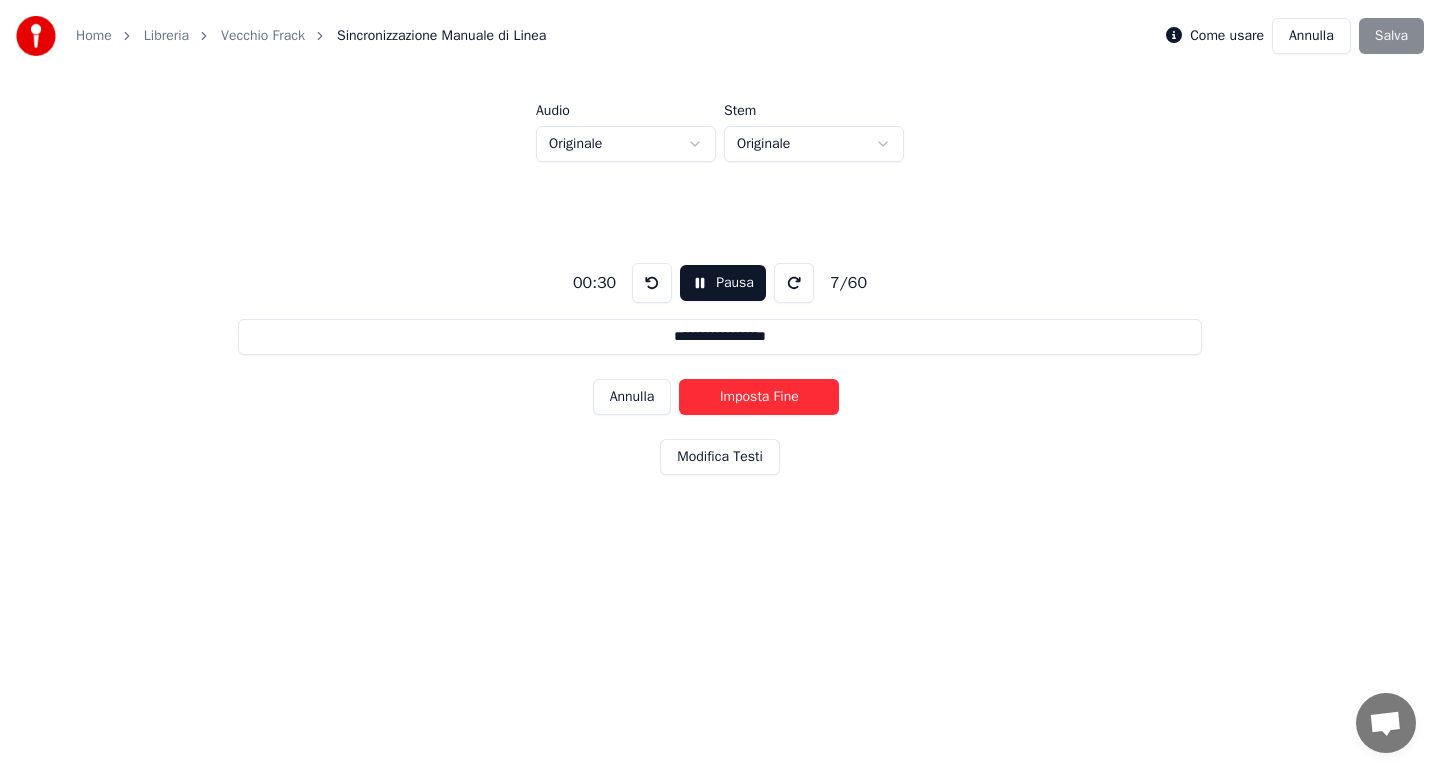 click on "Imposta Fine" at bounding box center [759, 397] 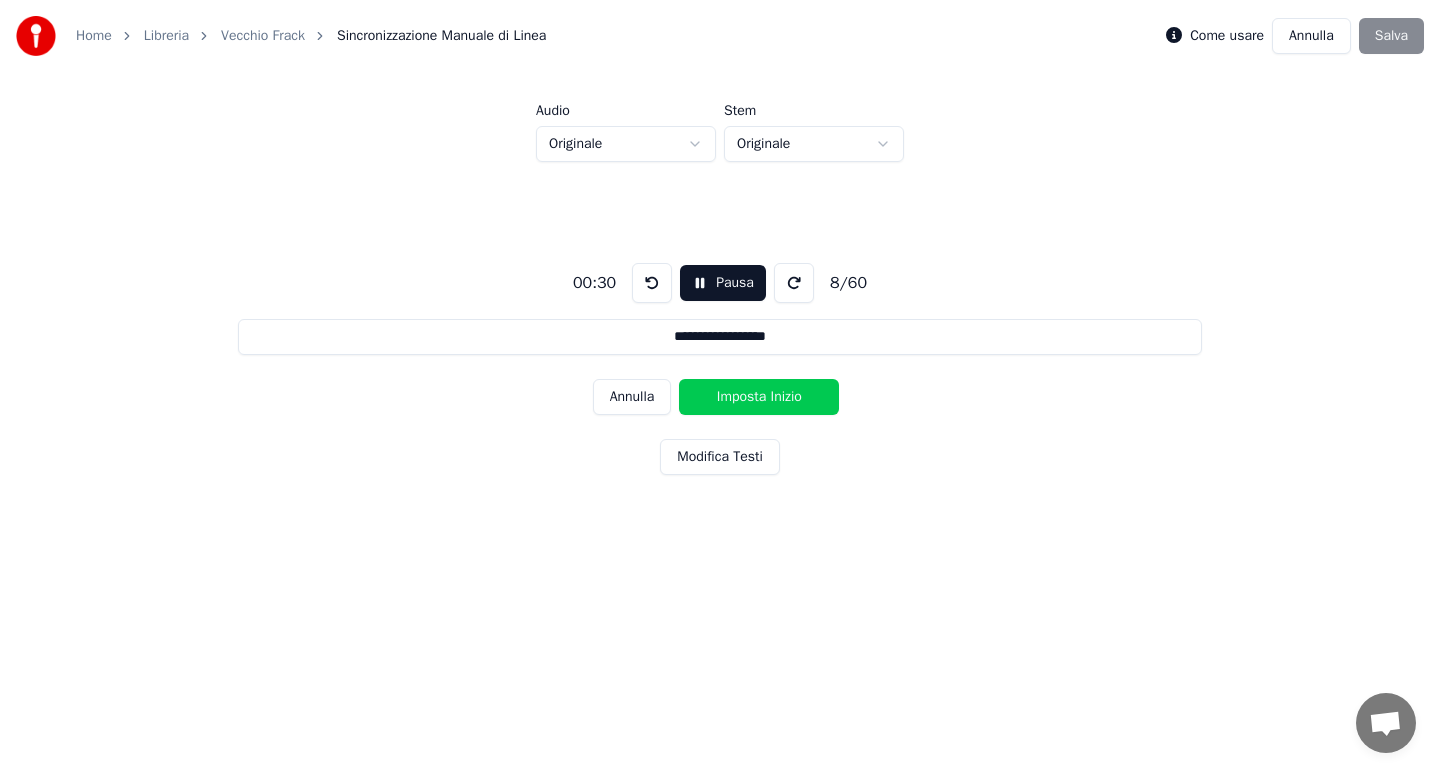 click on "Imposta Inizio" at bounding box center [759, 397] 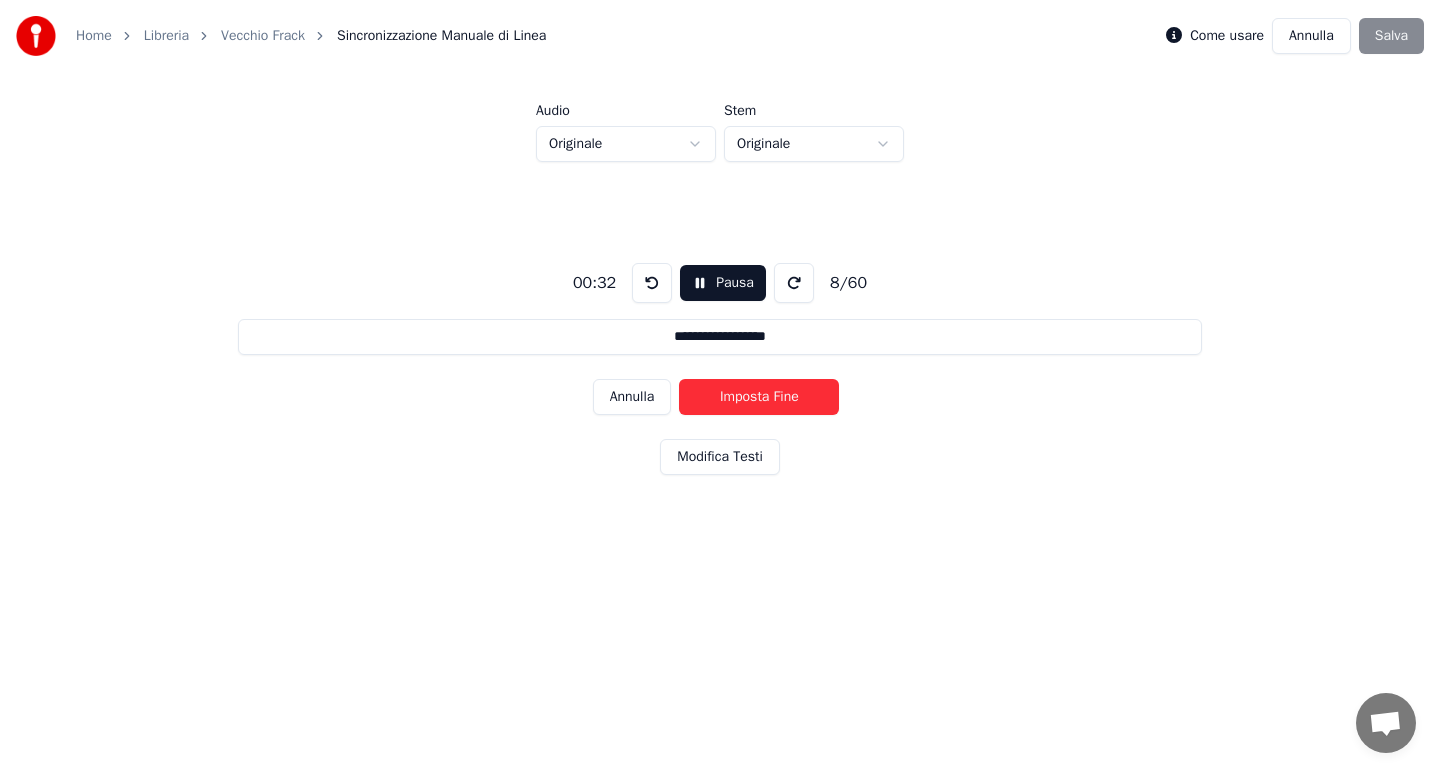 click on "Imposta Fine" at bounding box center (759, 397) 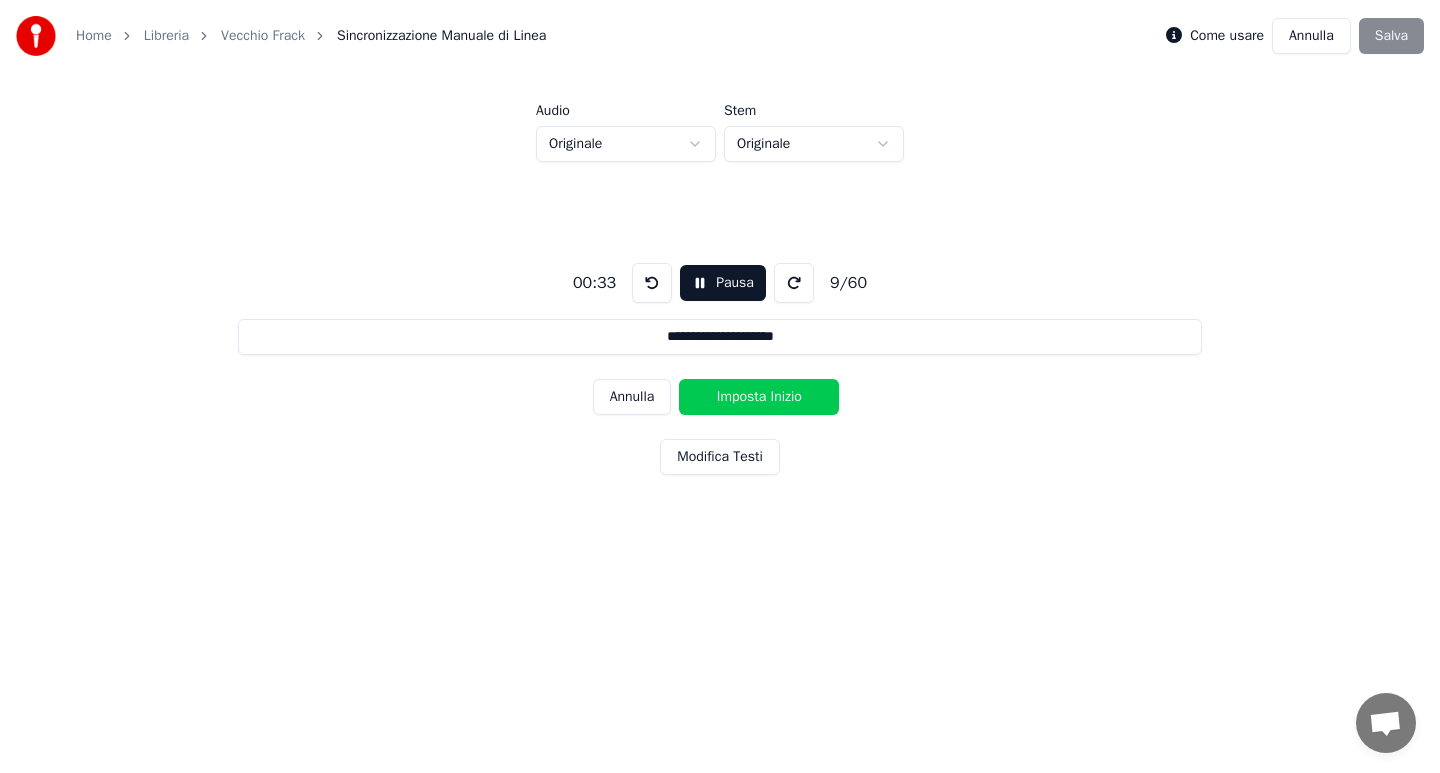 click on "Imposta Inizio" at bounding box center (759, 397) 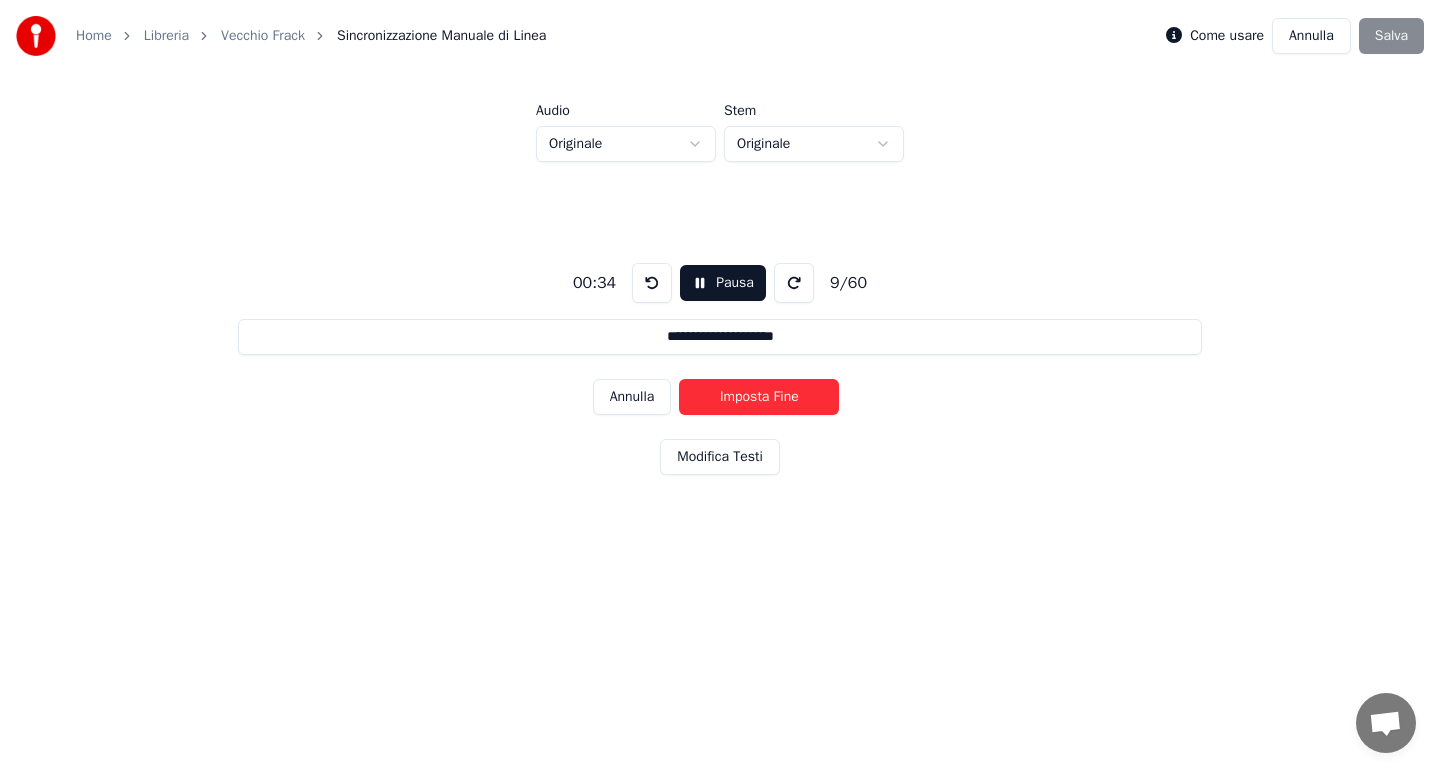 click on "Imposta Fine" at bounding box center [759, 397] 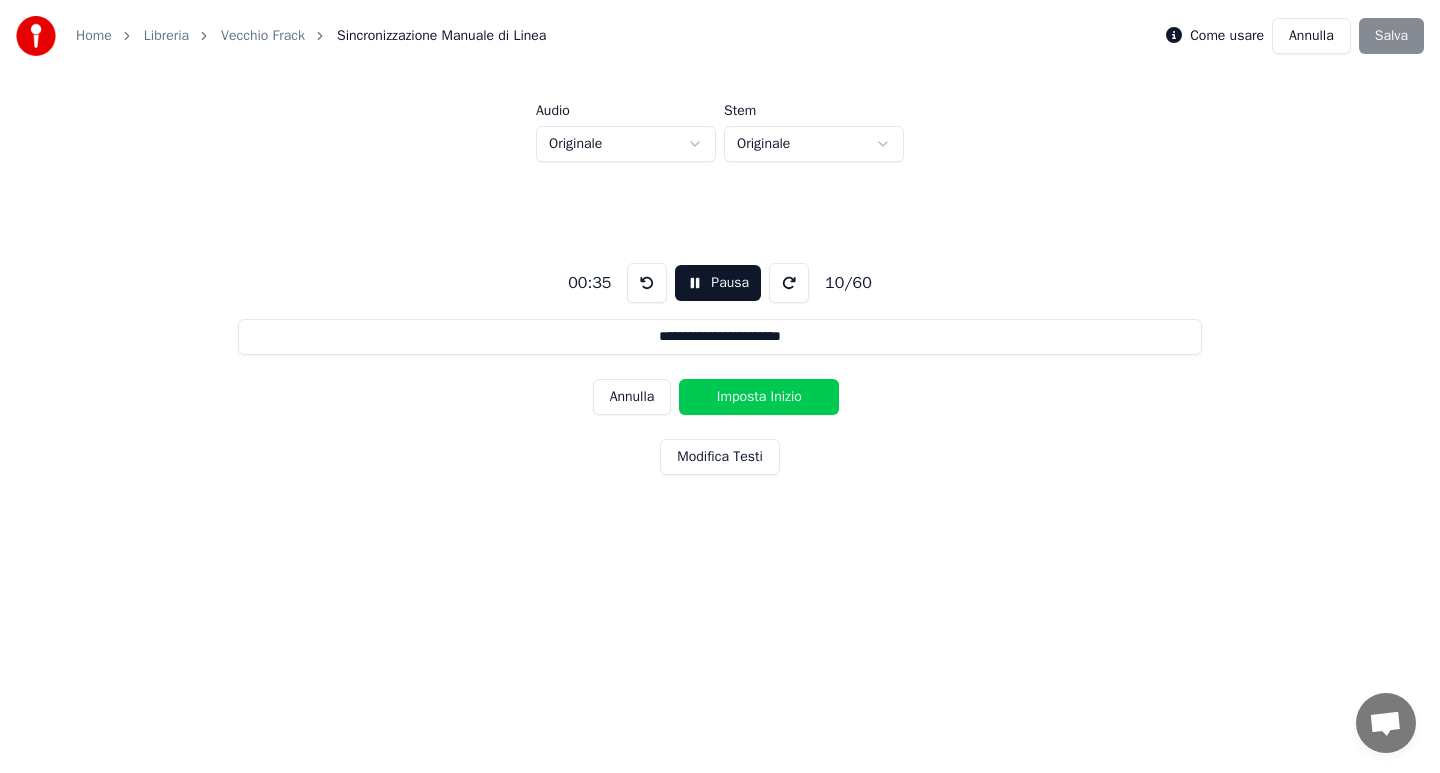 click on "Imposta Inizio" at bounding box center [759, 397] 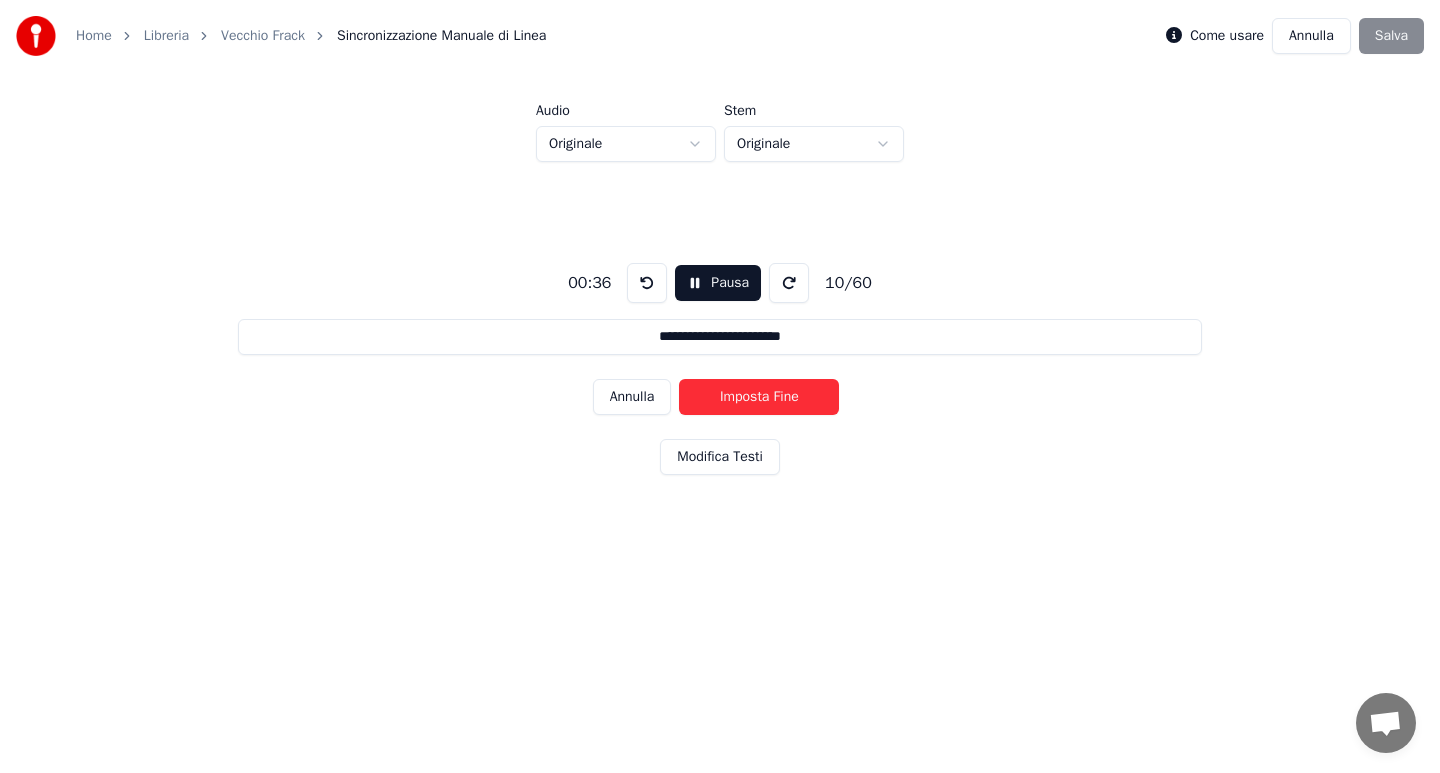 click on "Imposta Fine" at bounding box center [759, 397] 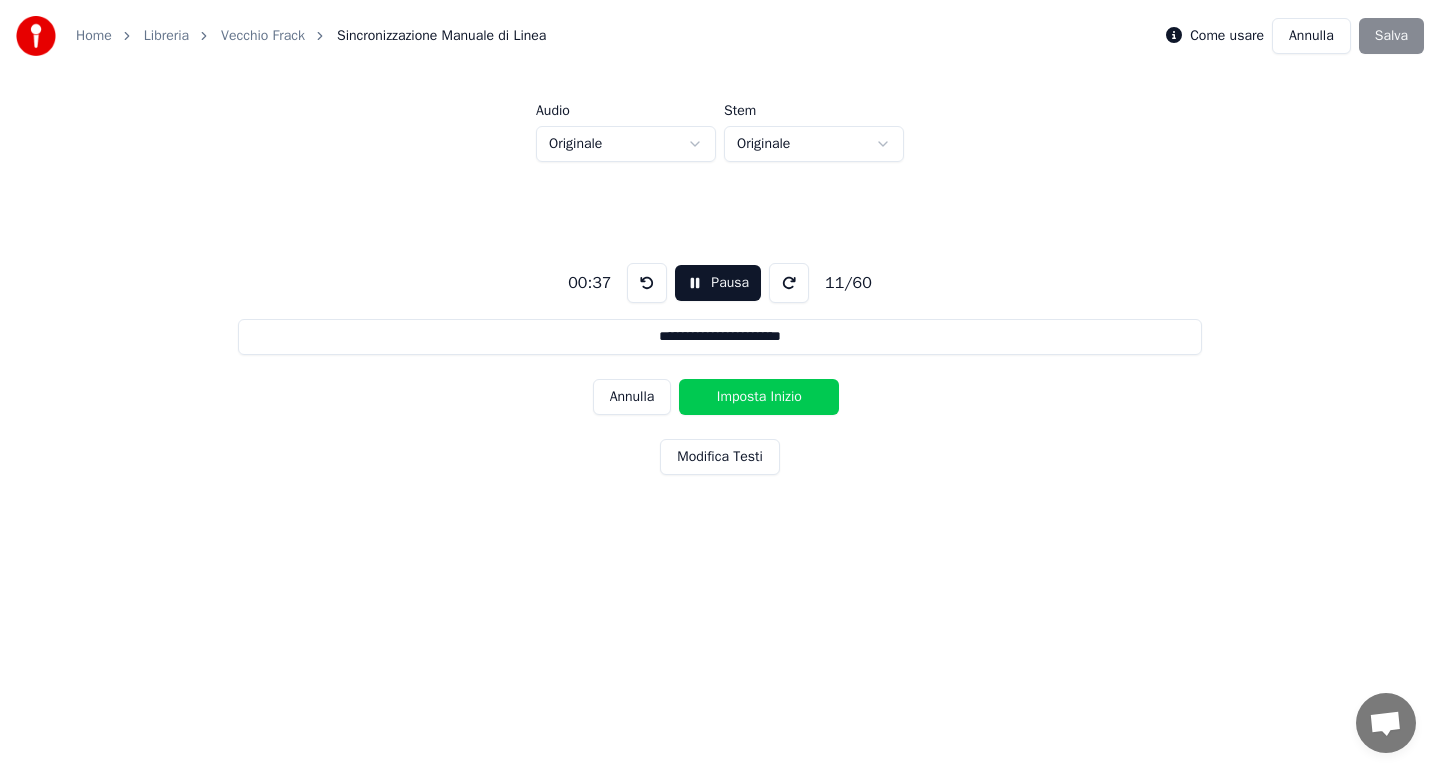 click on "Imposta Inizio" at bounding box center (759, 397) 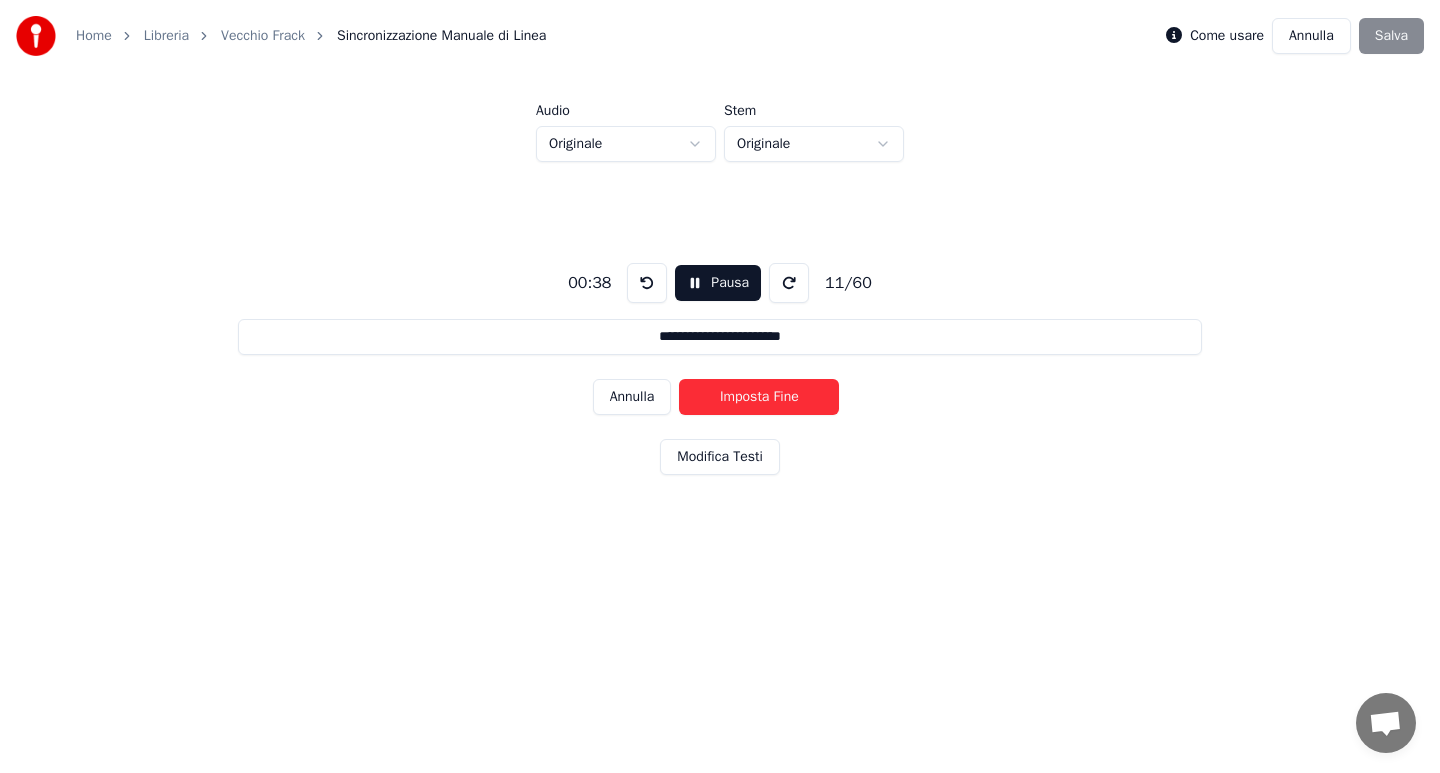 click on "Imposta Fine" at bounding box center [759, 397] 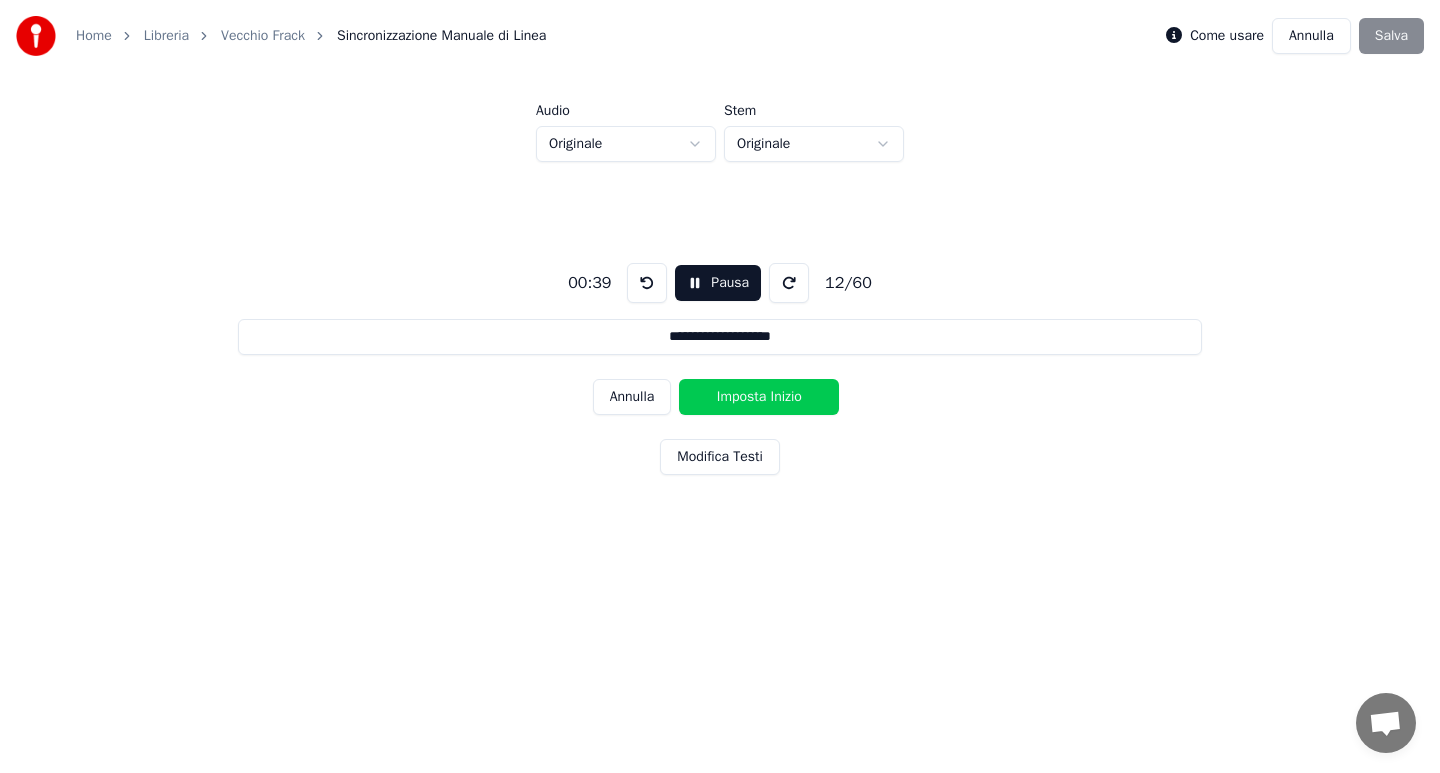 click on "Imposta Inizio" at bounding box center [759, 397] 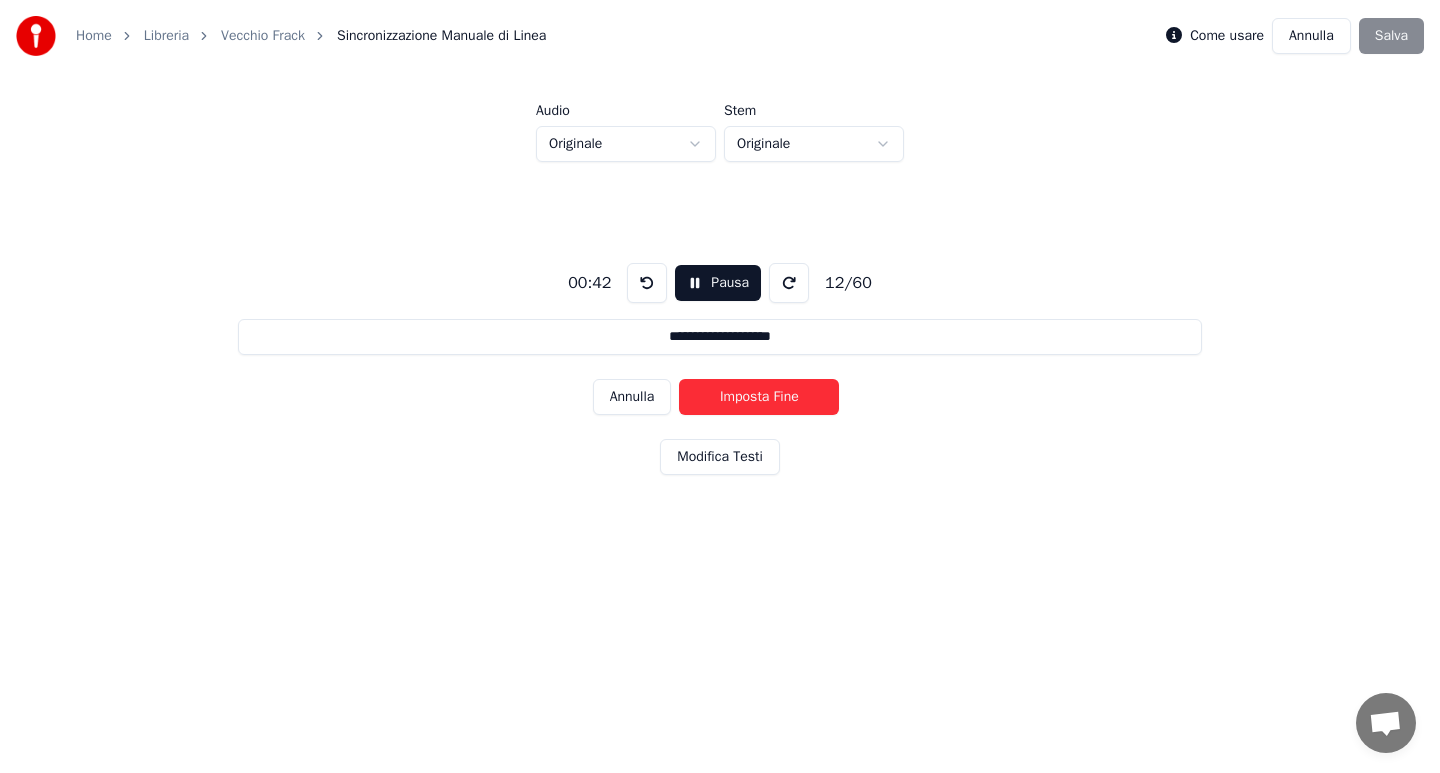 click on "Imposta Fine" at bounding box center [759, 397] 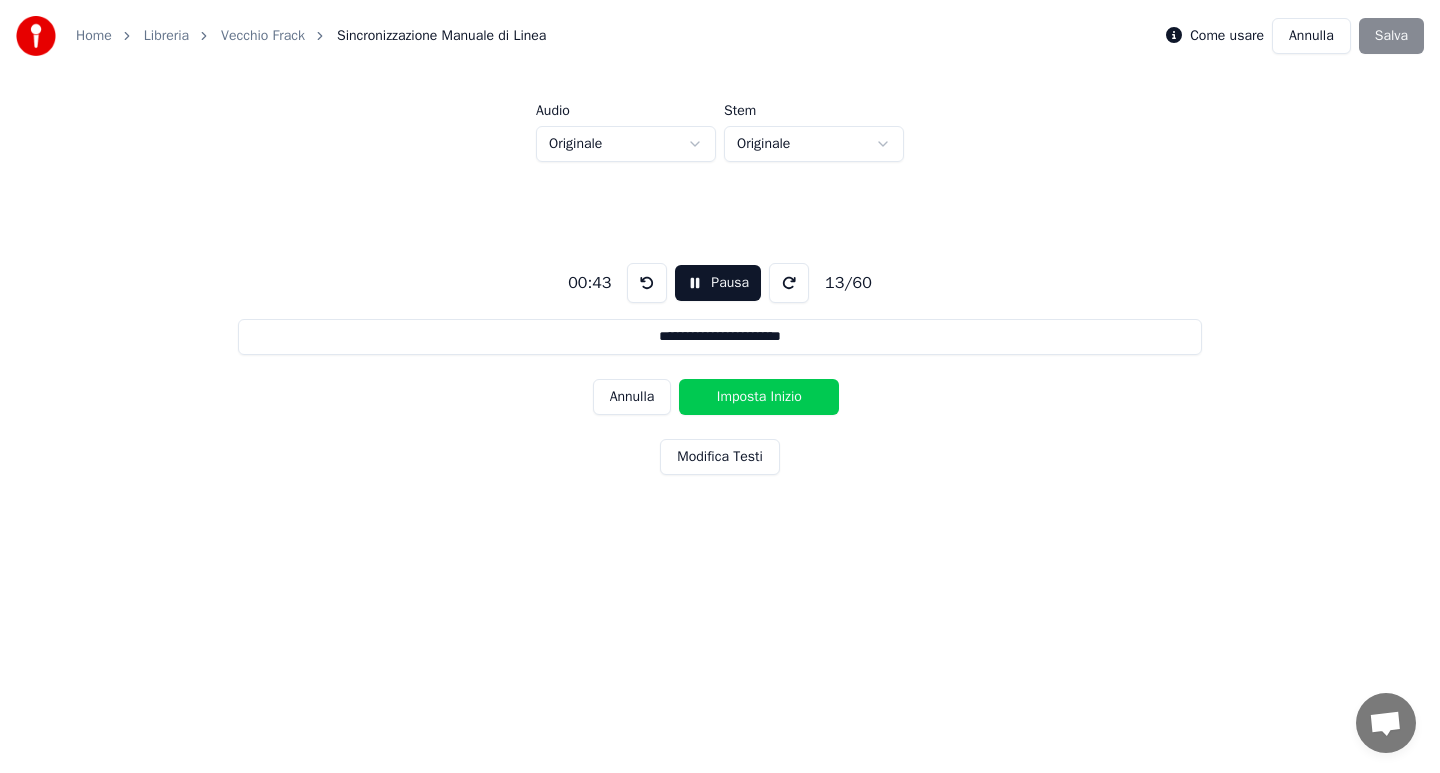 click on "Imposta Inizio" at bounding box center [759, 397] 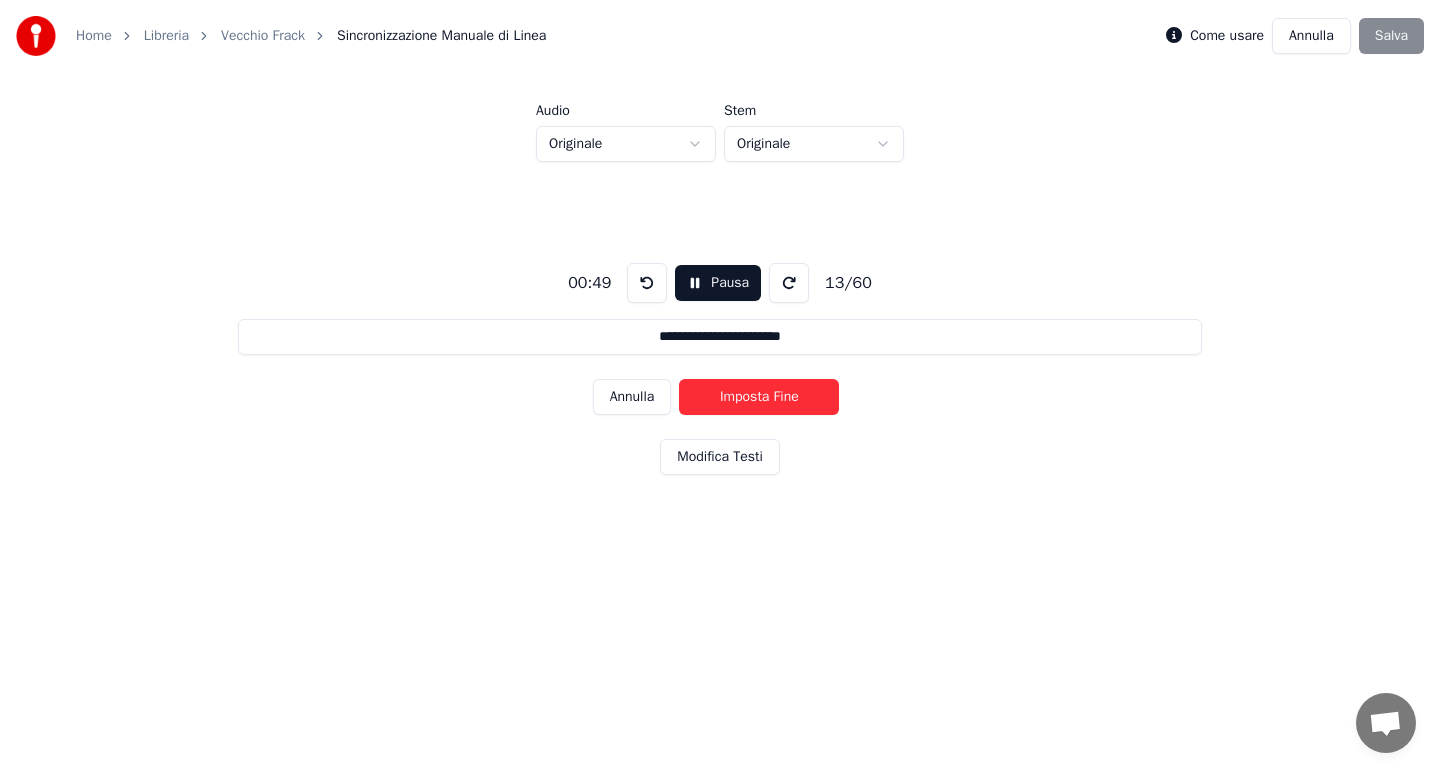 click on "Imposta Fine" at bounding box center (759, 397) 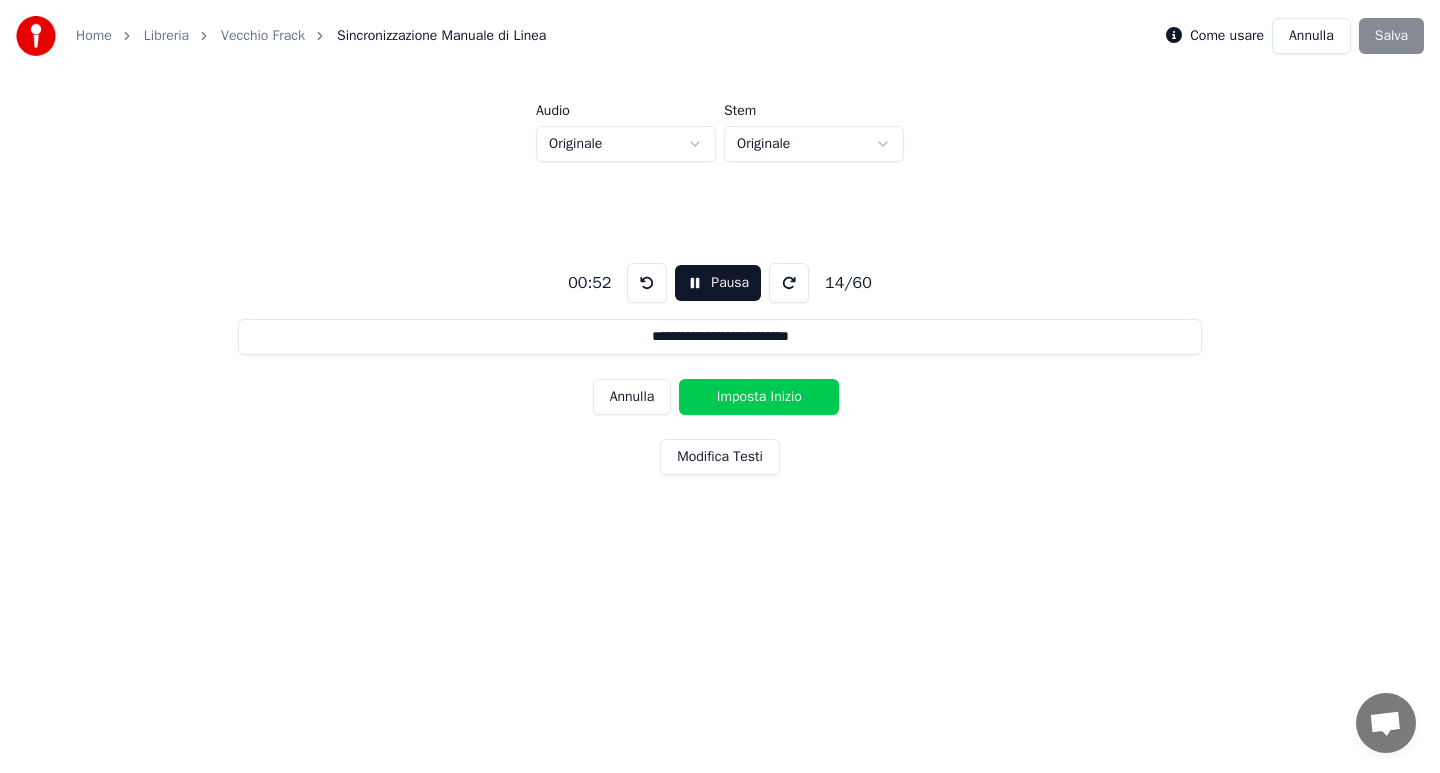 click on "Imposta Inizio" at bounding box center [759, 397] 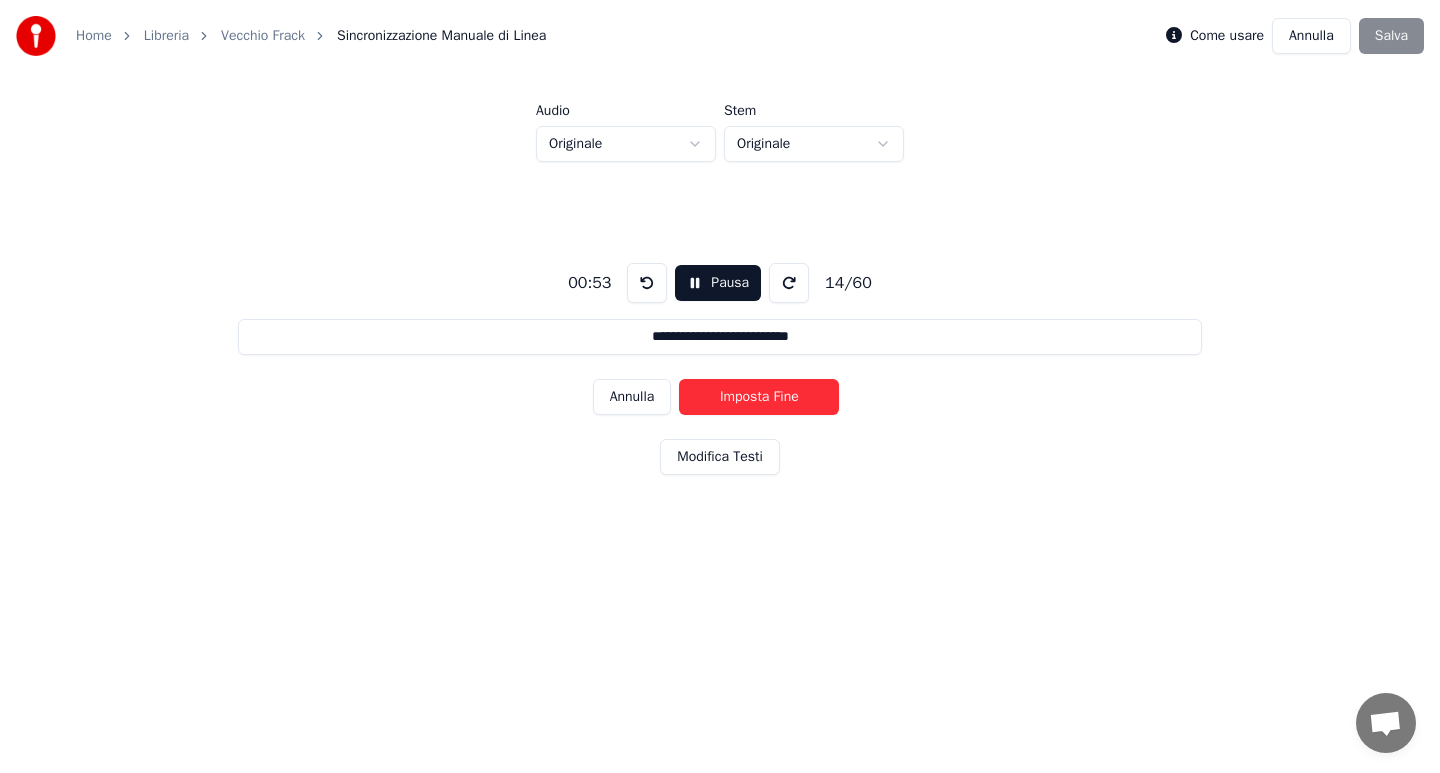 click on "Imposta Fine" at bounding box center (759, 397) 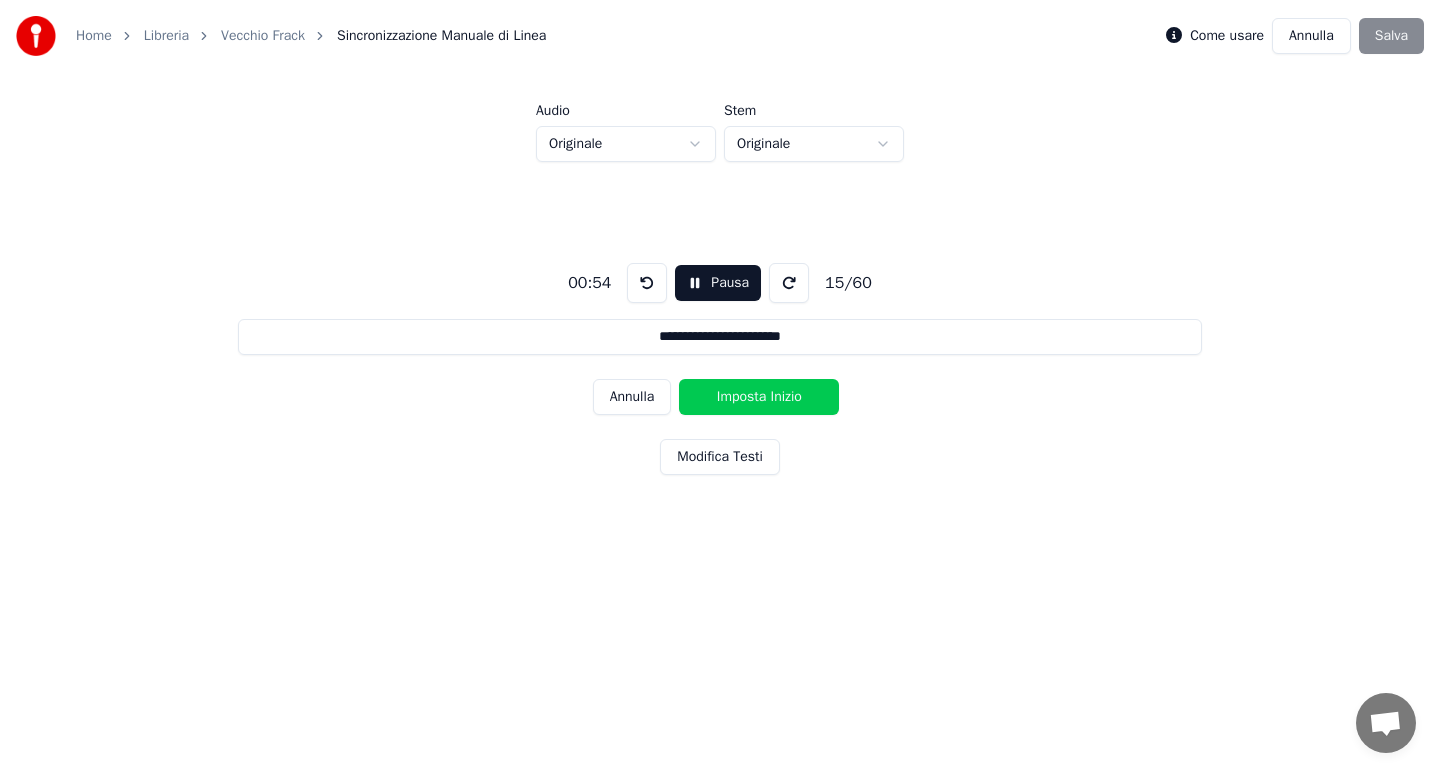 click on "Imposta Inizio" at bounding box center (759, 397) 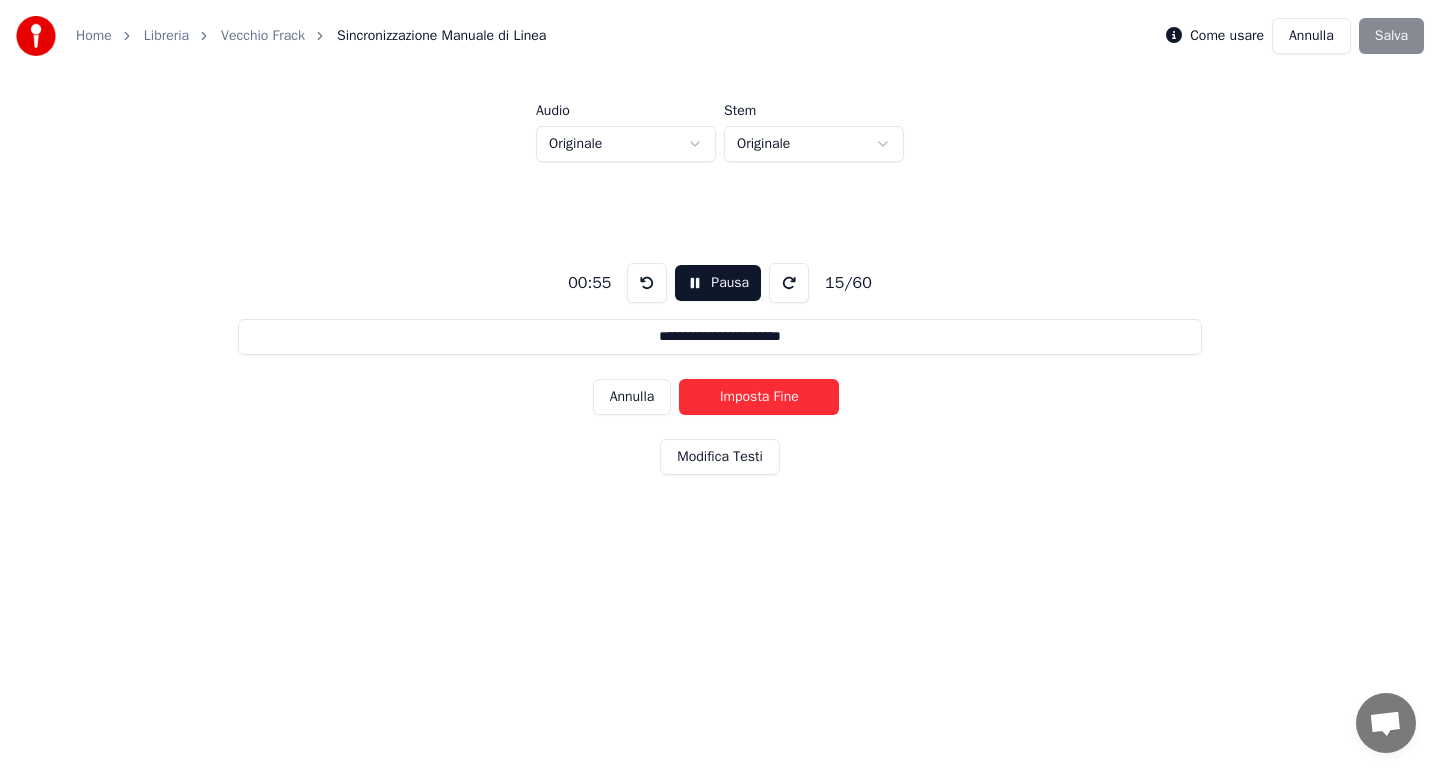 click on "Imposta Fine" at bounding box center (759, 397) 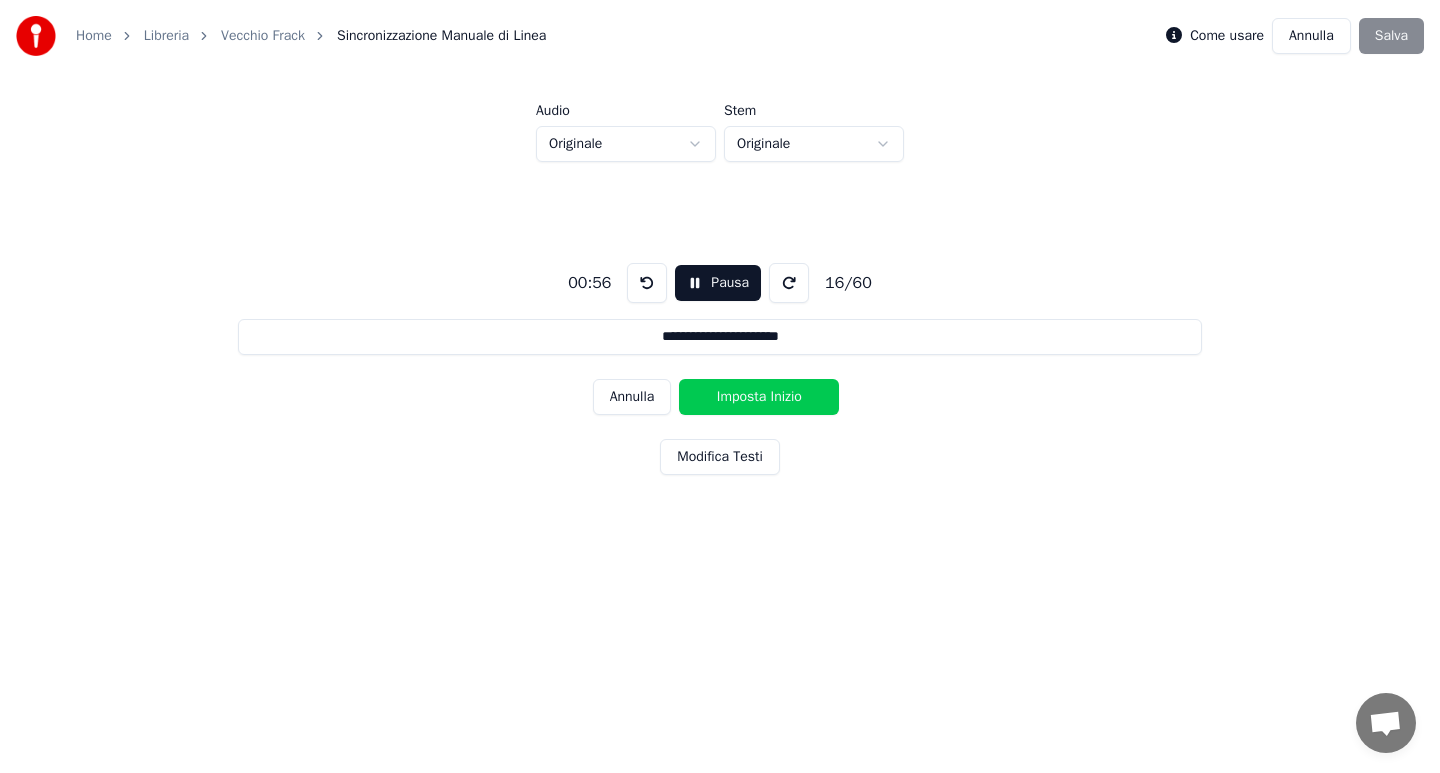 click on "Imposta Inizio" at bounding box center (759, 397) 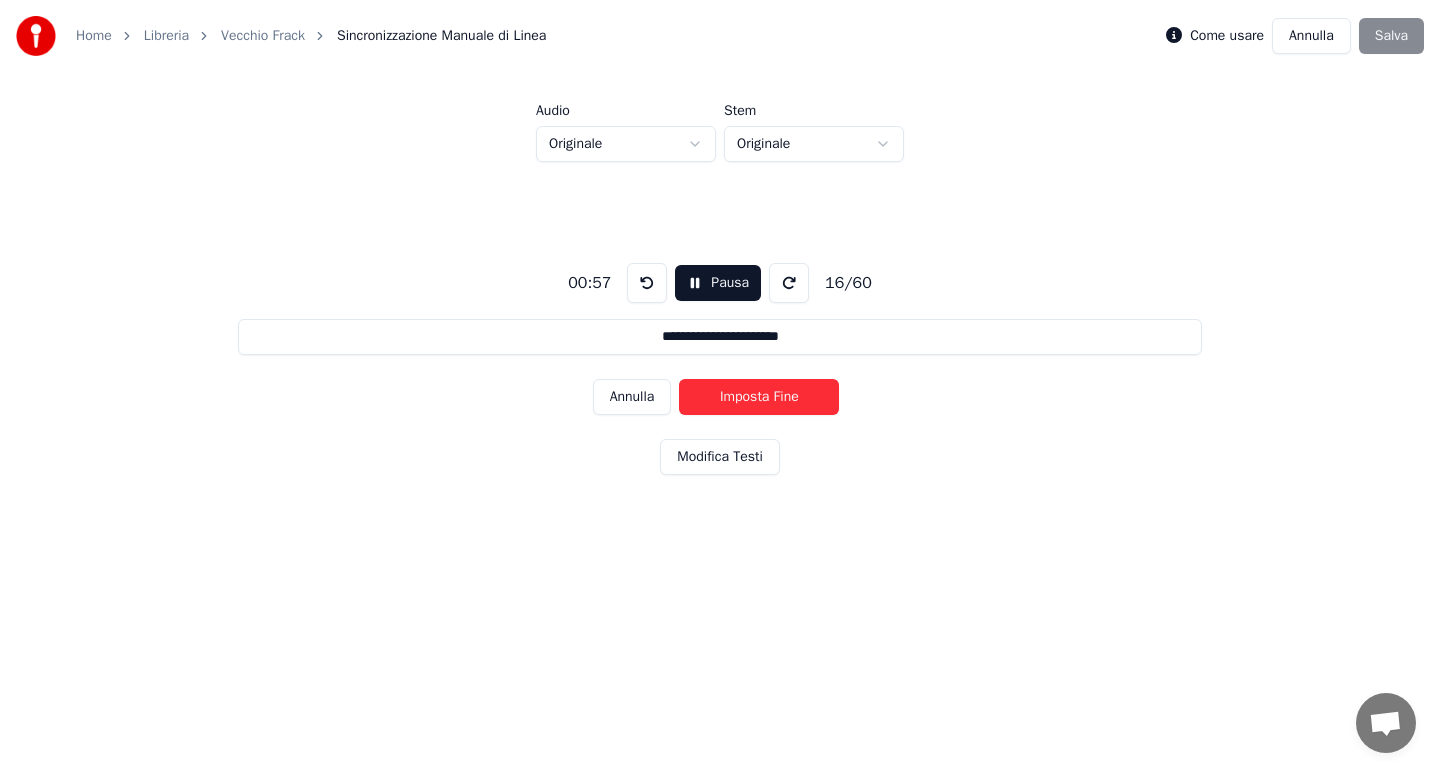 click on "Imposta Fine" at bounding box center (759, 397) 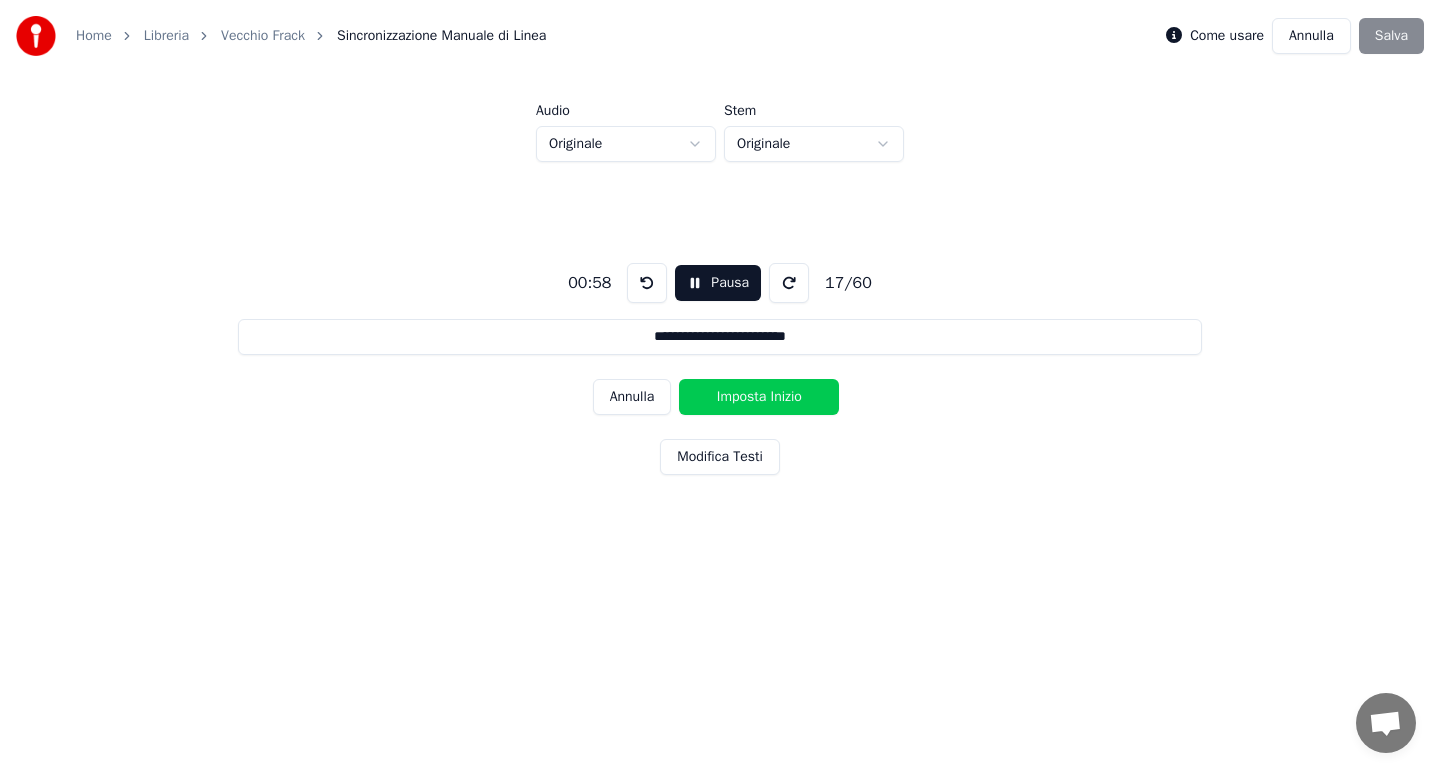 click on "Imposta Inizio" at bounding box center (759, 397) 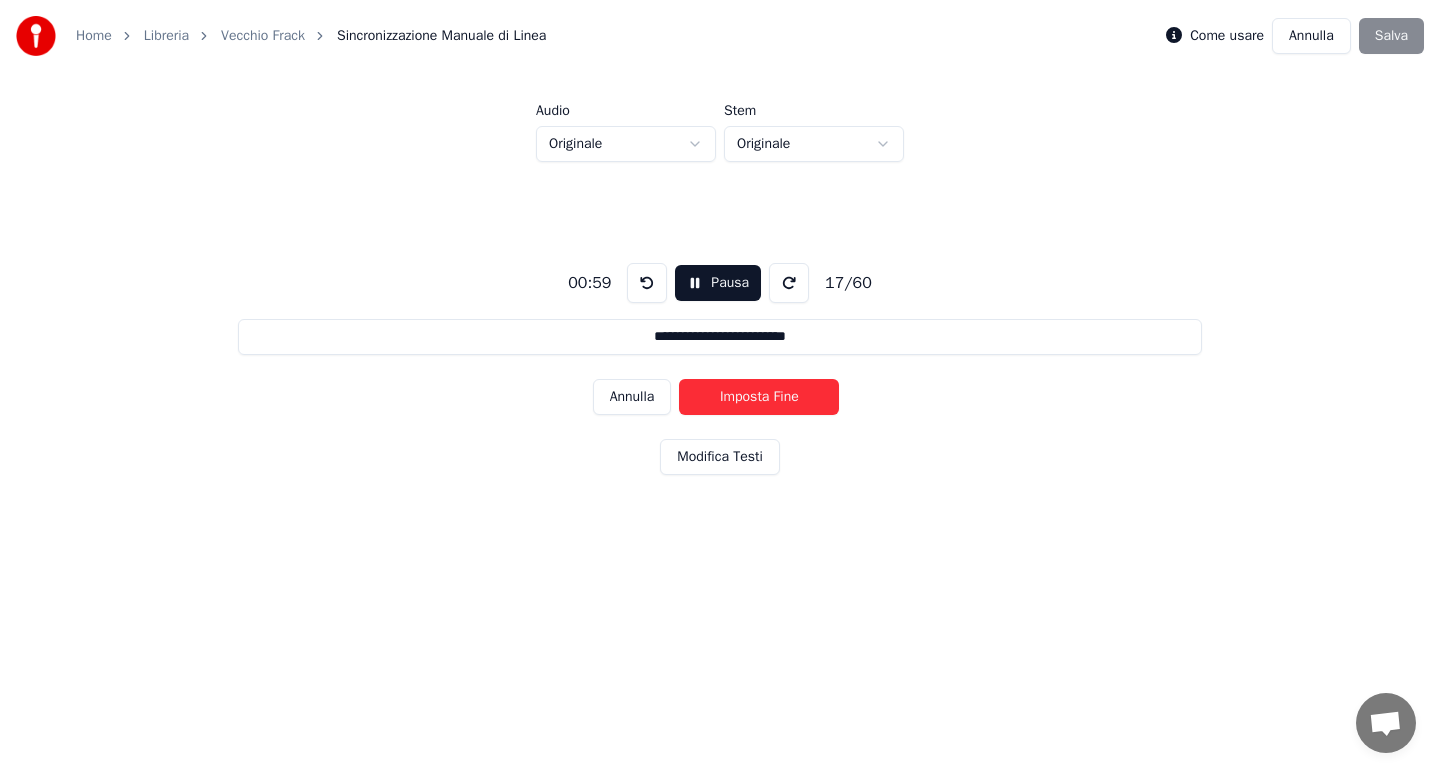 click on "Imposta Fine" at bounding box center (759, 397) 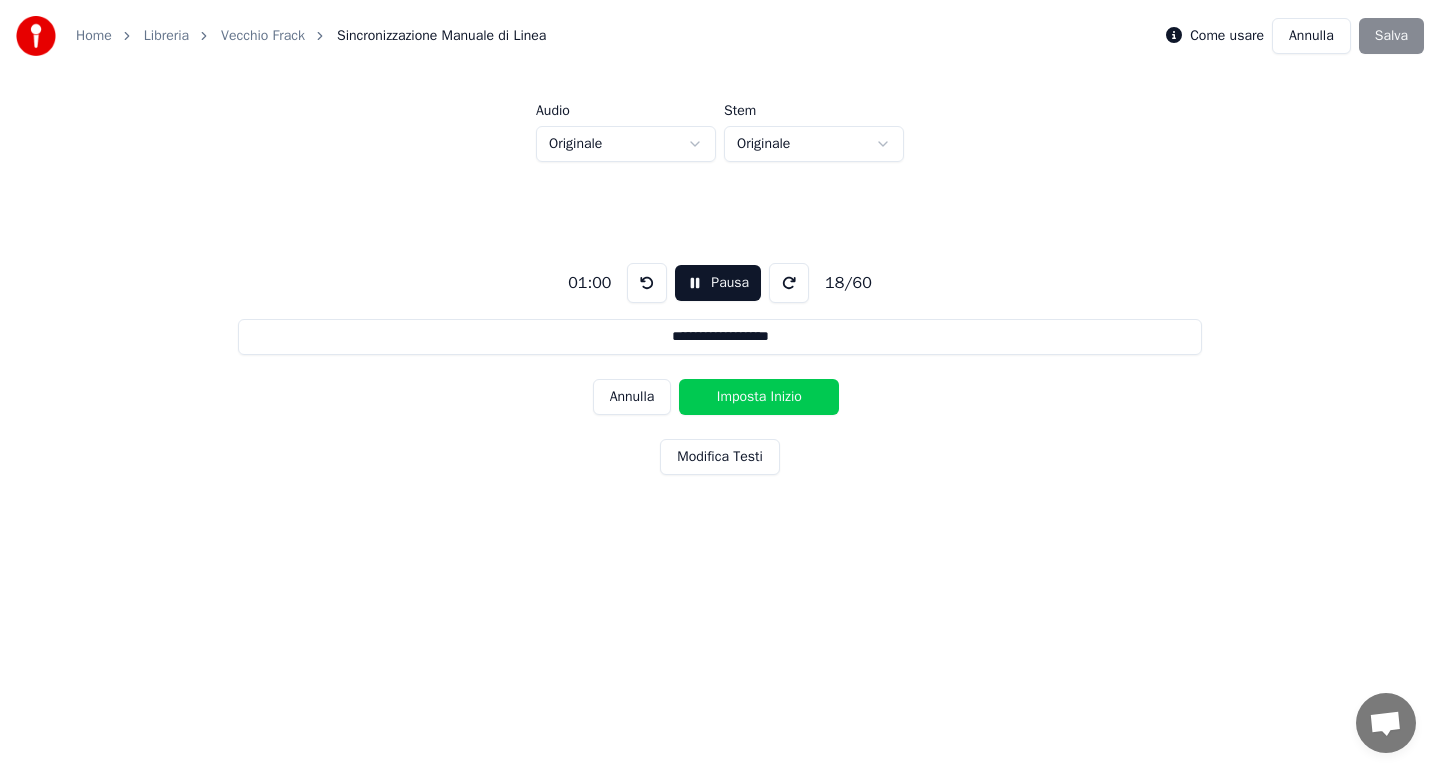 click on "Imposta Inizio" at bounding box center [759, 397] 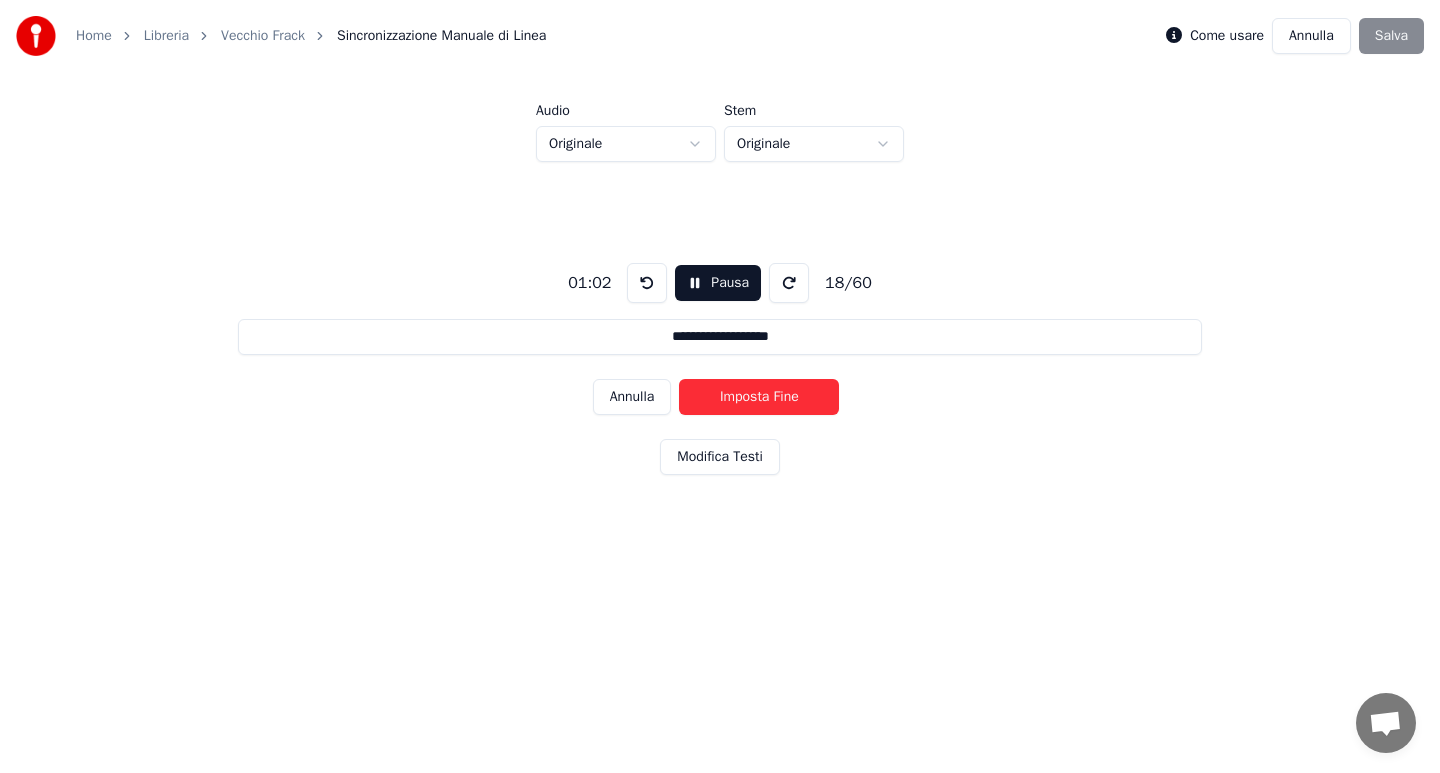 click on "Imposta Fine" at bounding box center (759, 397) 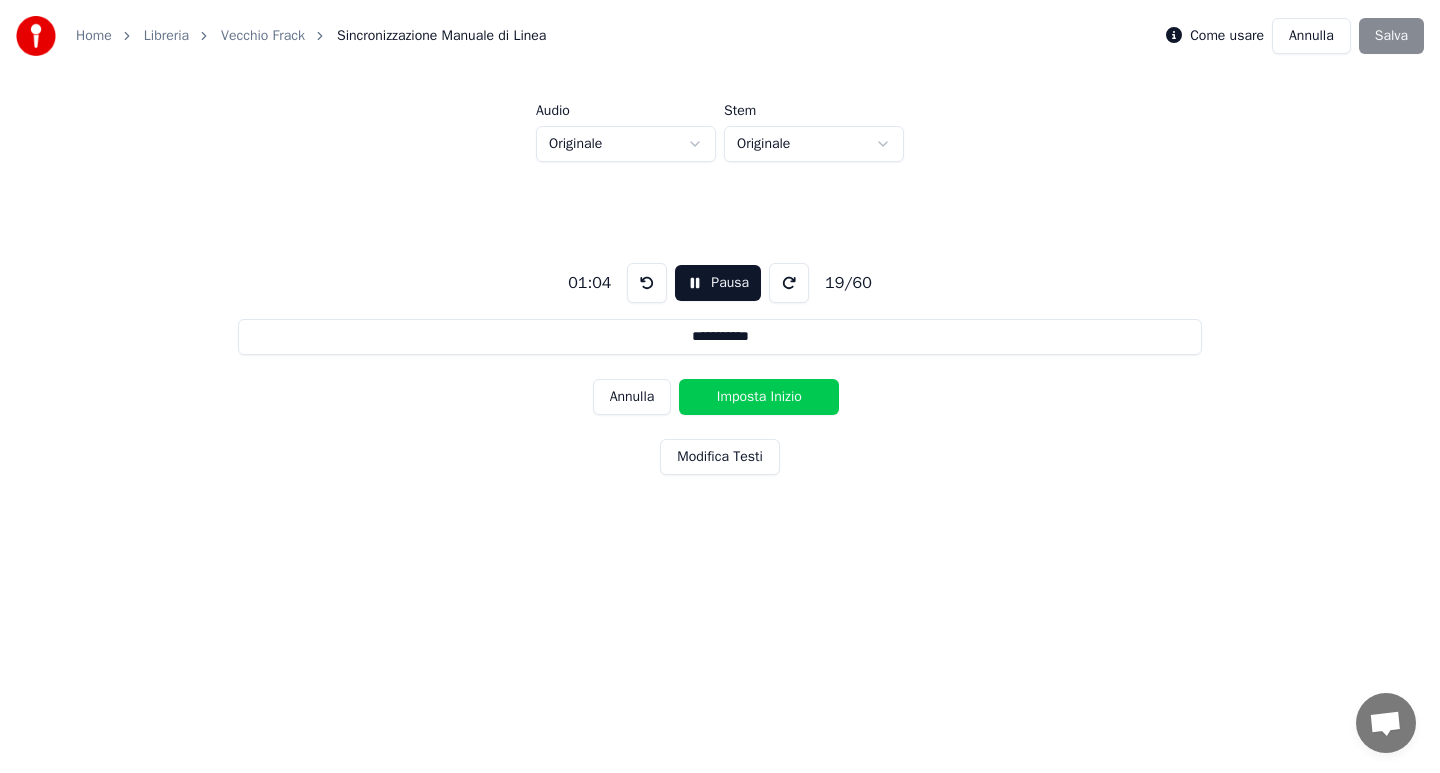 click on "Imposta Inizio" at bounding box center (759, 397) 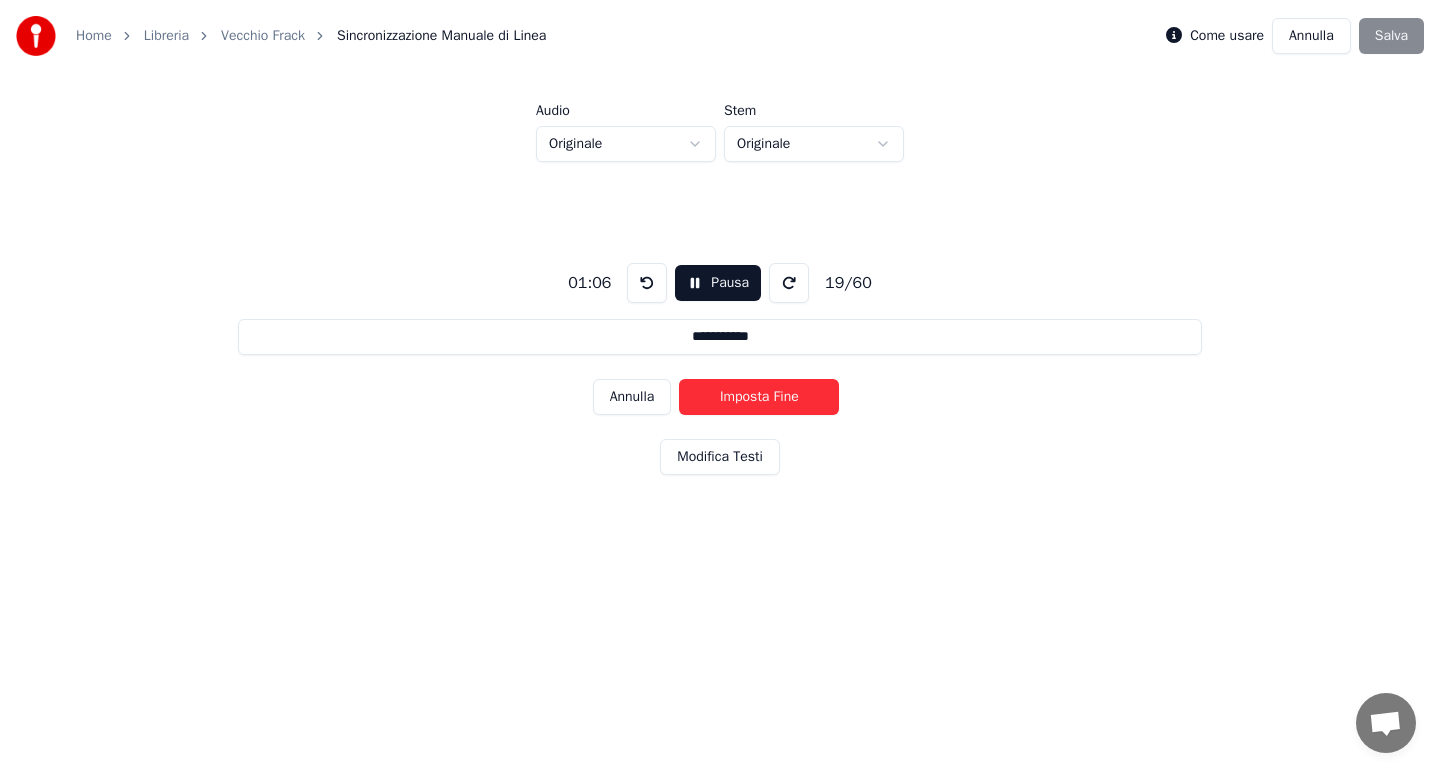 click on "Imposta Fine" at bounding box center (759, 397) 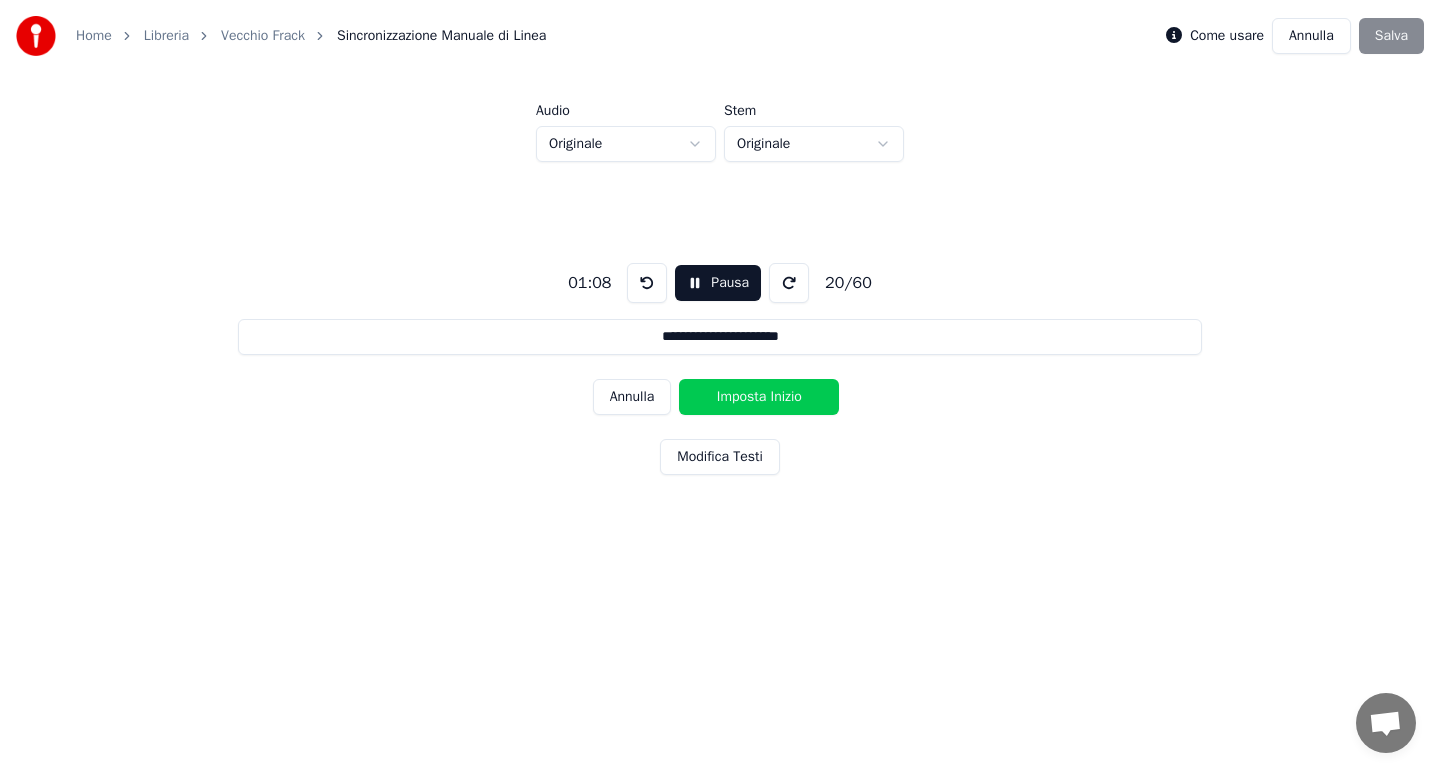 click on "Imposta Inizio" at bounding box center (759, 397) 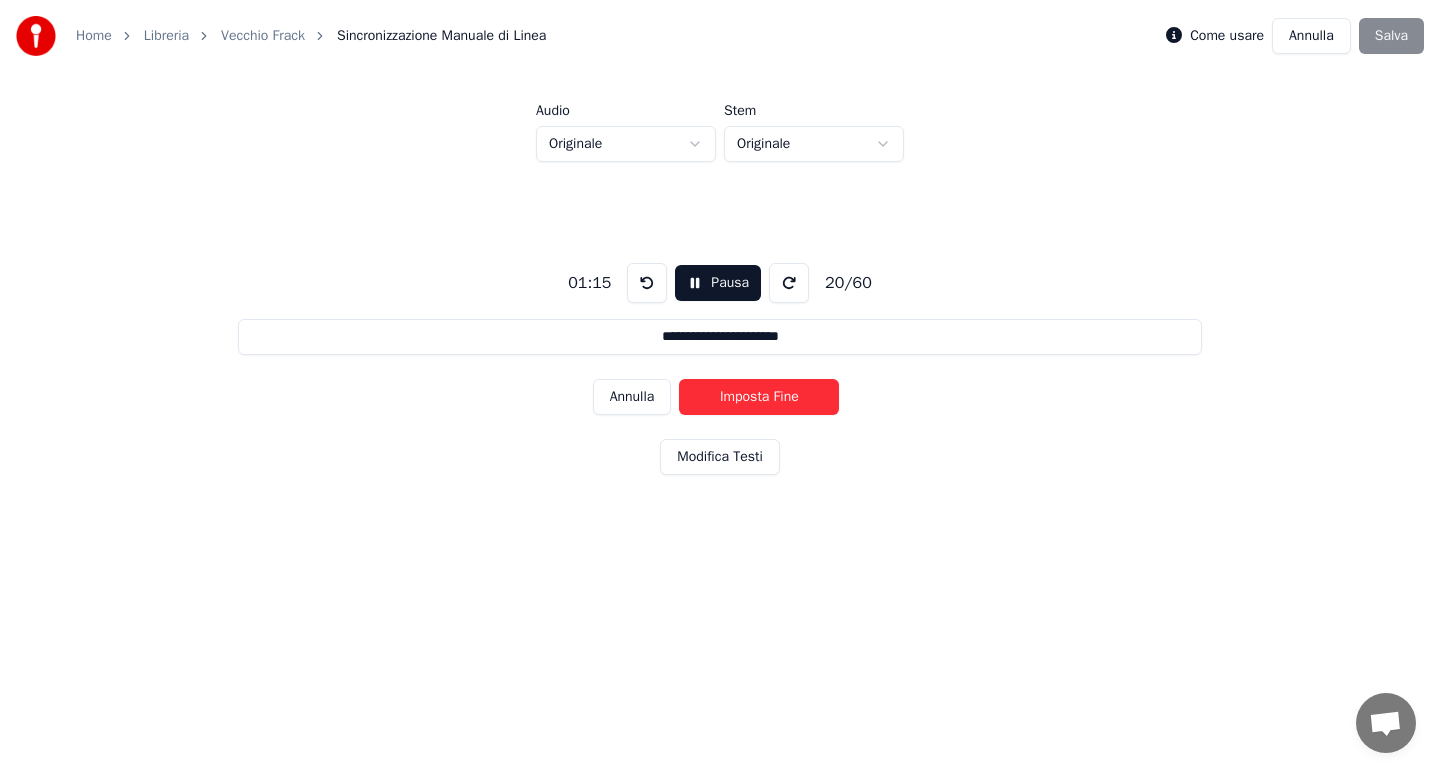 click on "Imposta Fine" at bounding box center [759, 397] 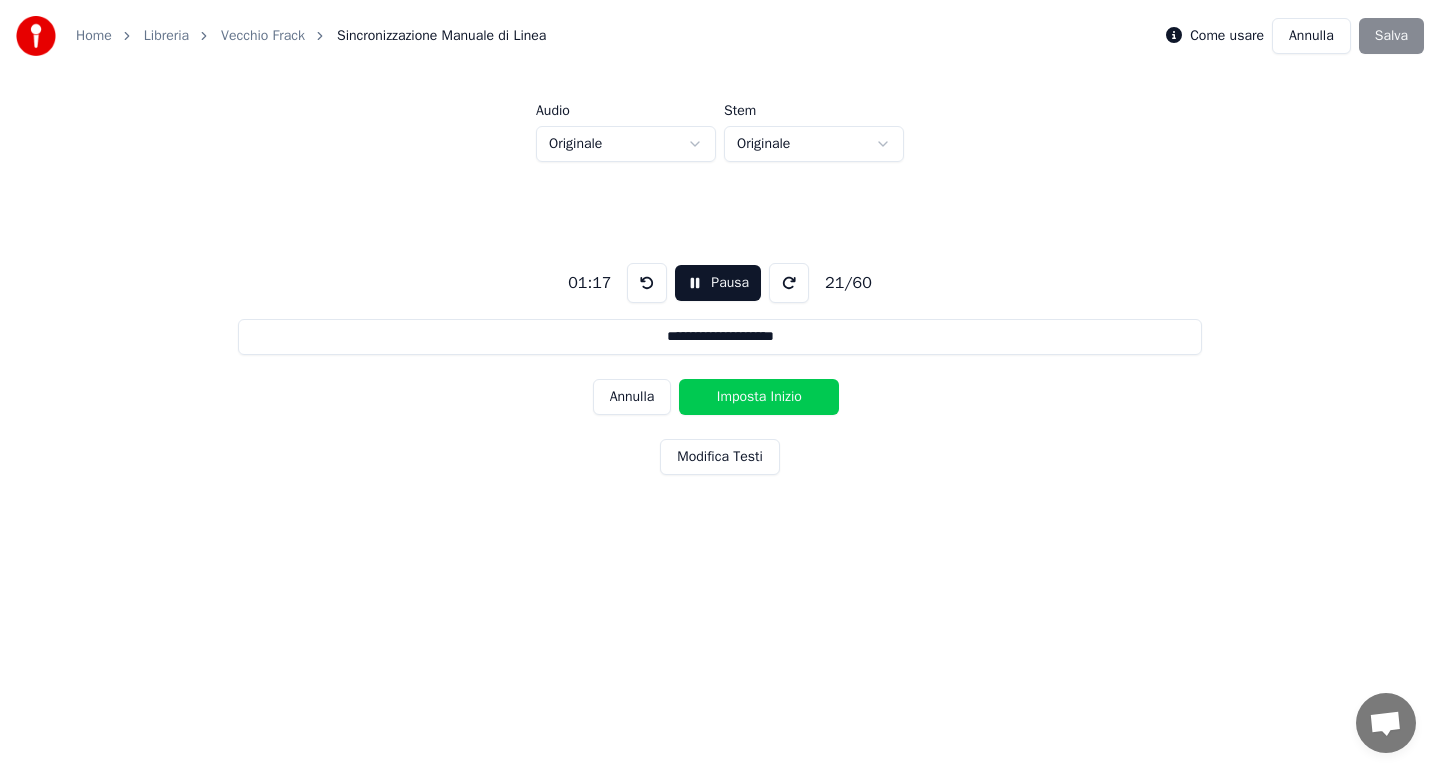click on "Imposta Inizio" at bounding box center [759, 397] 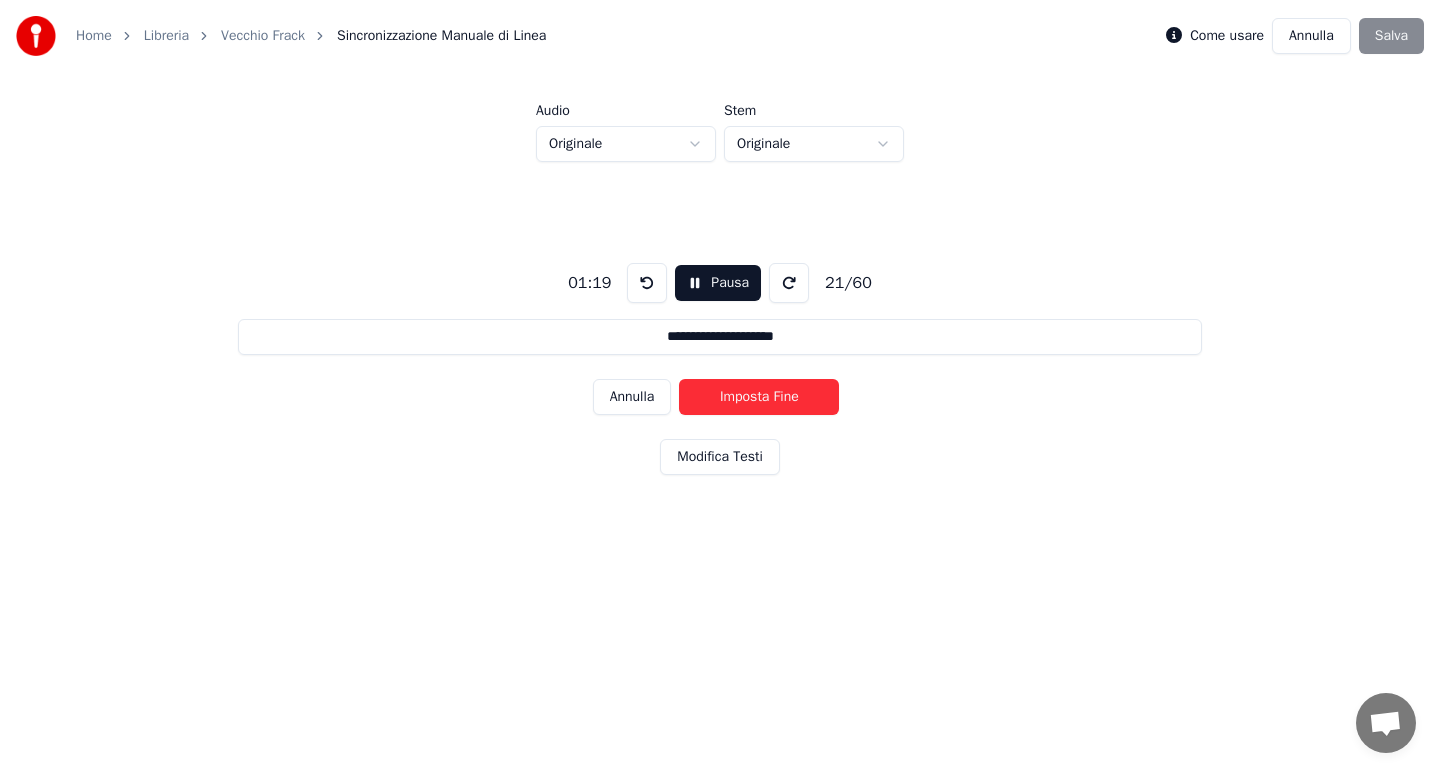 click on "Imposta Fine" at bounding box center (759, 397) 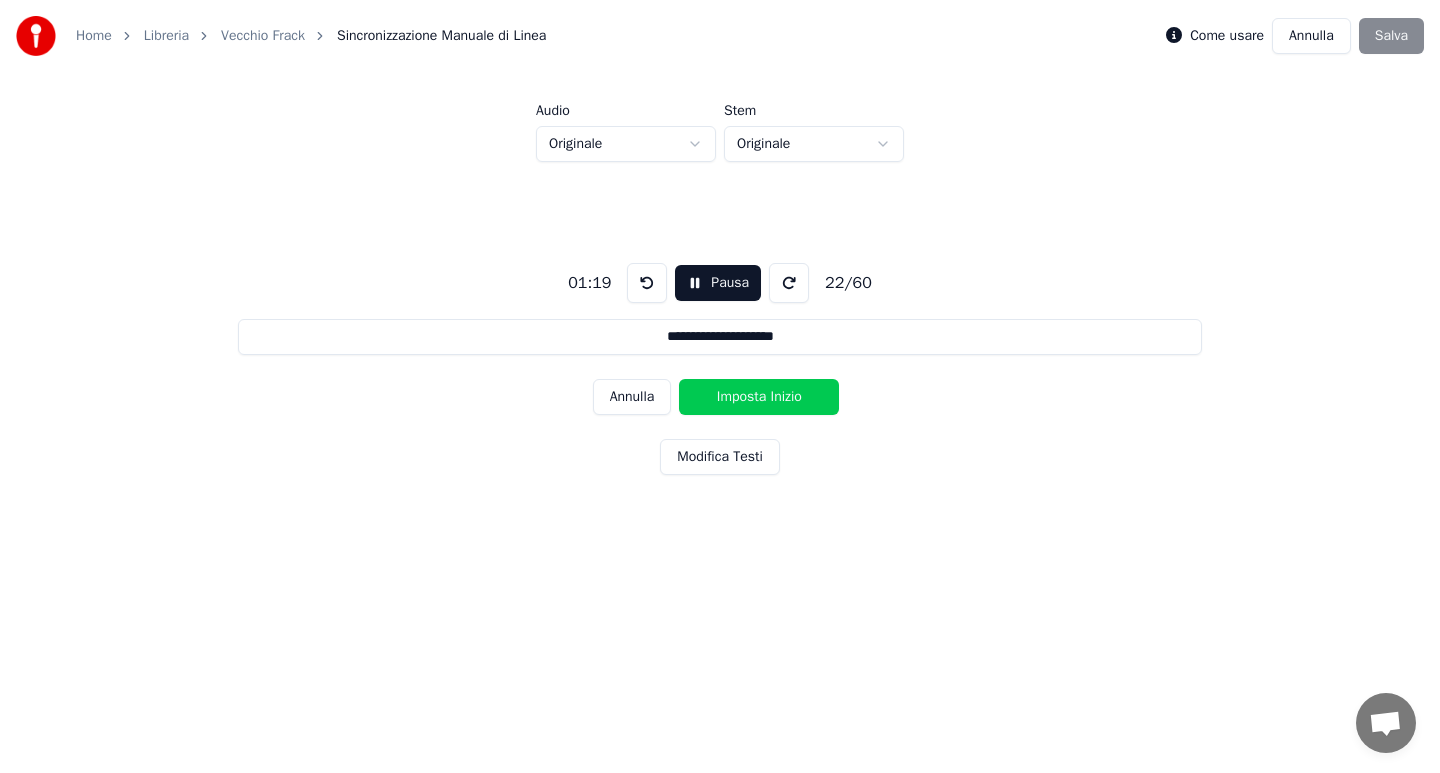 click on "Imposta Inizio" at bounding box center (759, 397) 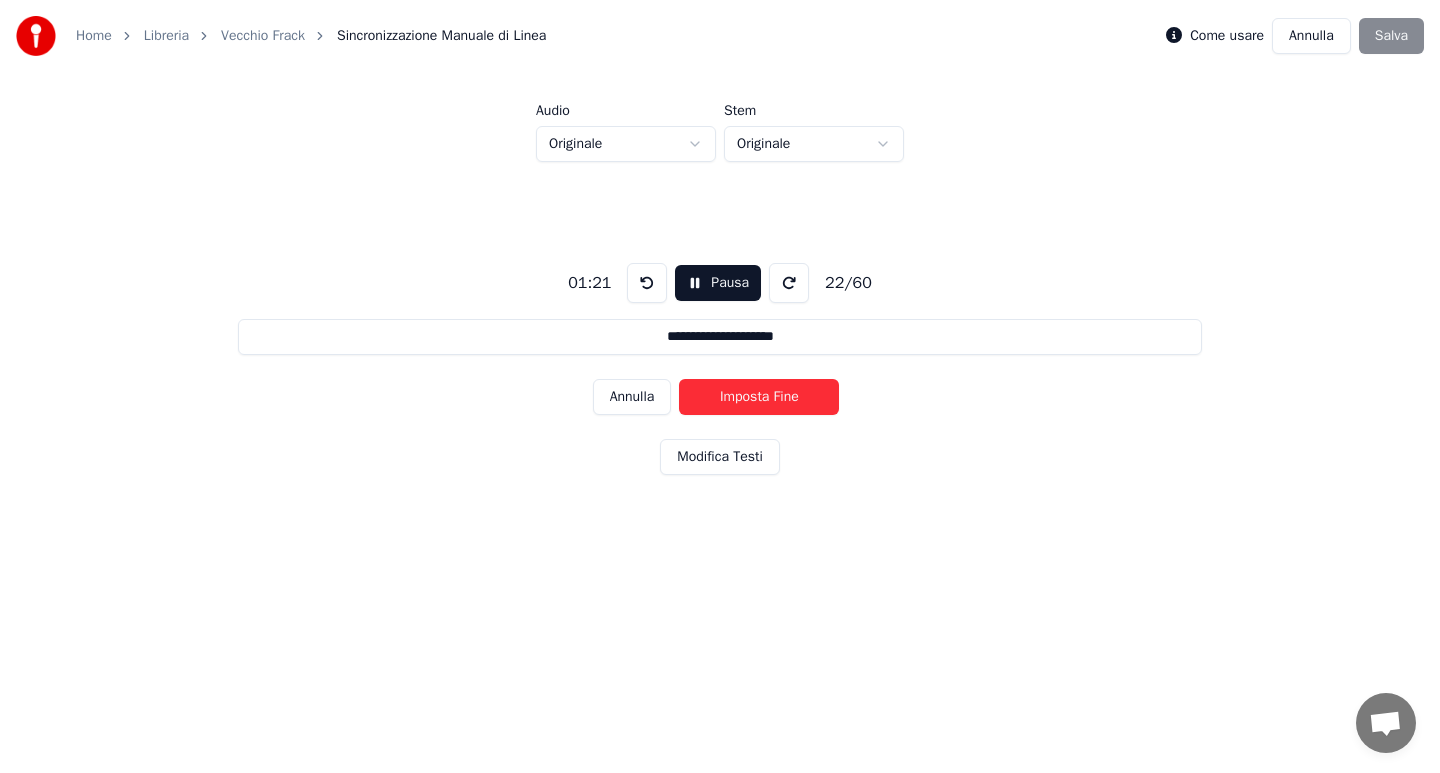 click on "Imposta Fine" at bounding box center (759, 397) 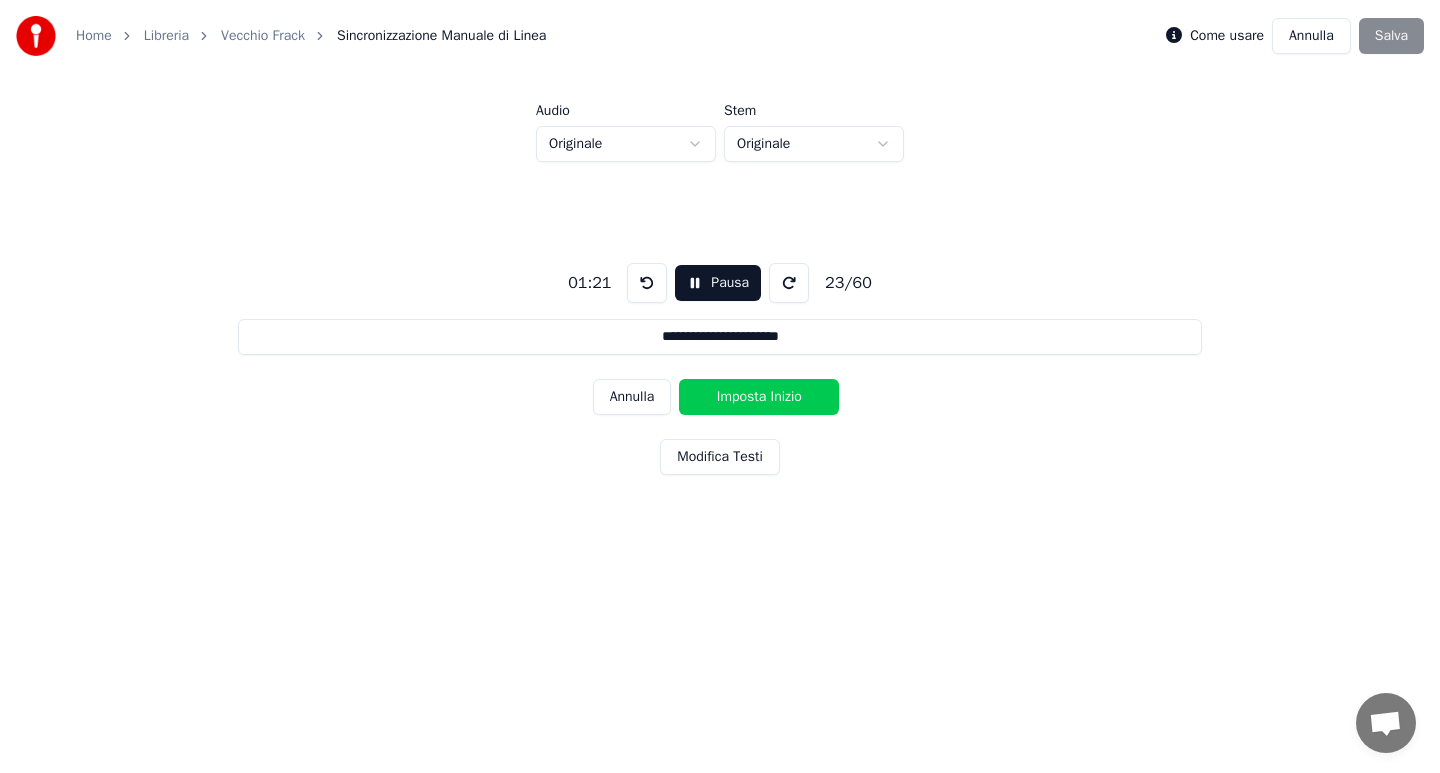 click on "Imposta Inizio" at bounding box center (759, 397) 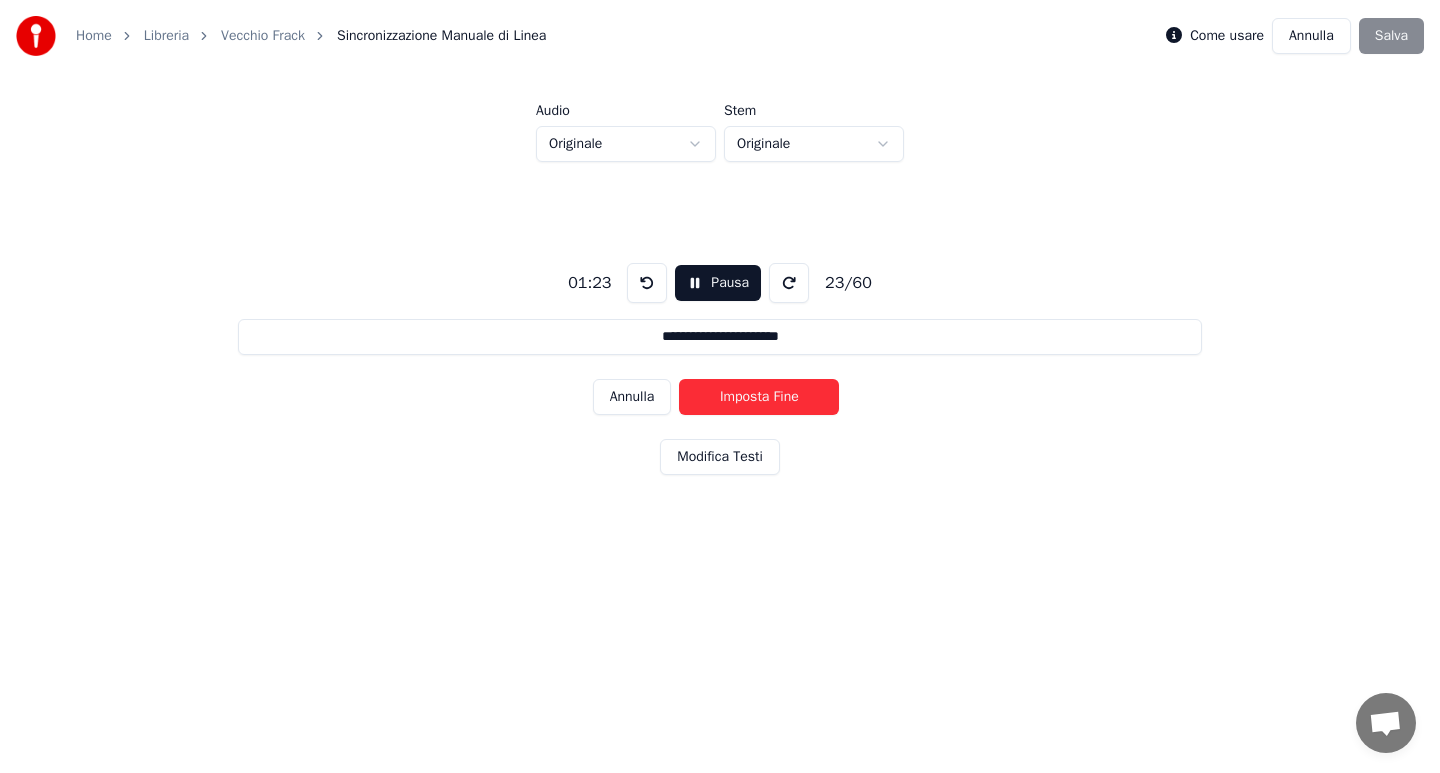 click on "Imposta Fine" at bounding box center [759, 397] 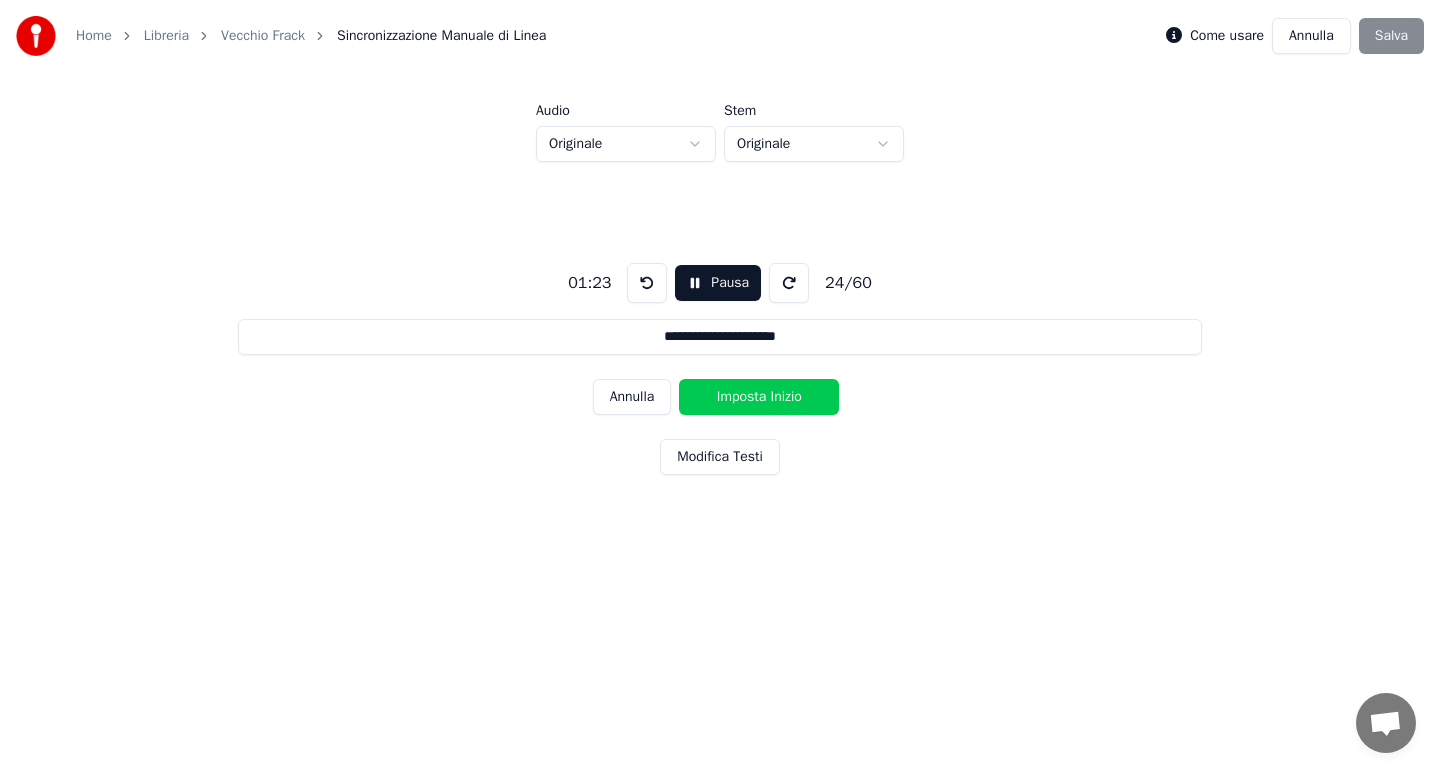 click on "Imposta Inizio" at bounding box center (759, 397) 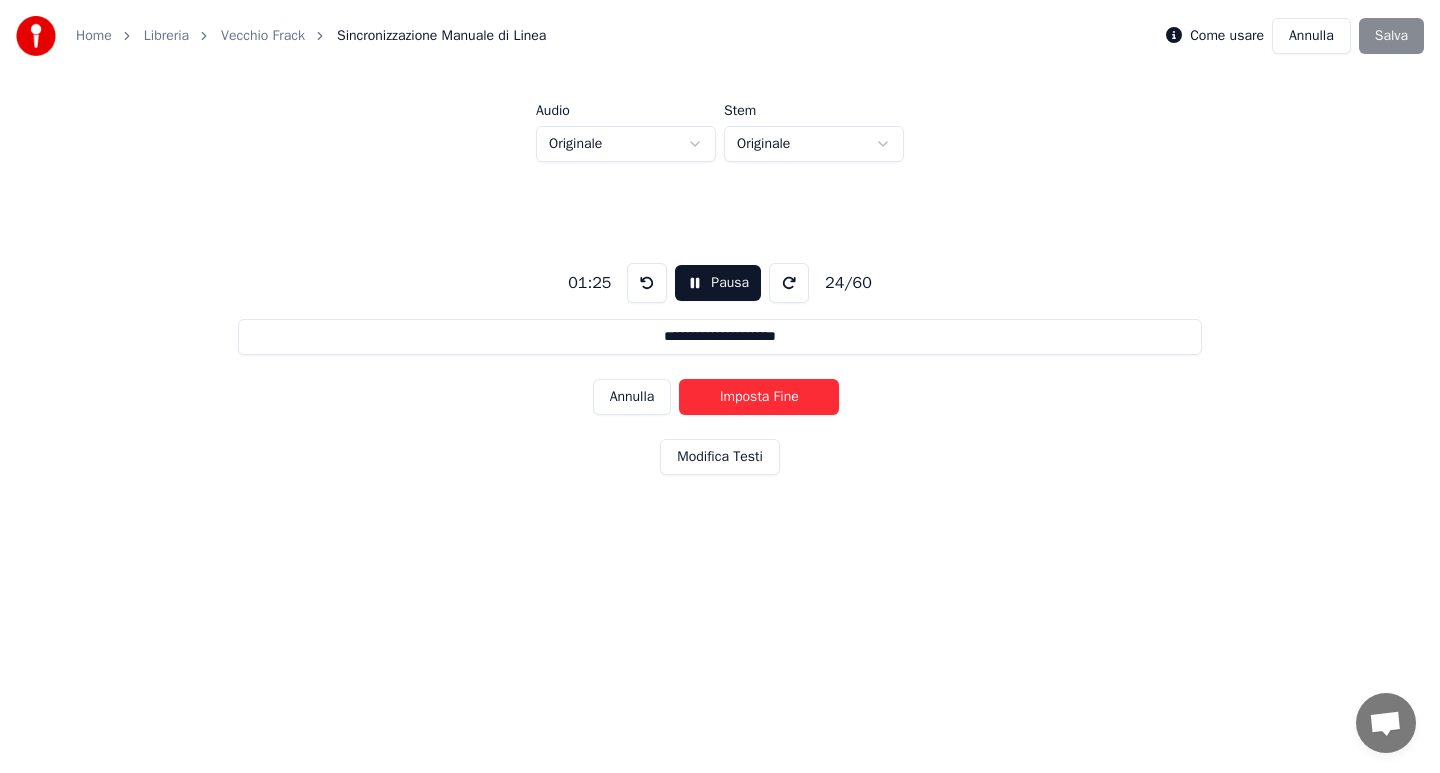 click on "Imposta Fine" at bounding box center (759, 397) 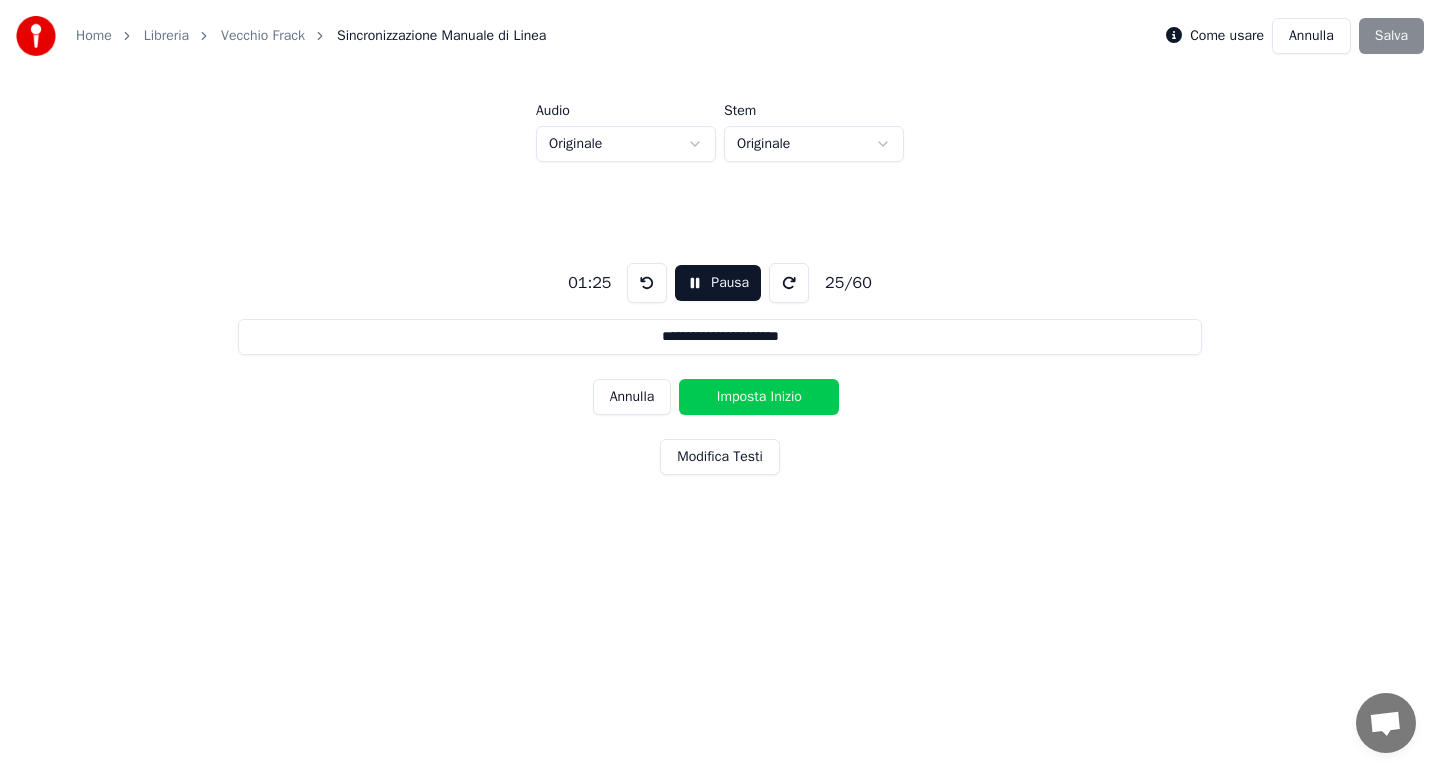click on "Imposta Inizio" at bounding box center [759, 397] 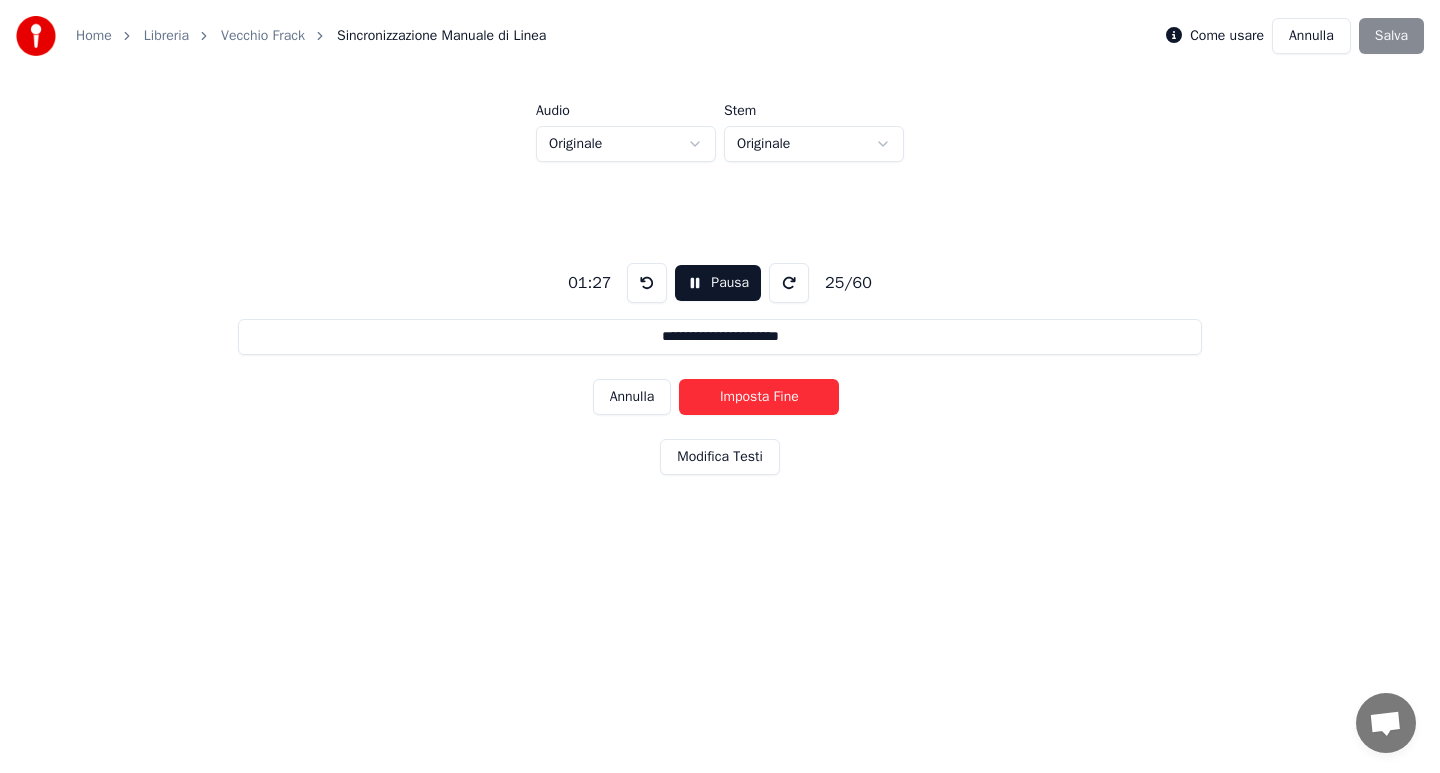 click on "Imposta Fine" at bounding box center (759, 397) 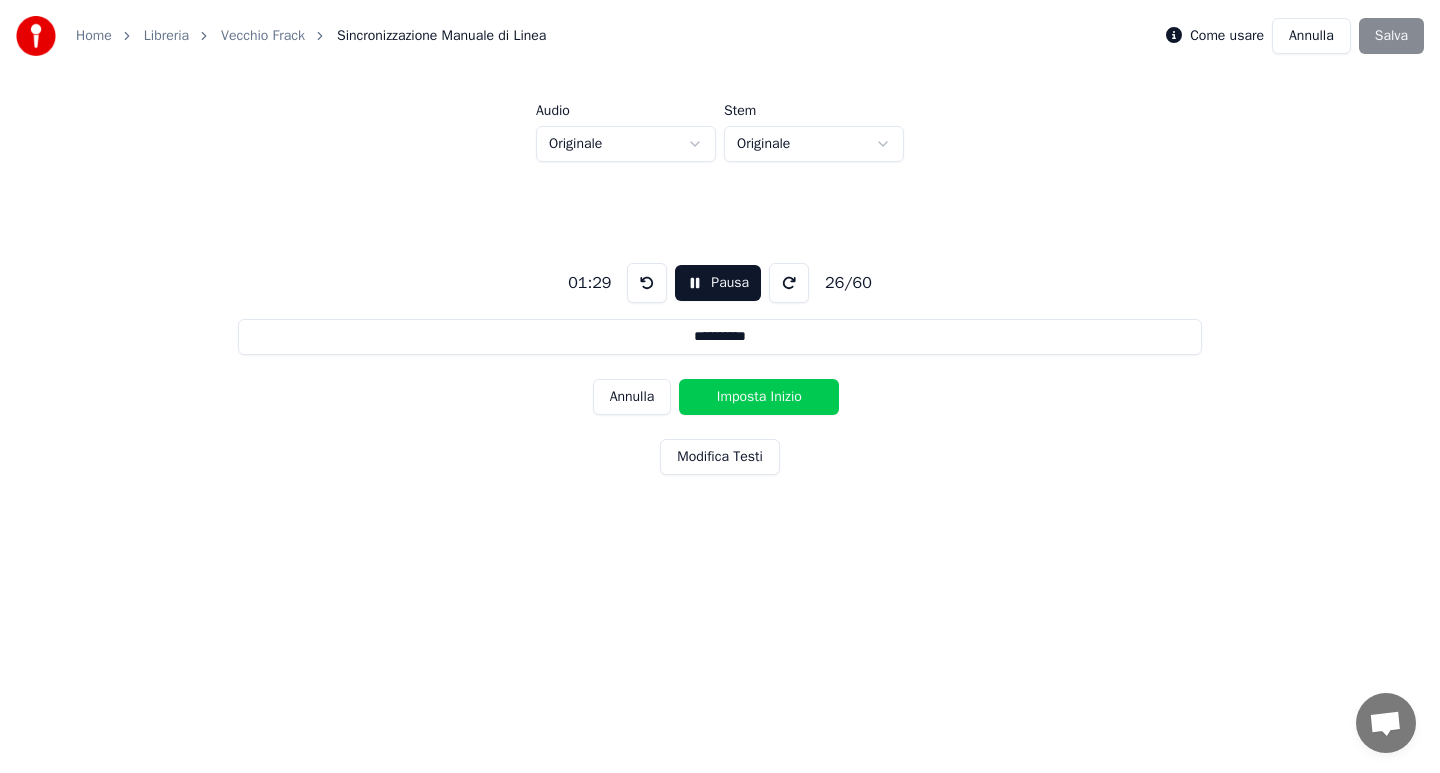click on "Imposta Inizio" at bounding box center (759, 397) 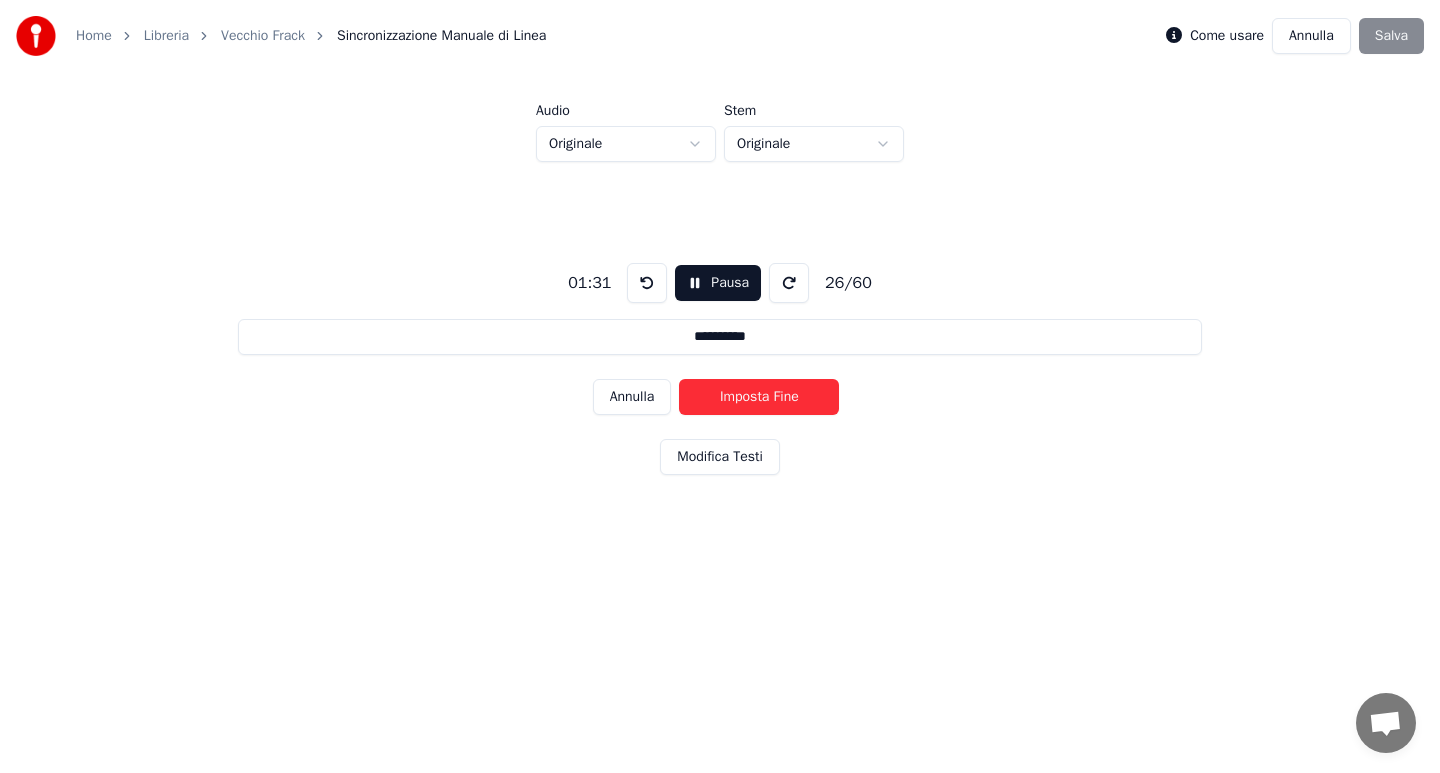 click on "Imposta Fine" at bounding box center (759, 397) 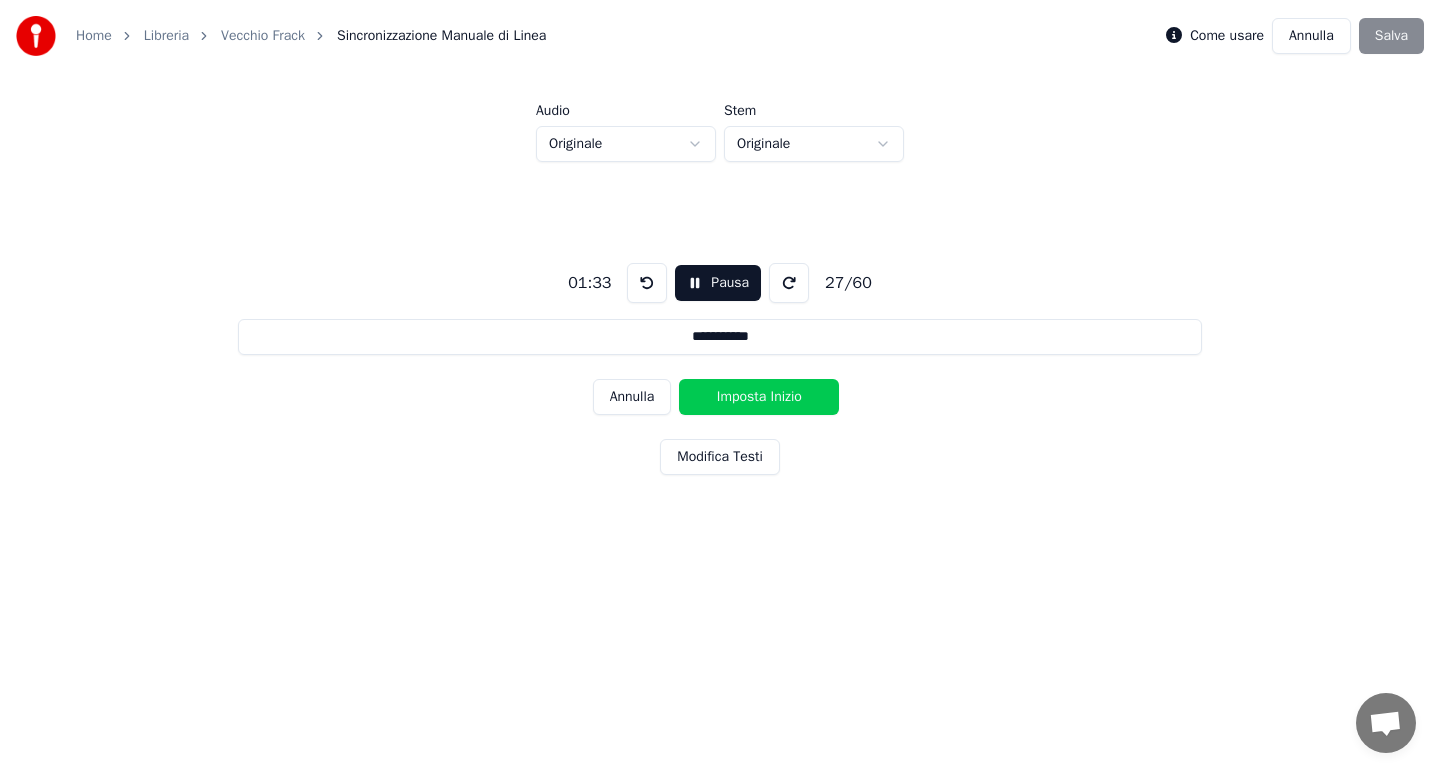 click on "Imposta Inizio" at bounding box center (759, 397) 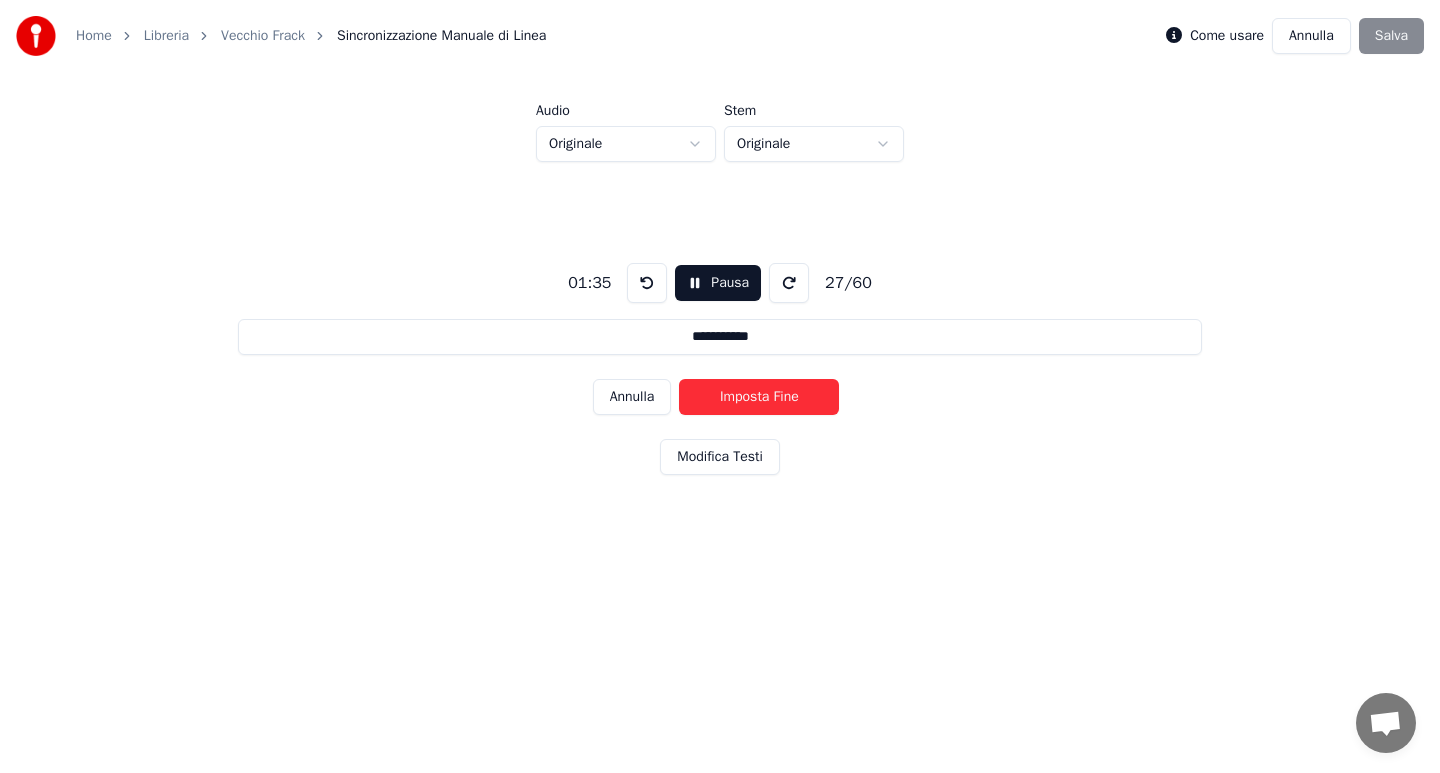 click on "Imposta Fine" at bounding box center [759, 397] 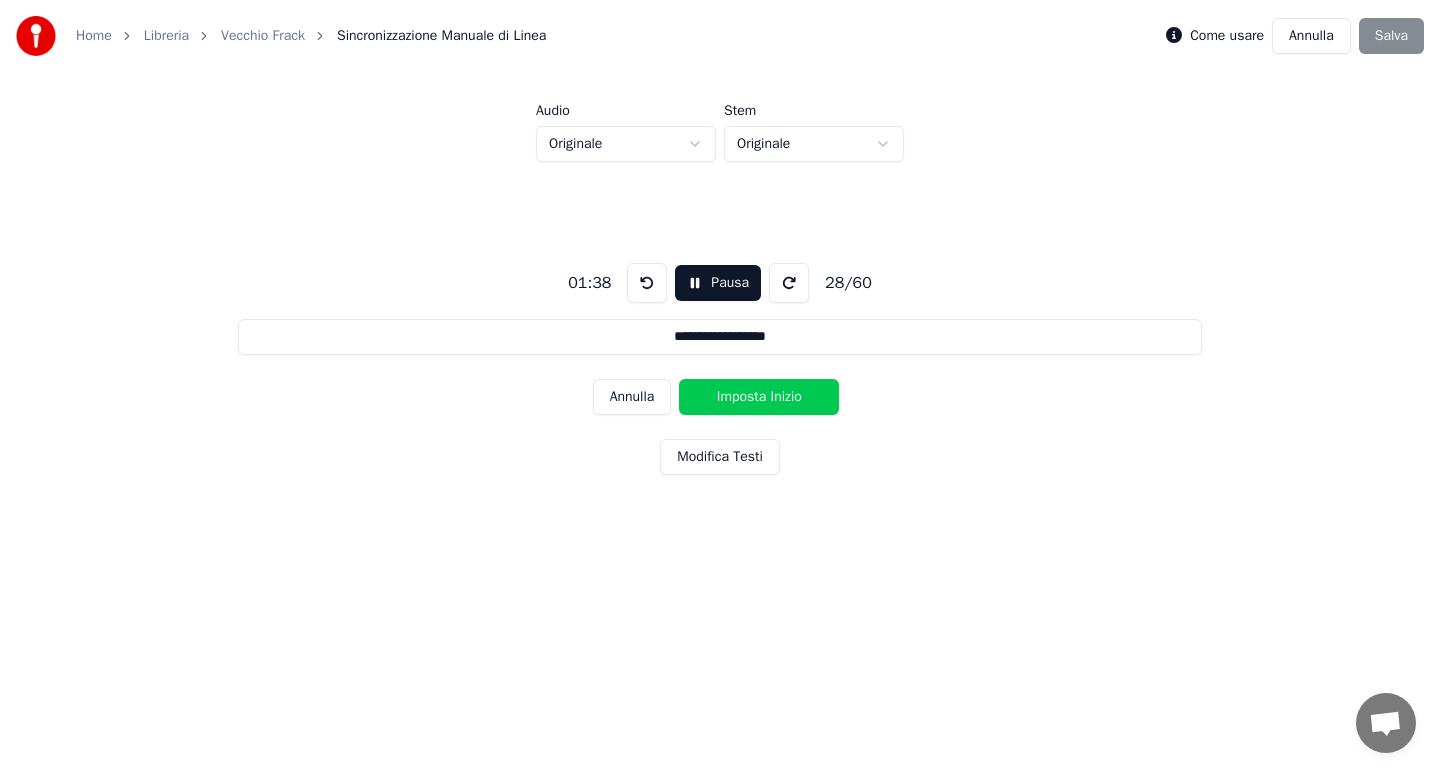 click on "Imposta Inizio" at bounding box center [759, 397] 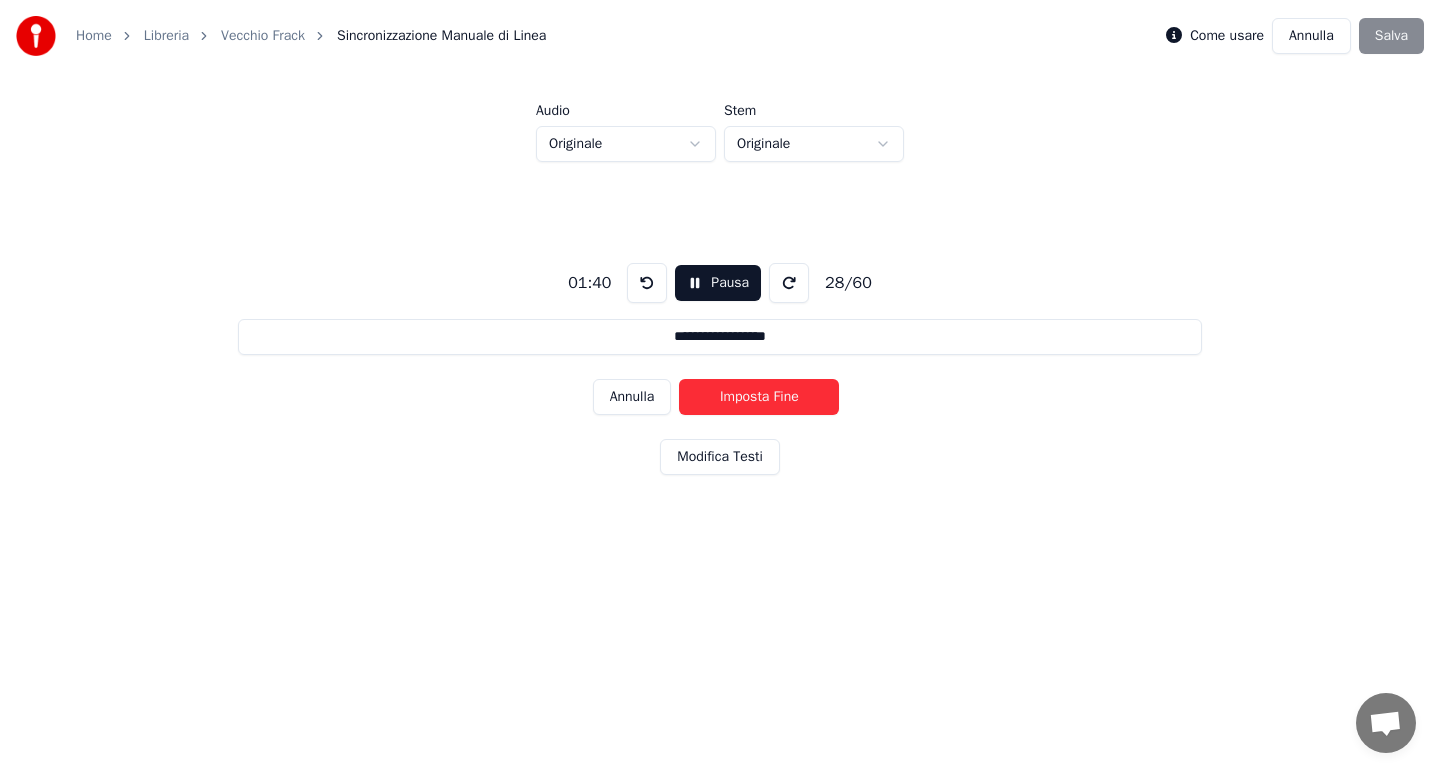 click on "Imposta Fine" at bounding box center (759, 397) 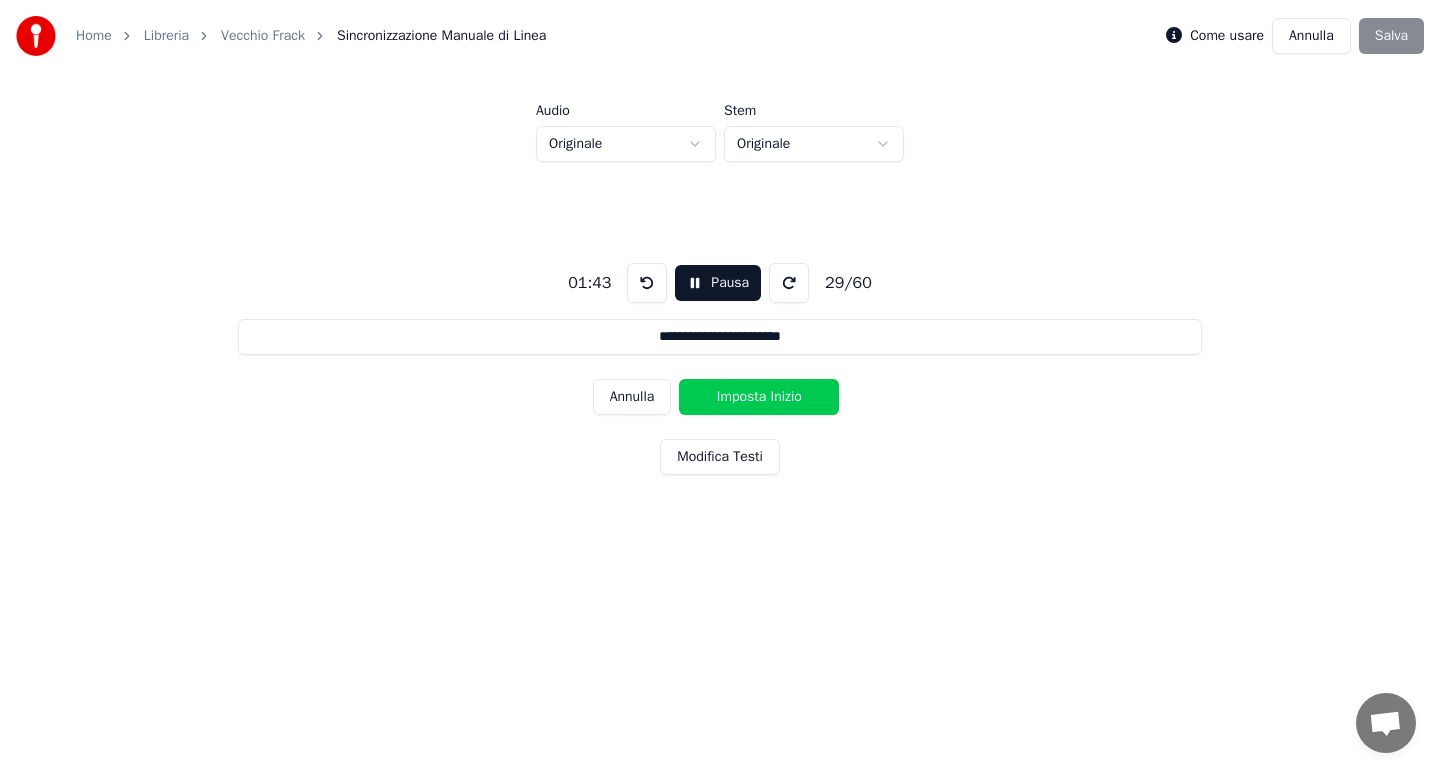 click on "Imposta Inizio" at bounding box center [759, 397] 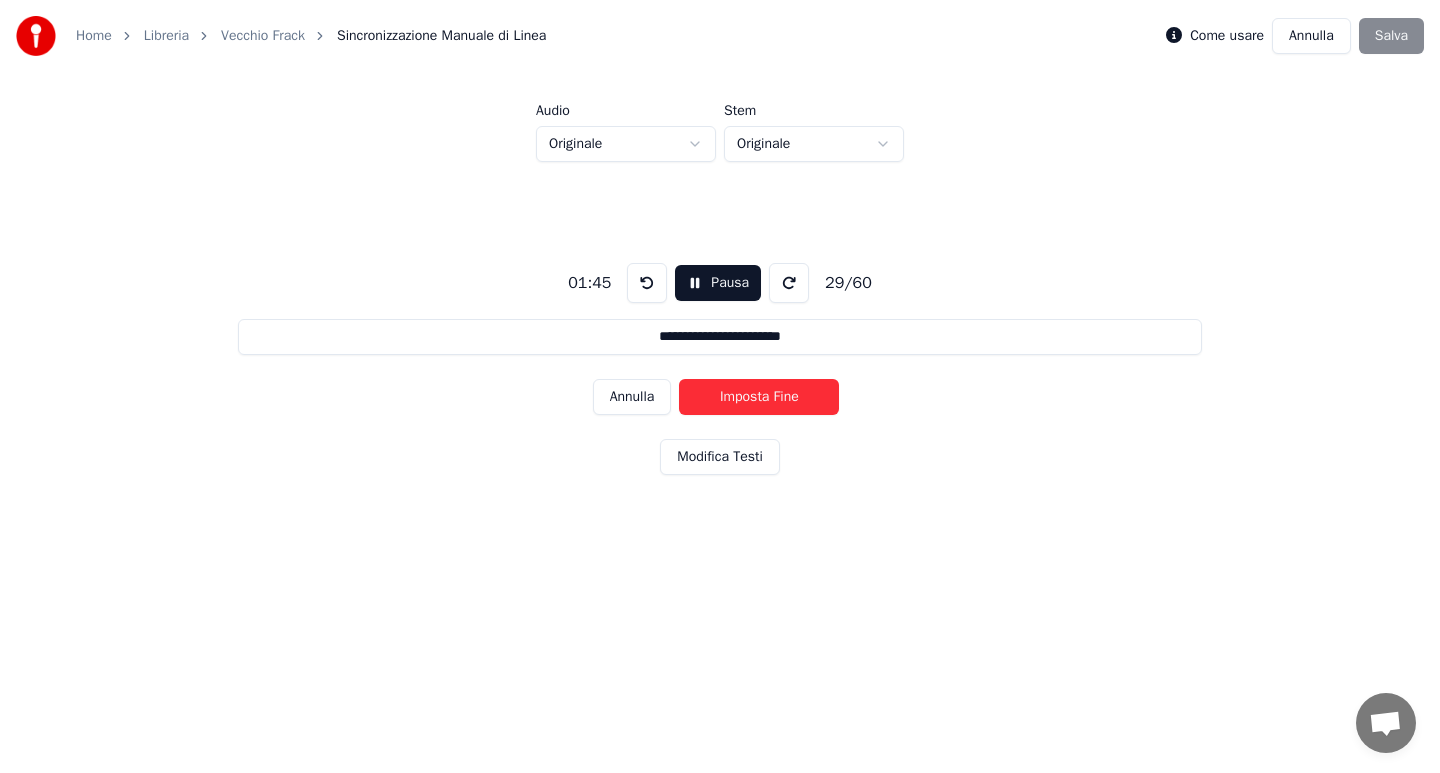 click on "Imposta Fine" at bounding box center (759, 397) 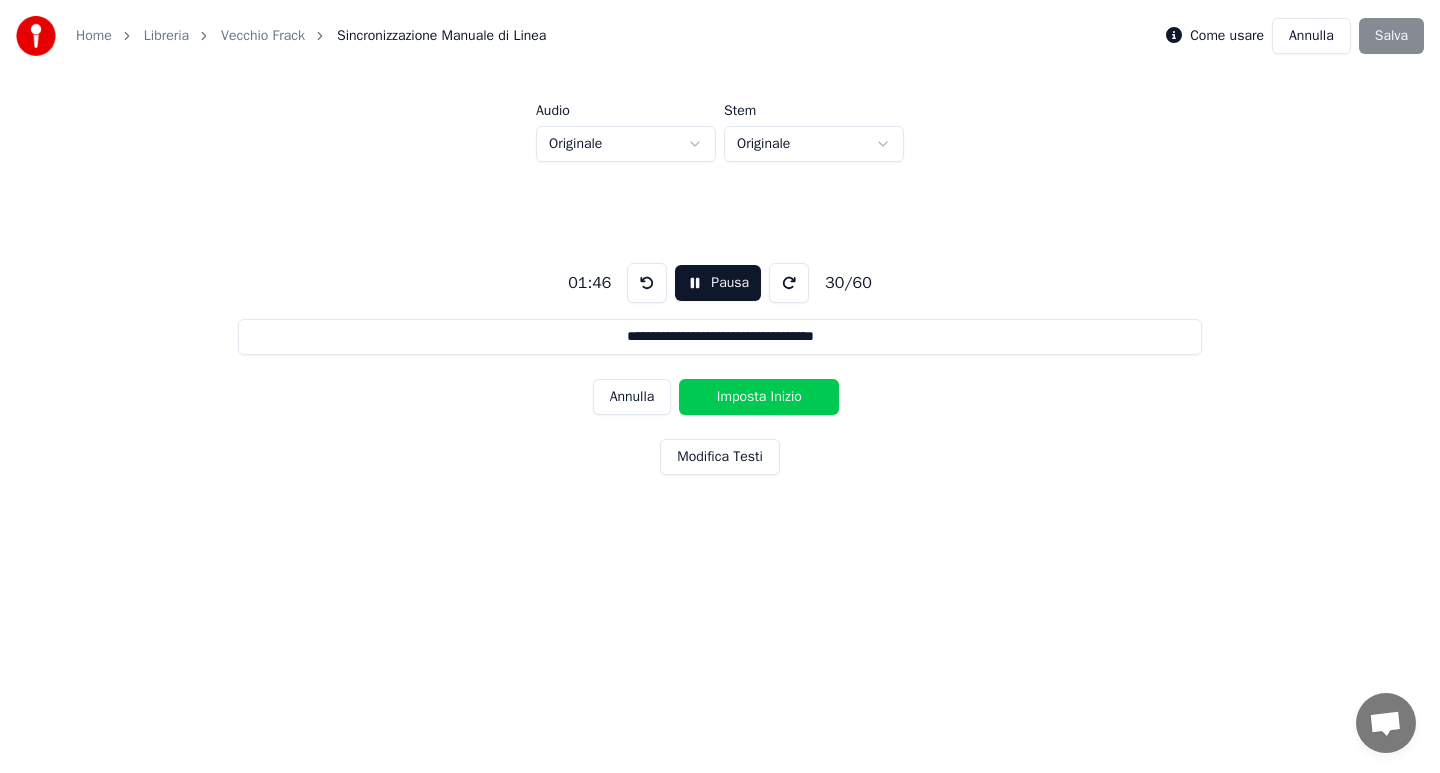 click on "Imposta Inizio" at bounding box center (759, 397) 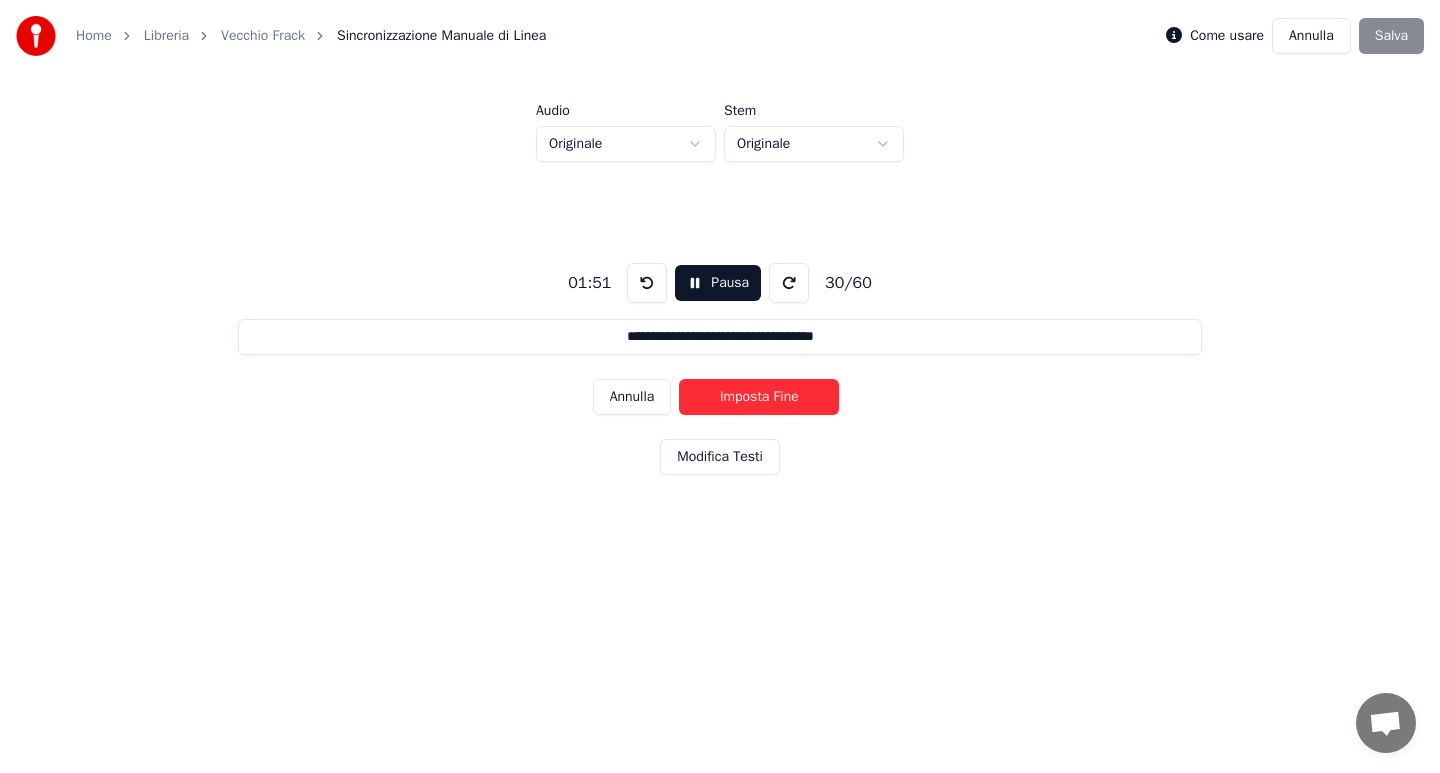 click on "Imposta Fine" at bounding box center (759, 397) 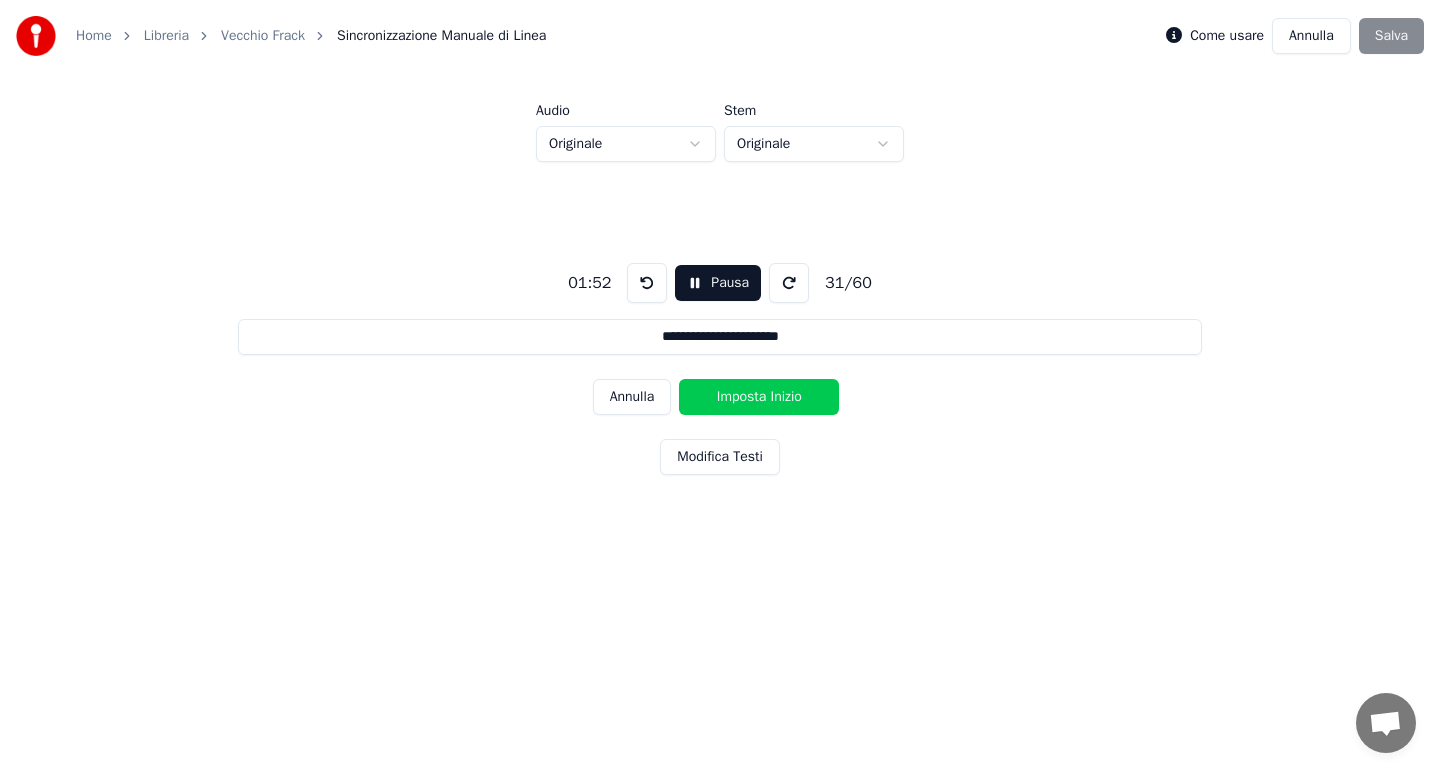 click on "Imposta Inizio" at bounding box center [759, 397] 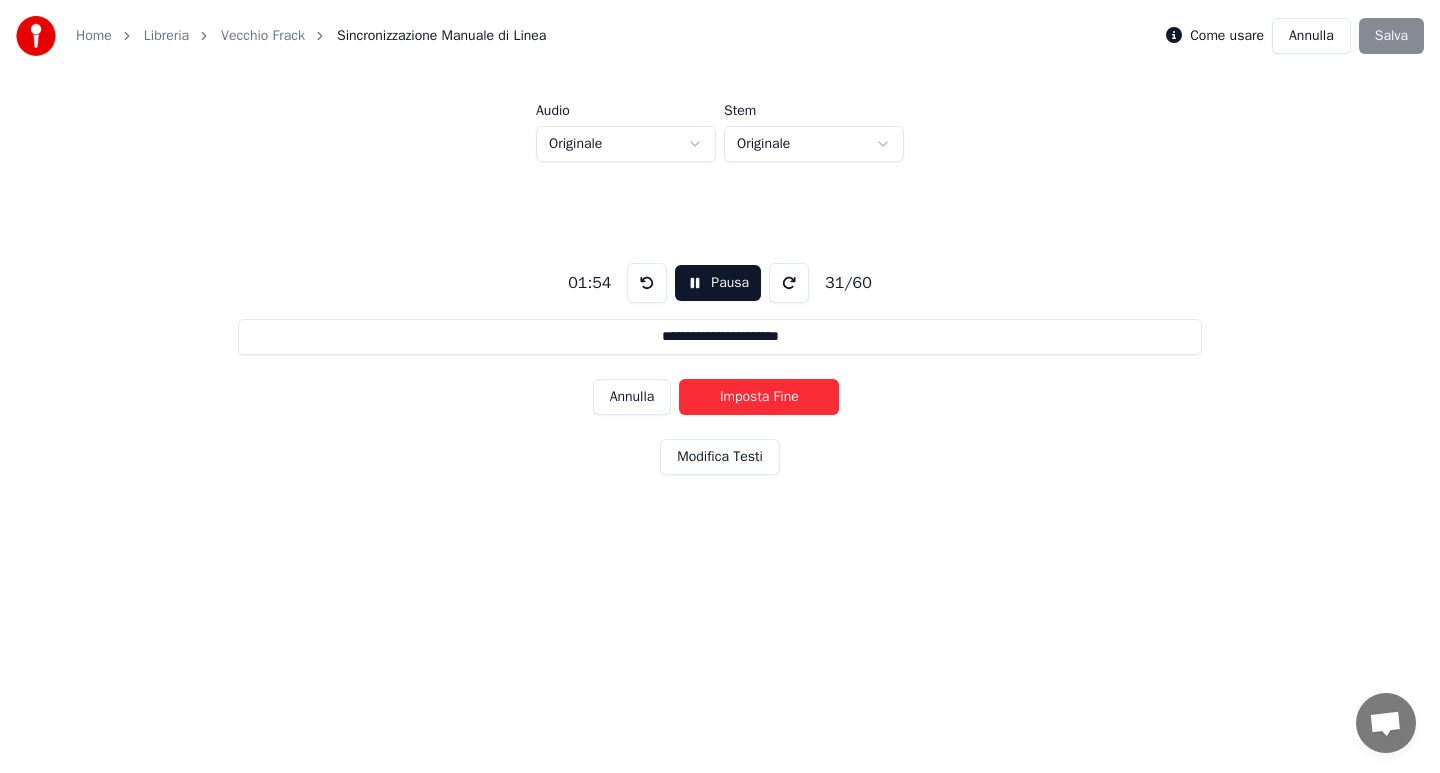 click on "Imposta Fine" at bounding box center [759, 397] 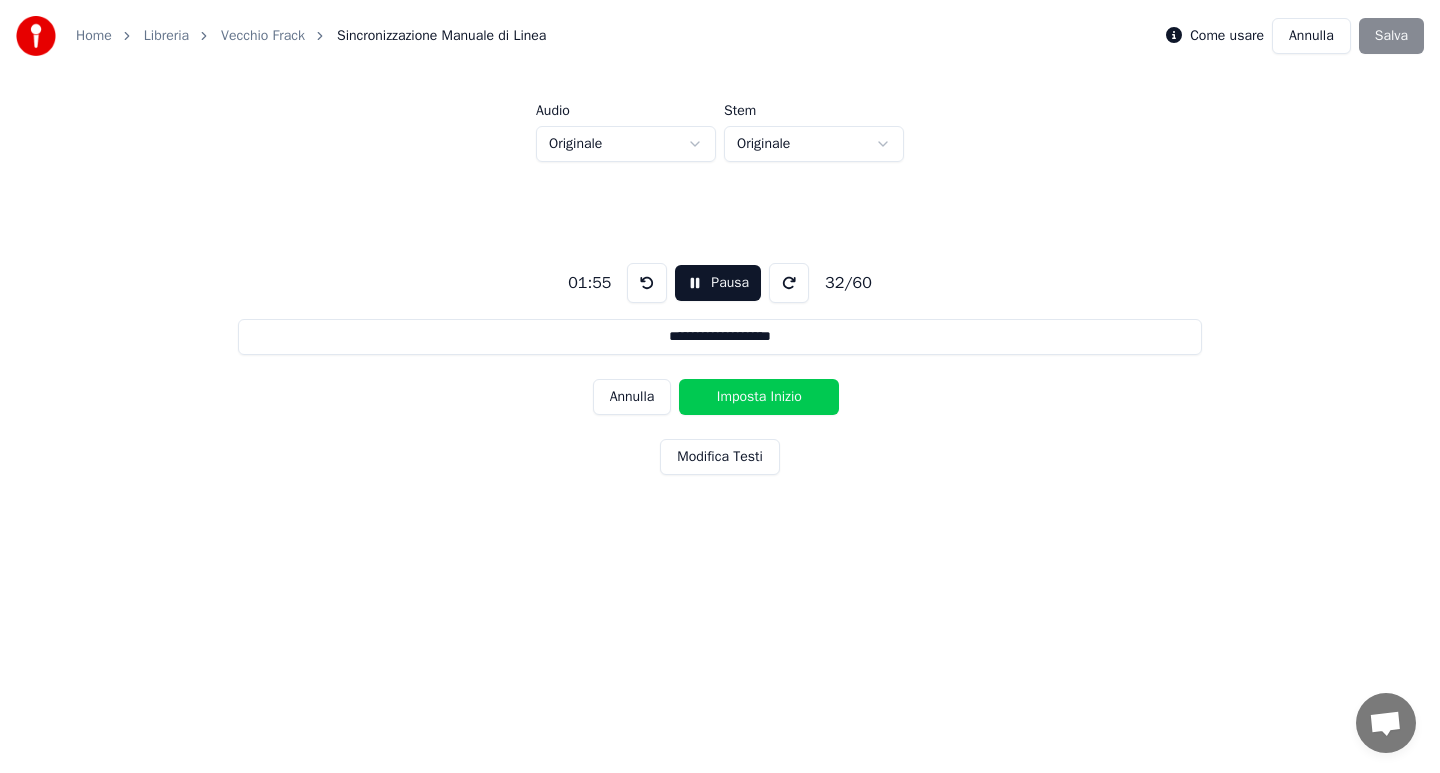 click on "Imposta Inizio" at bounding box center [759, 397] 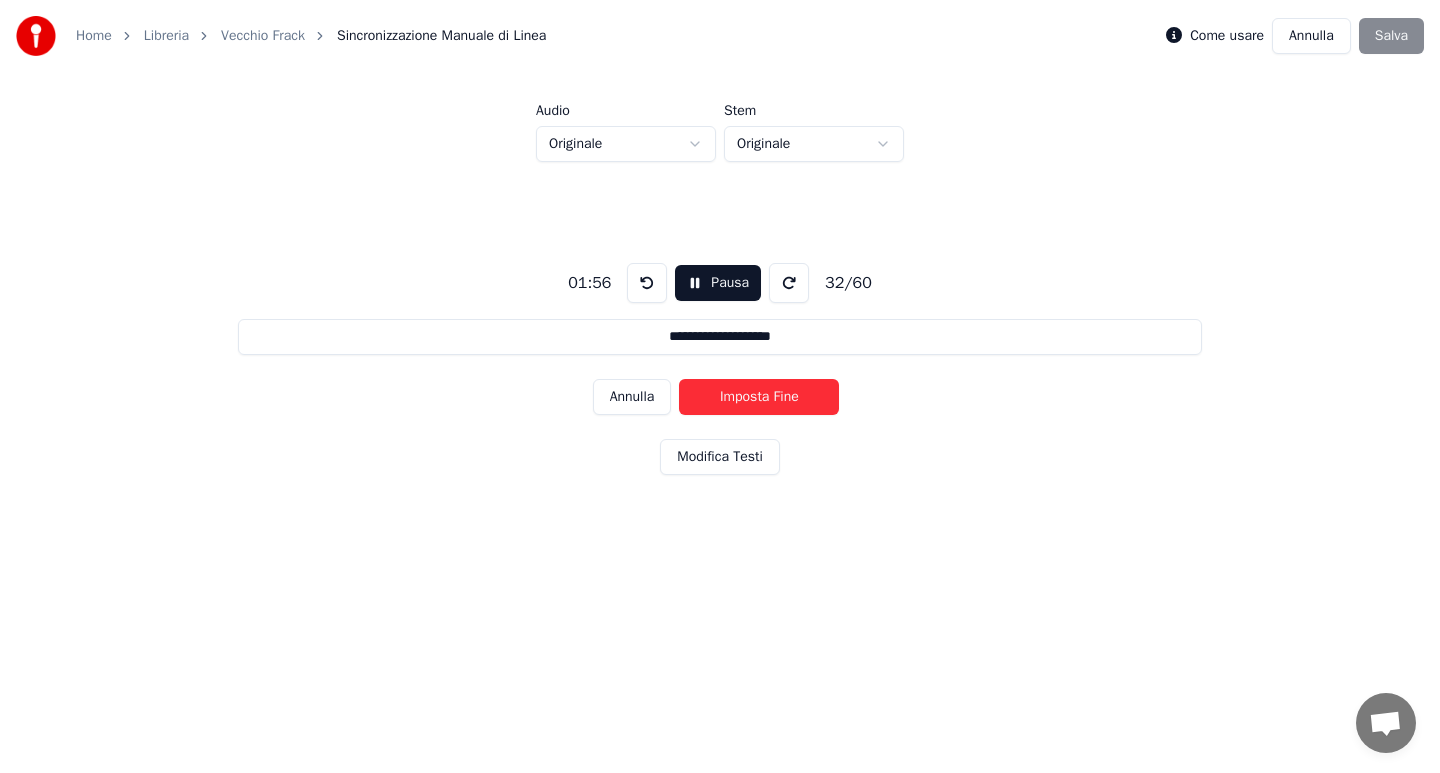 click on "Imposta Fine" at bounding box center [759, 397] 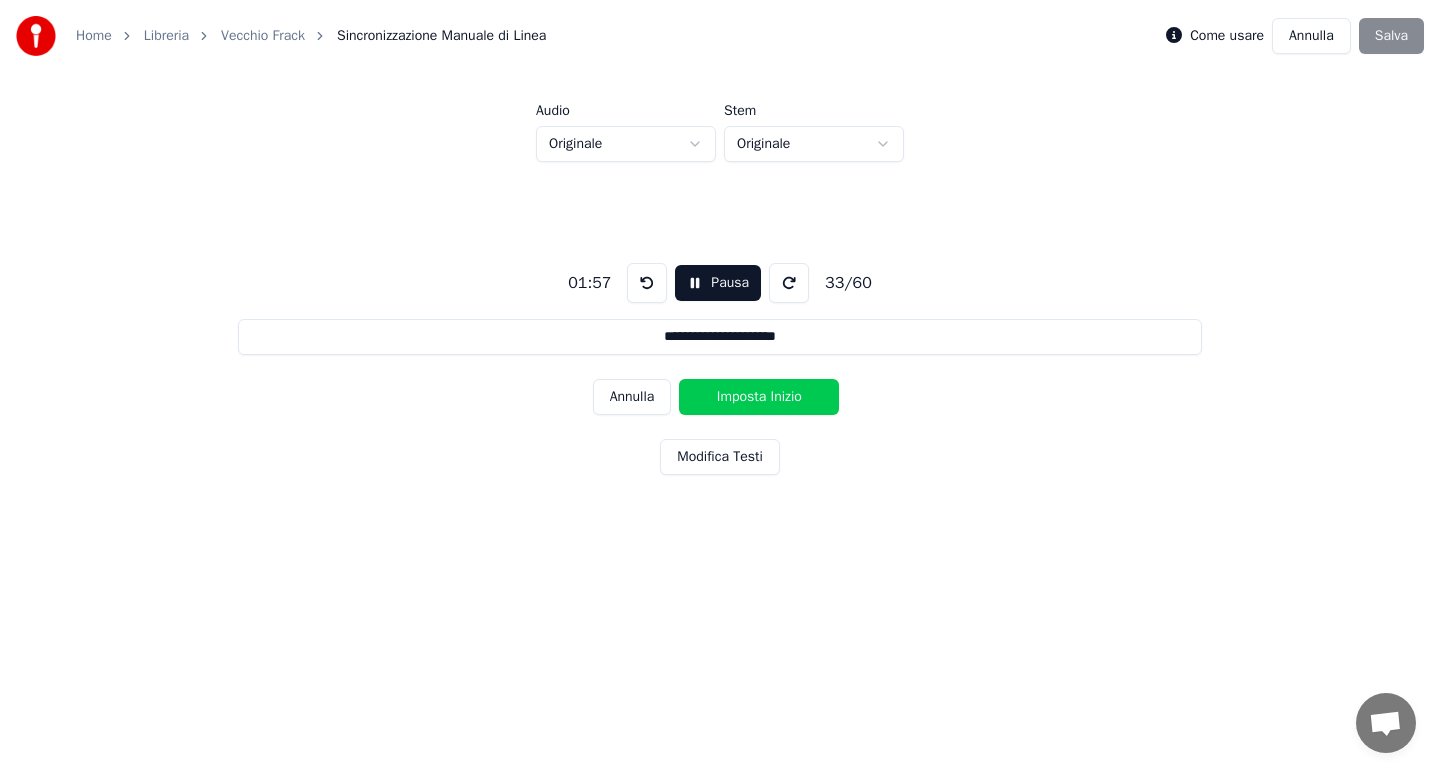 click on "Imposta Inizio" at bounding box center (759, 397) 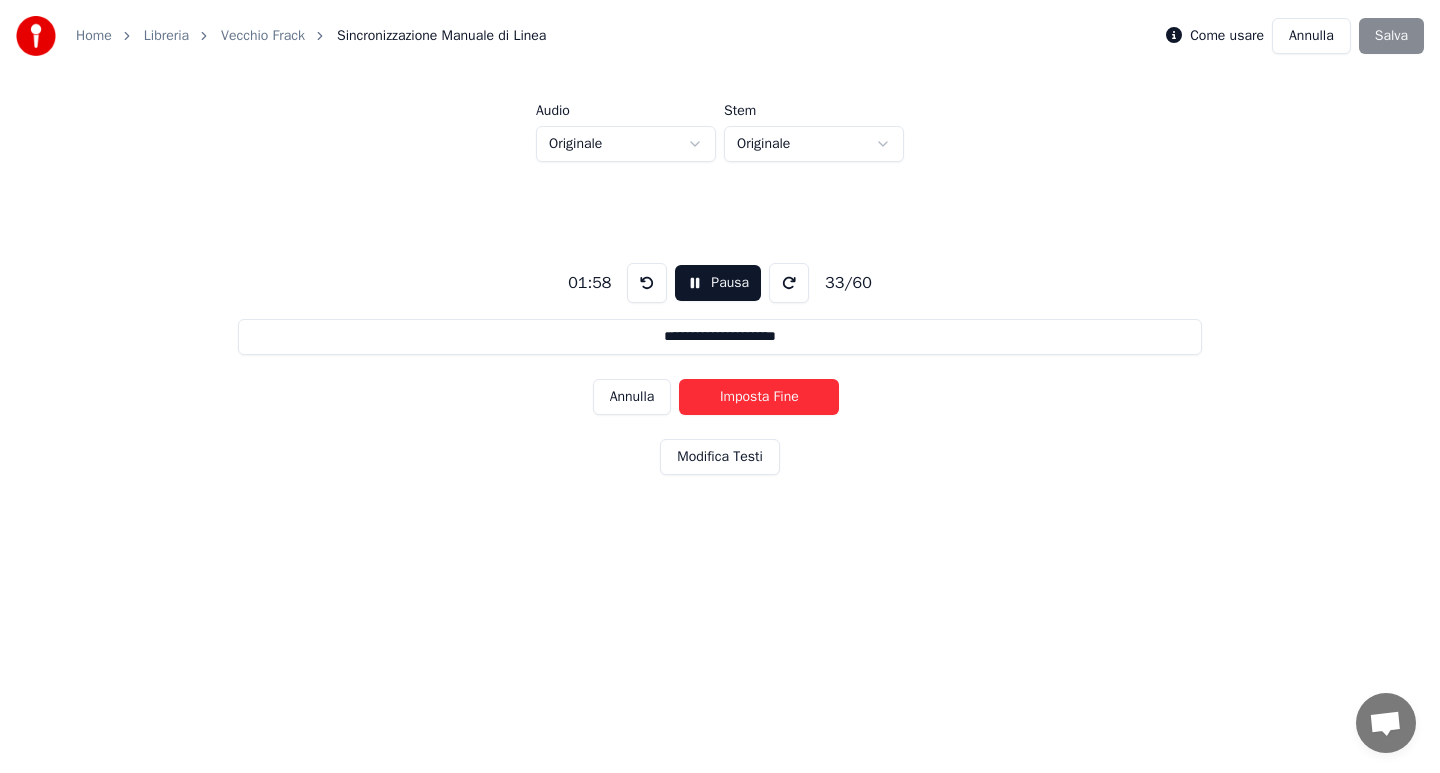 click on "Imposta Fine" at bounding box center (759, 397) 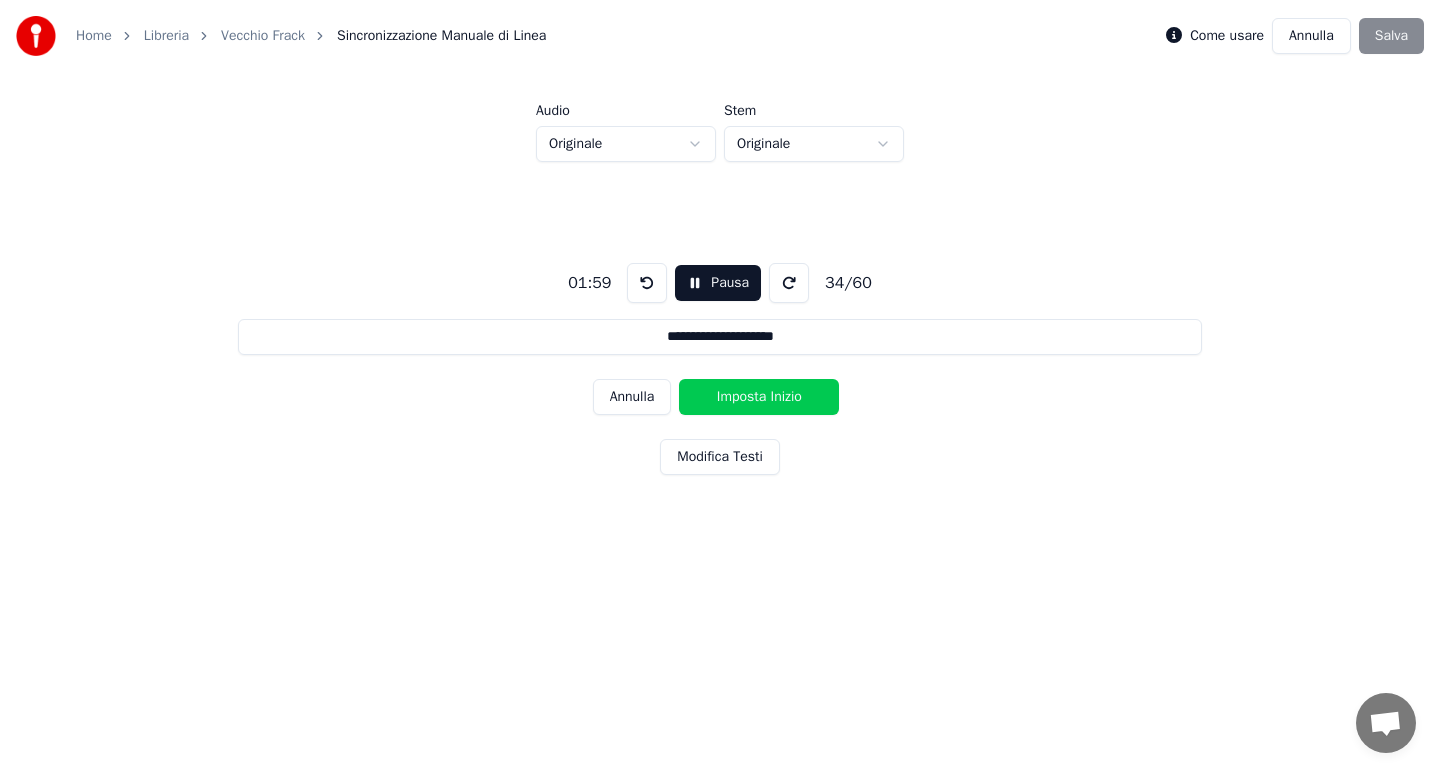 click on "Imposta Inizio" at bounding box center [759, 397] 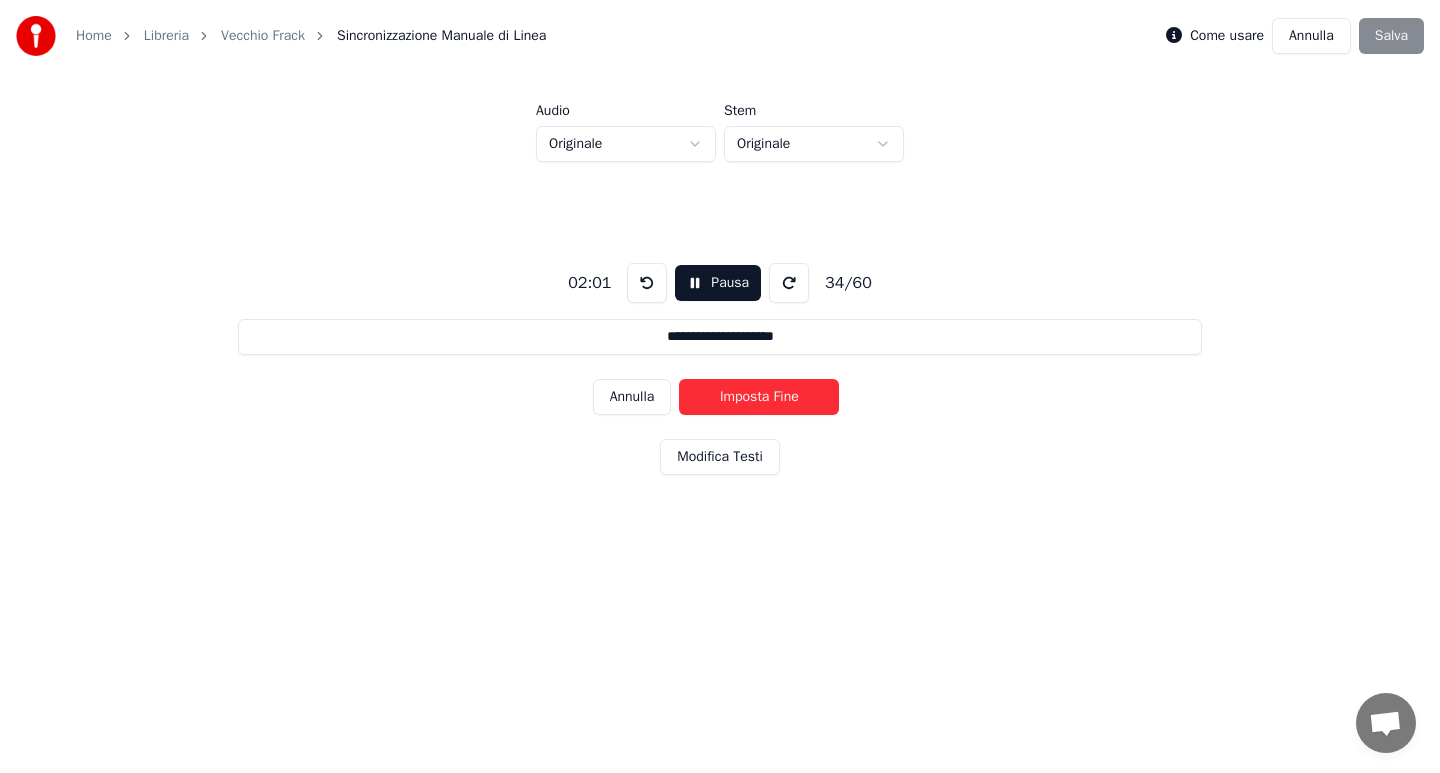 click on "Imposta Fine" at bounding box center [759, 397] 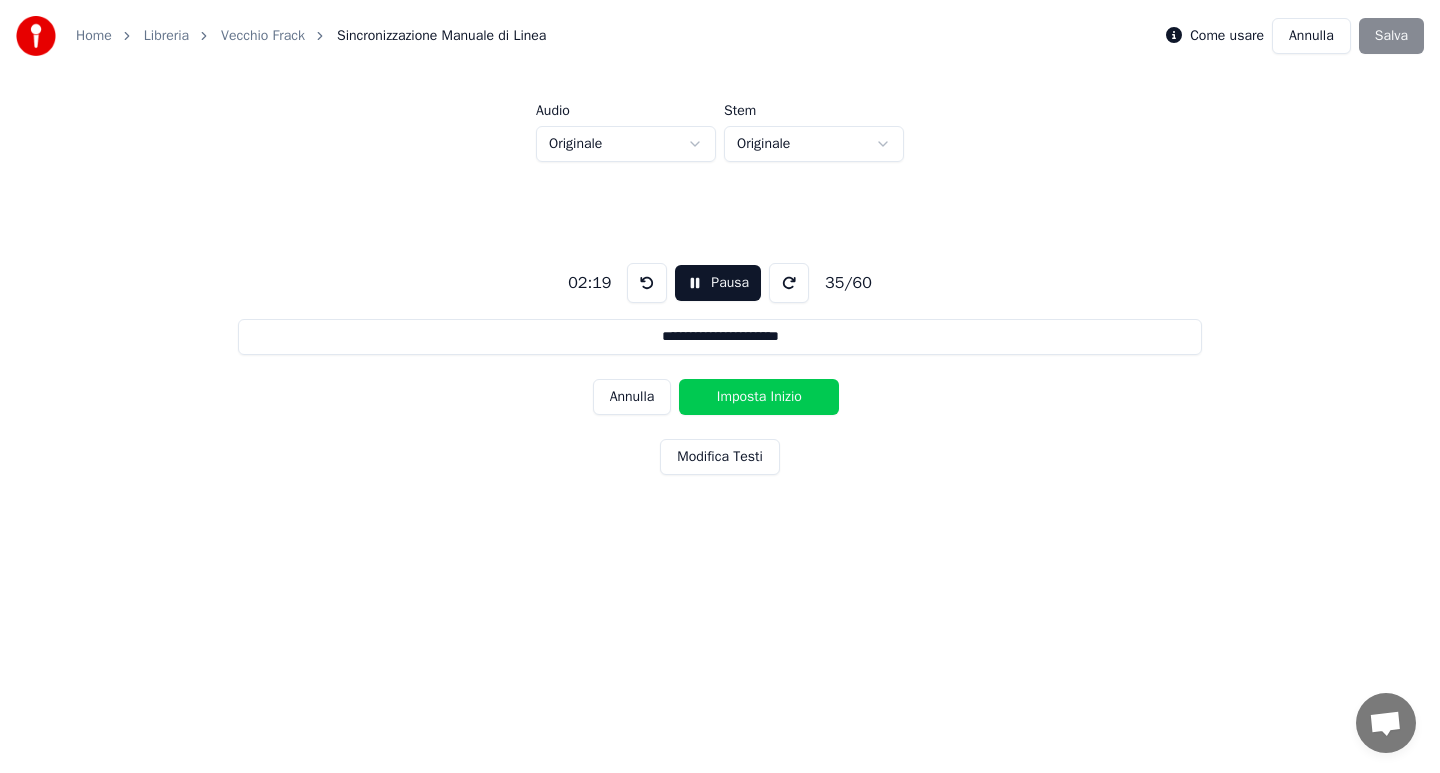 click on "Imposta Inizio" at bounding box center [759, 397] 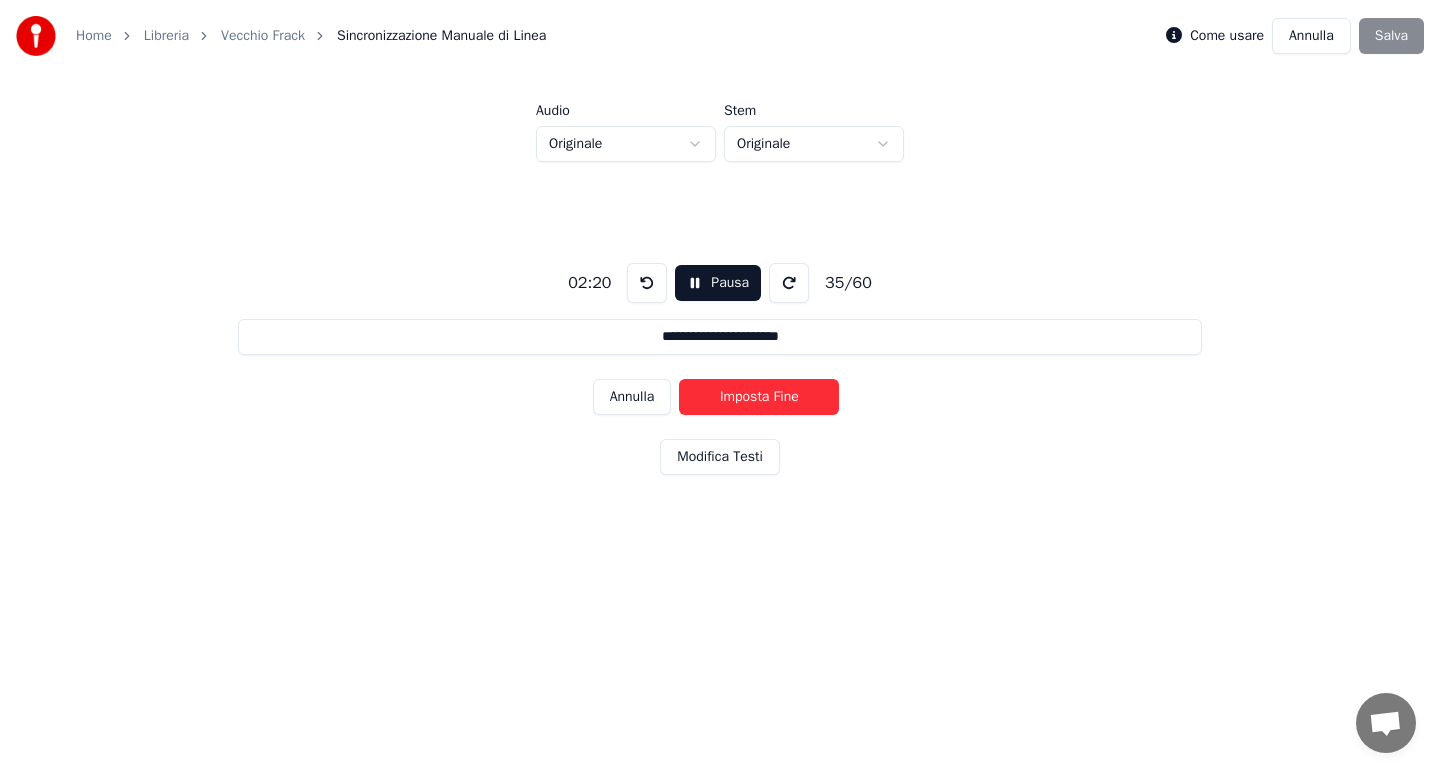 click on "Imposta Fine" at bounding box center [759, 397] 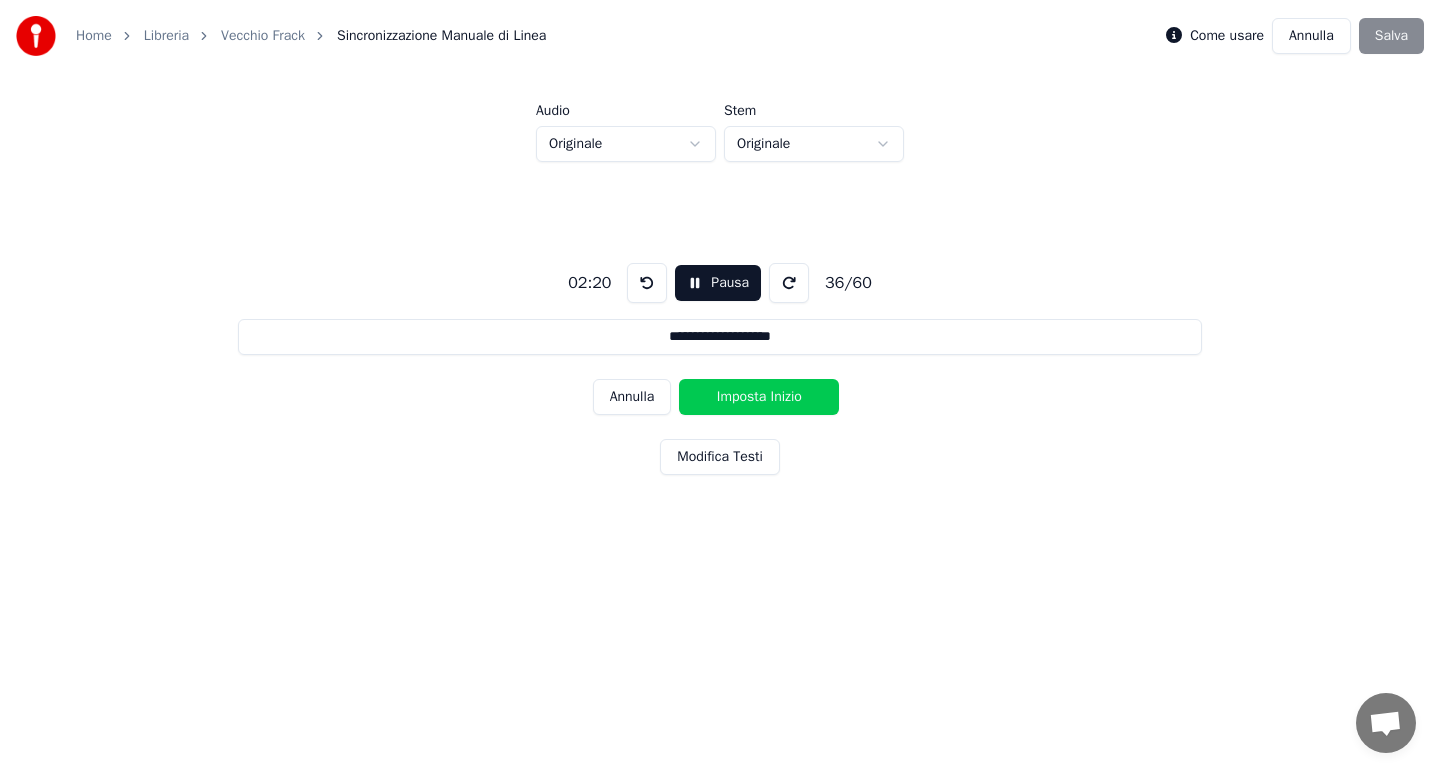 click on "Imposta Inizio" at bounding box center [759, 397] 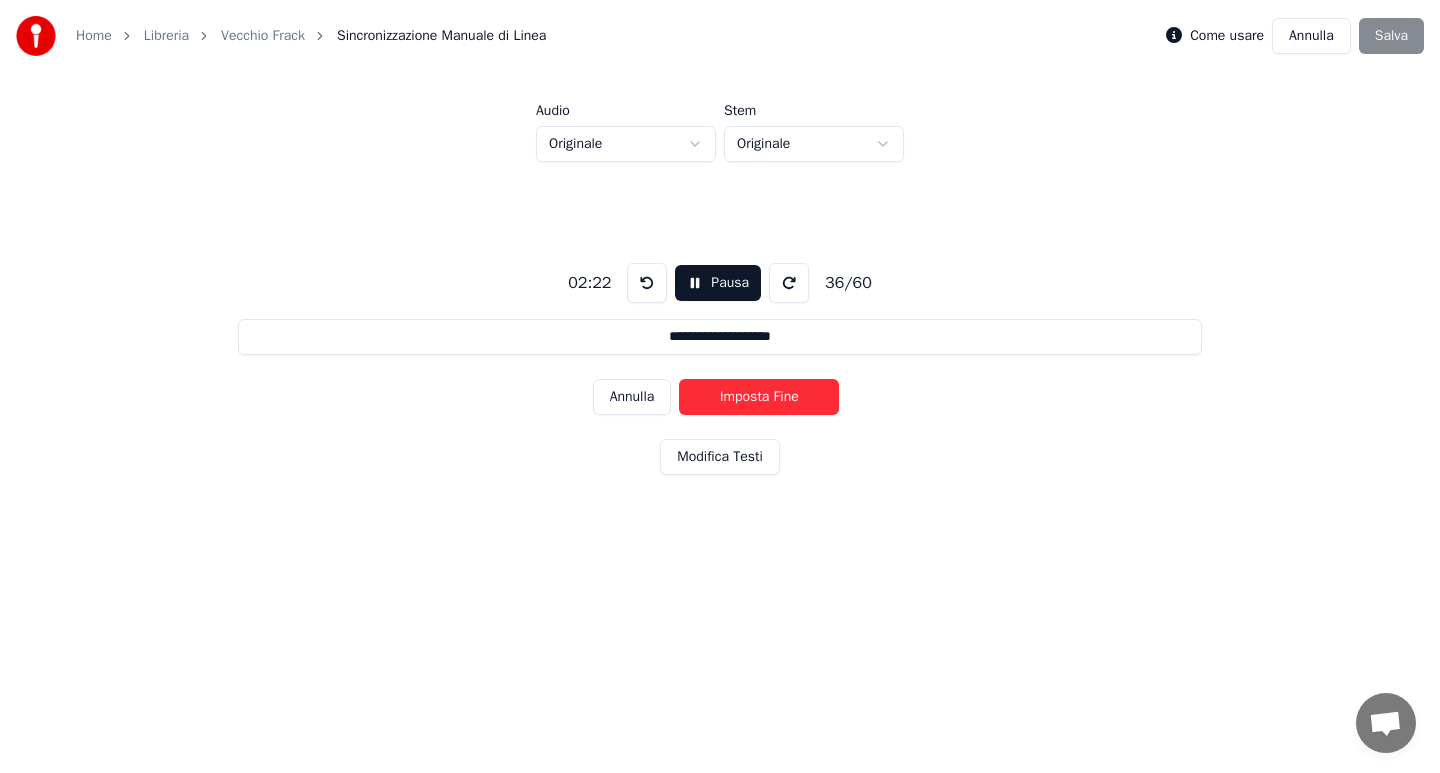 click on "Imposta Fine" at bounding box center [759, 397] 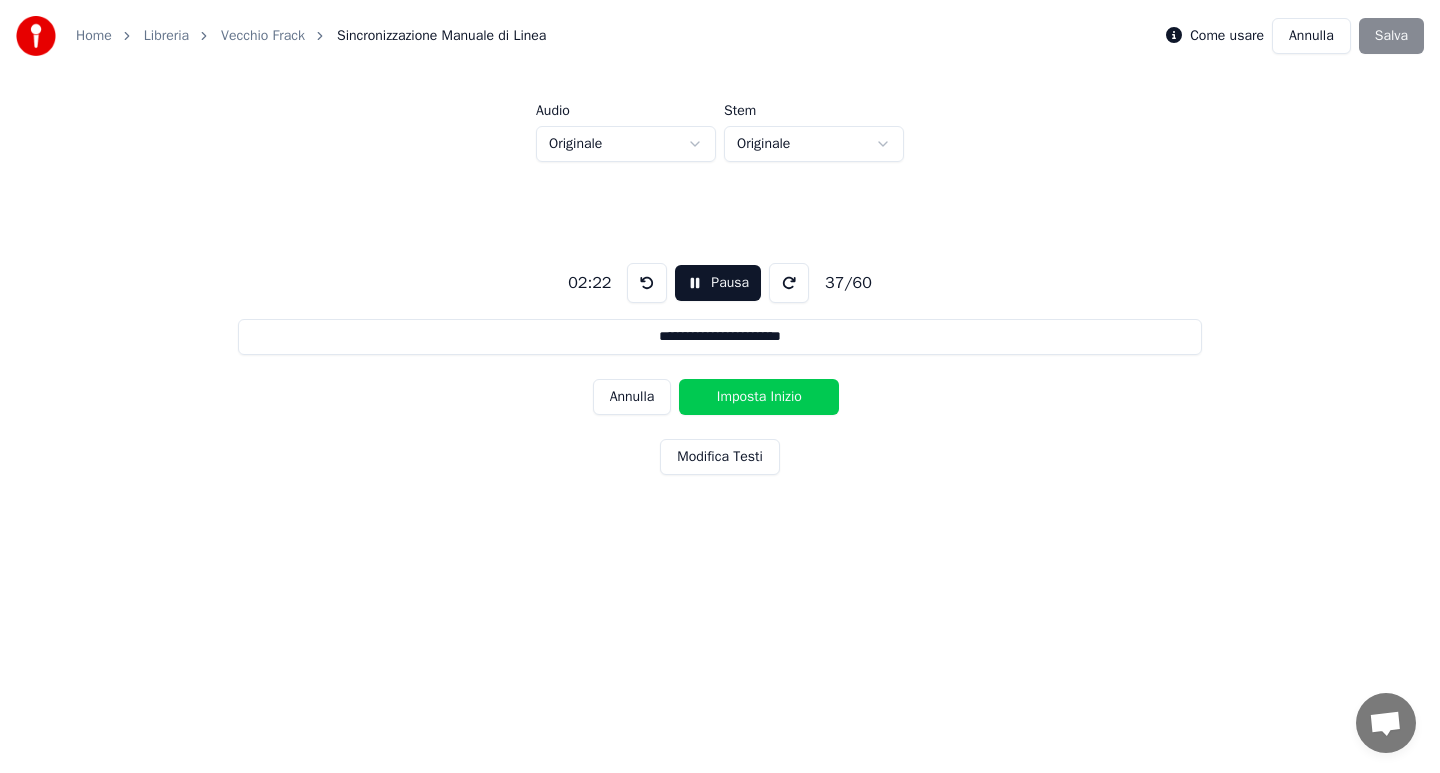 click on "Imposta Inizio" at bounding box center [759, 397] 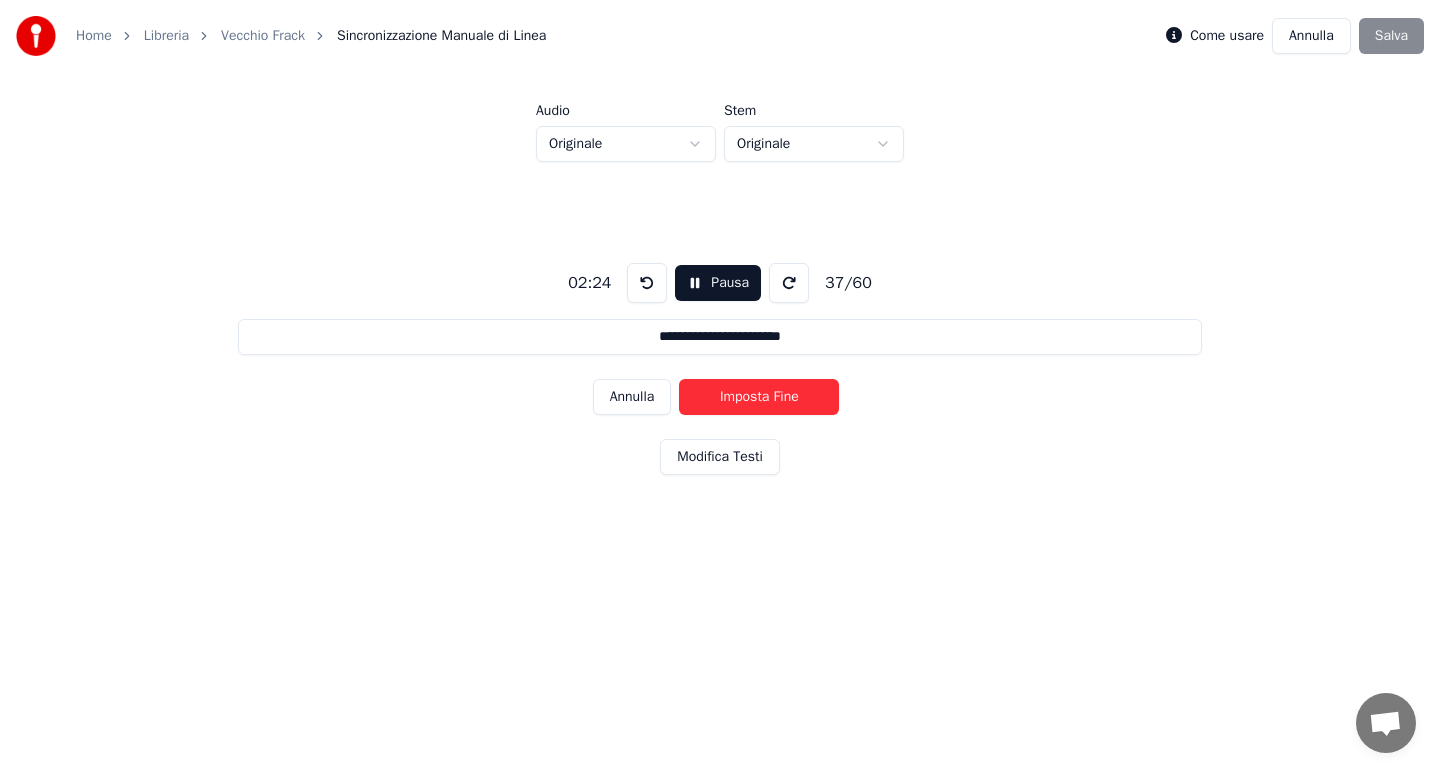 click on "Imposta Fine" at bounding box center (759, 397) 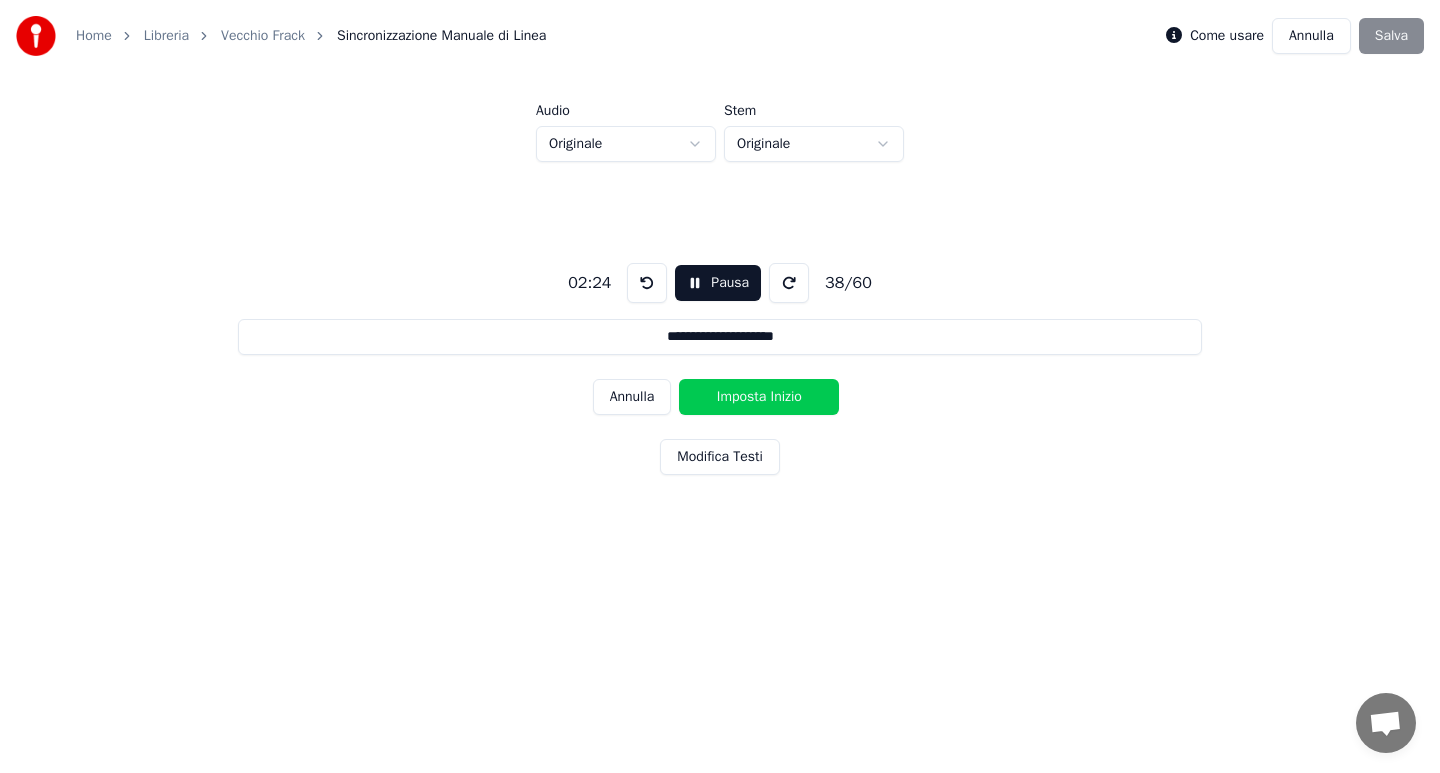 click on "Imposta Inizio" at bounding box center [759, 397] 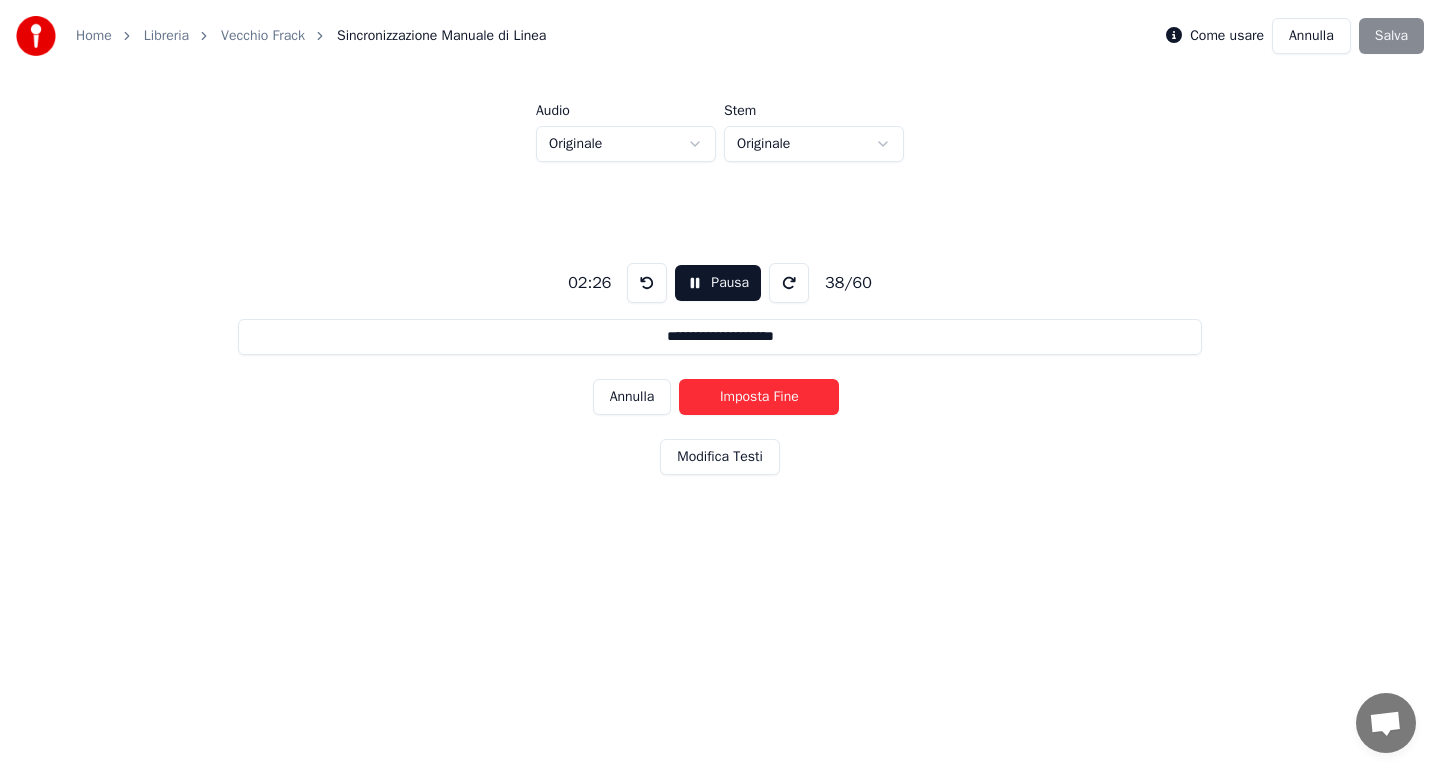 click on "Imposta Fine" at bounding box center [759, 397] 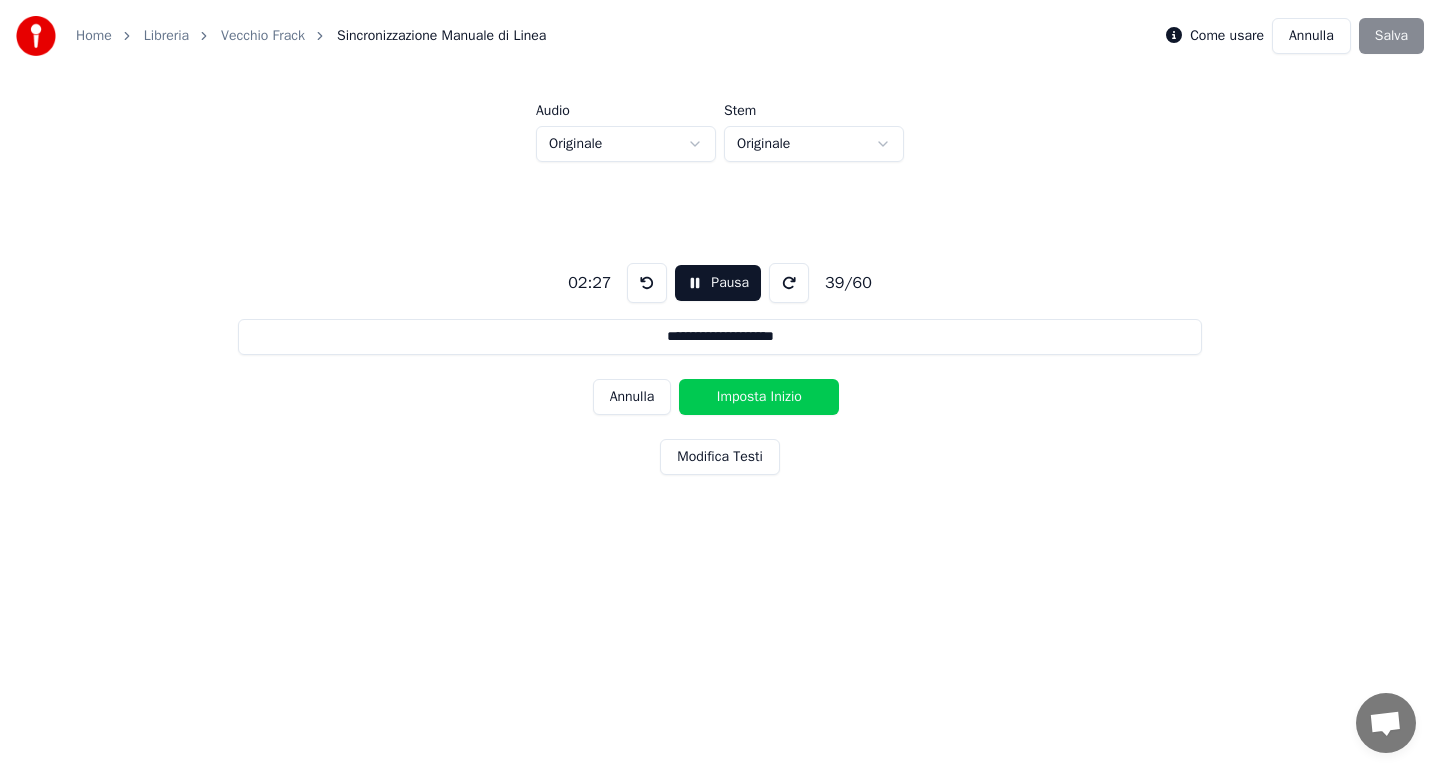 click on "Imposta Inizio" at bounding box center [759, 397] 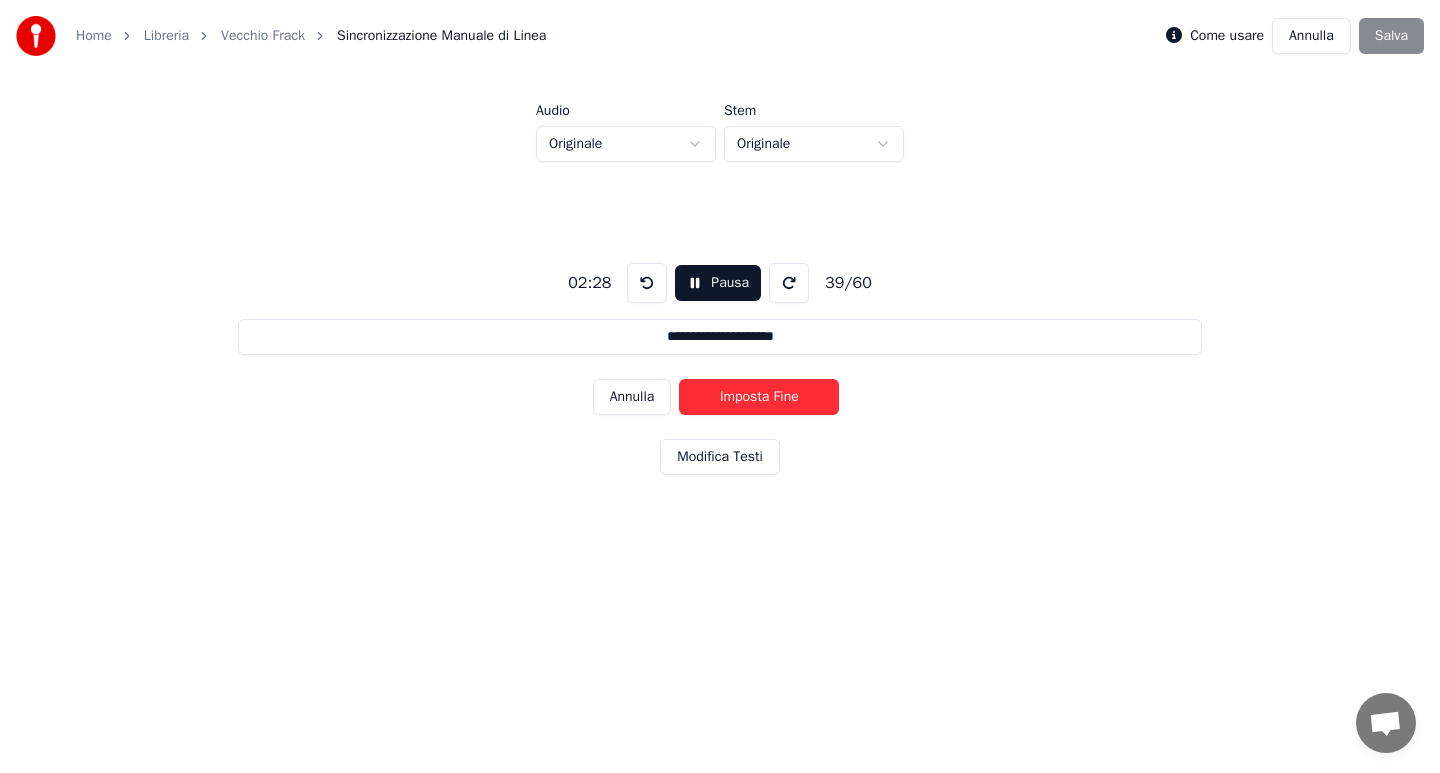 click on "Imposta Fine" at bounding box center [759, 397] 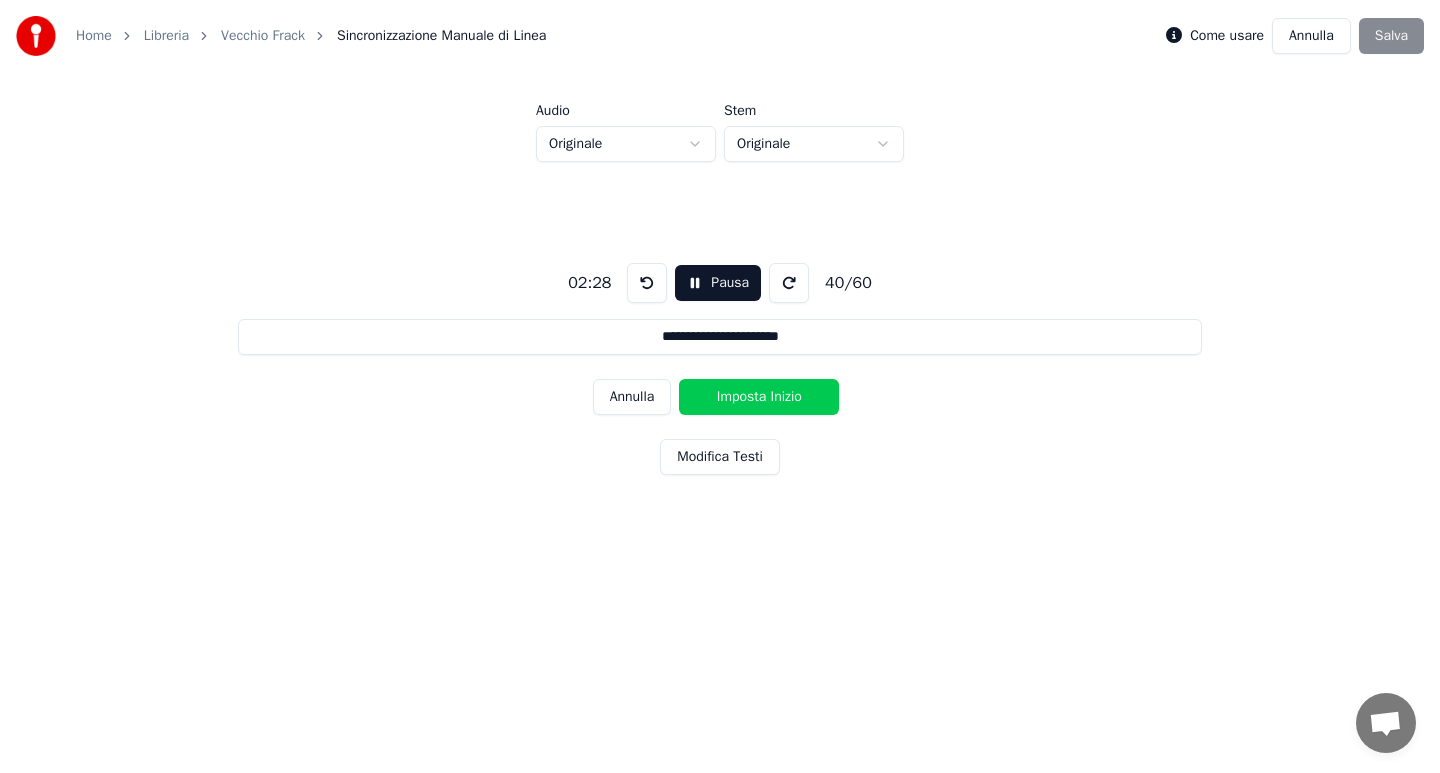 click on "Imposta Inizio" at bounding box center (759, 397) 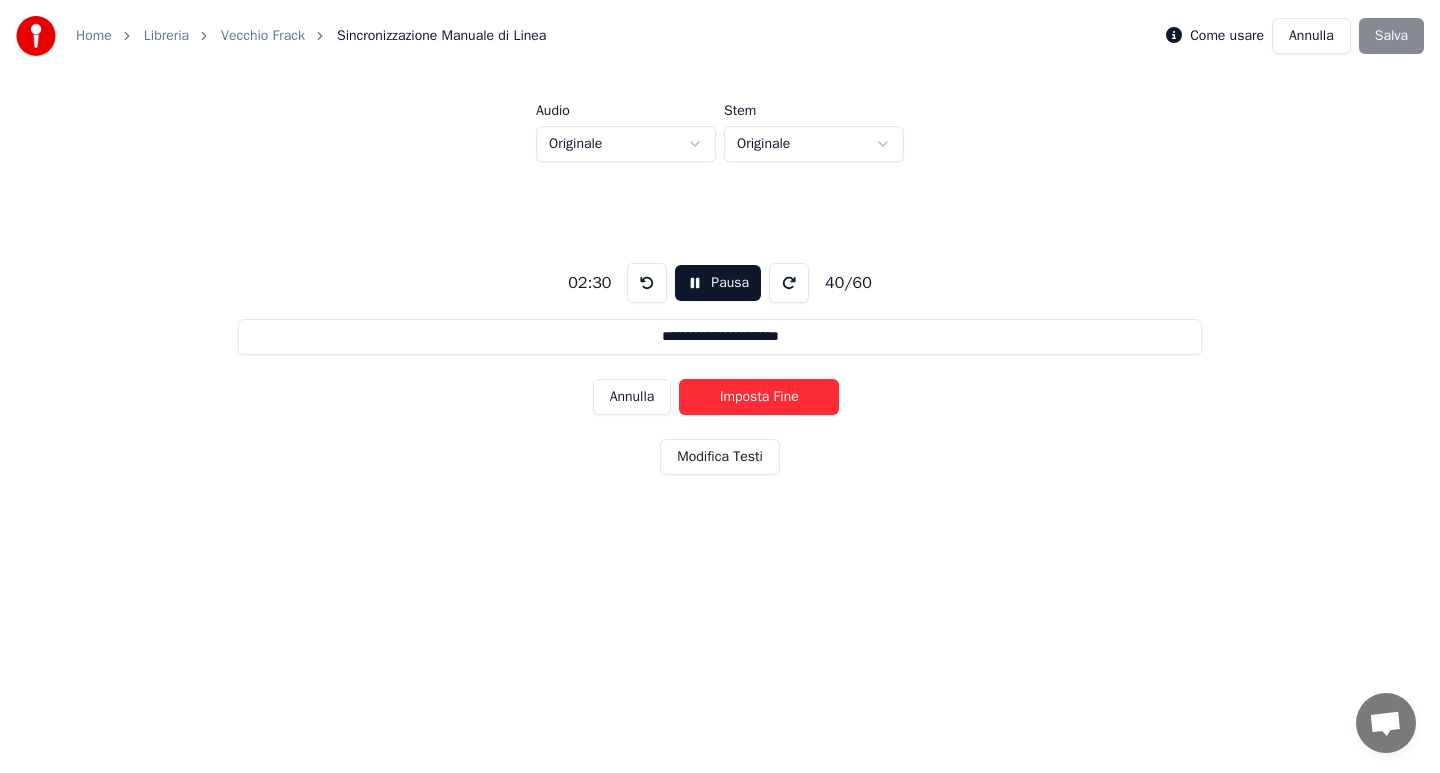 click on "Imposta Fine" at bounding box center [759, 397] 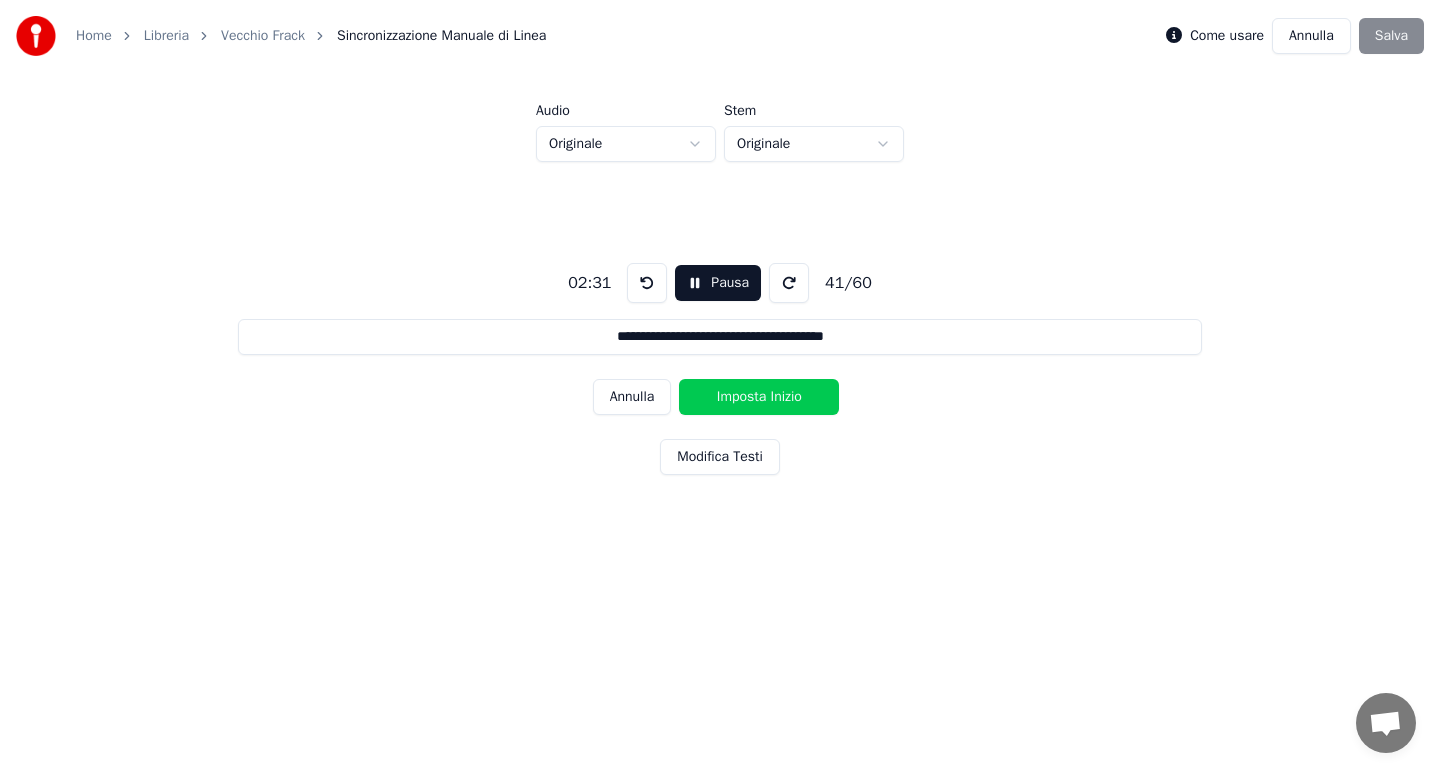 click on "Imposta Inizio" at bounding box center [759, 397] 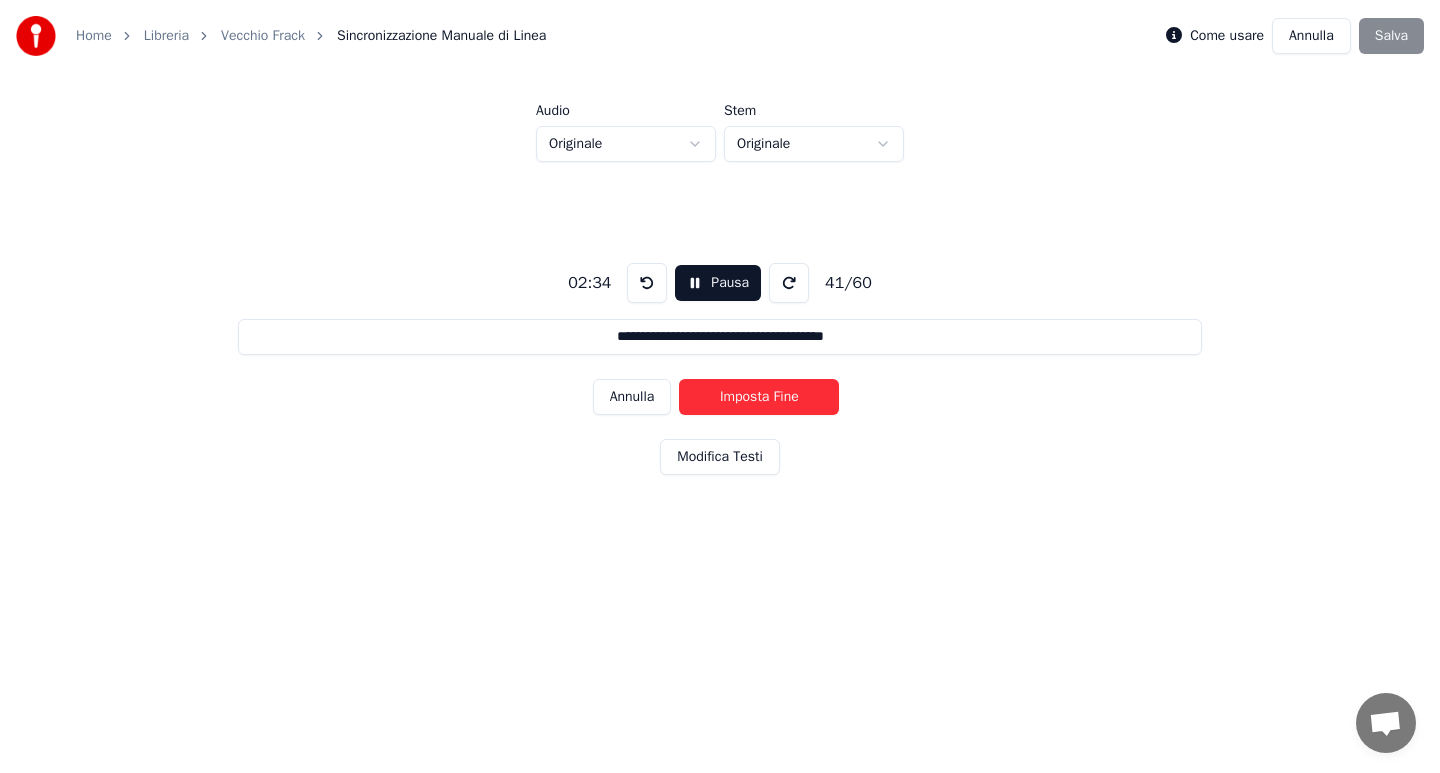 click on "Imposta Fine" at bounding box center [759, 397] 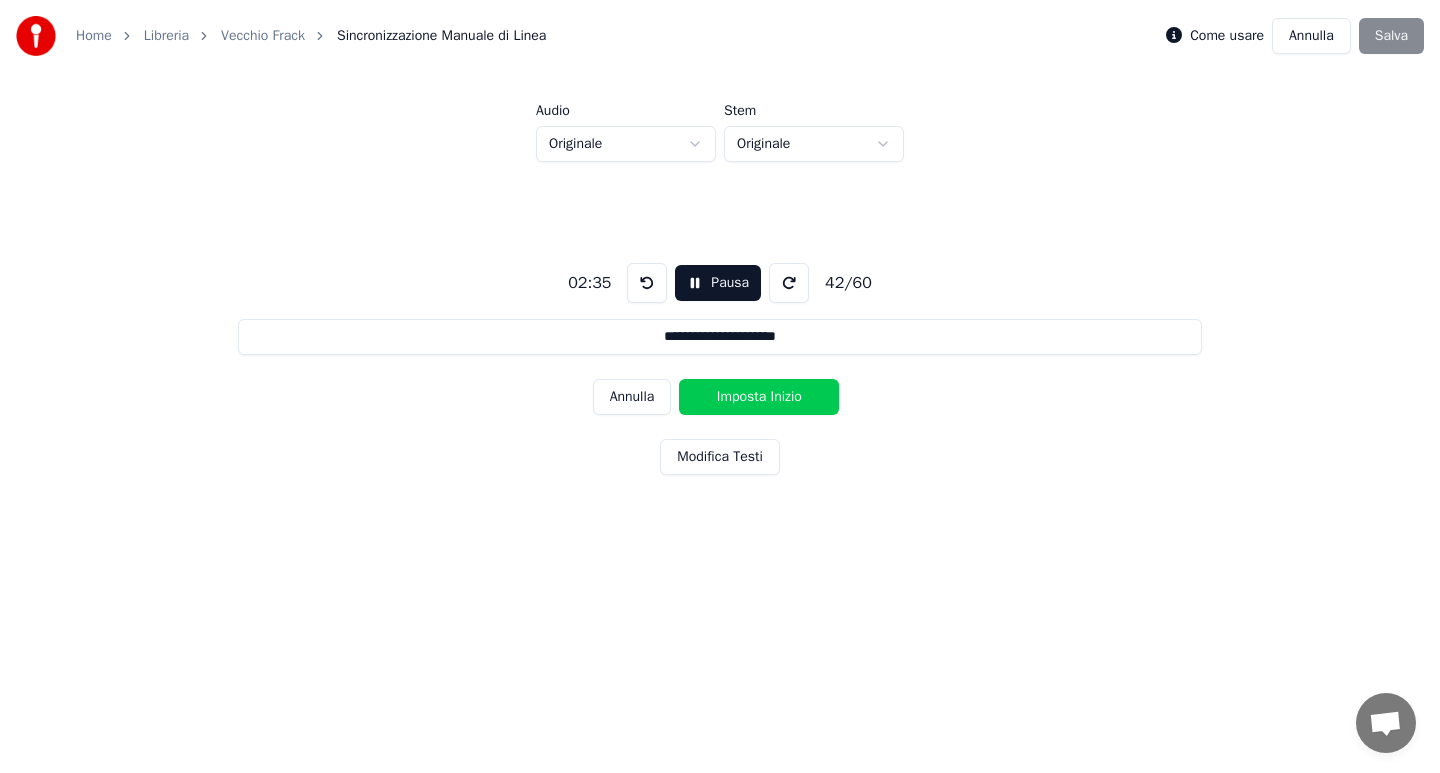 click on "Imposta Inizio" at bounding box center (759, 397) 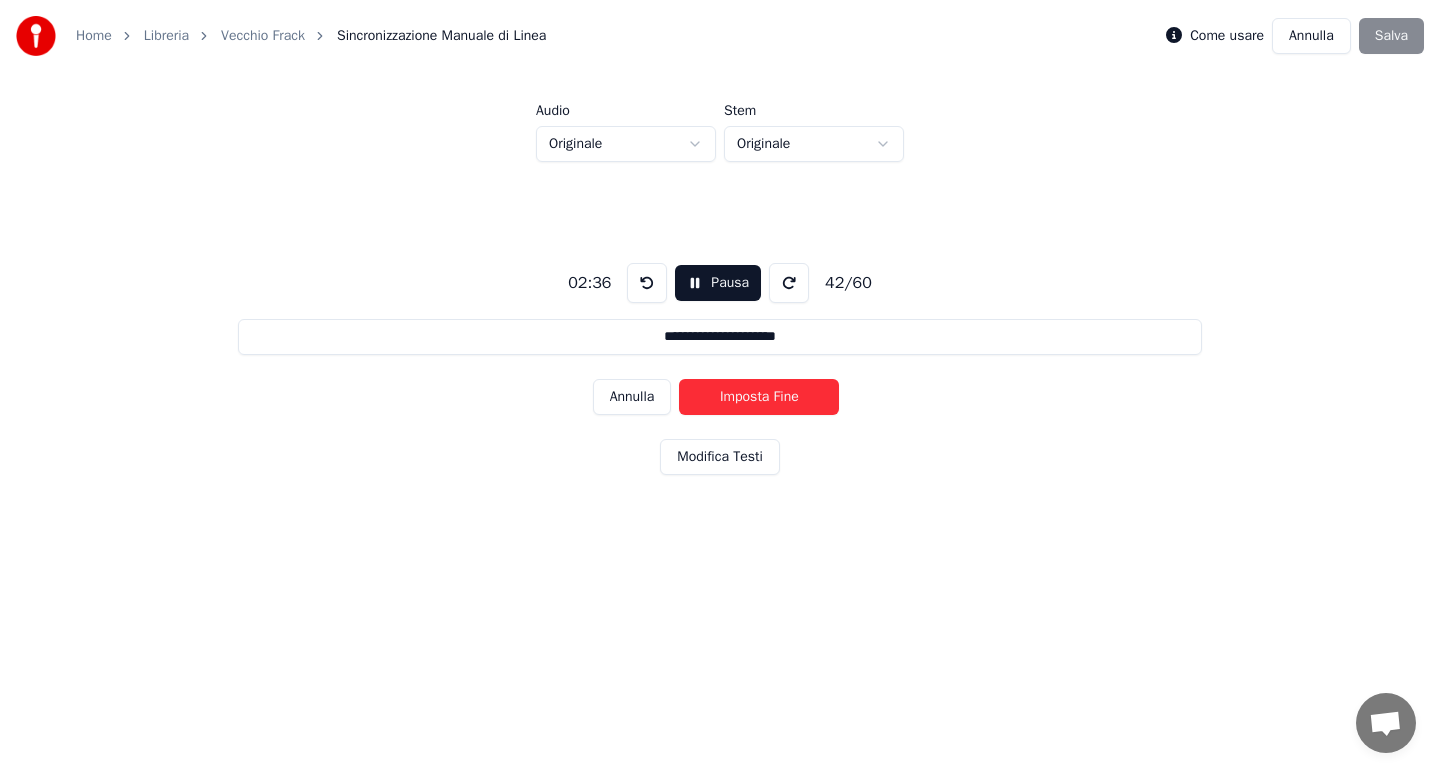 click on "Imposta Fine" at bounding box center [759, 397] 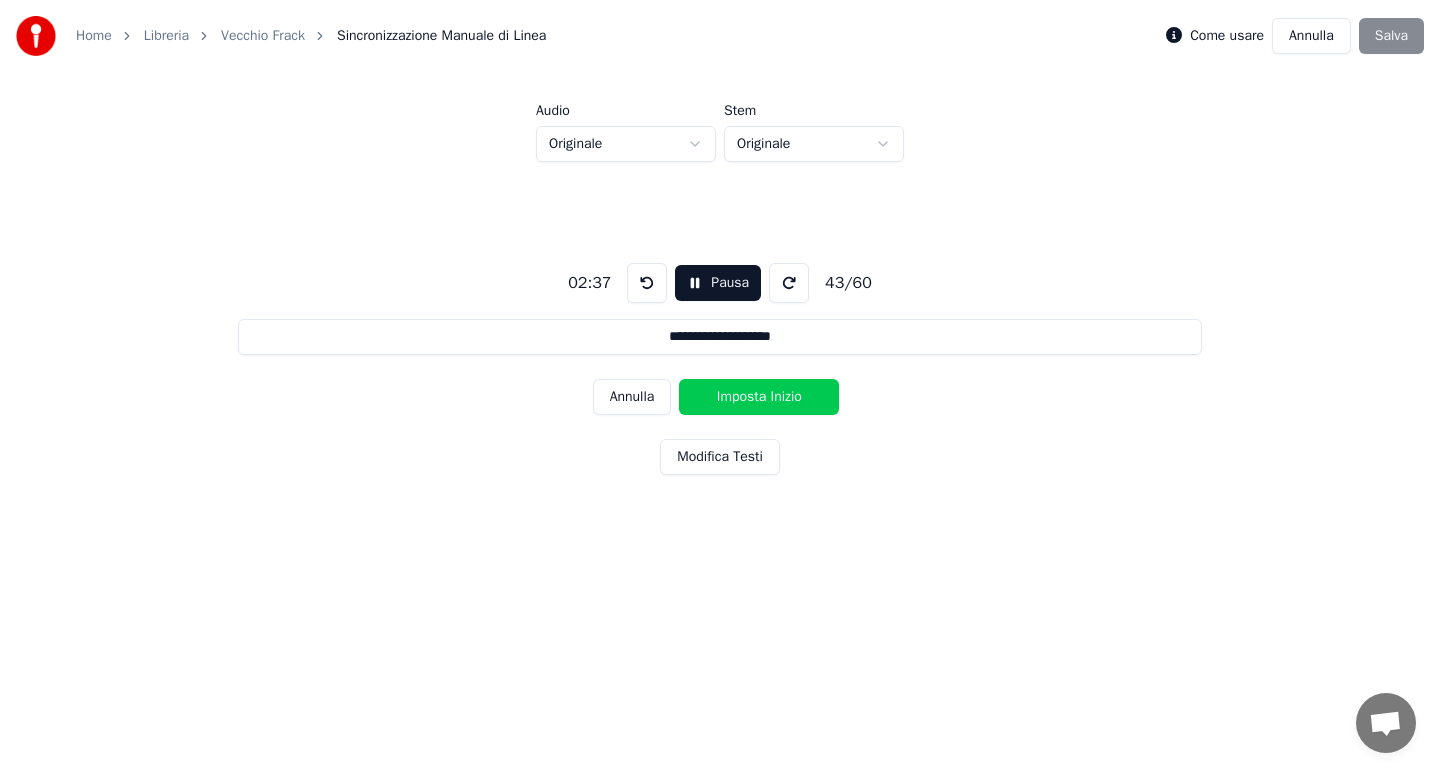 click on "Imposta Inizio" at bounding box center (759, 397) 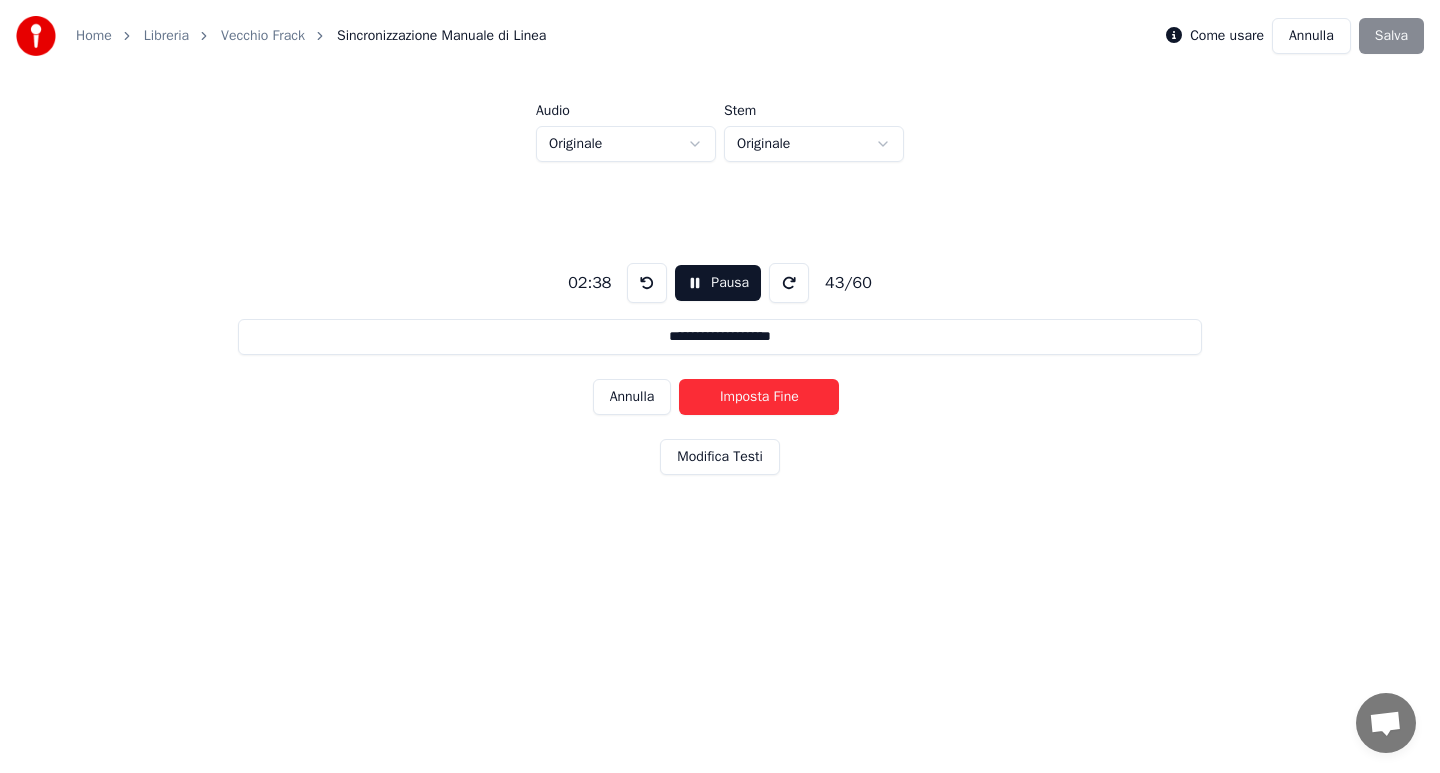click on "Imposta Fine" at bounding box center (759, 397) 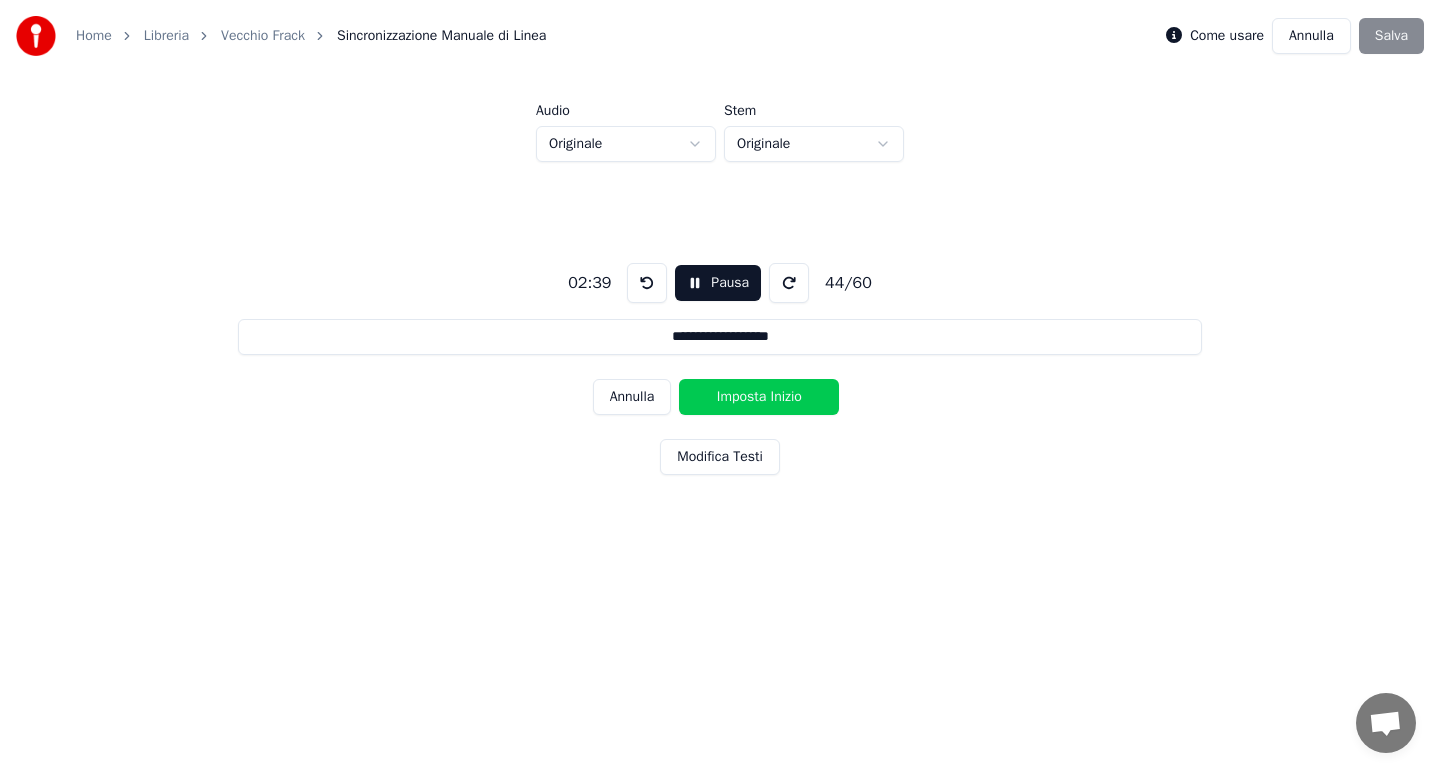 click on "Imposta Inizio" at bounding box center (759, 397) 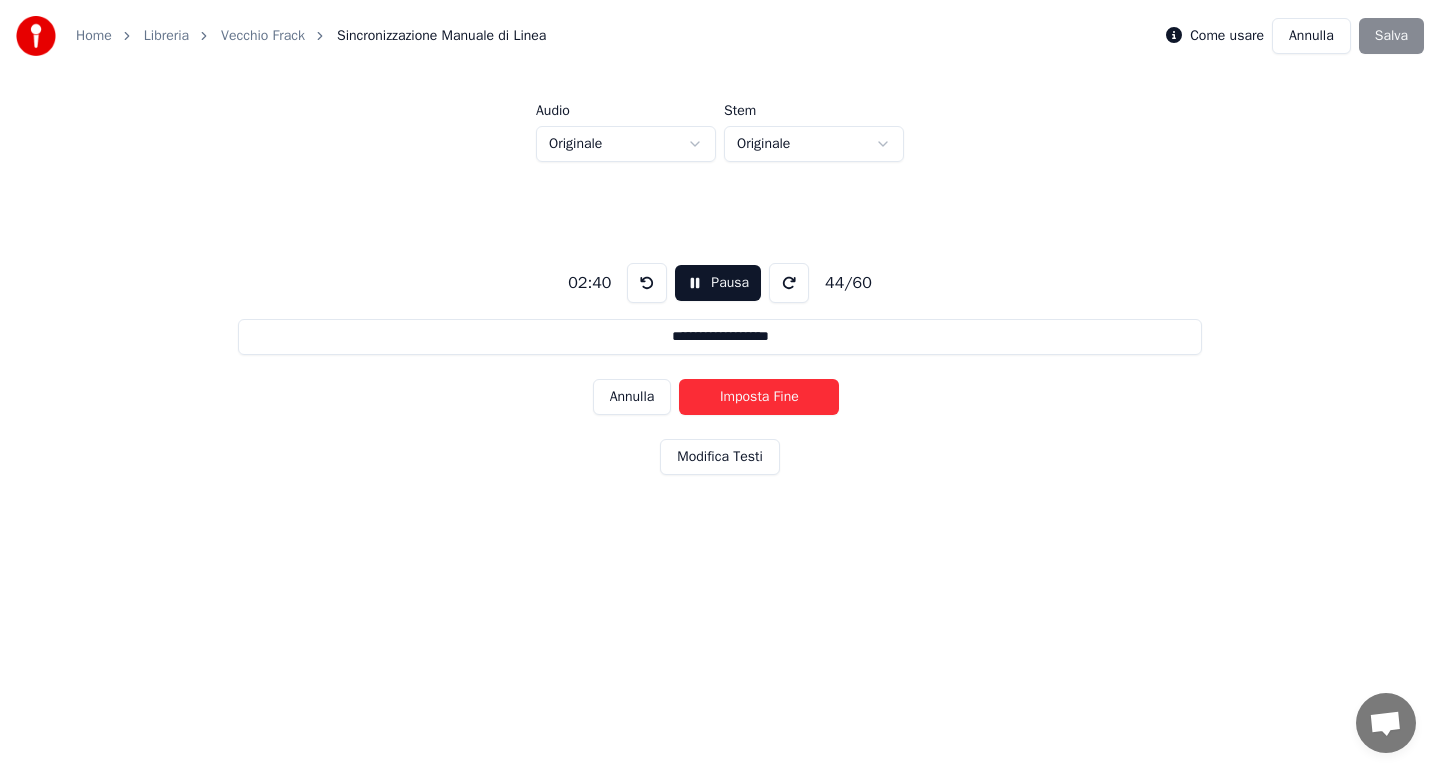 click on "Imposta Fine" at bounding box center [759, 397] 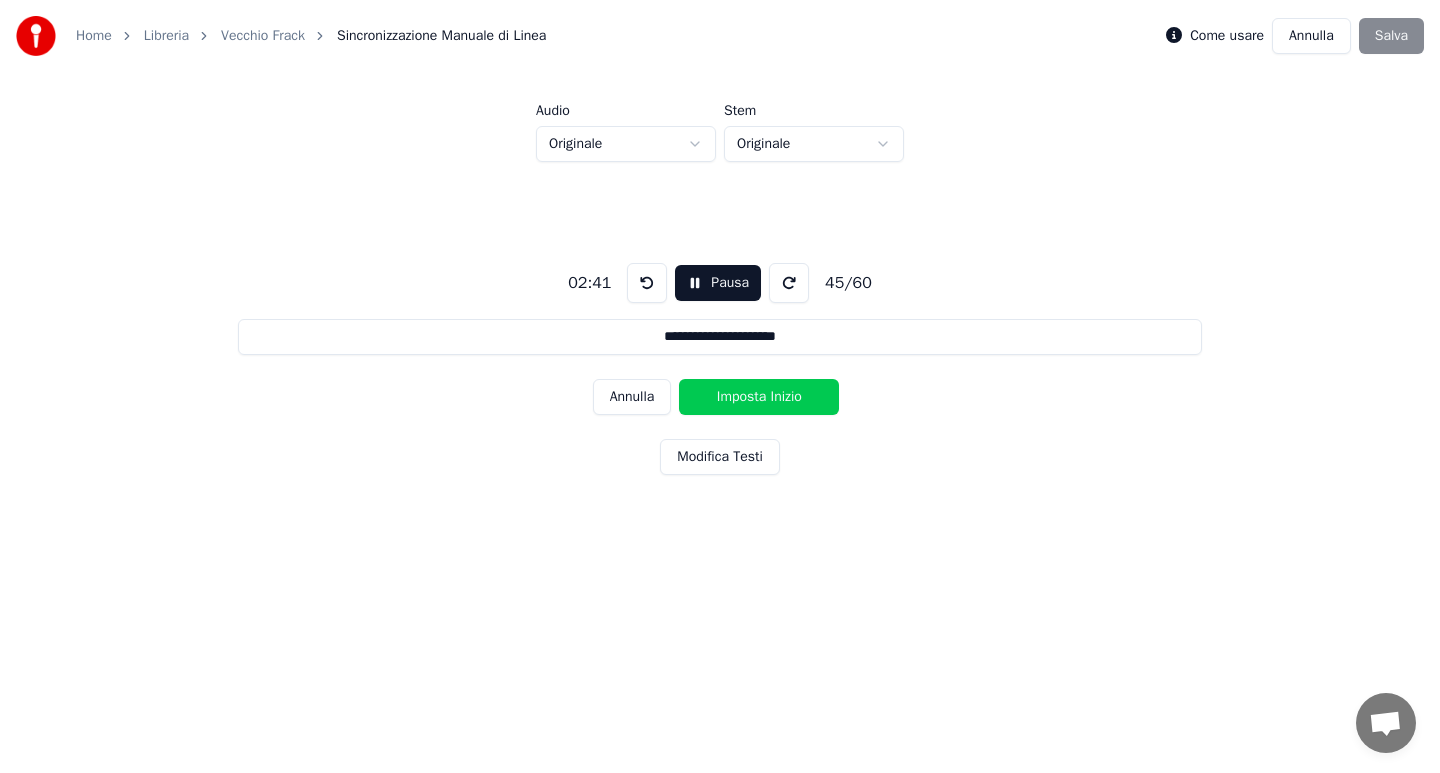 click on "Imposta Inizio" at bounding box center (759, 397) 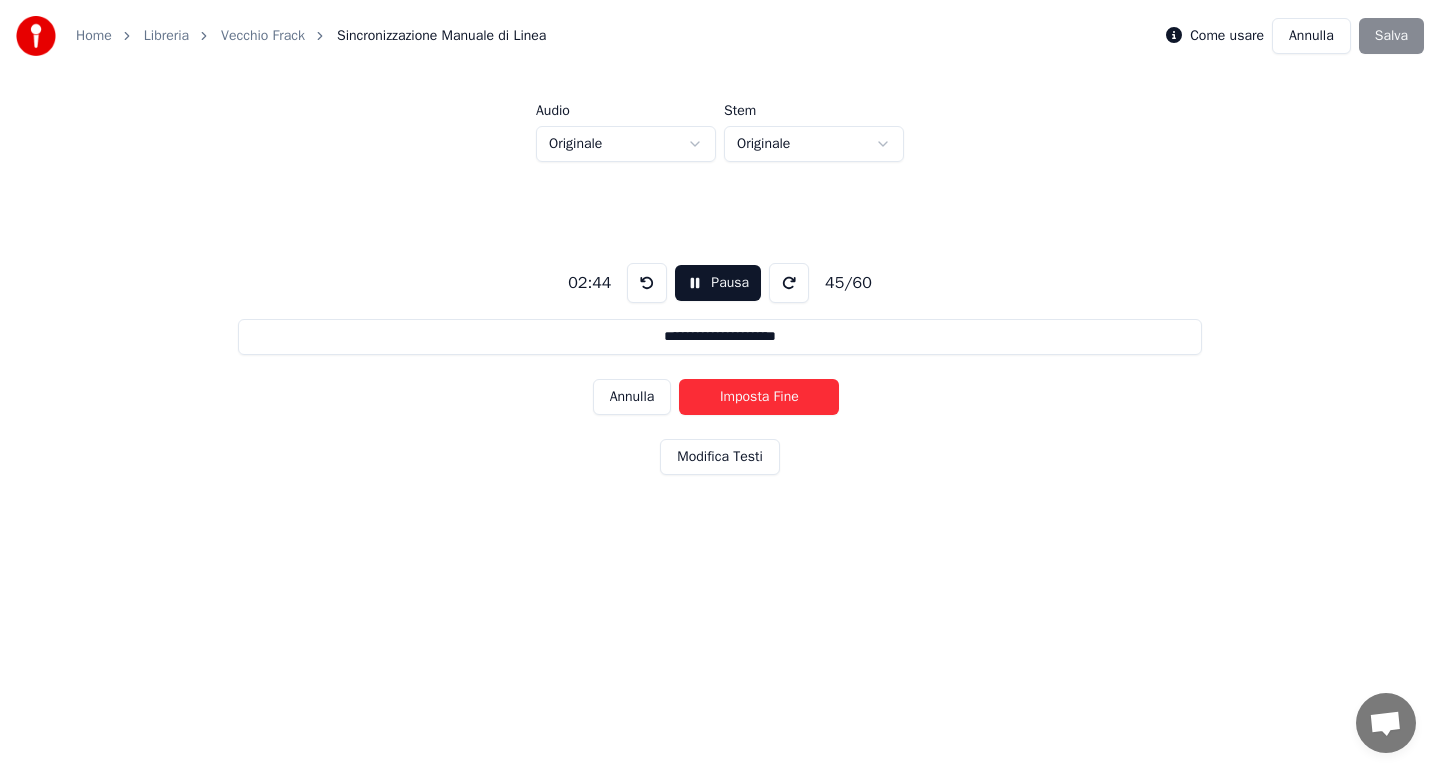 click on "Imposta Fine" at bounding box center [759, 397] 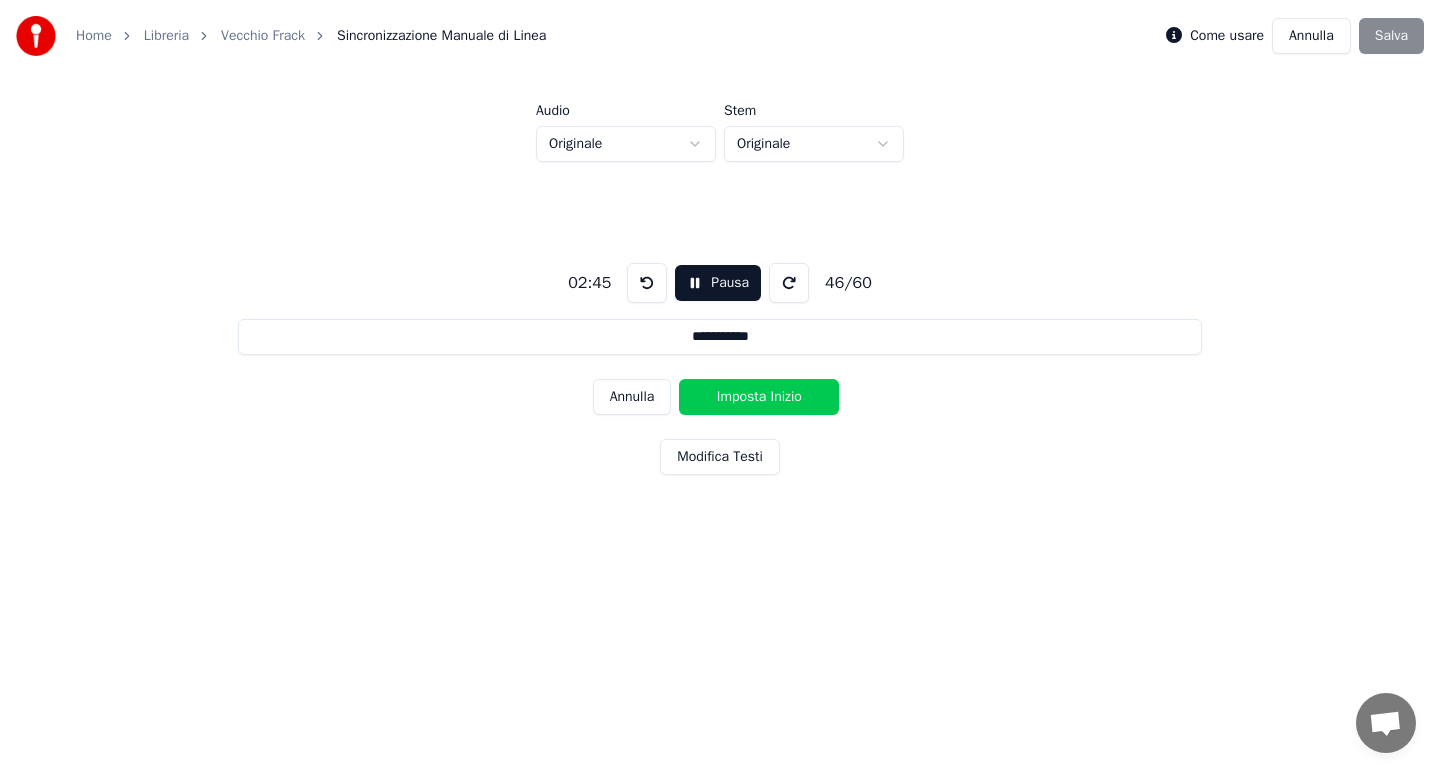 click on "Imposta Inizio" at bounding box center [759, 397] 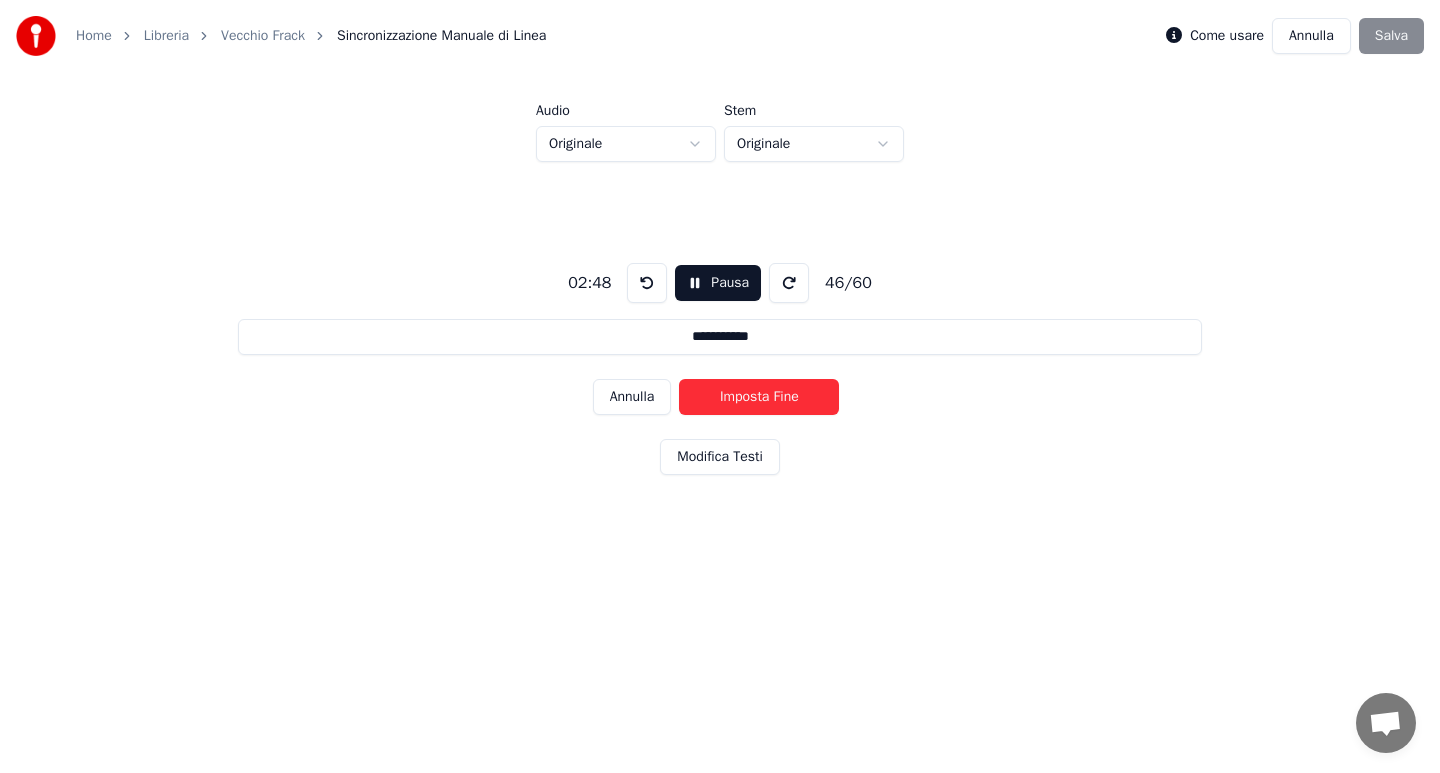 click on "Imposta Fine" at bounding box center [759, 397] 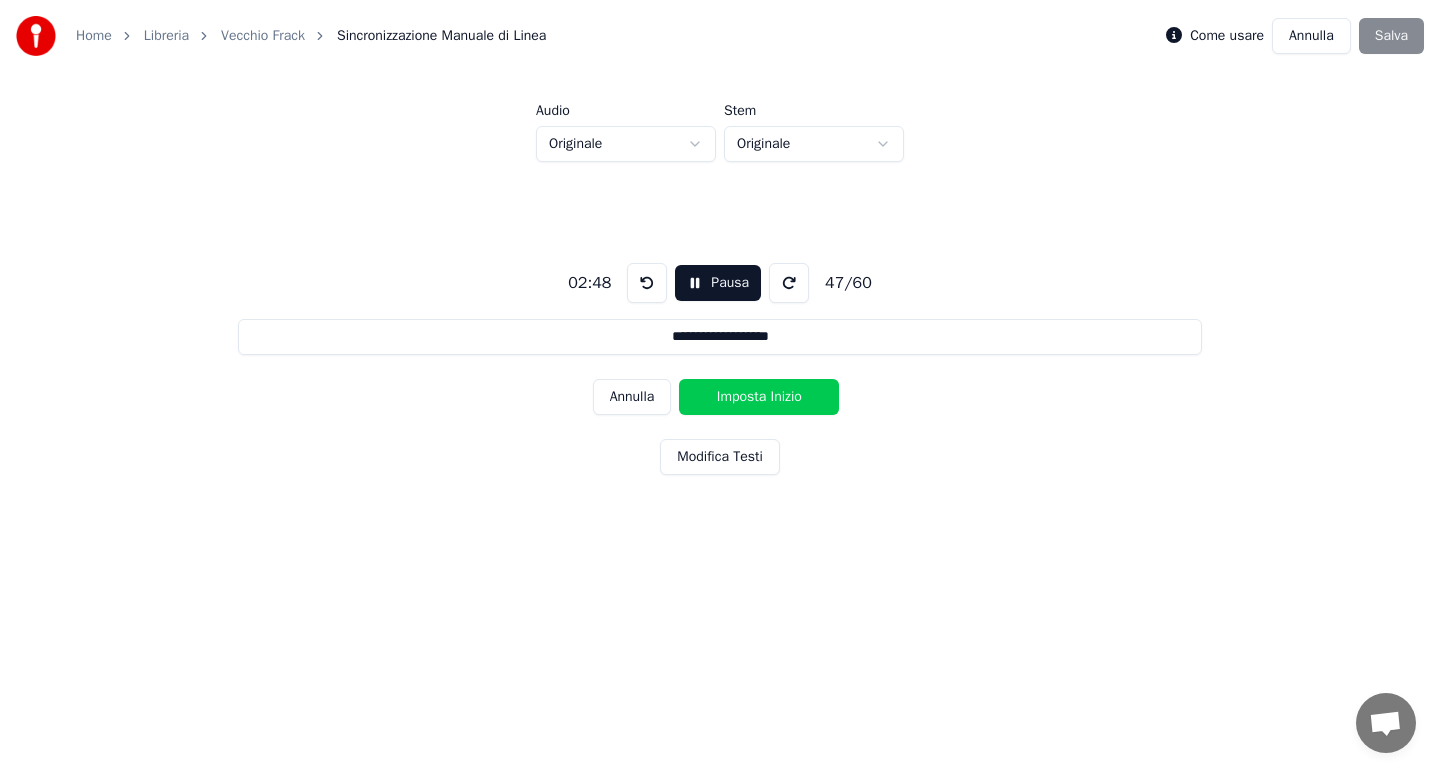 click on "Imposta Inizio" at bounding box center [759, 397] 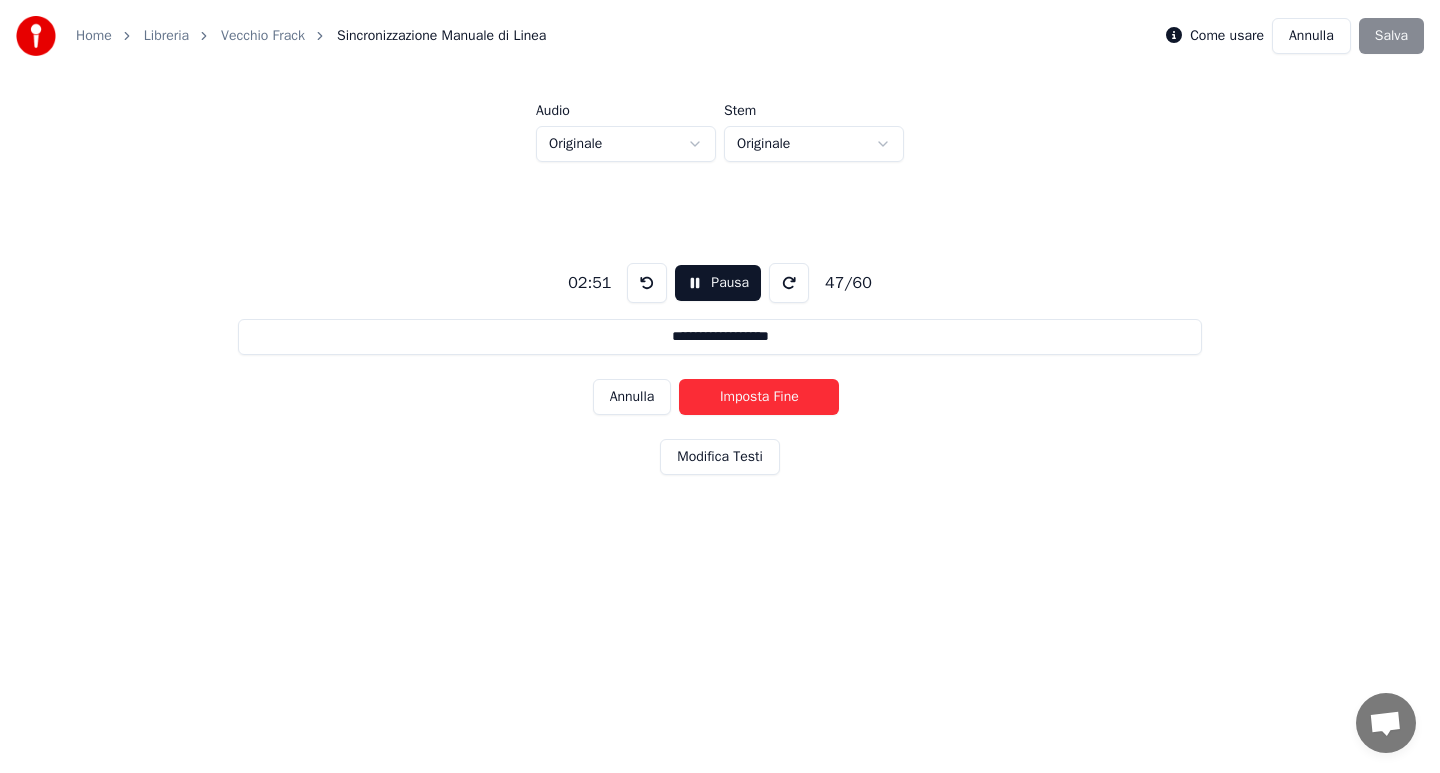 click on "Imposta Fine" at bounding box center (759, 397) 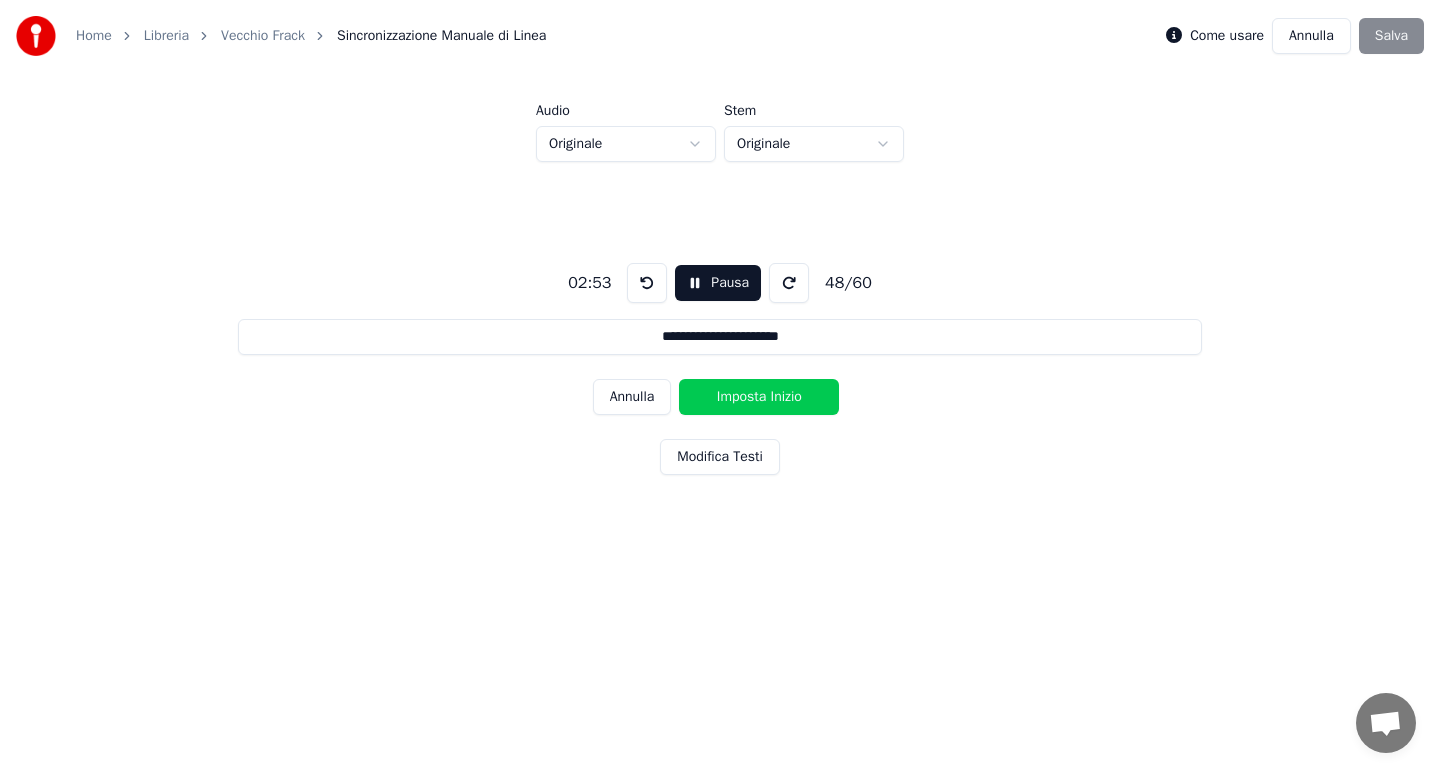 click on "Imposta Inizio" at bounding box center (759, 397) 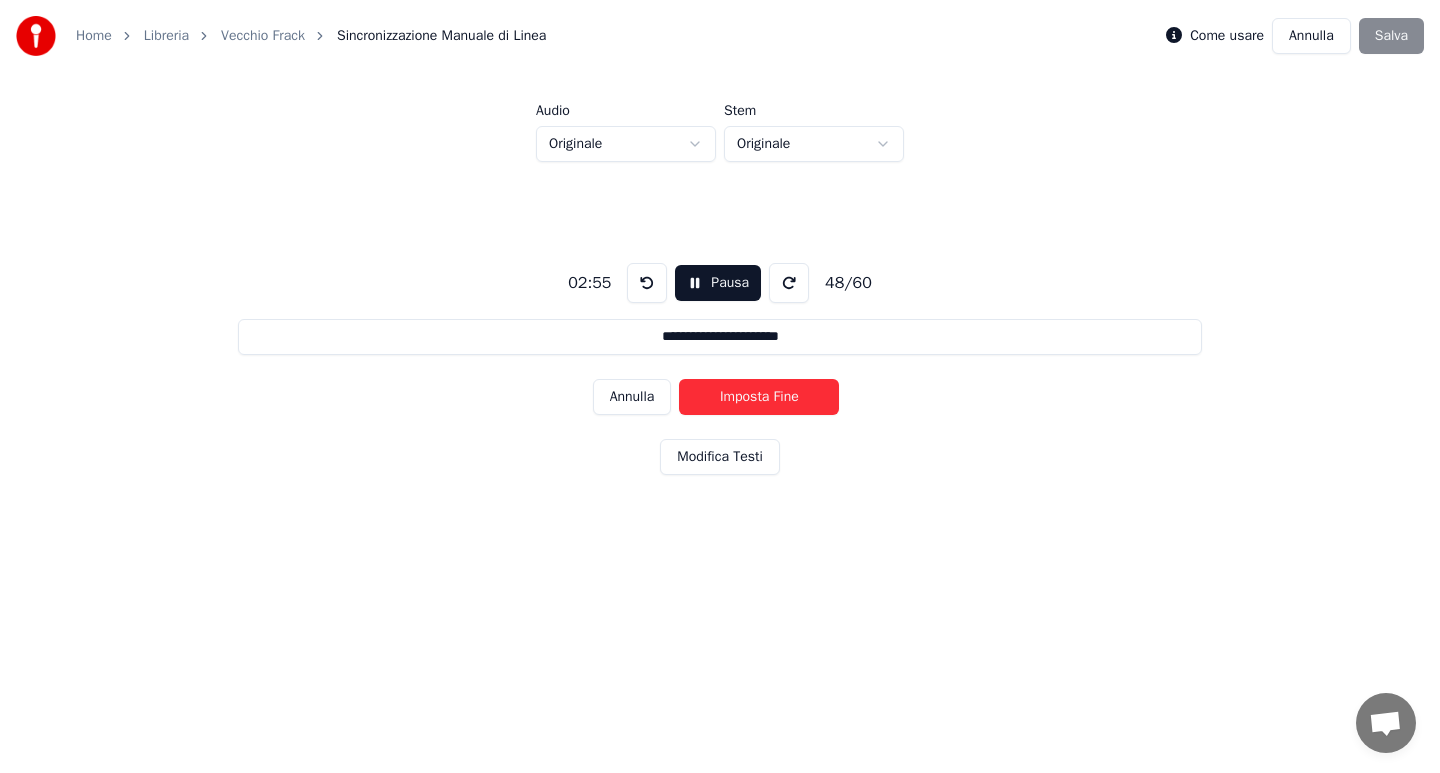 click on "Imposta Fine" at bounding box center [759, 397] 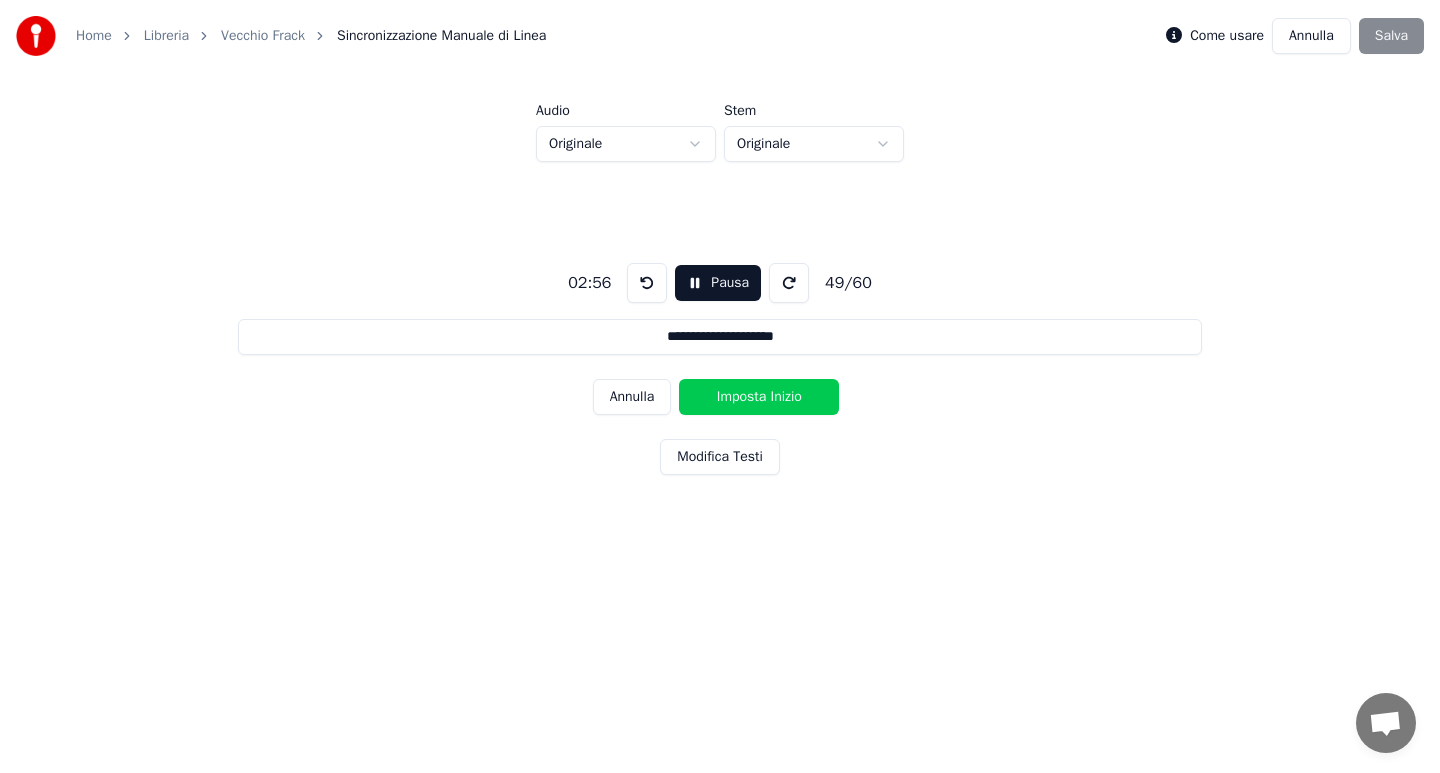 click on "Imposta Inizio" at bounding box center (759, 397) 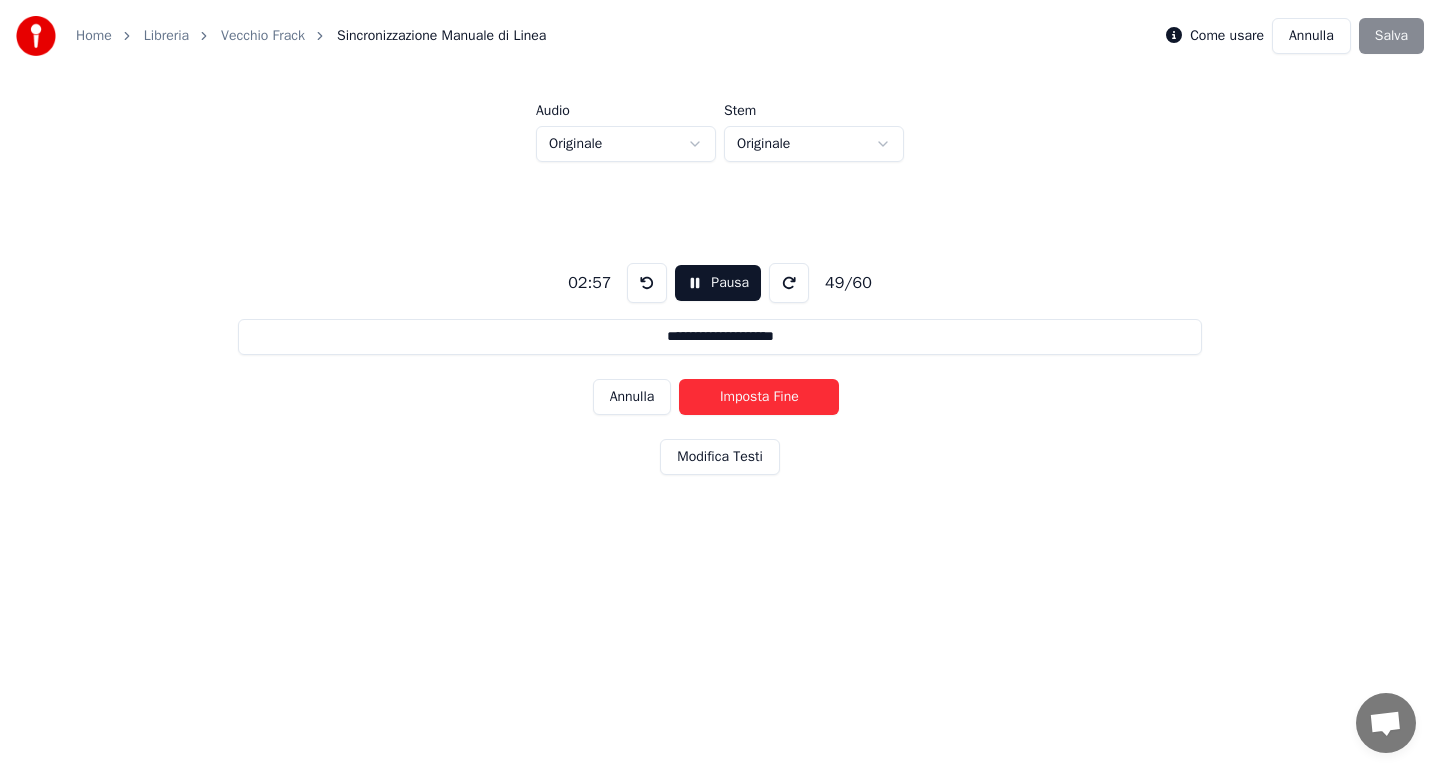 click on "Imposta Fine" at bounding box center [759, 397] 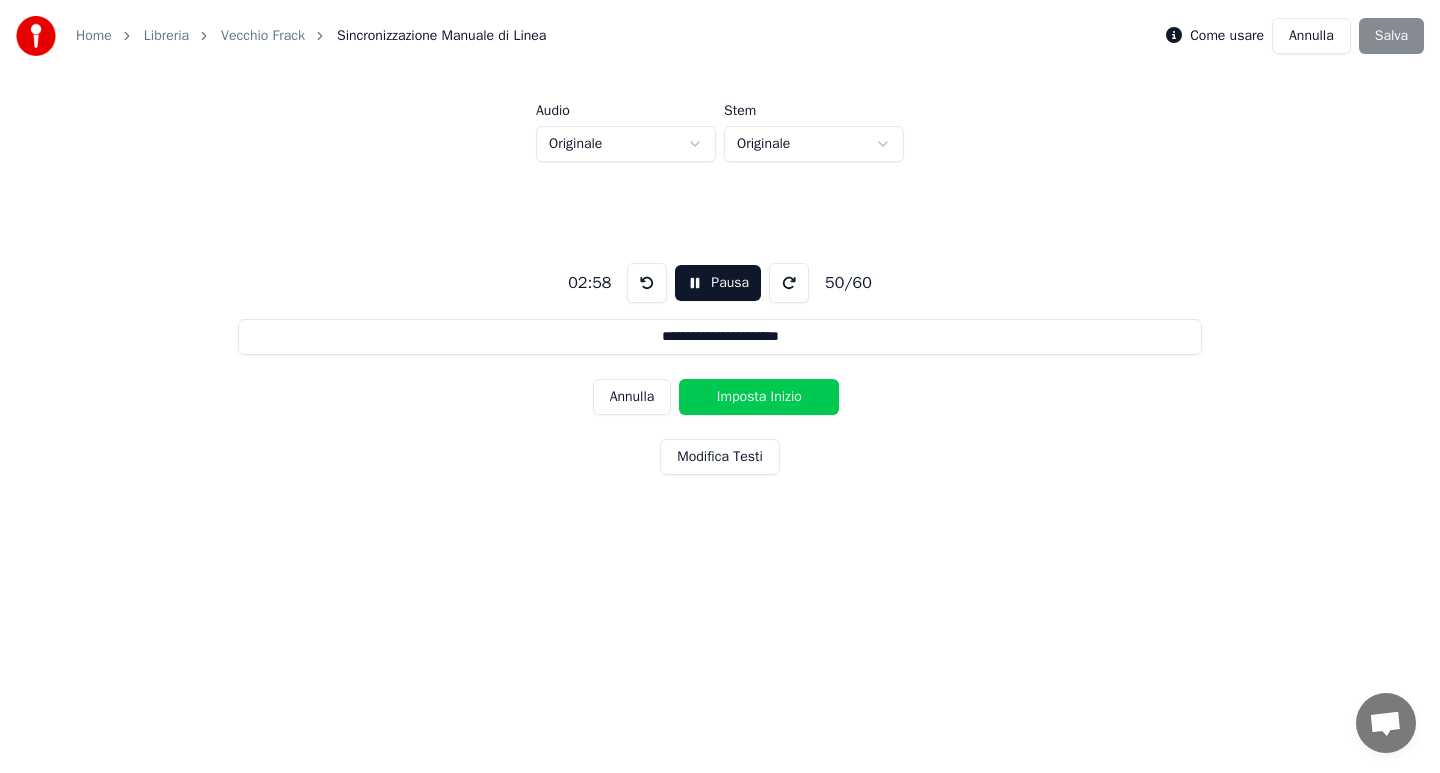 click on "Imposta Inizio" at bounding box center (759, 397) 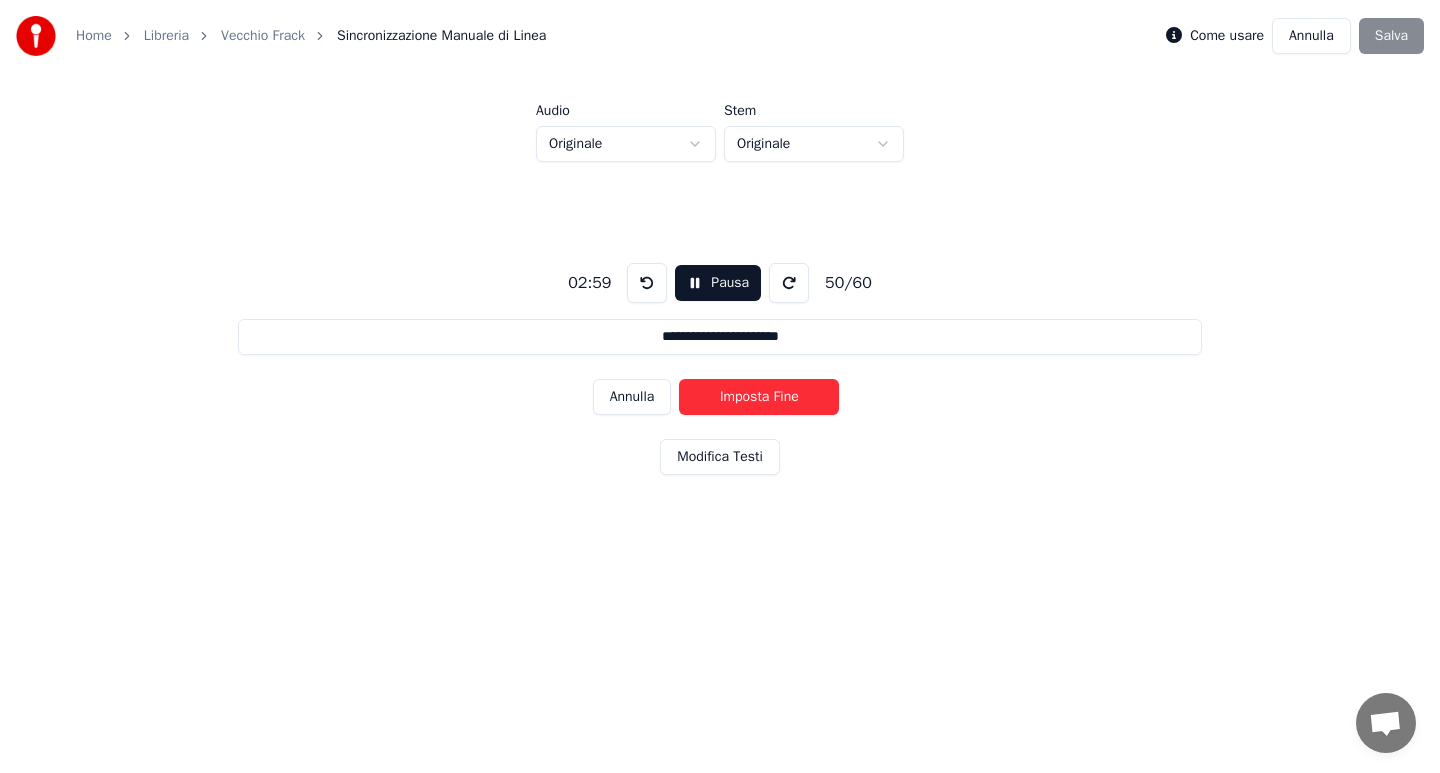 click on "Imposta Fine" at bounding box center [759, 397] 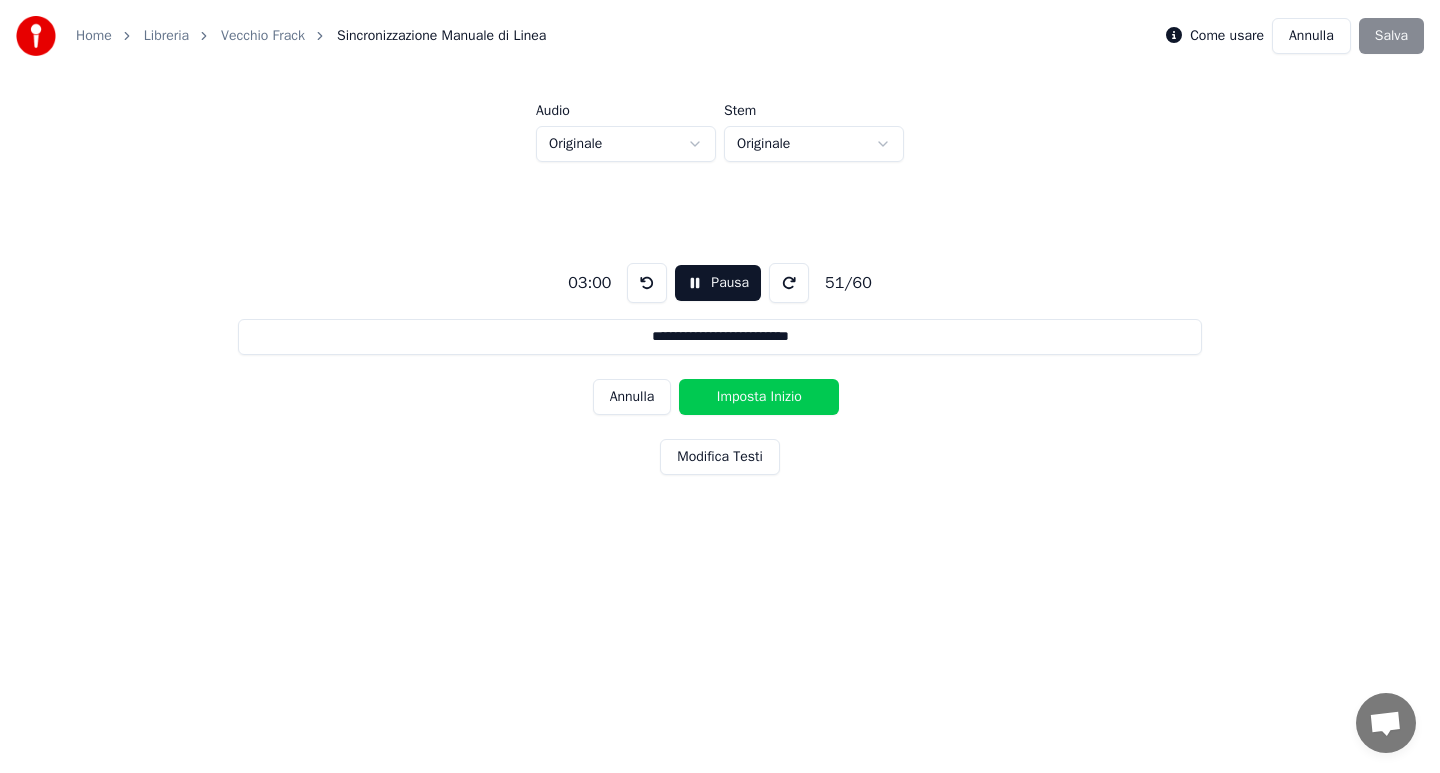 click on "Imposta Inizio" at bounding box center (759, 397) 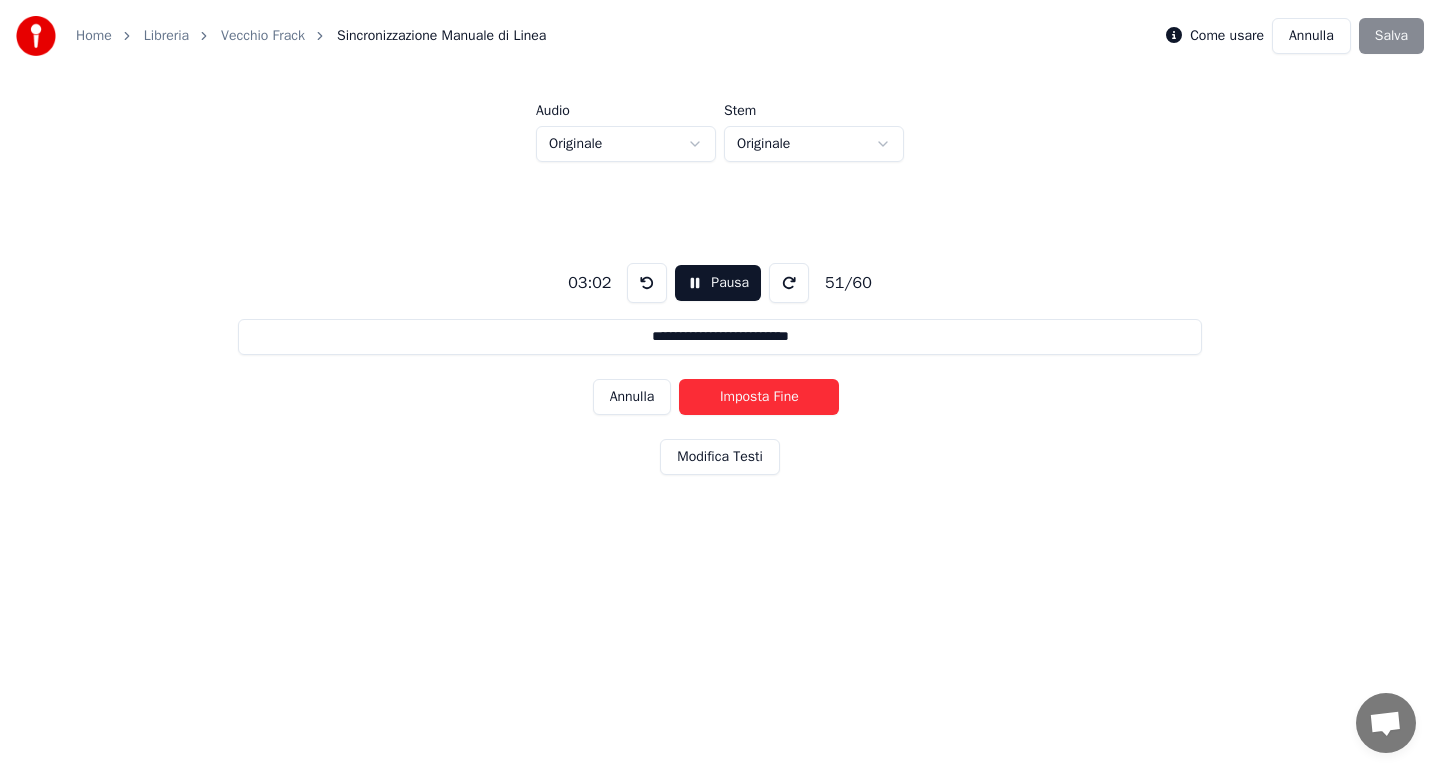 click on "Imposta Fine" at bounding box center [759, 397] 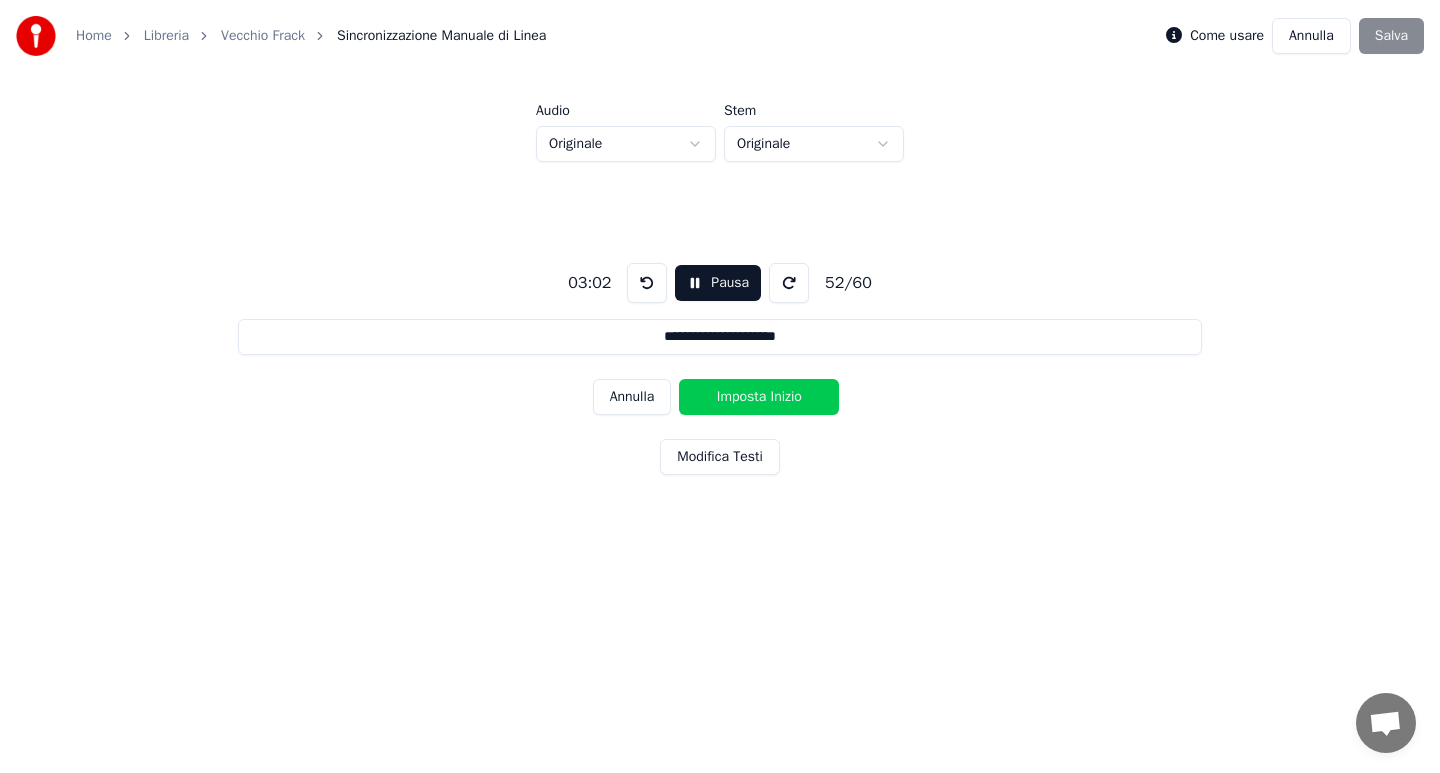 click on "Imposta Inizio" at bounding box center (759, 397) 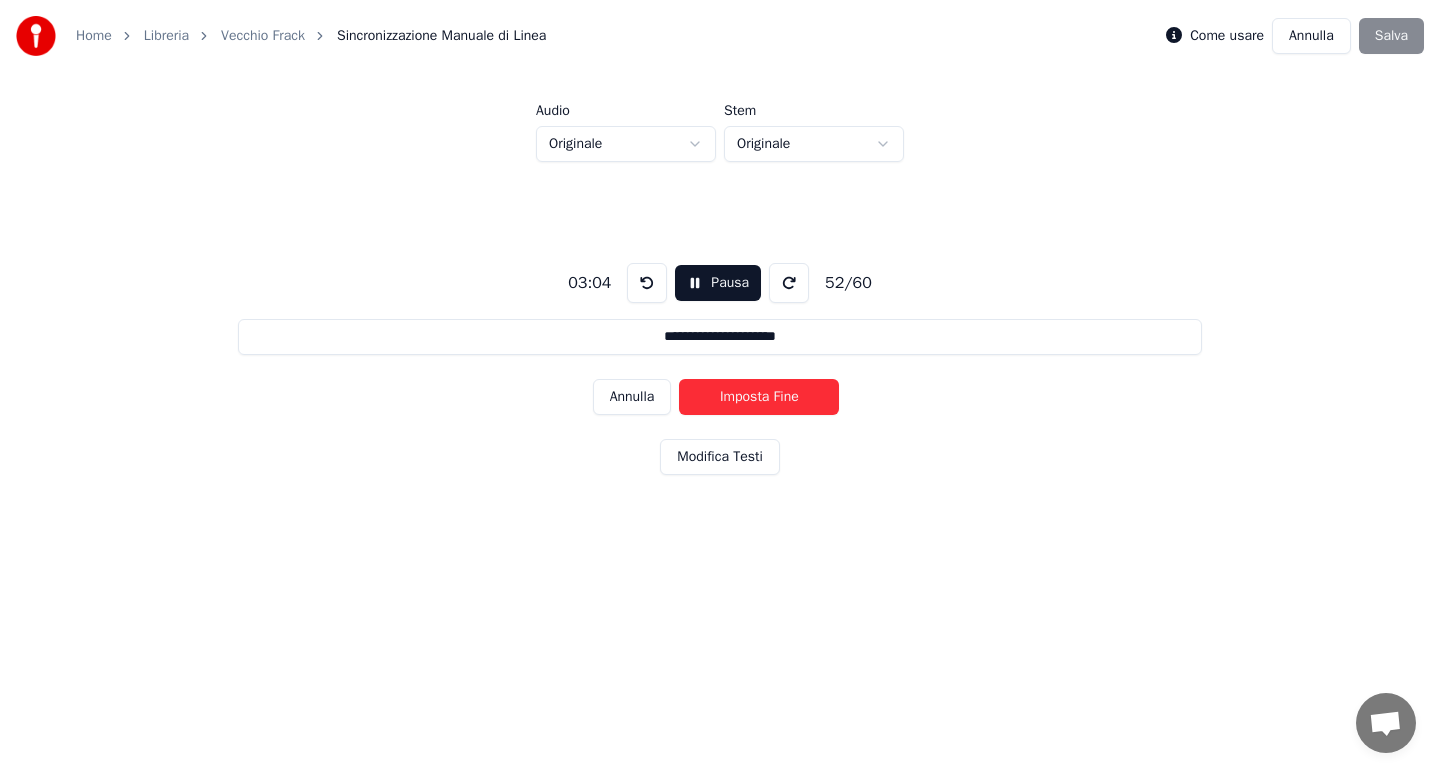 click on "Imposta Fine" at bounding box center (759, 397) 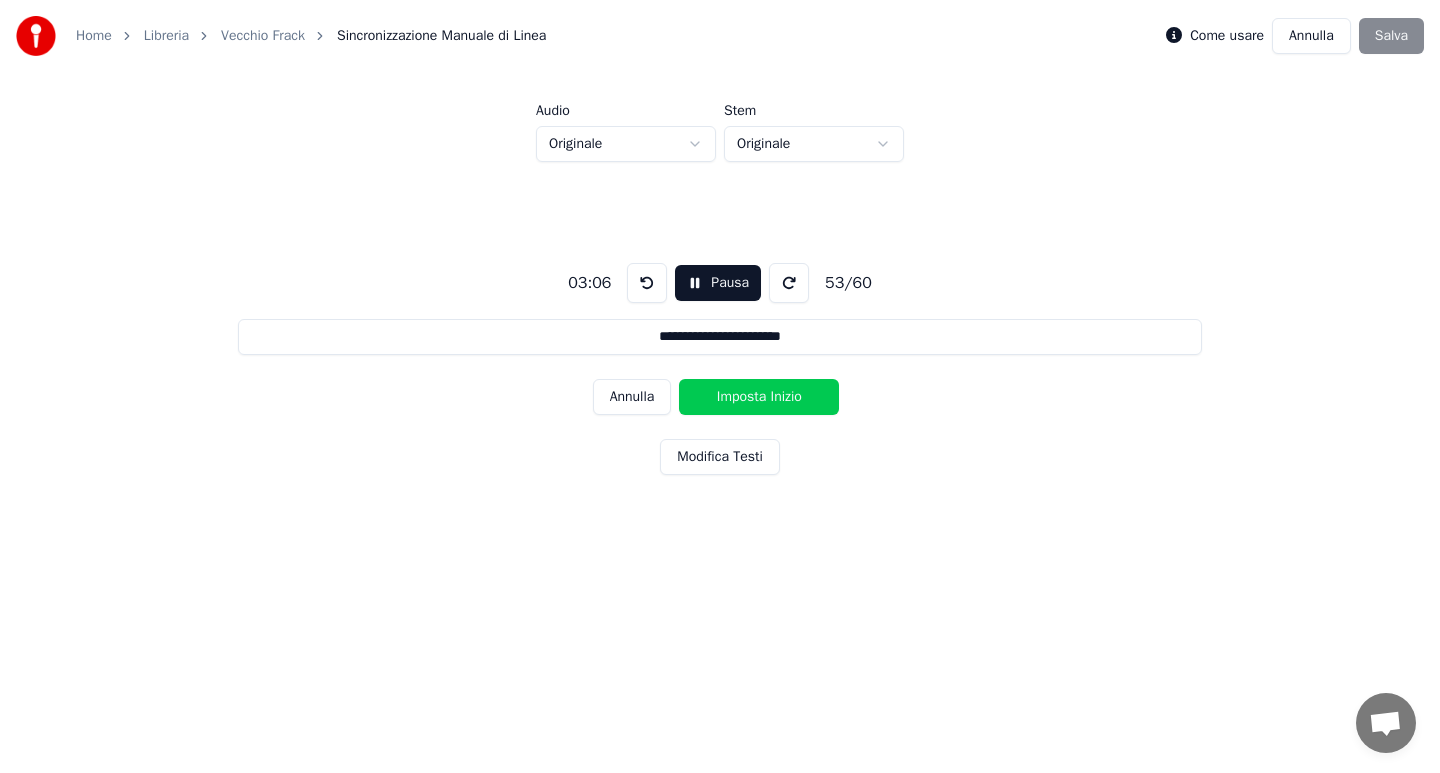 click on "Imposta Inizio" at bounding box center [759, 397] 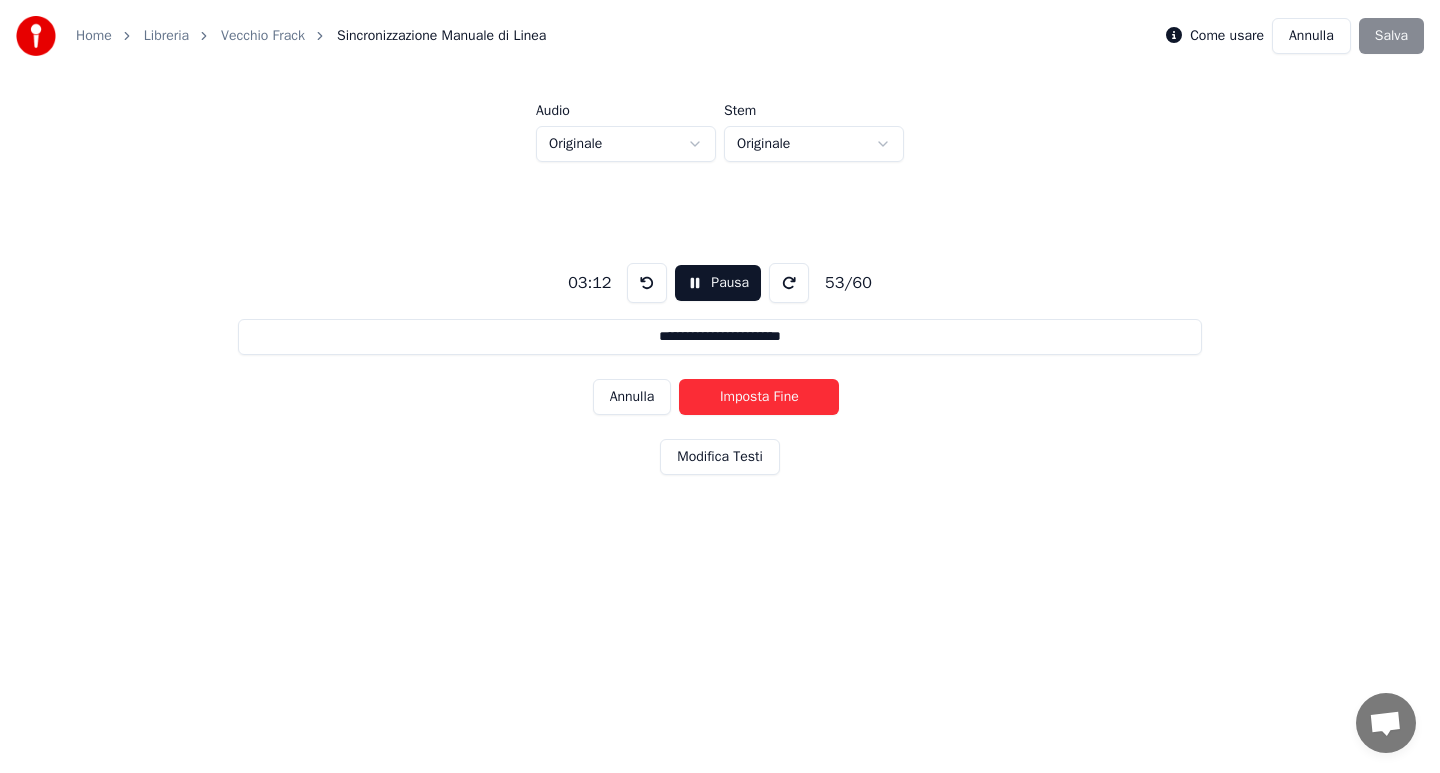 click on "Imposta Fine" at bounding box center [759, 397] 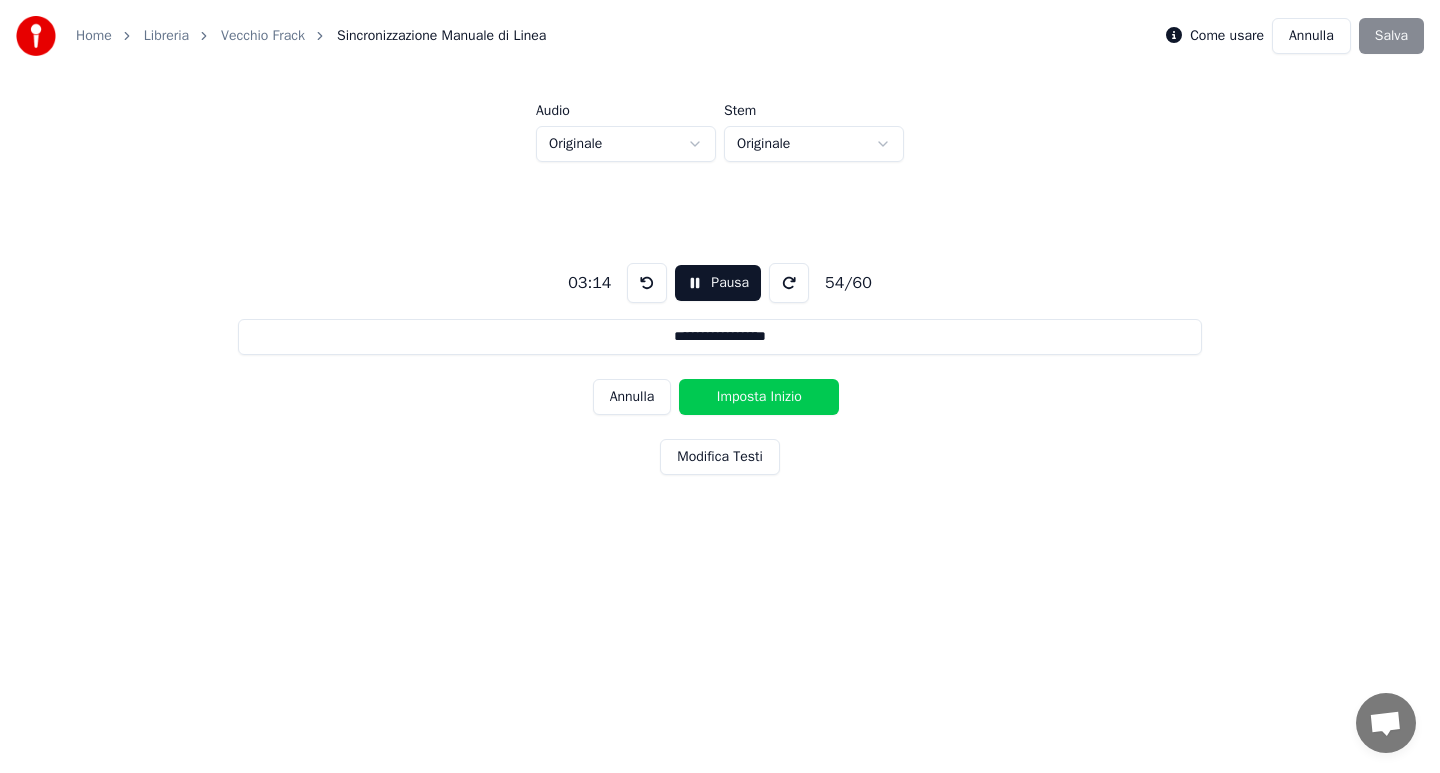 click on "Imposta Inizio" at bounding box center [759, 397] 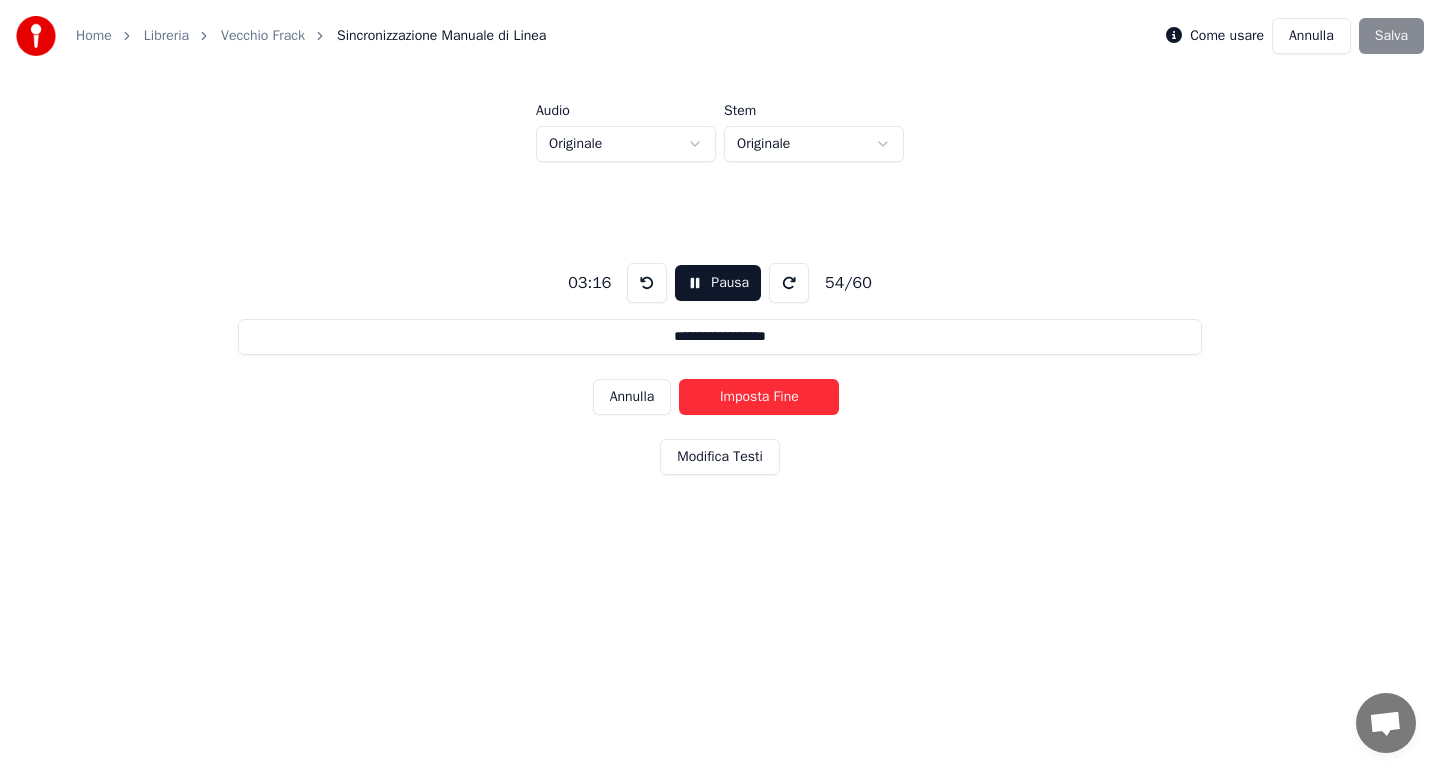 click on "Imposta Fine" at bounding box center [759, 397] 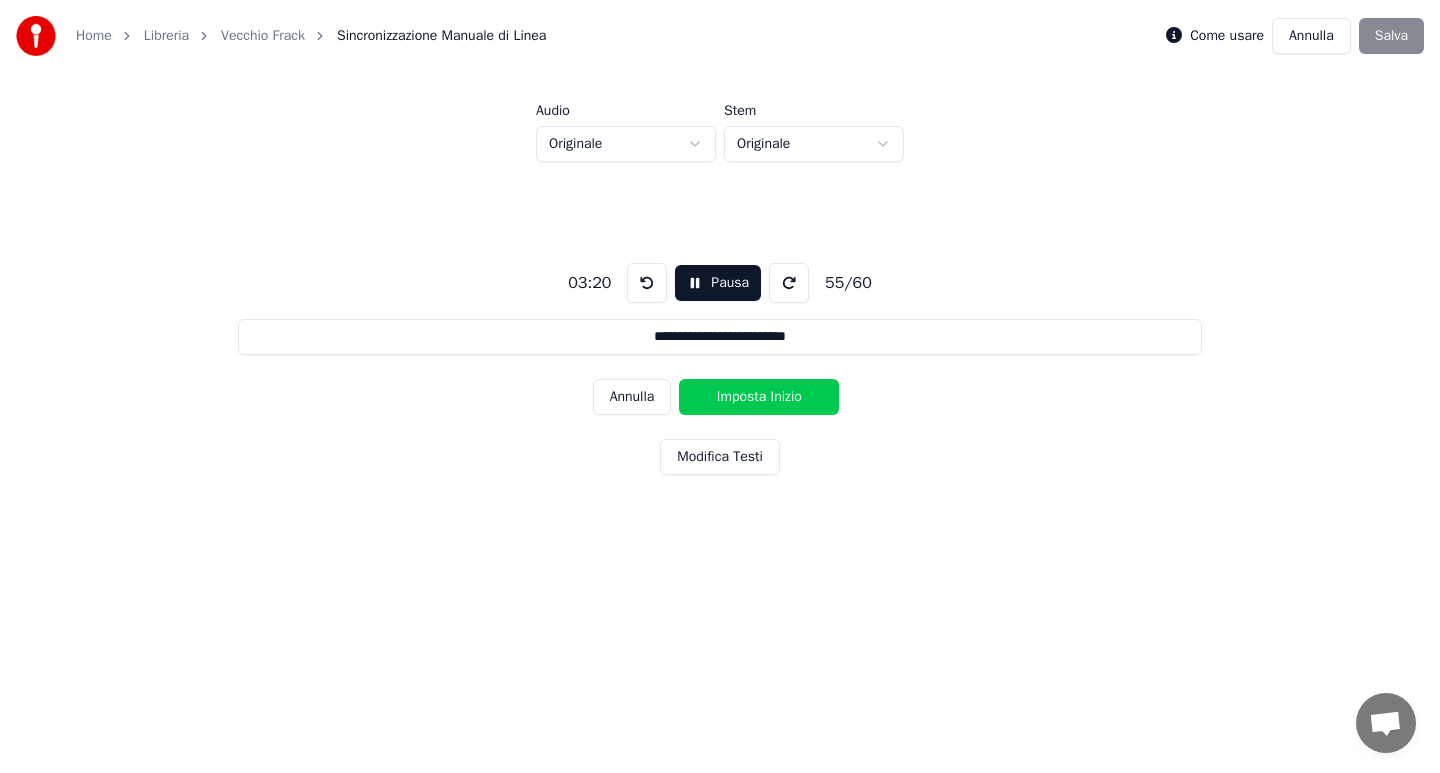click on "Imposta Inizio" at bounding box center (759, 397) 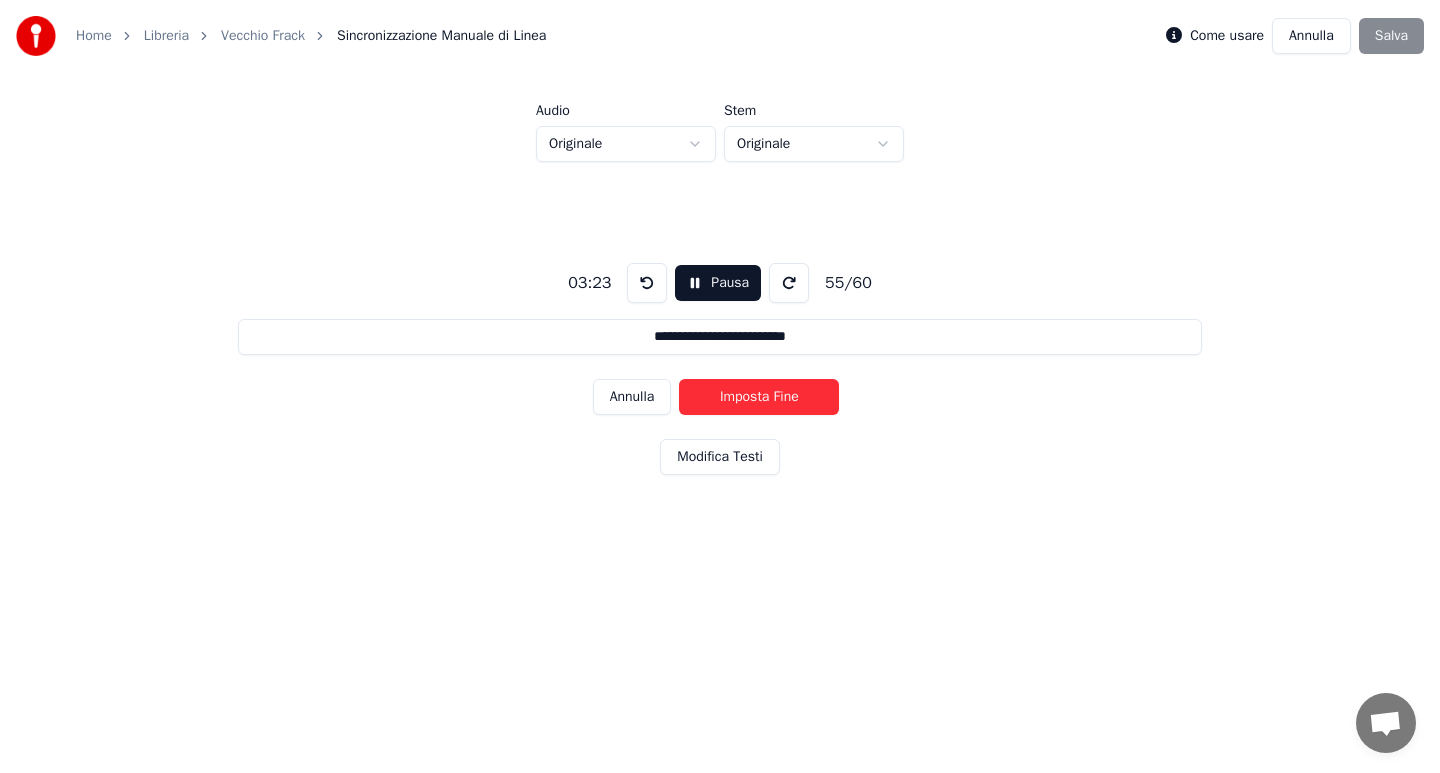 click on "Imposta Fine" at bounding box center [759, 397] 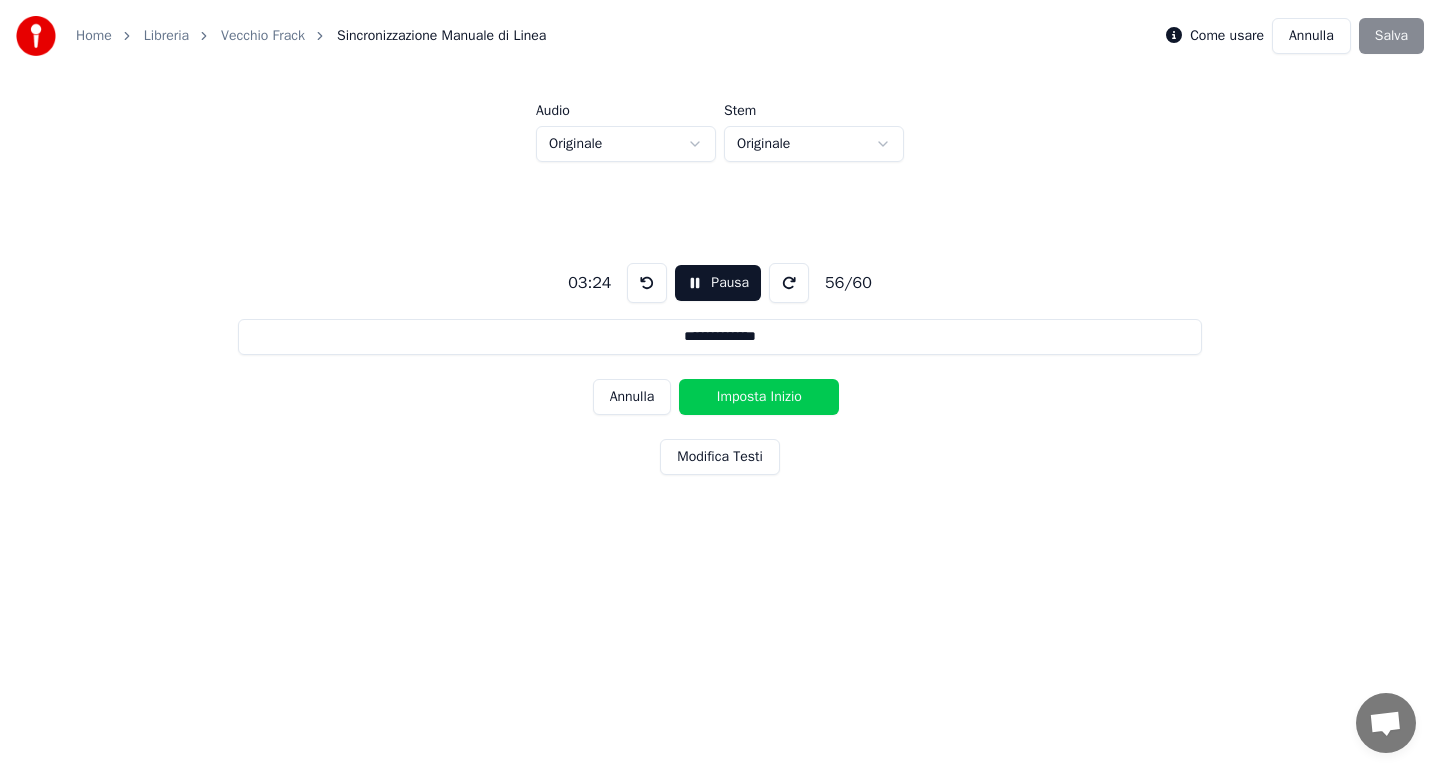 click on "Imposta Inizio" at bounding box center (759, 397) 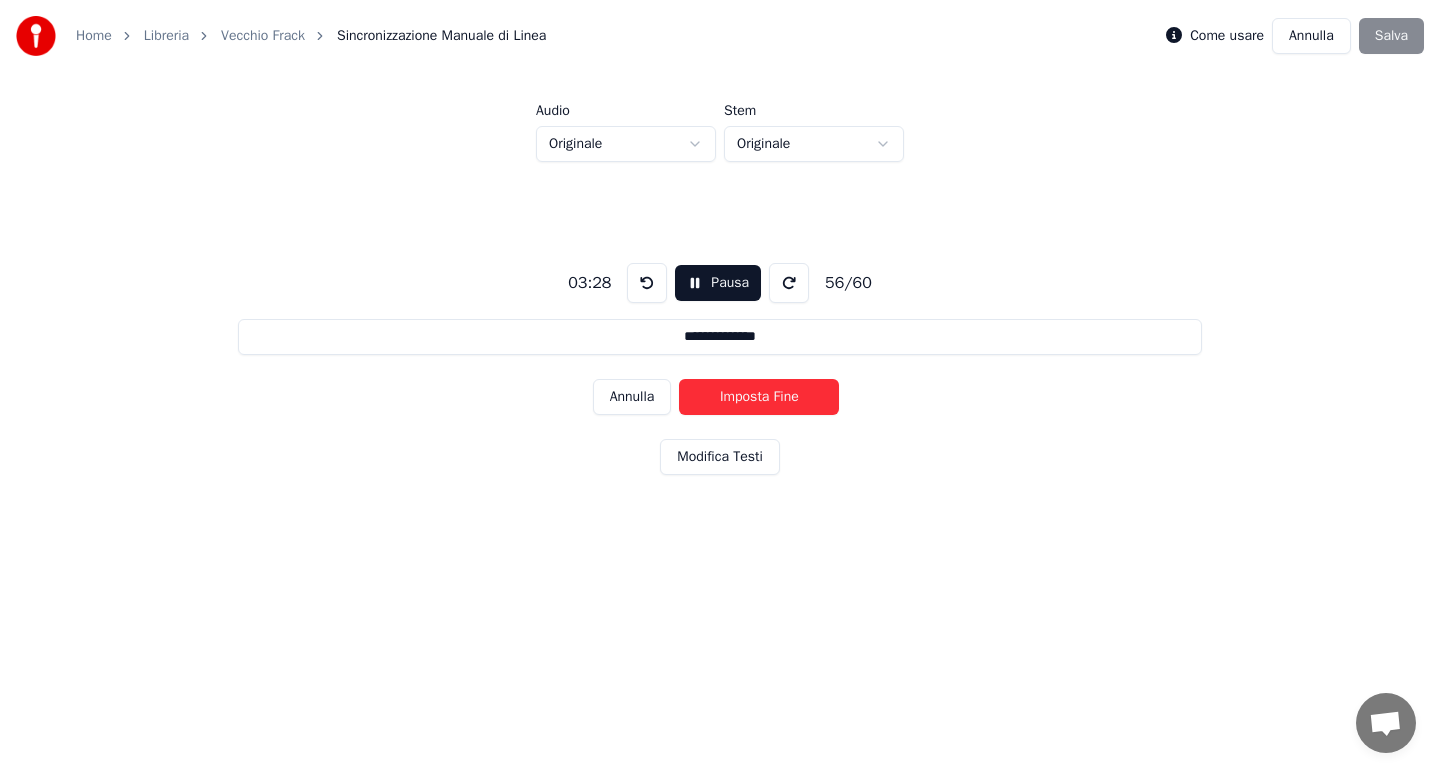 click on "Imposta Fine" at bounding box center (759, 397) 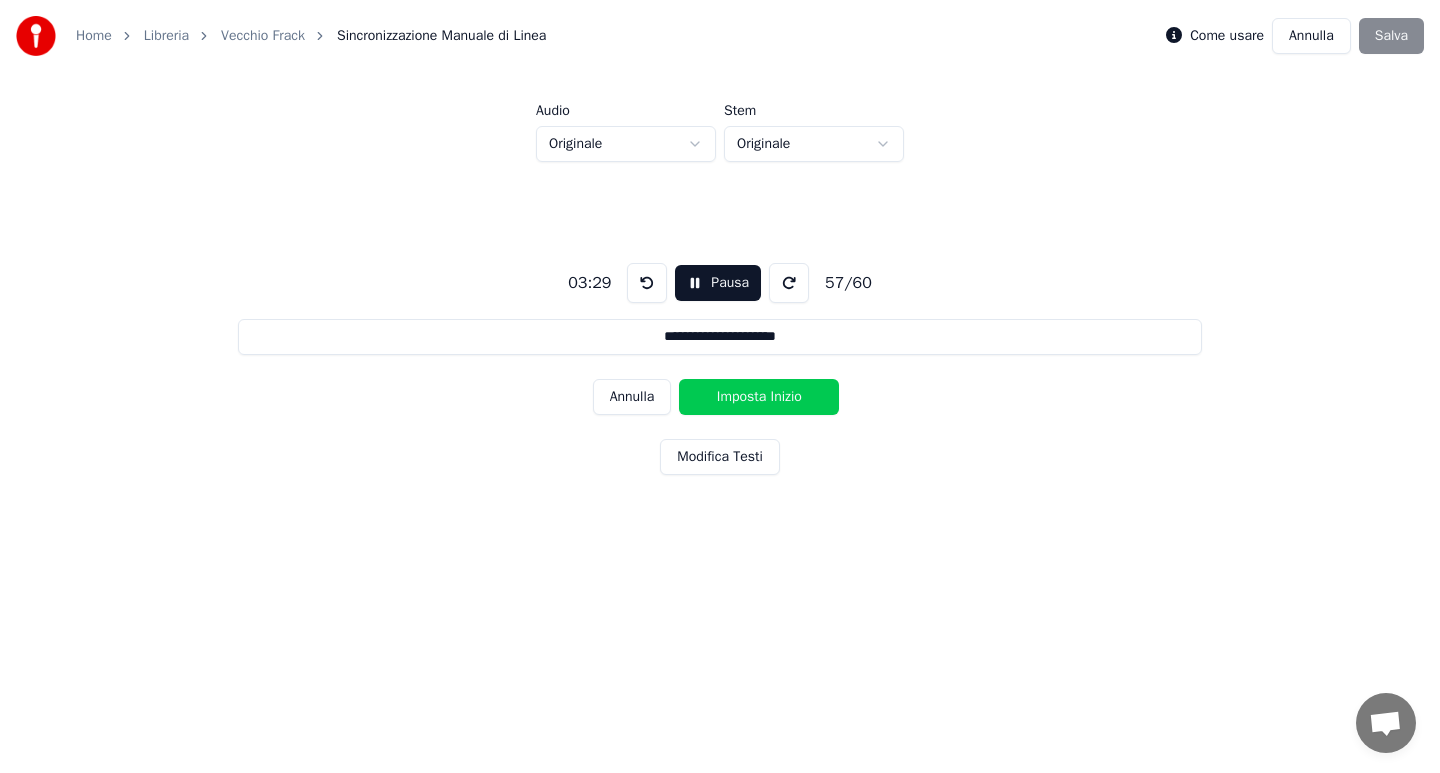 click on "Imposta Inizio" at bounding box center (759, 397) 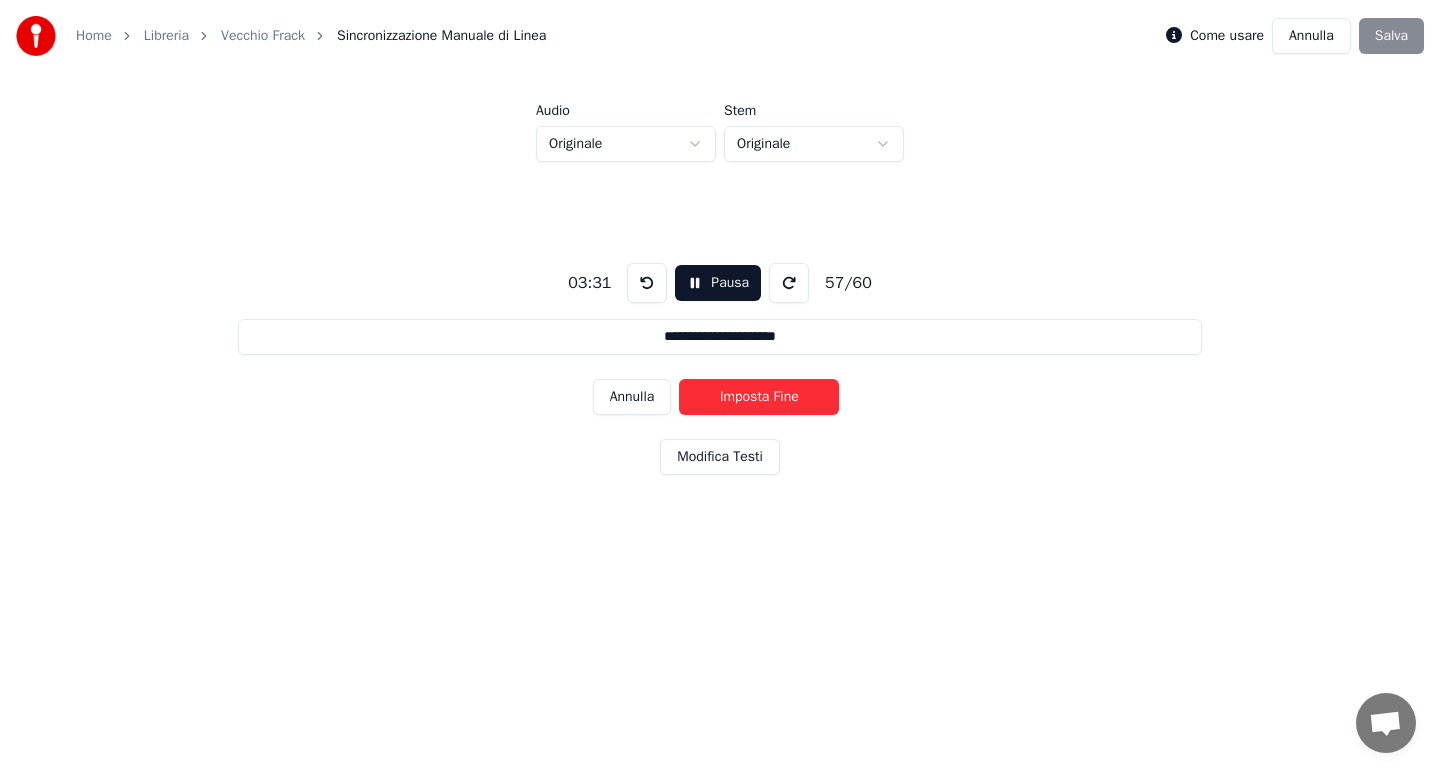 click on "Imposta Fine" at bounding box center (759, 397) 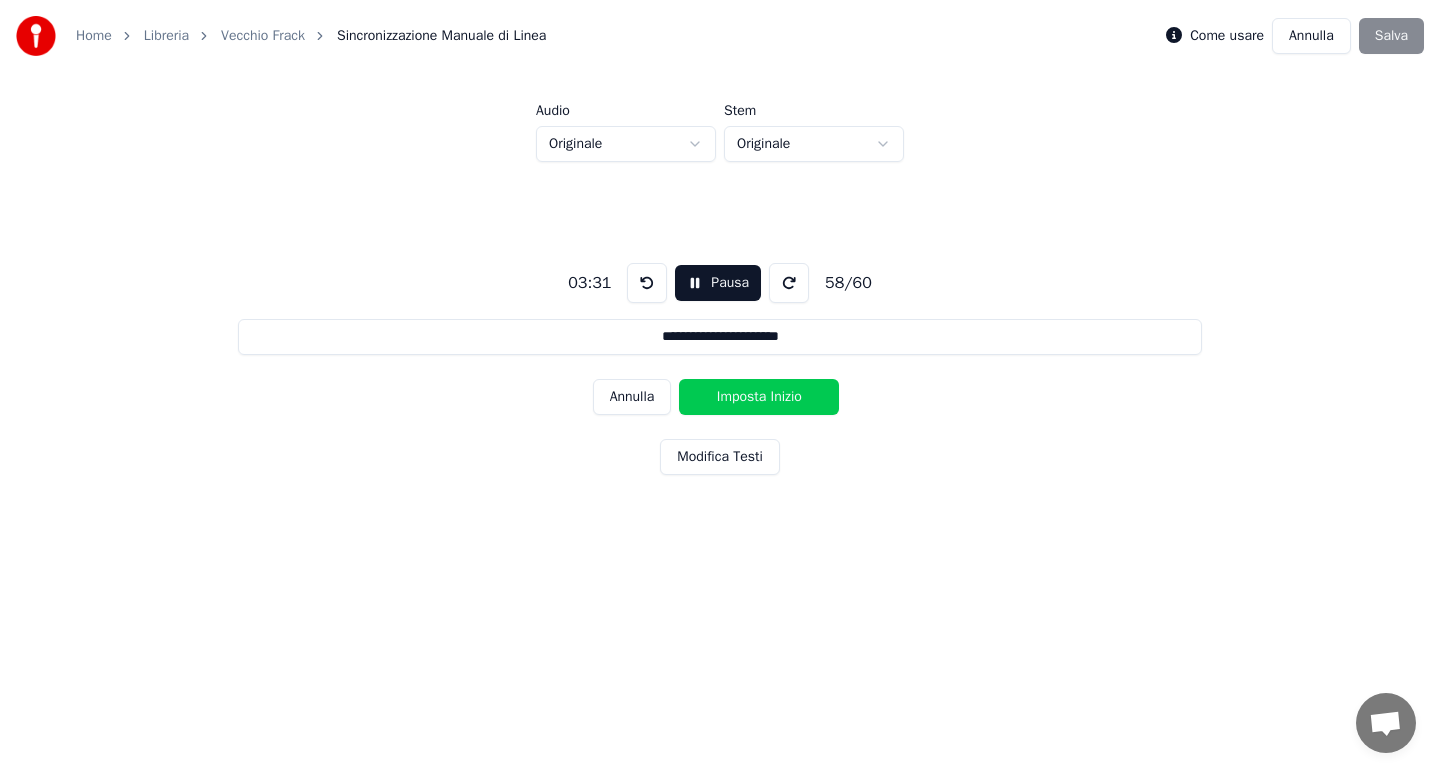 click on "Imposta Inizio" at bounding box center (759, 397) 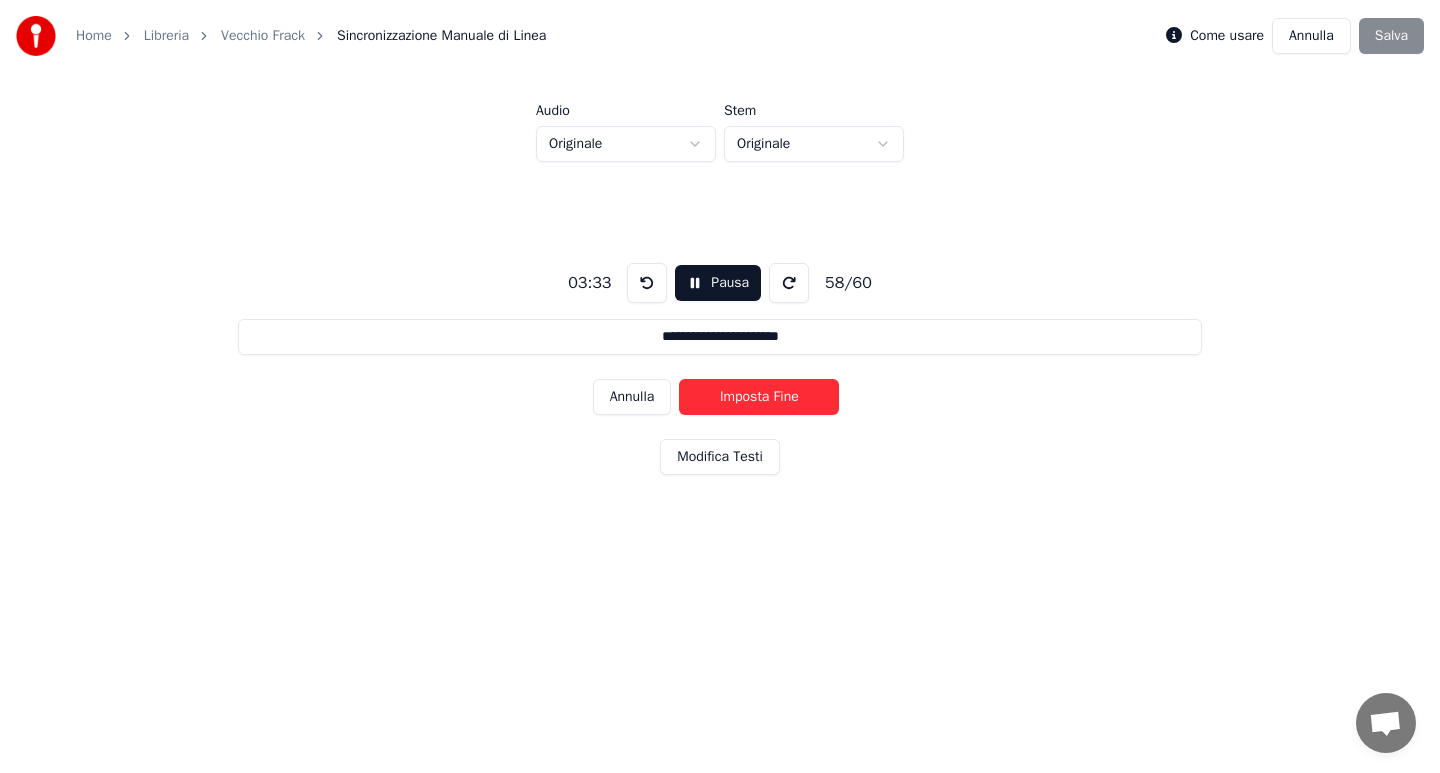 click on "Imposta Fine" at bounding box center [759, 397] 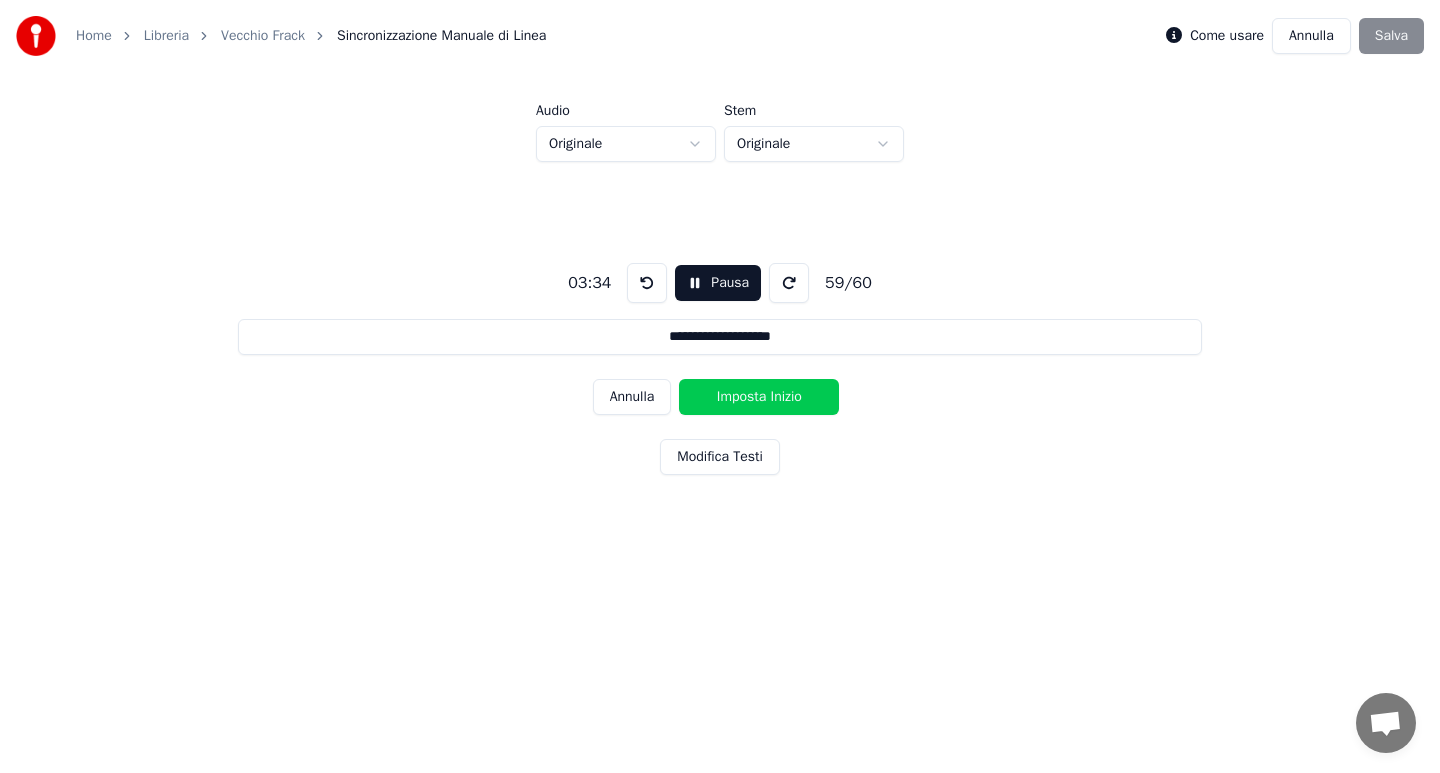click on "Imposta Inizio" at bounding box center (759, 397) 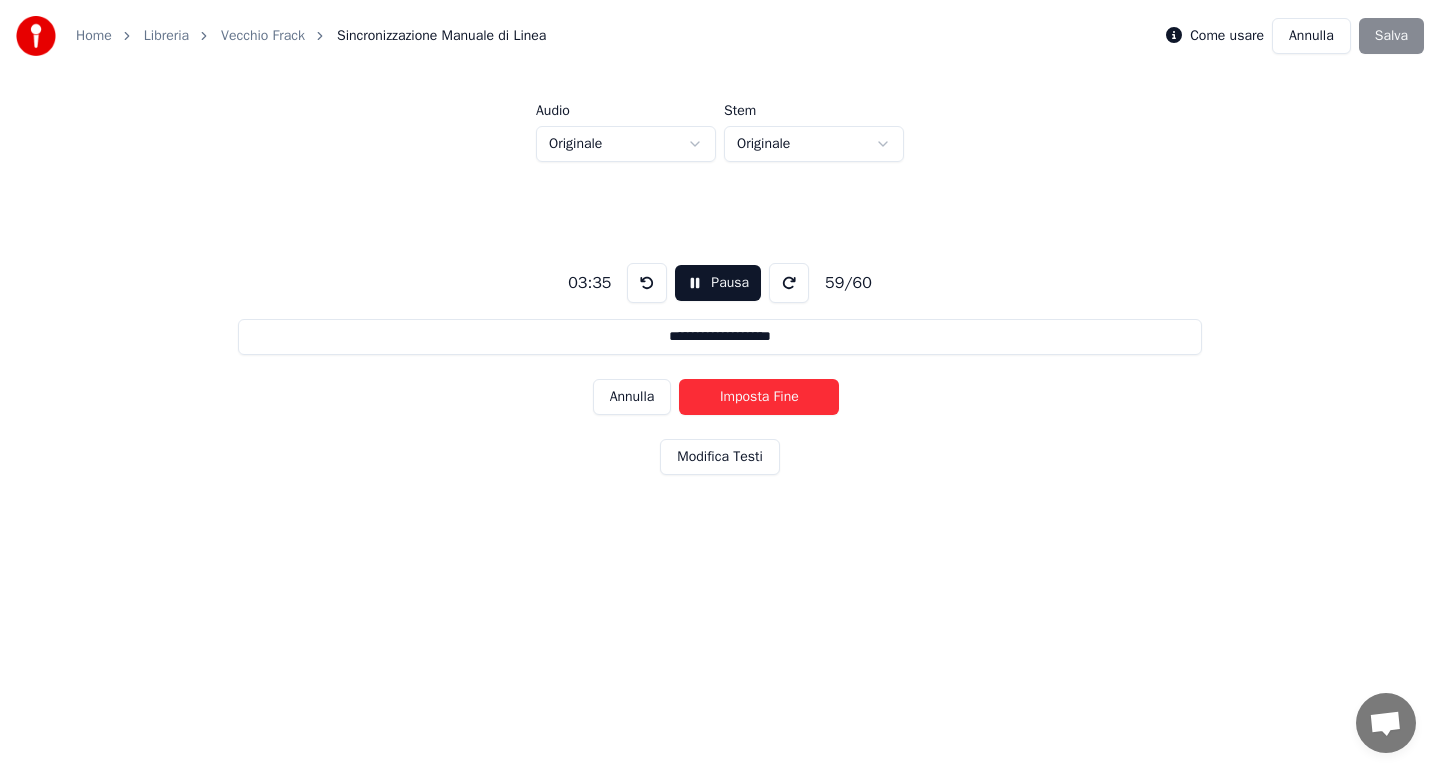 click on "Imposta Fine" at bounding box center [759, 397] 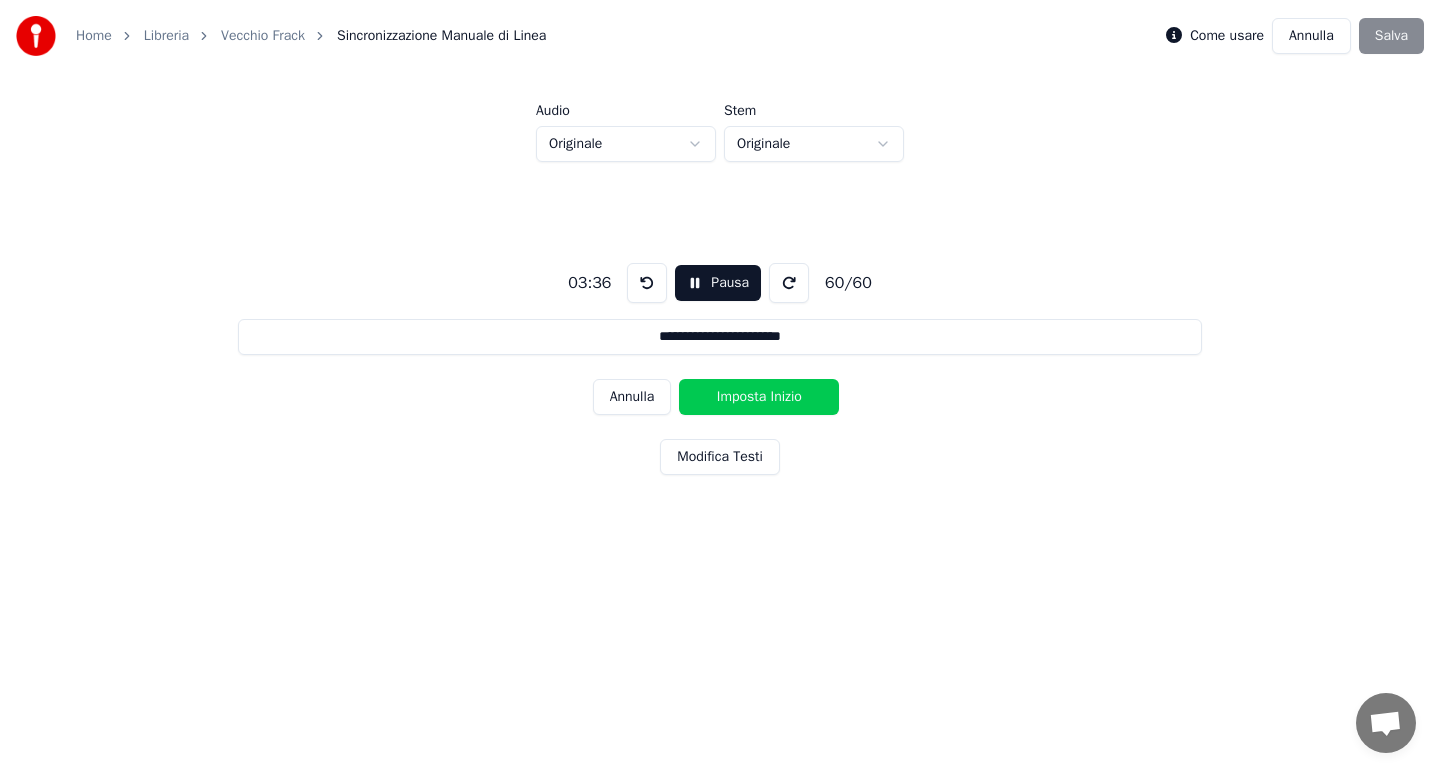 click on "Imposta Inizio" at bounding box center [759, 397] 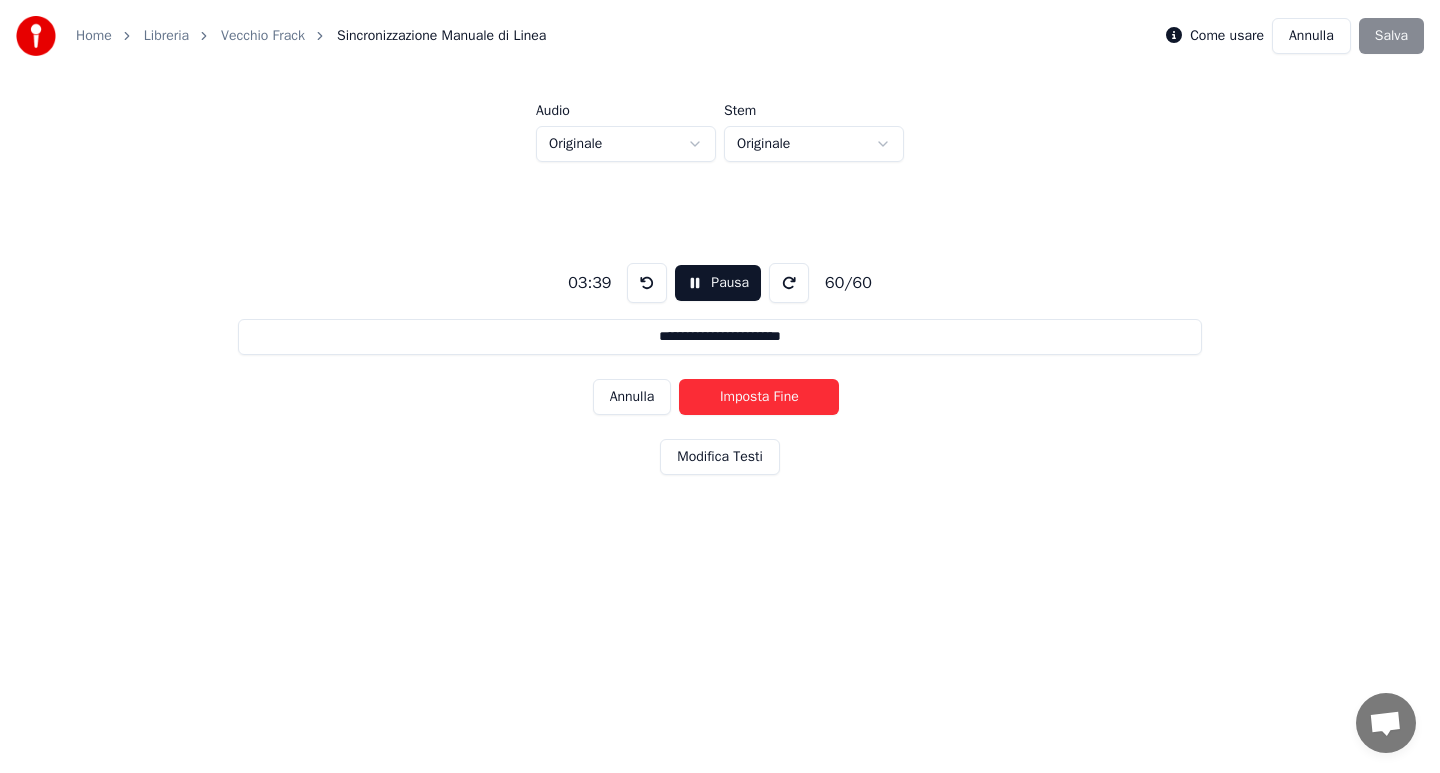 click on "Imposta Fine" at bounding box center (759, 397) 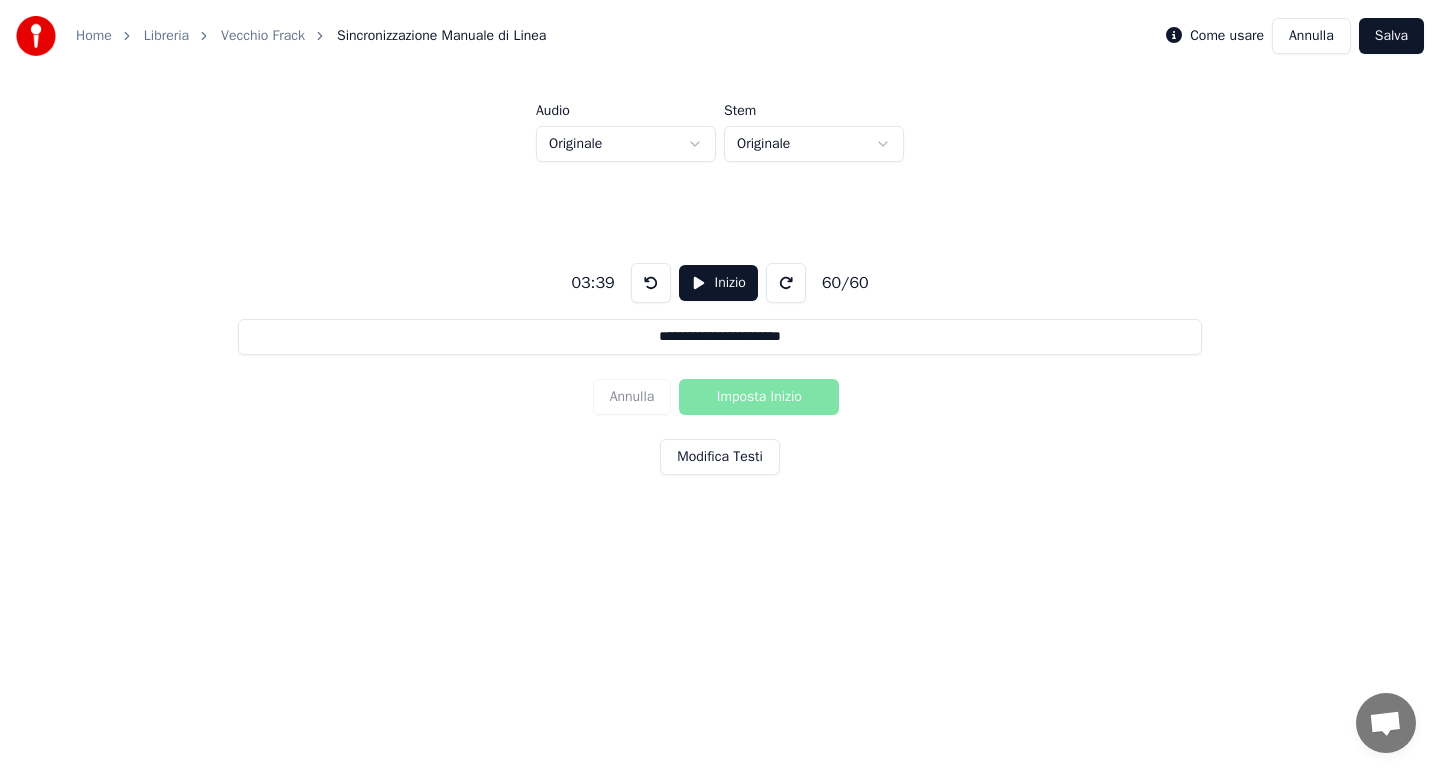 click on "Salva" at bounding box center [1391, 36] 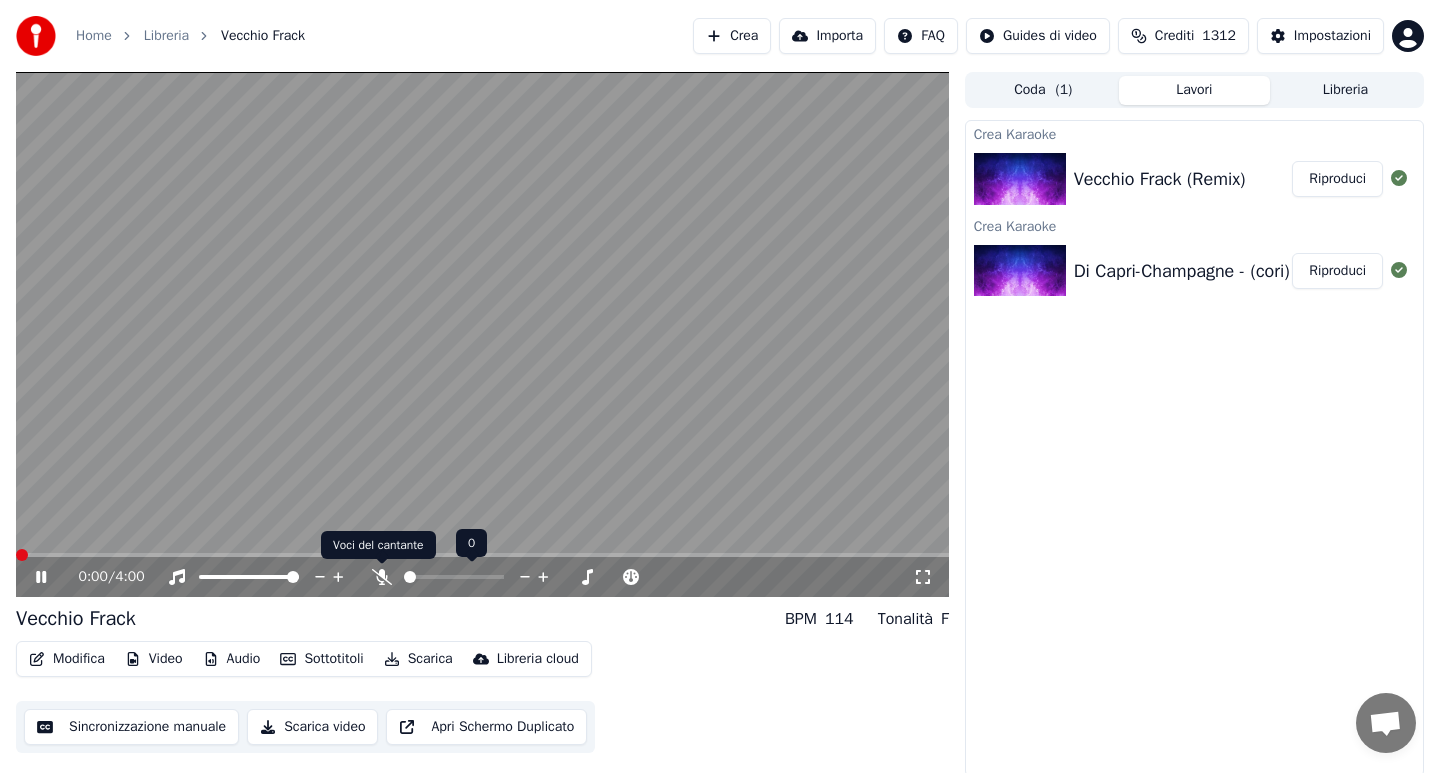 click 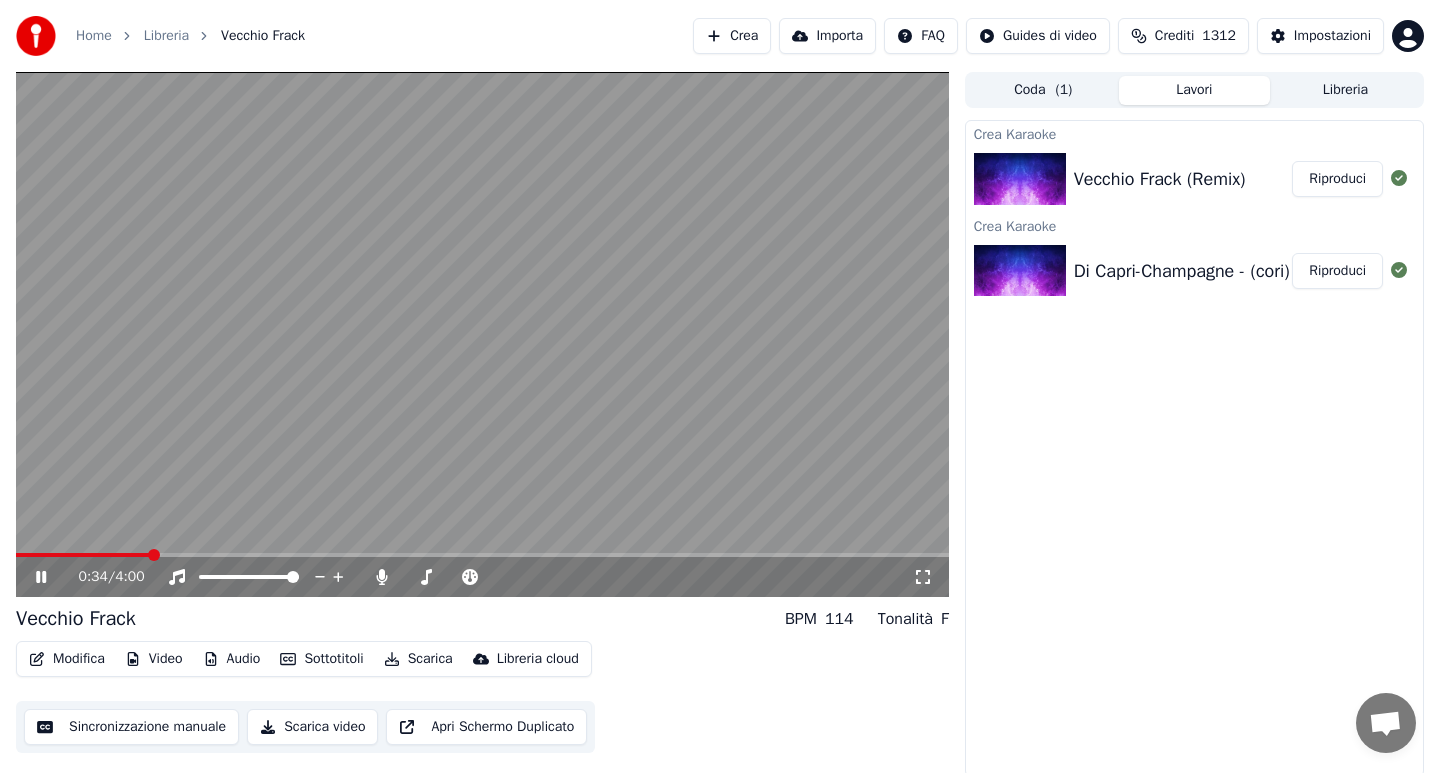 click on "Scarica" at bounding box center [418, 659] 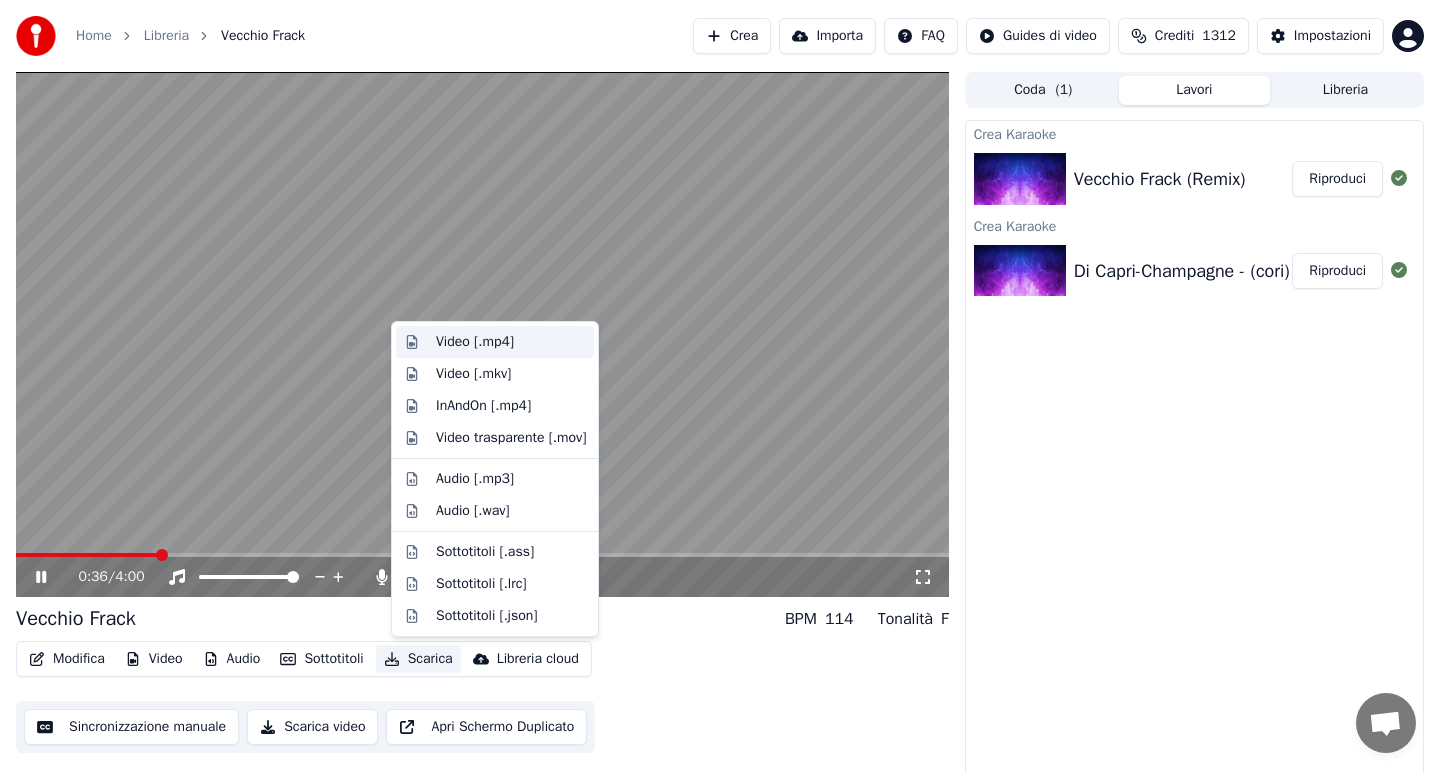 click on "Video [.mp4]" at bounding box center [475, 342] 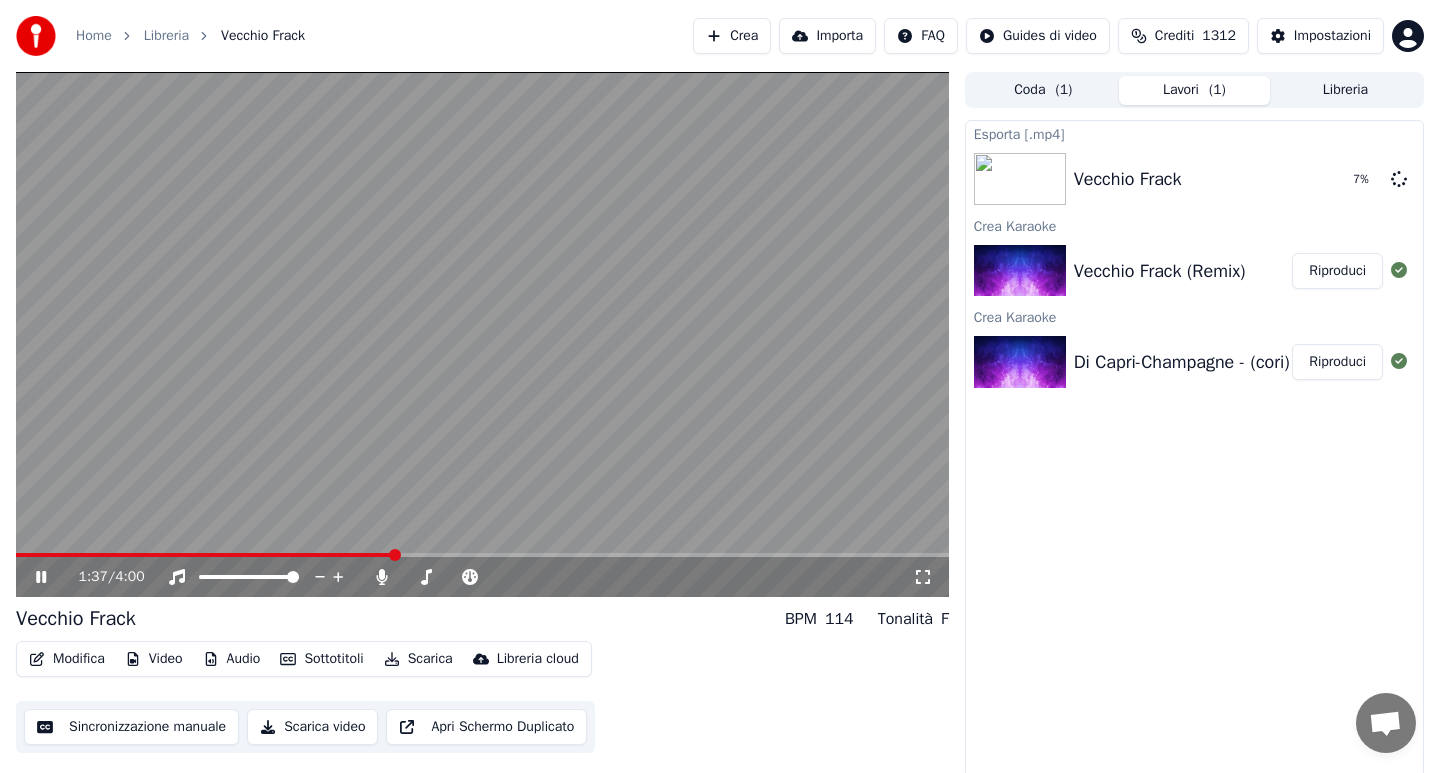 click 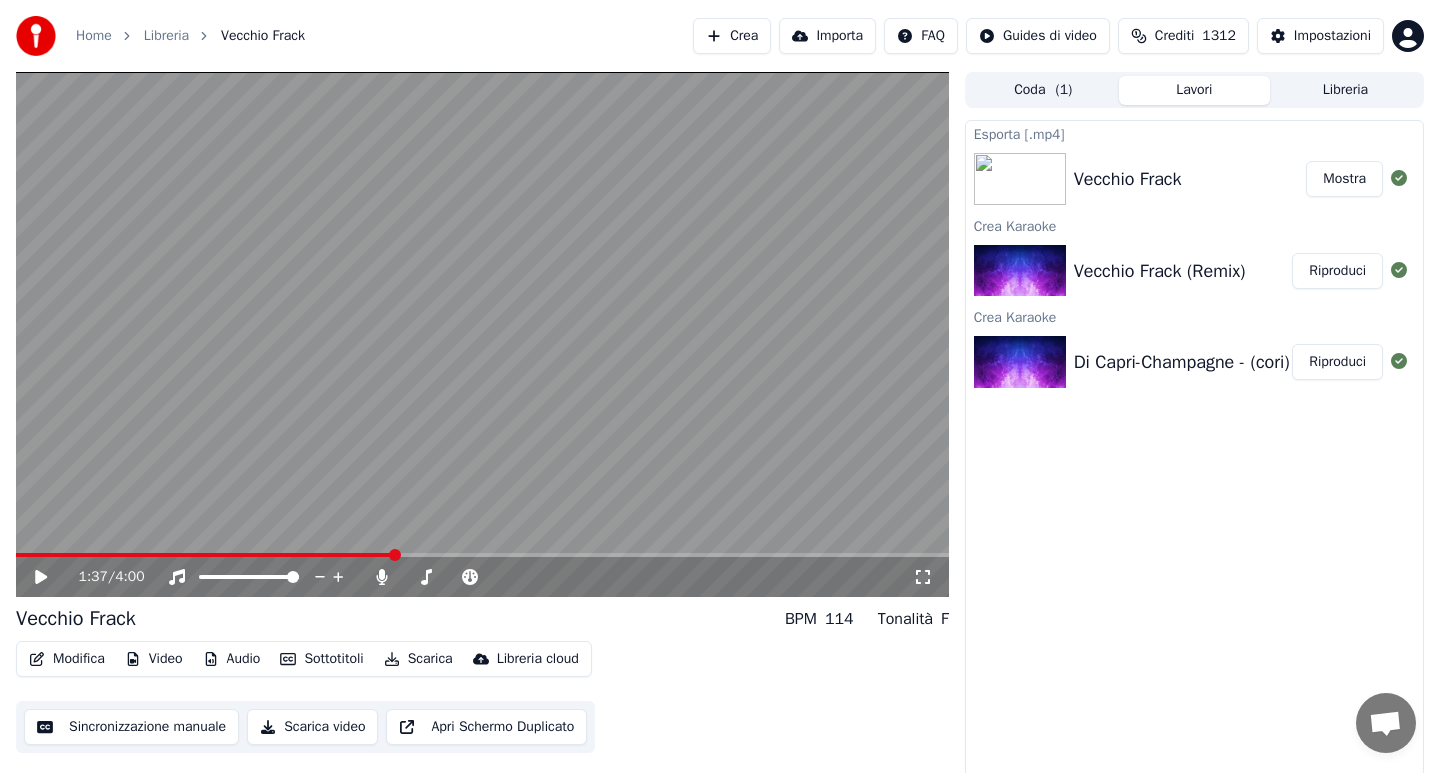 click on "Riproduci" at bounding box center [1337, 362] 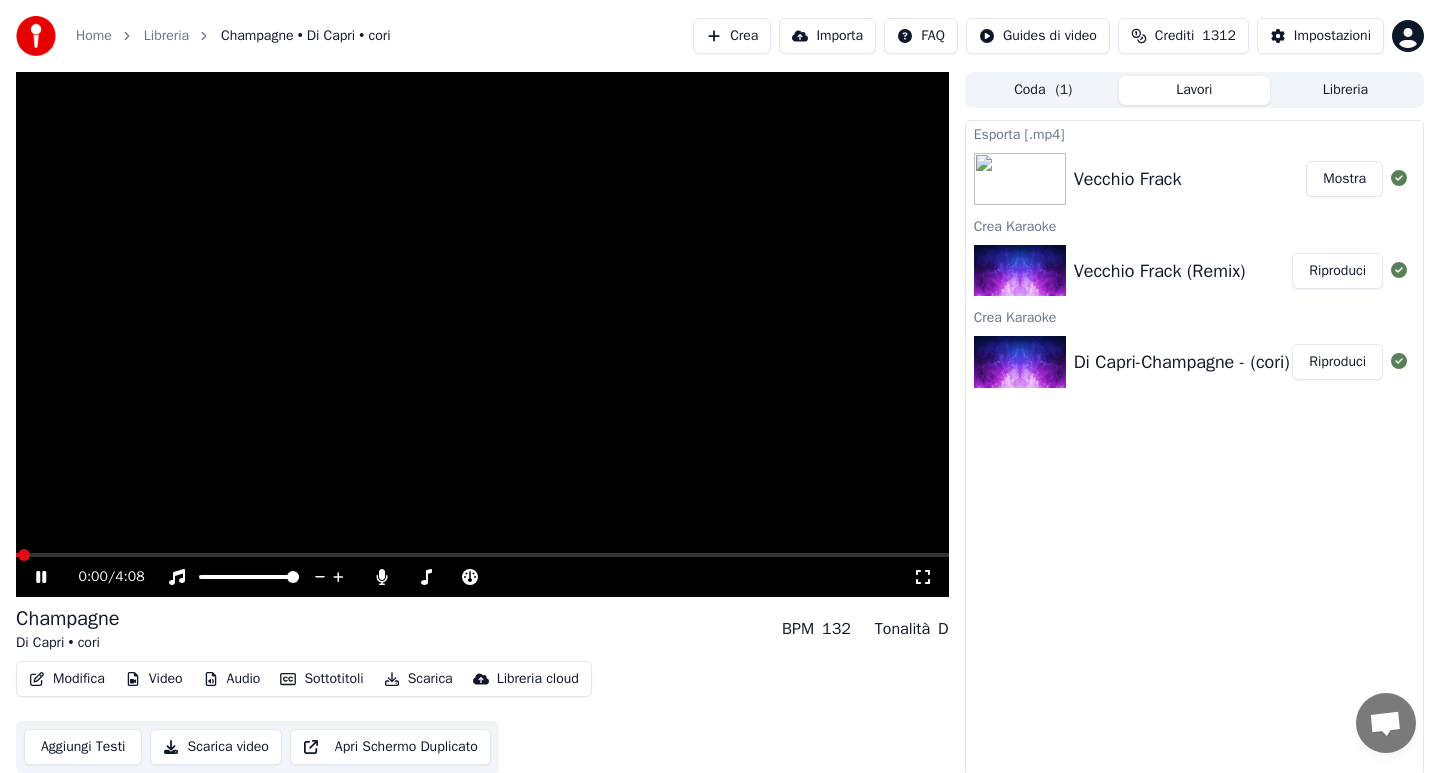 click 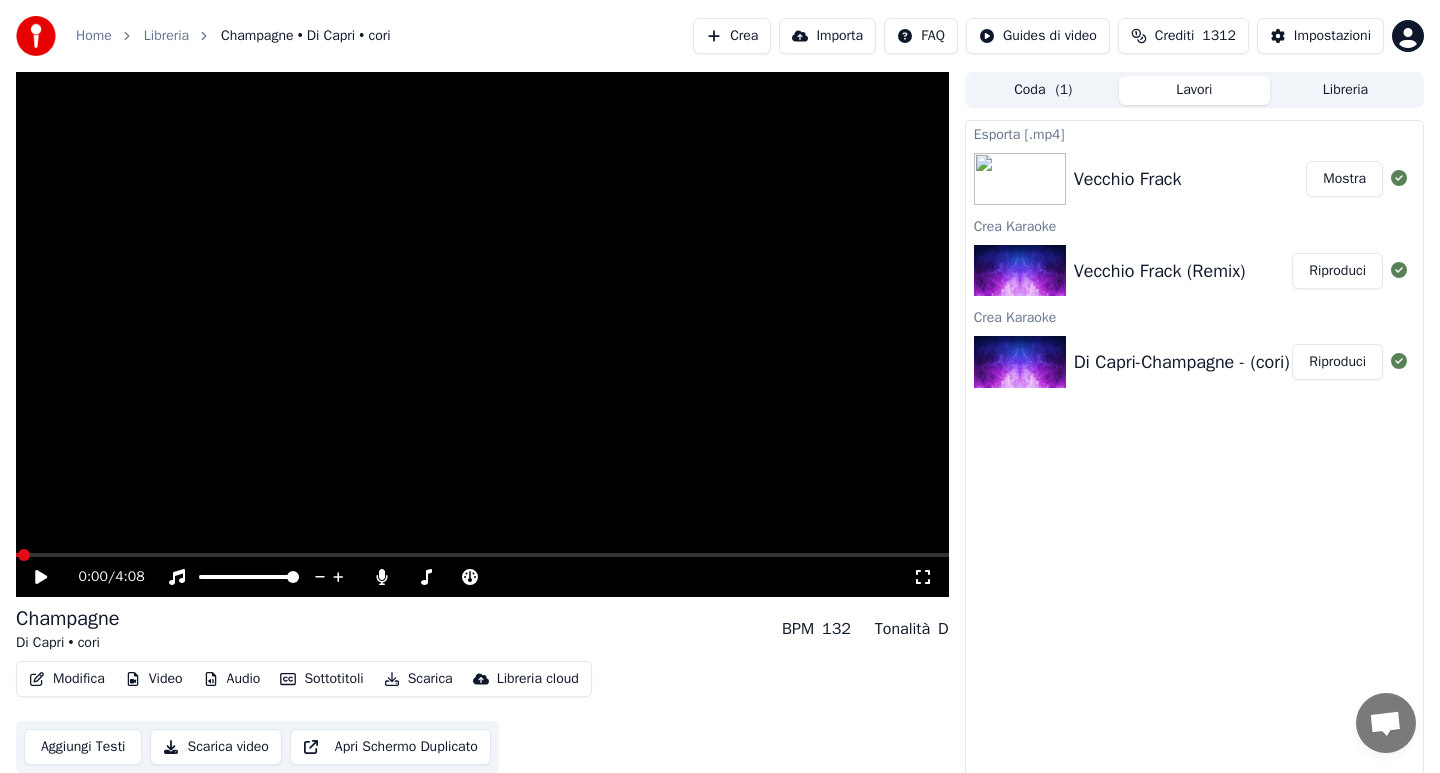 click on "Modifica" at bounding box center [67, 679] 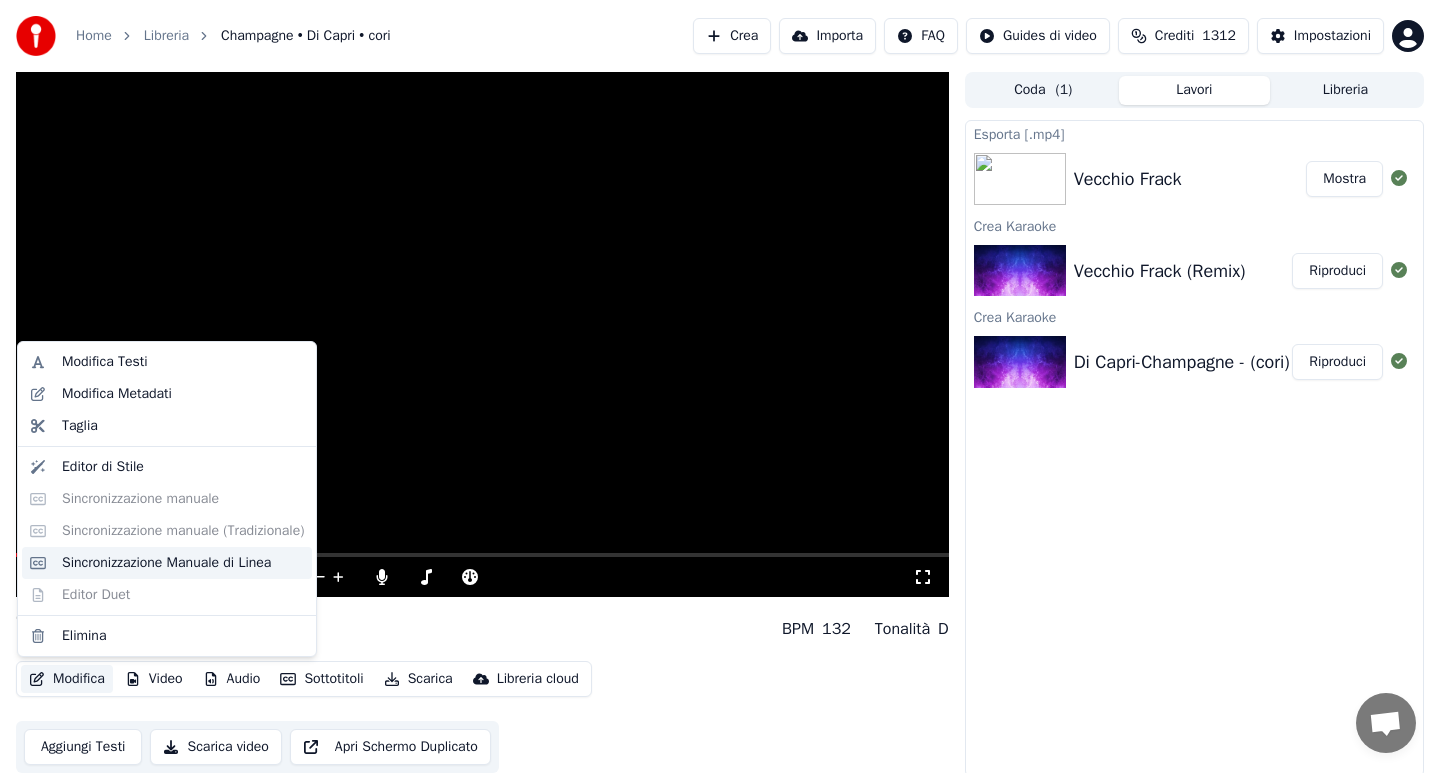 click on "Sincronizzazione Manuale di Linea" at bounding box center [166, 563] 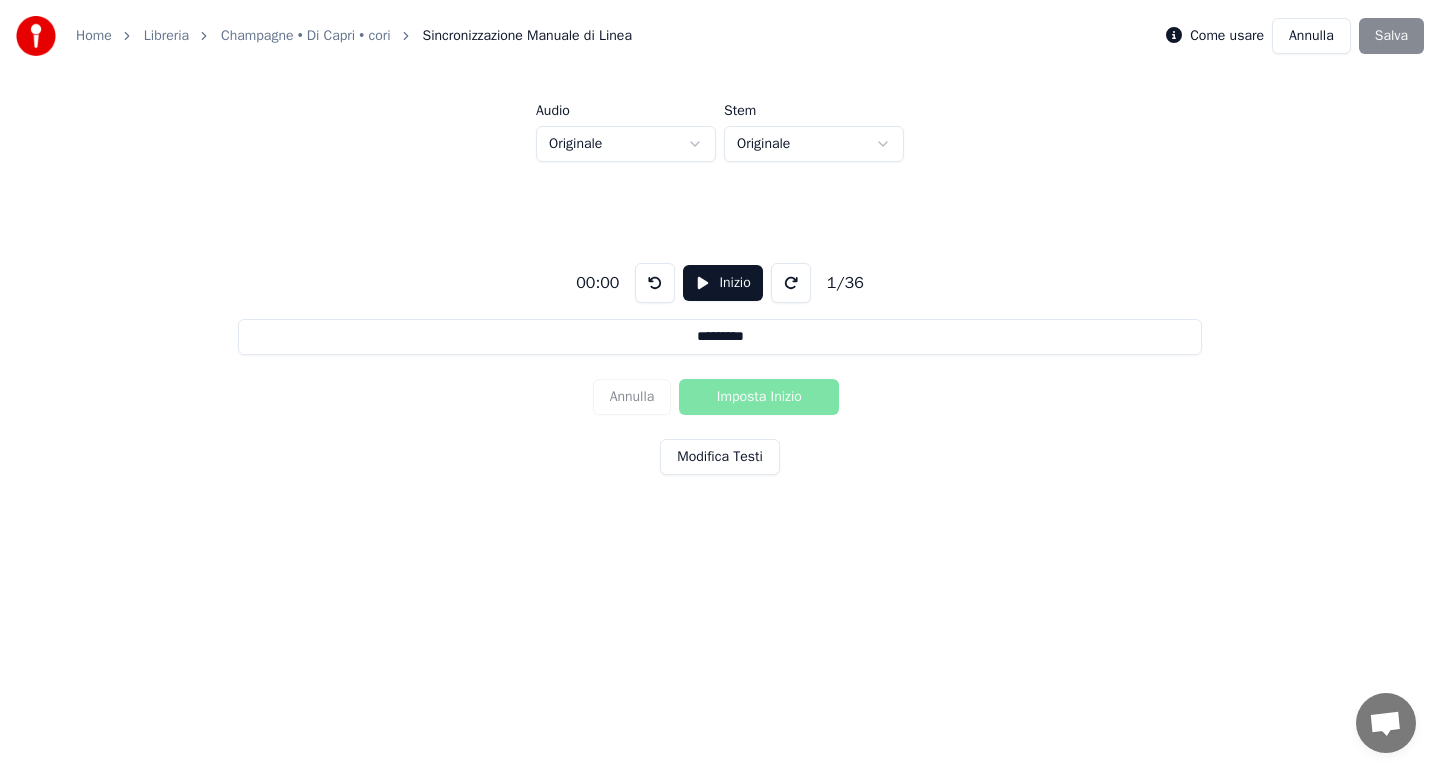 click on "Inizio" at bounding box center (722, 283) 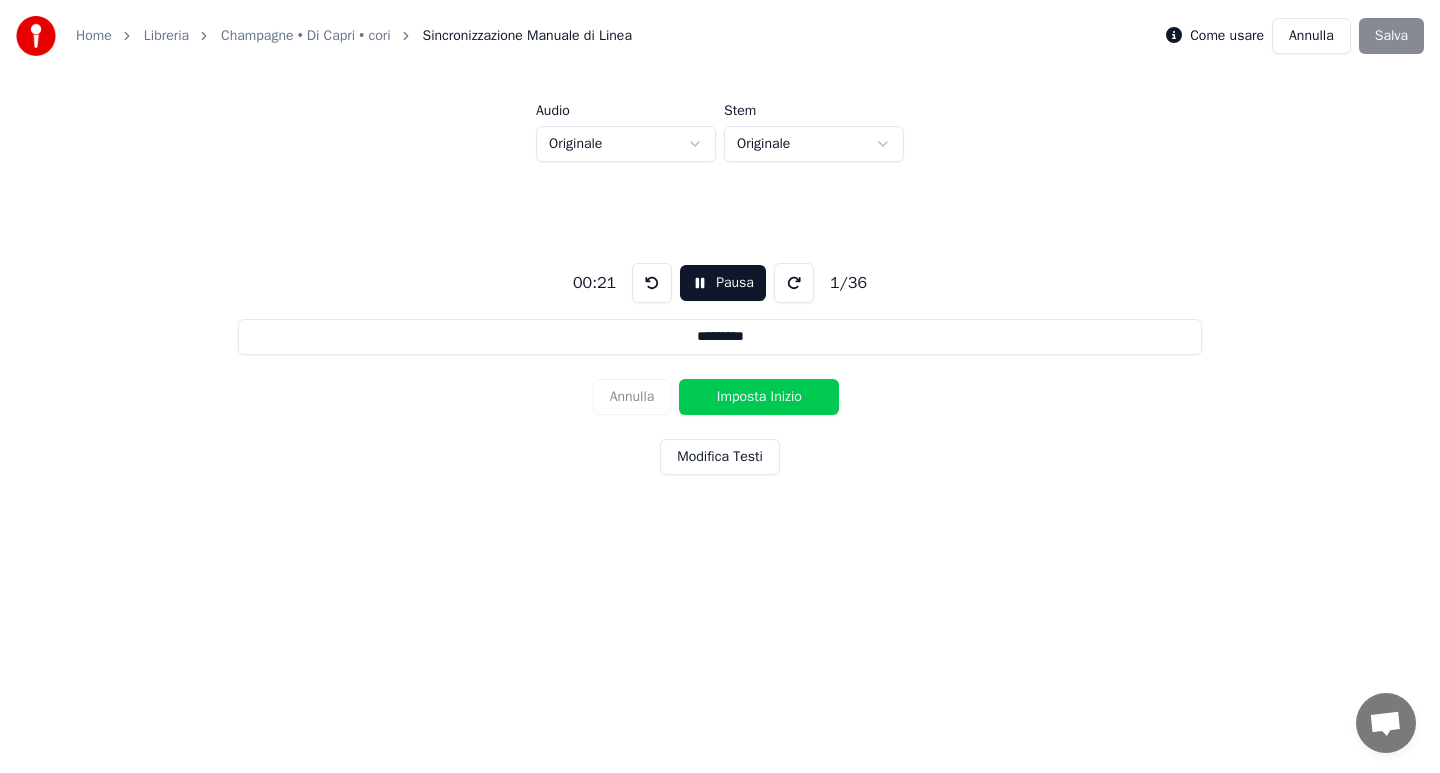 click on "Imposta Inizio" at bounding box center [759, 397] 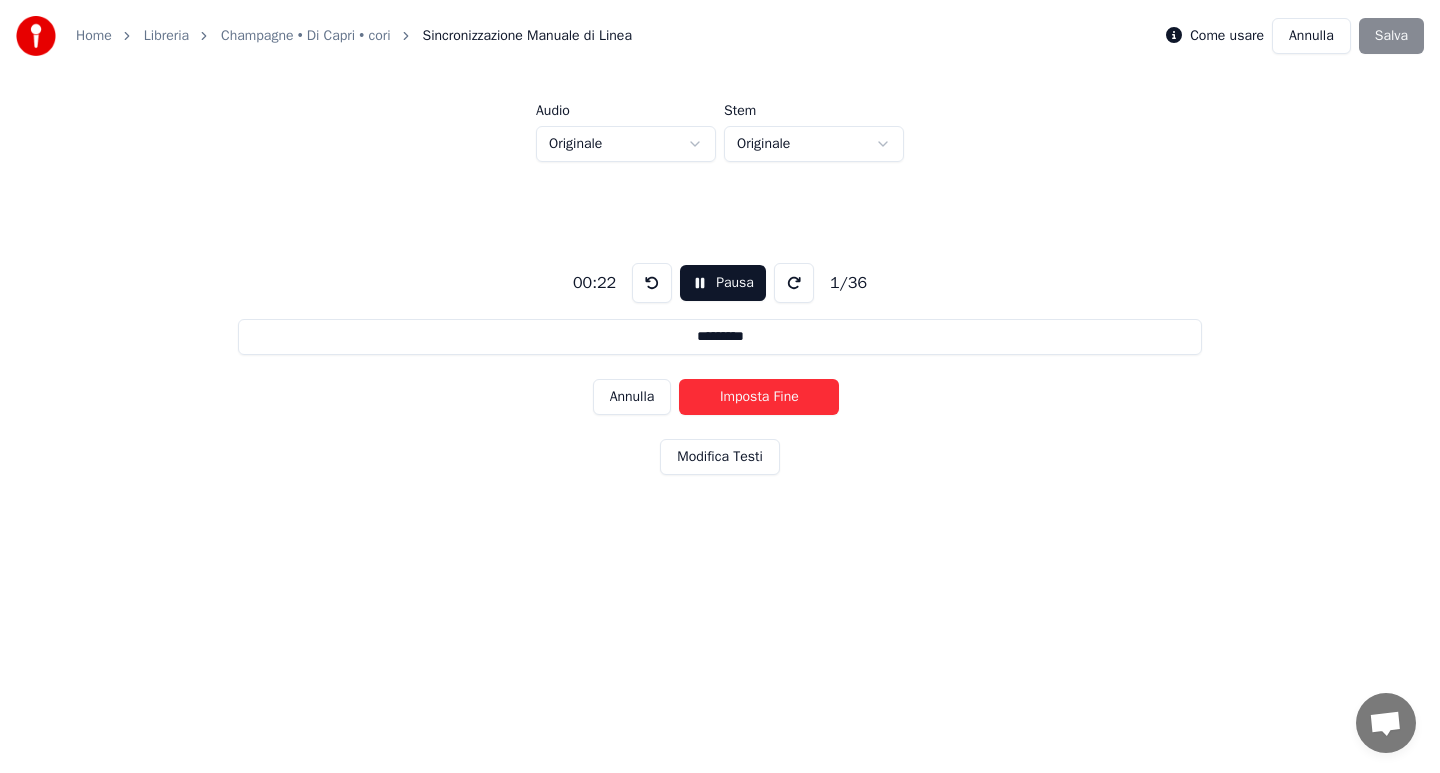 click on "Imposta Fine" at bounding box center [759, 397] 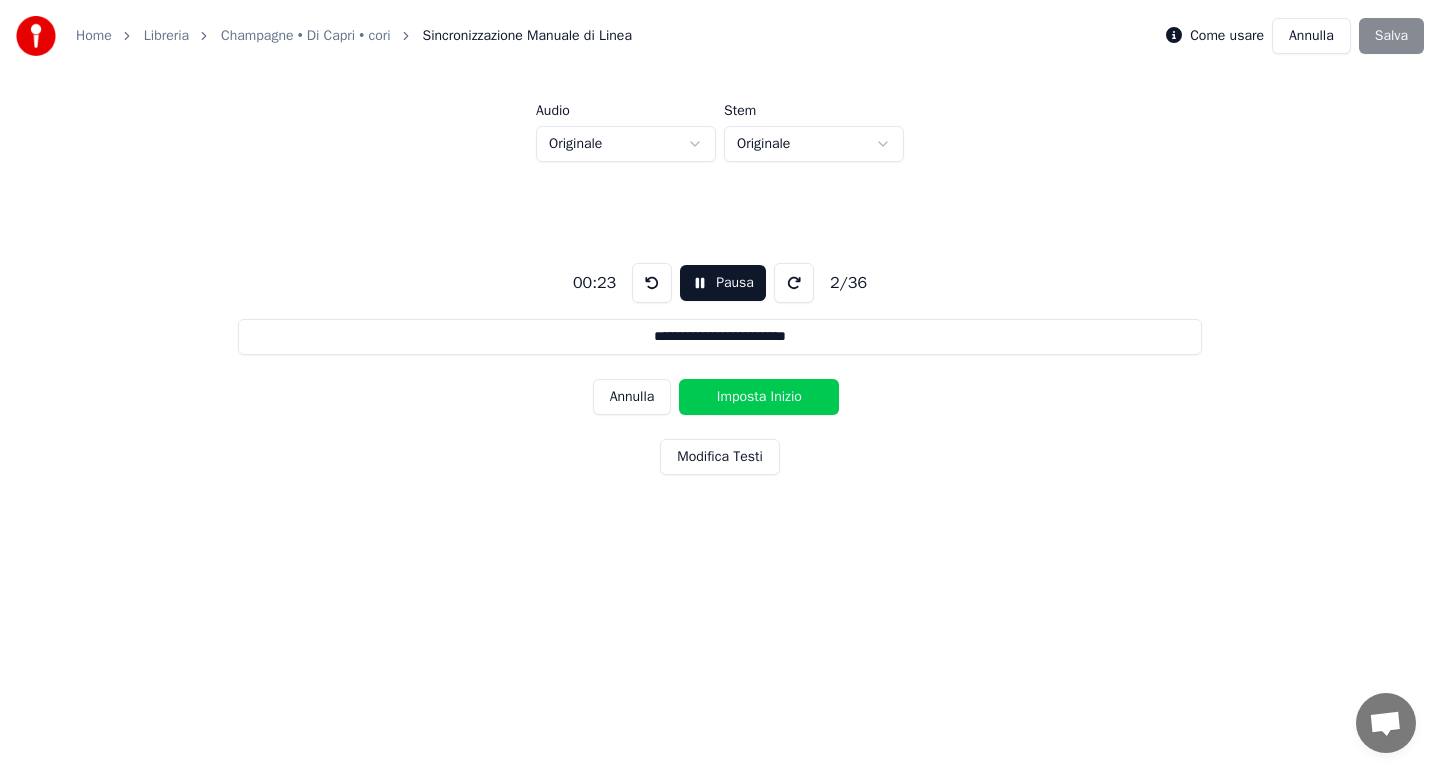 click on "Imposta Inizio" at bounding box center [759, 397] 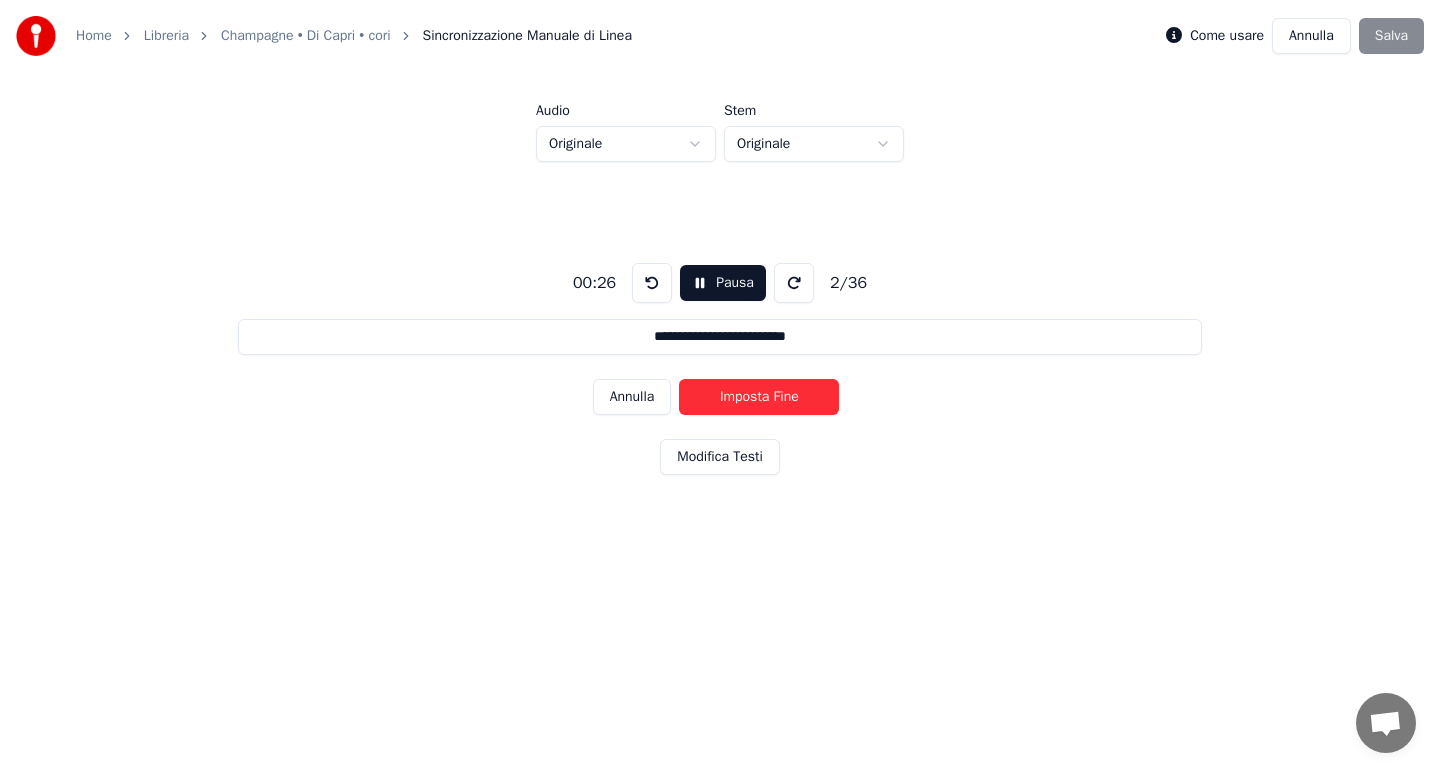 click on "Imposta Fine" at bounding box center [759, 397] 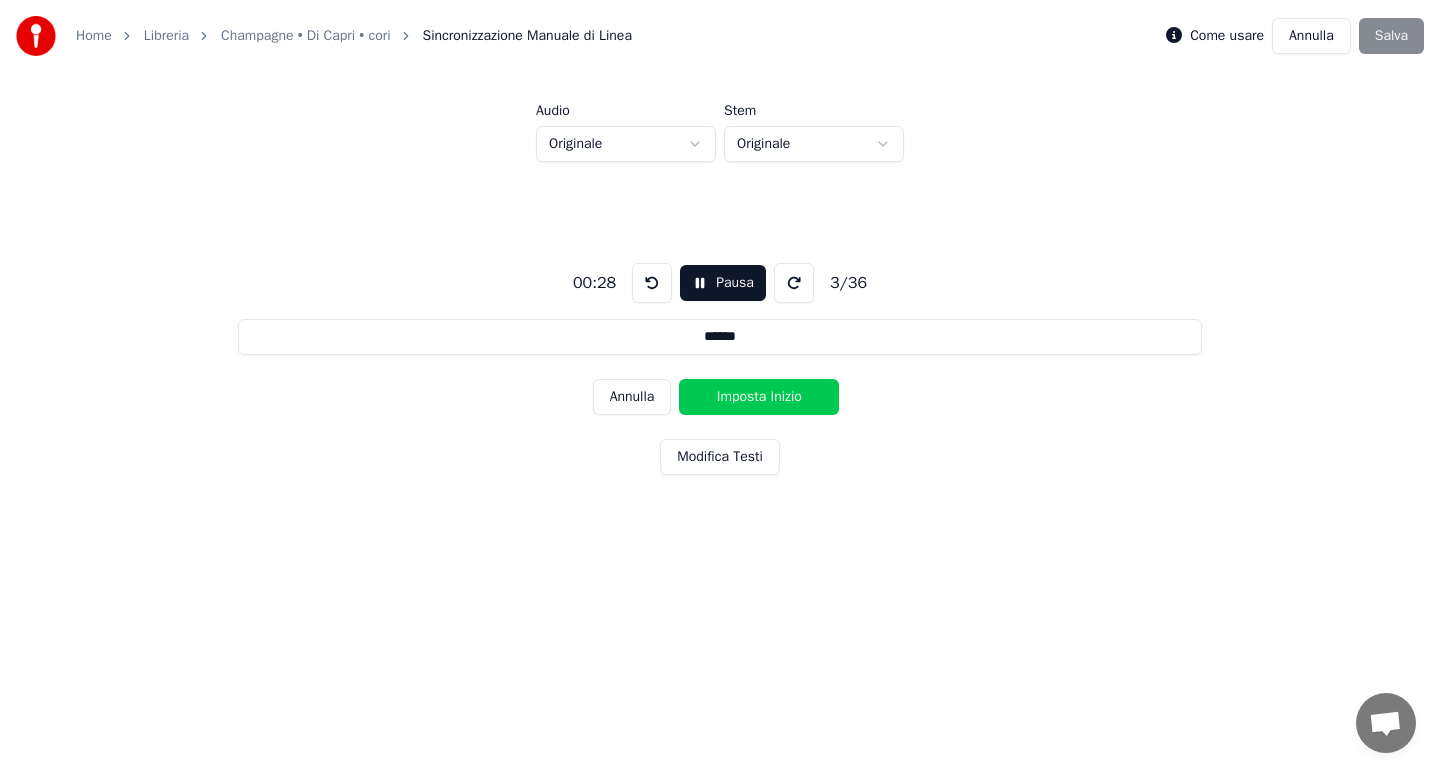 click on "Imposta Inizio" at bounding box center (759, 397) 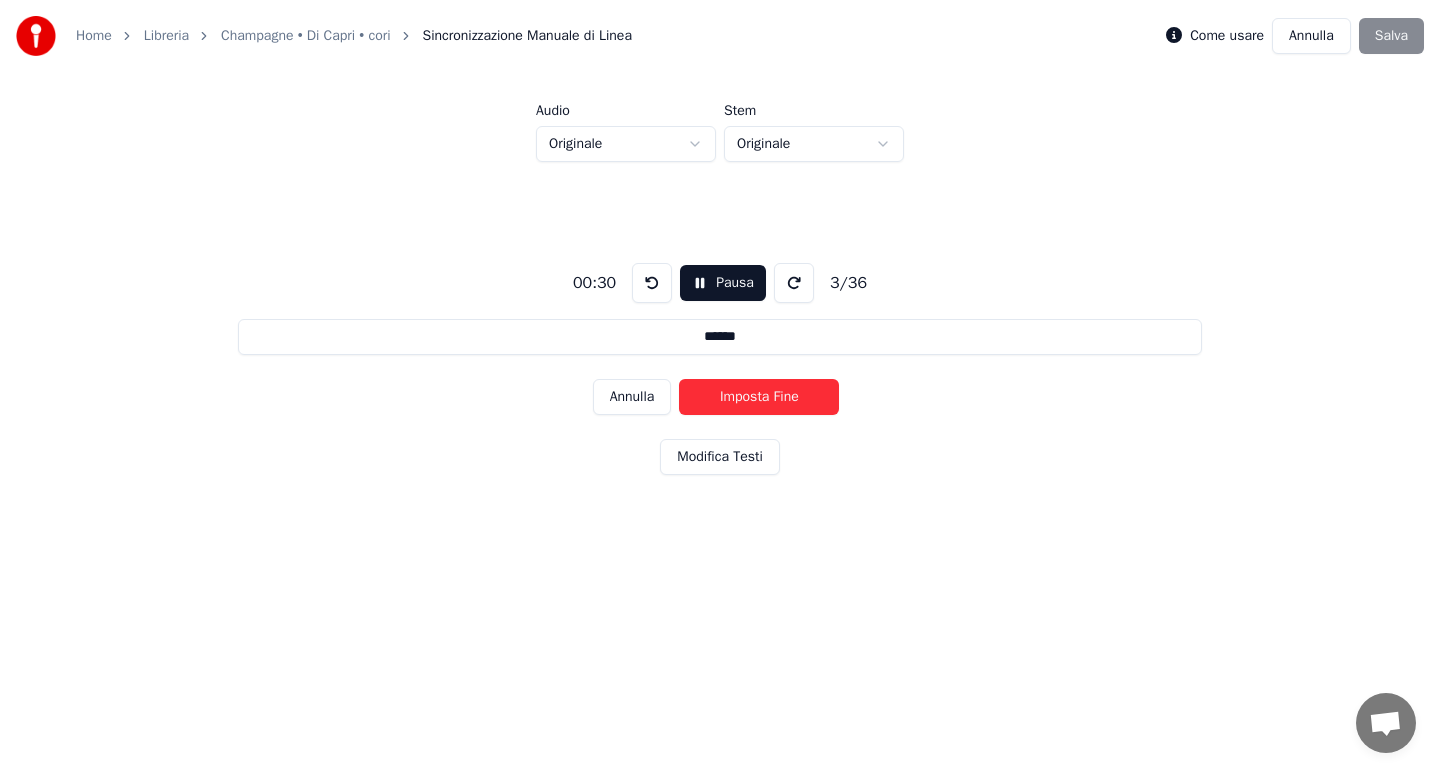 click on "Imposta Fine" at bounding box center [759, 397] 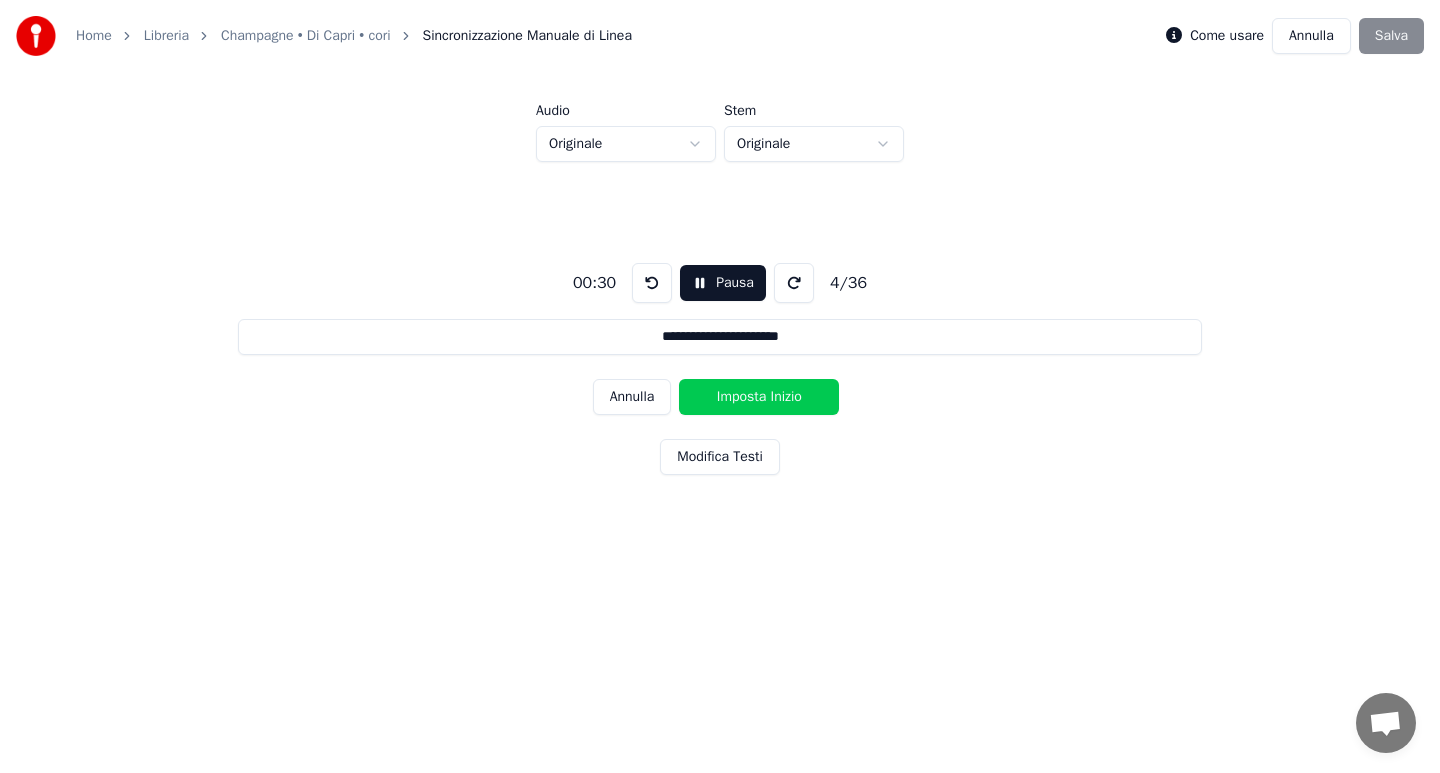 click on "Imposta Inizio" at bounding box center [759, 397] 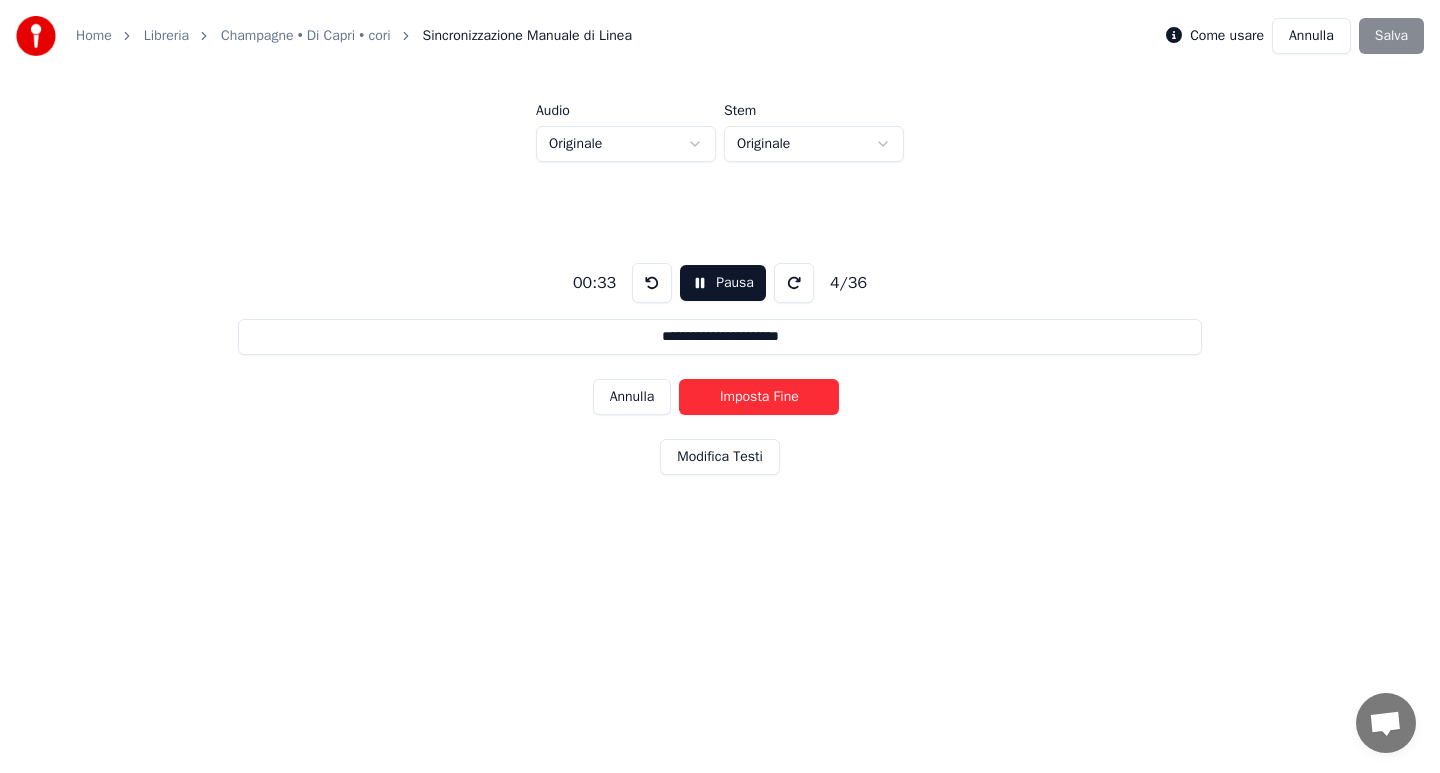click on "Imposta Fine" at bounding box center (759, 397) 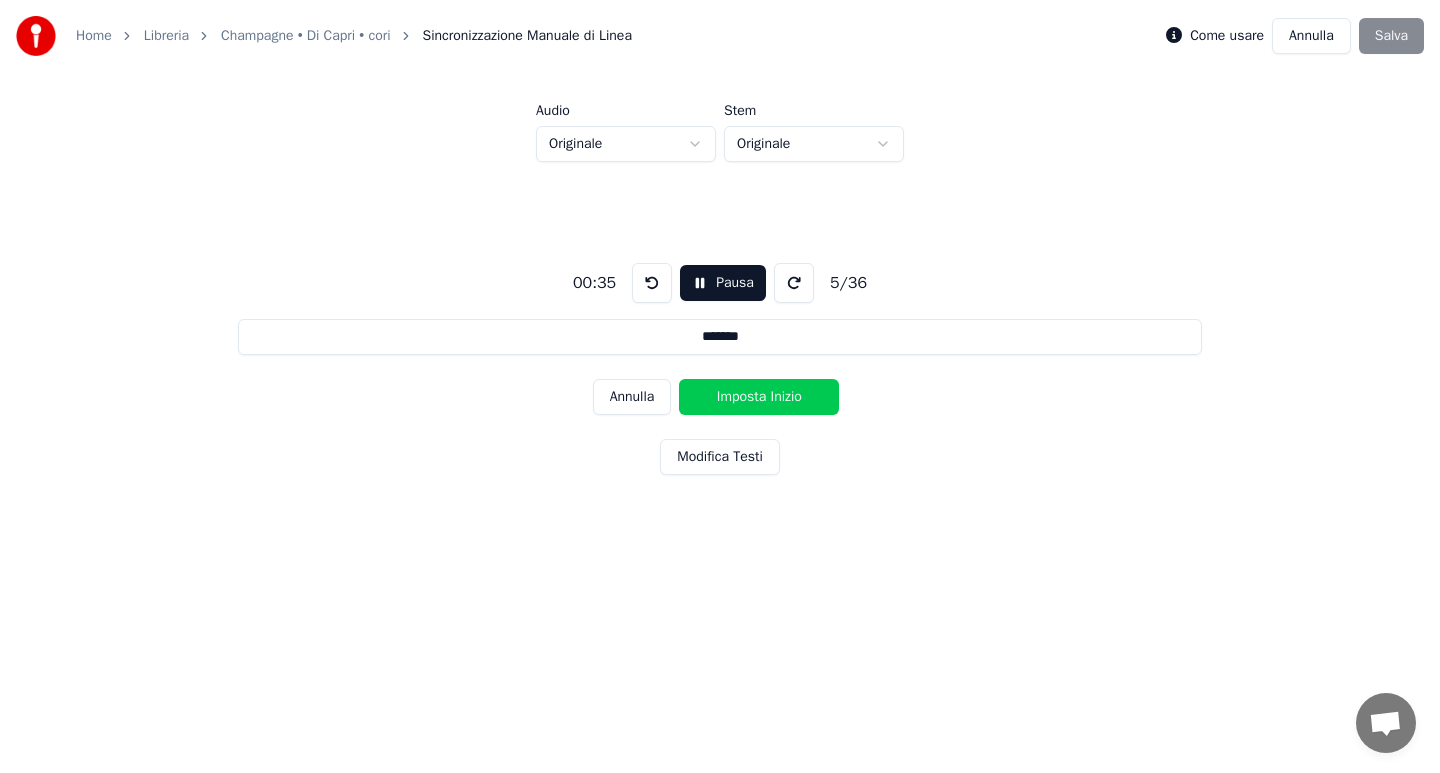 click on "Imposta Inizio" at bounding box center [759, 397] 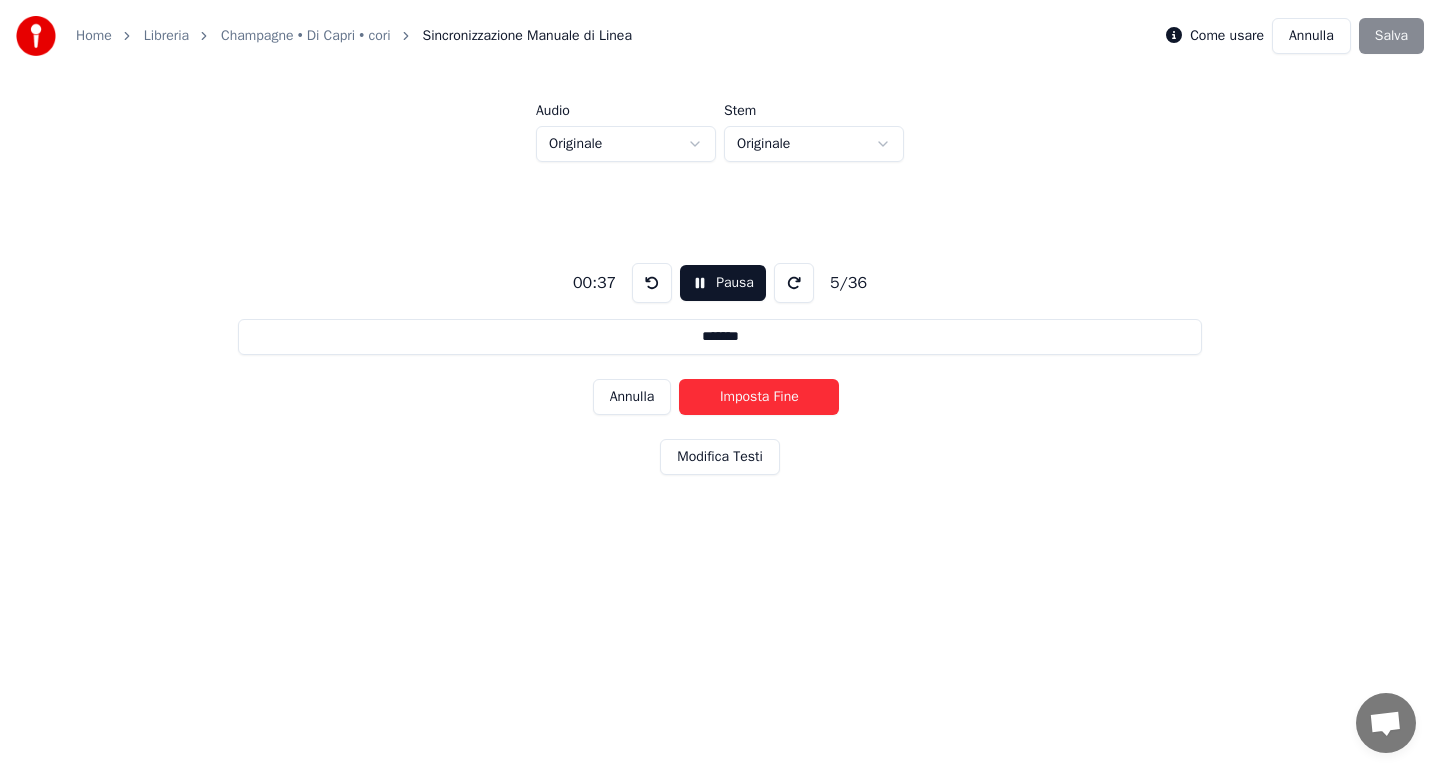 click on "Imposta Fine" at bounding box center [759, 397] 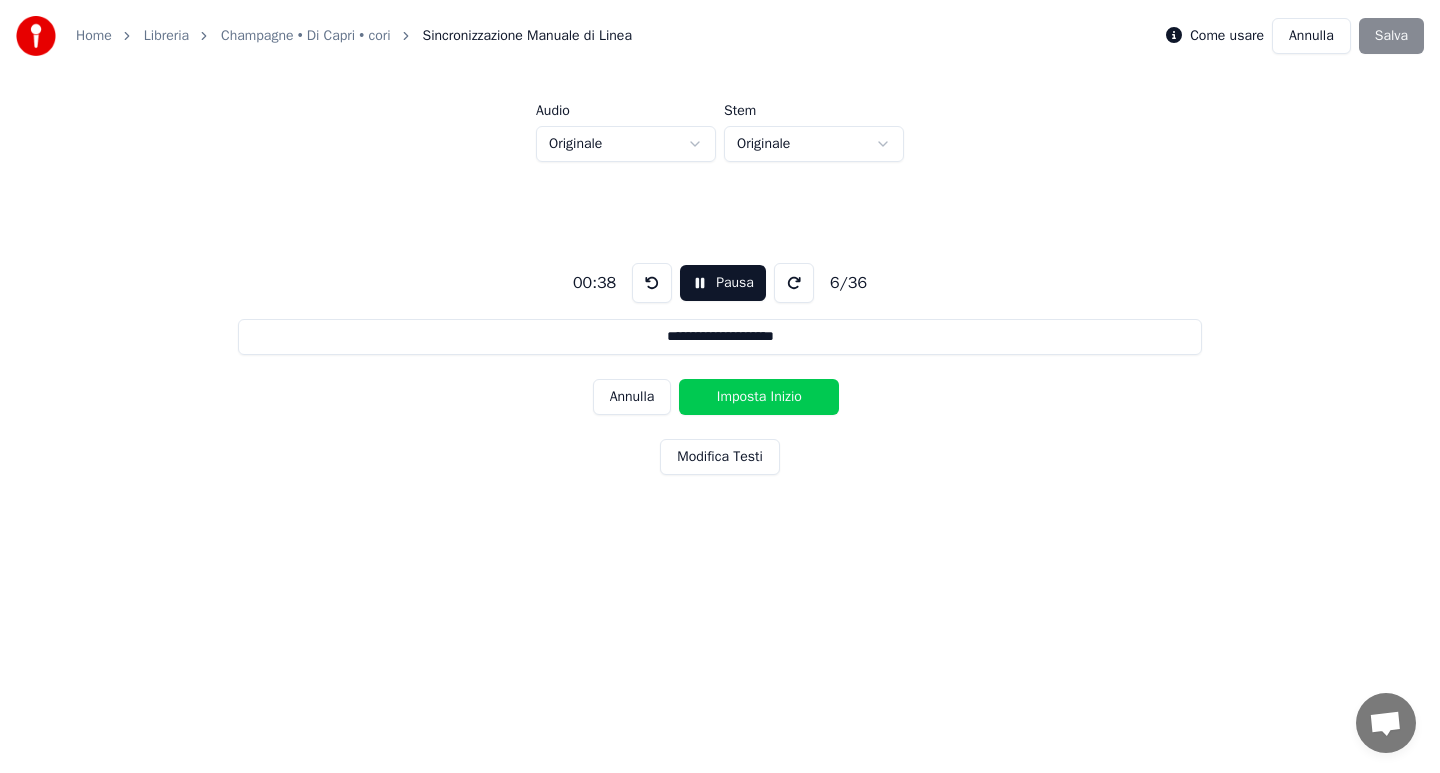 click on "Imposta Inizio" at bounding box center [759, 397] 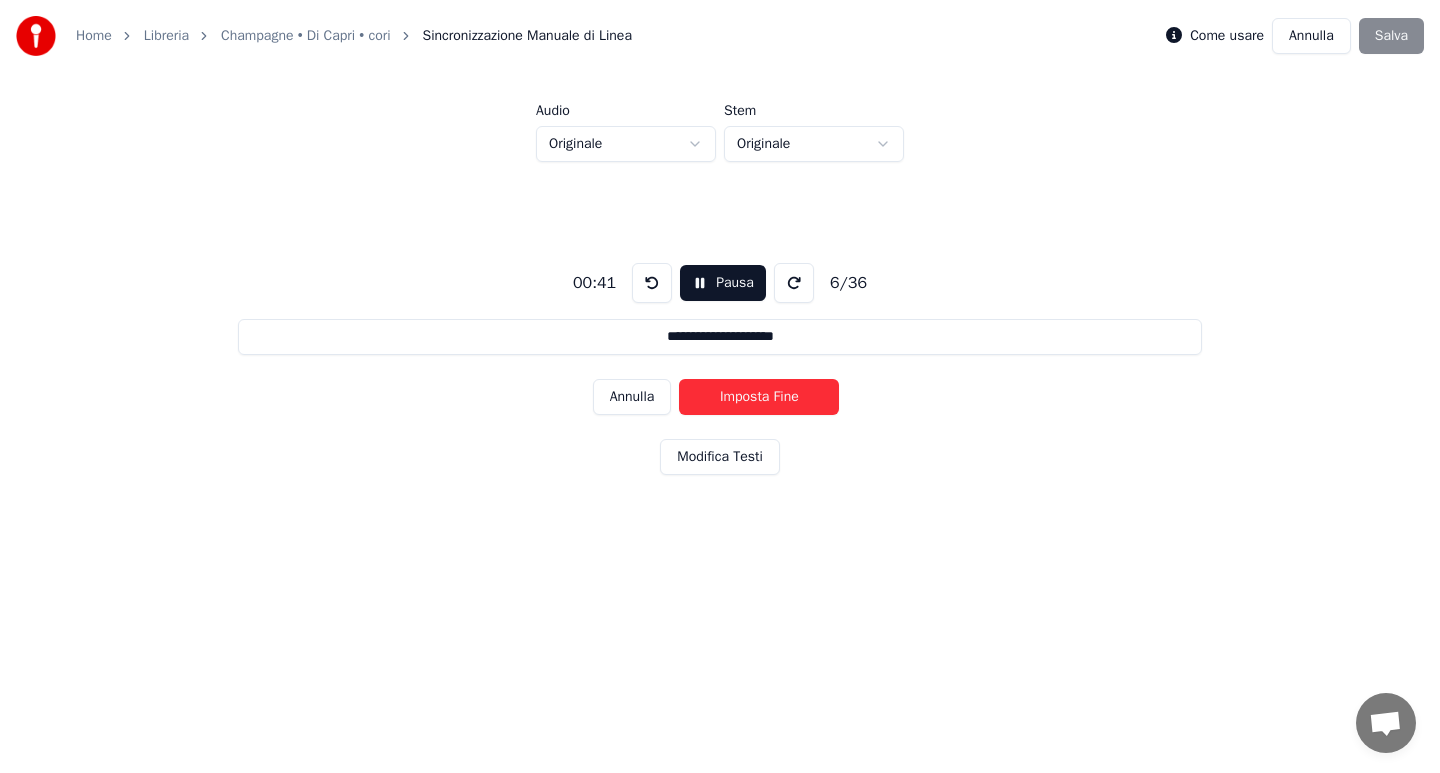 click on "Imposta Fine" at bounding box center [759, 397] 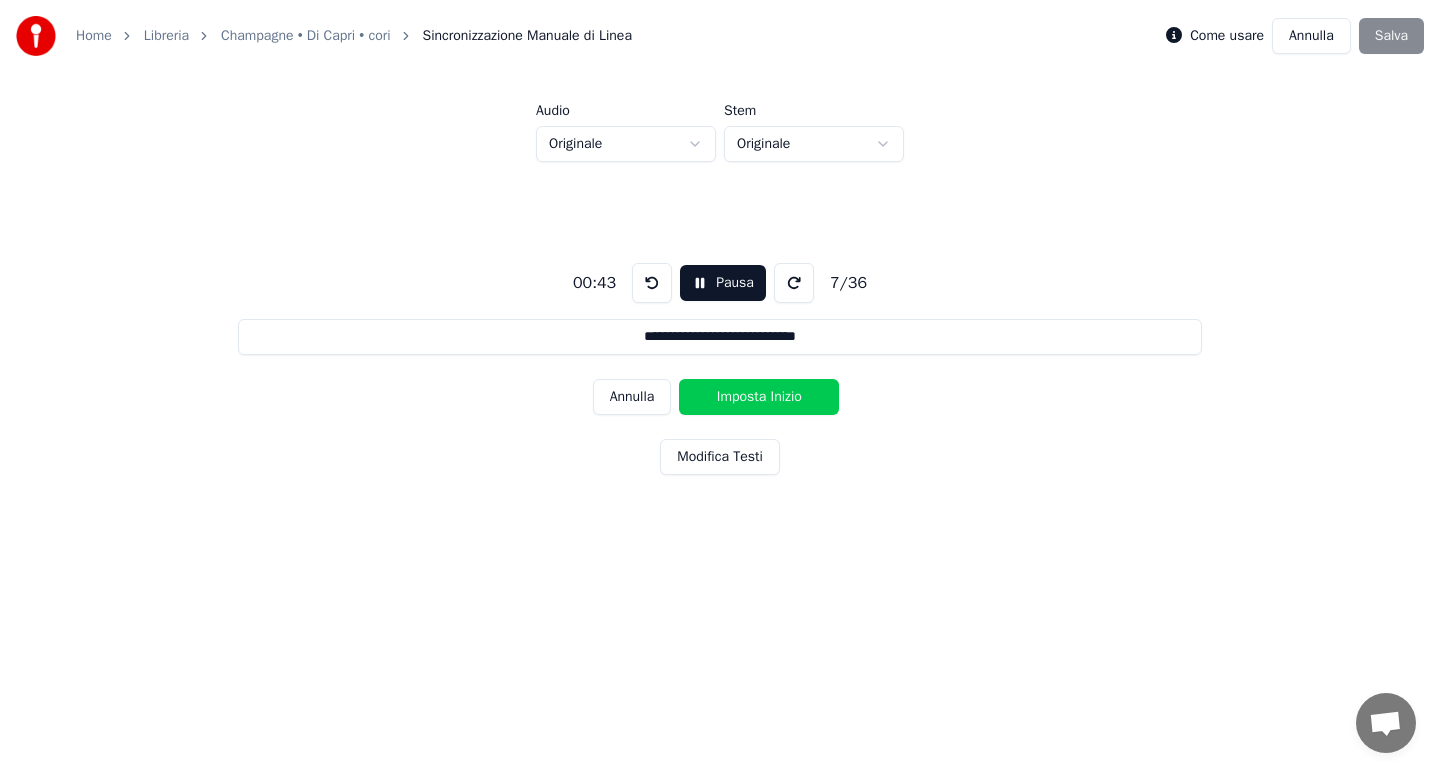 click on "Imposta Inizio" at bounding box center [759, 397] 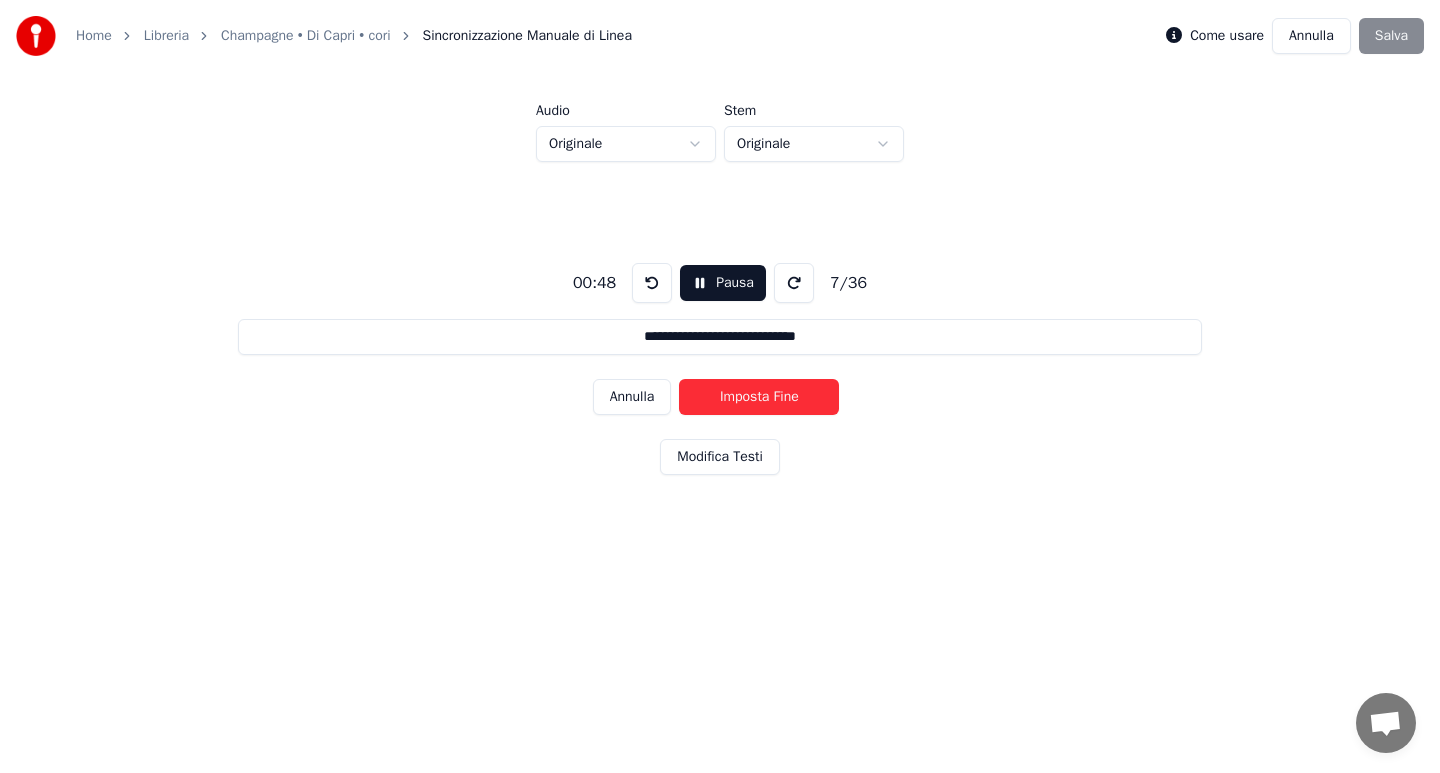 click on "Imposta Fine" at bounding box center [759, 397] 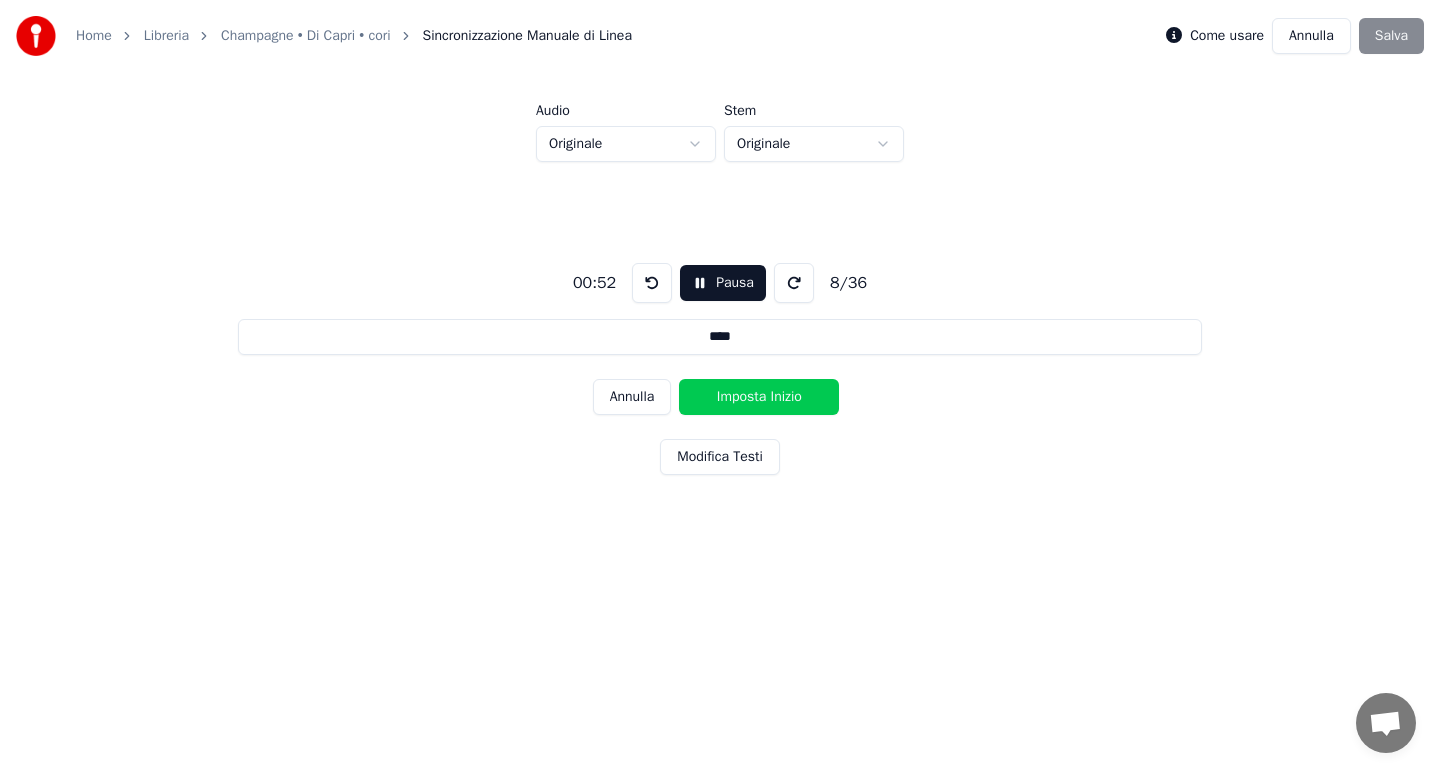click on "Imposta Inizio" at bounding box center [759, 397] 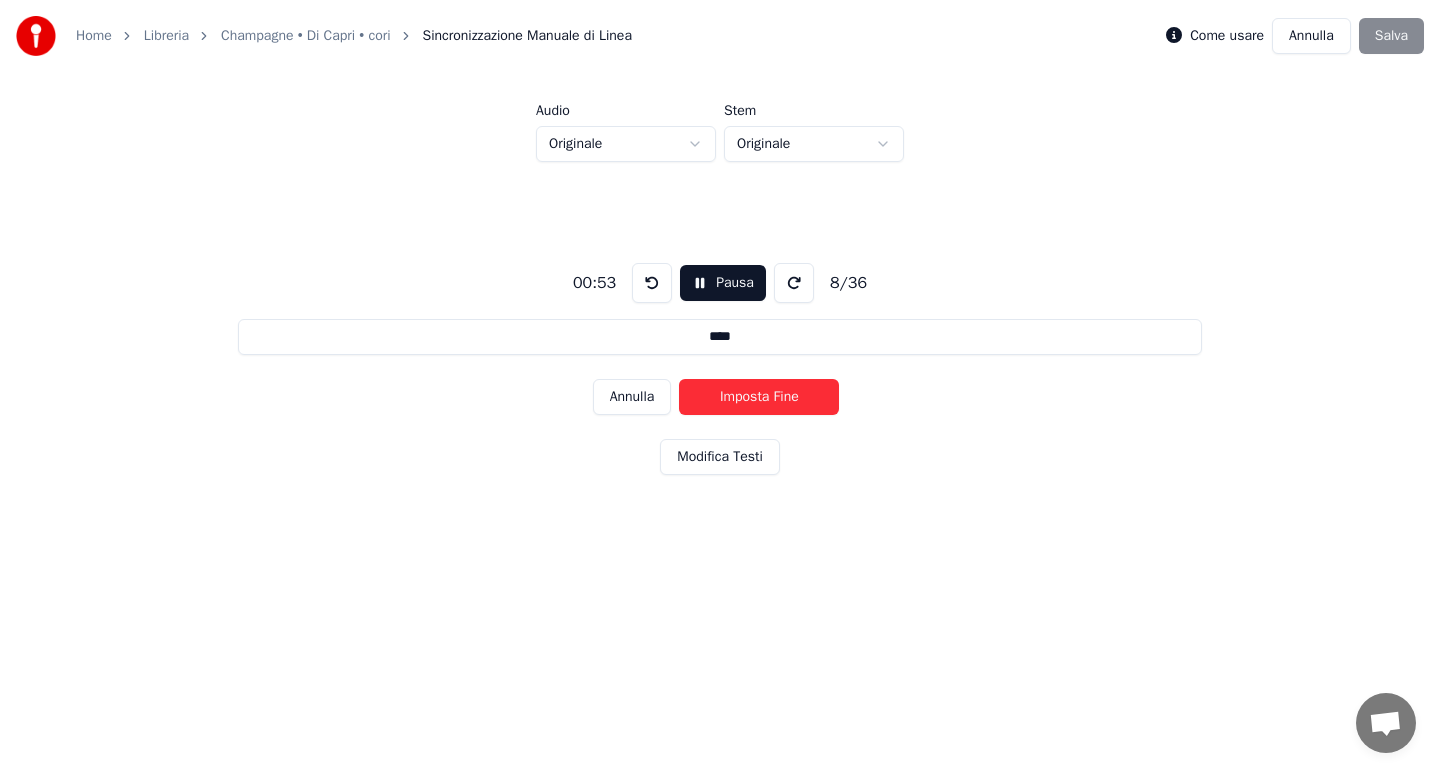 click on "Imposta Fine" at bounding box center [759, 397] 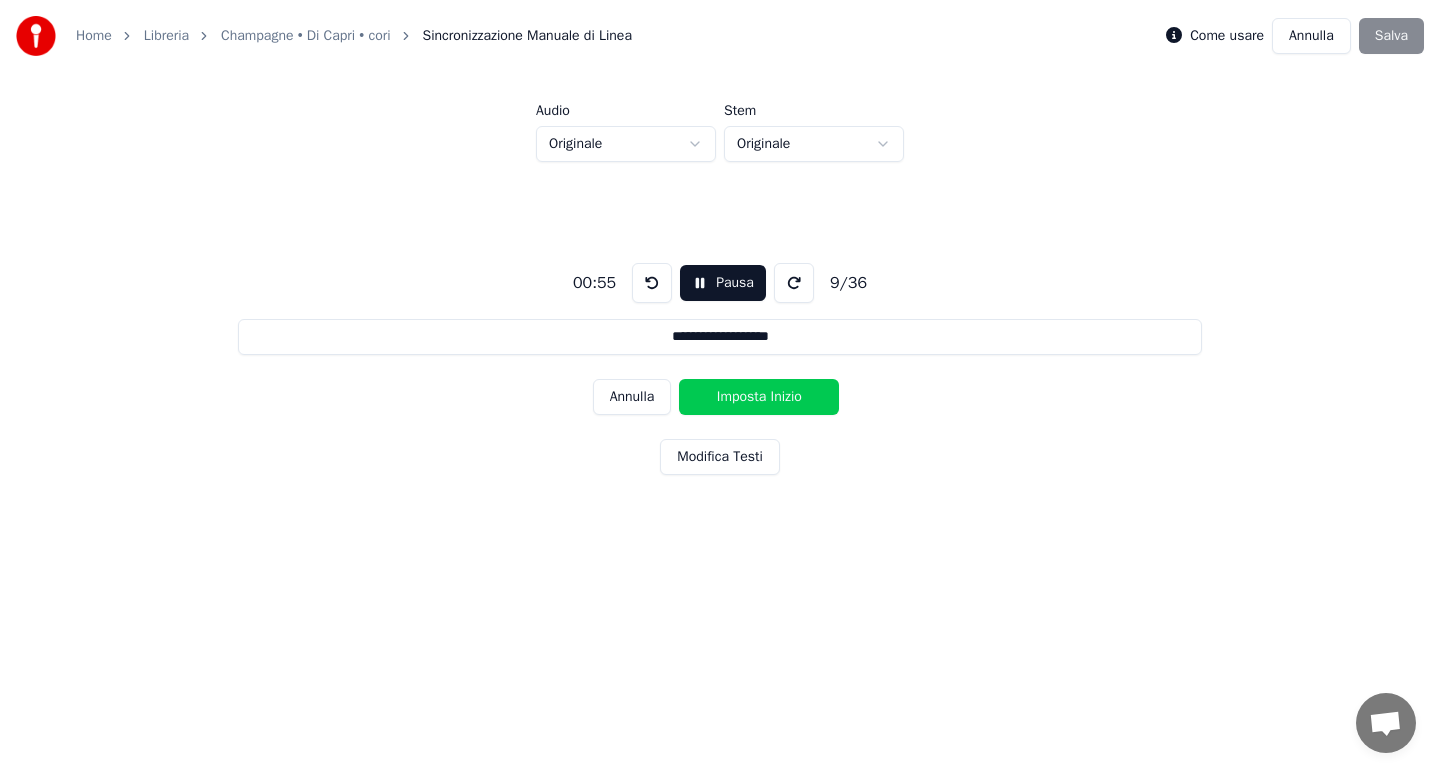 click on "Imposta Inizio" at bounding box center (759, 397) 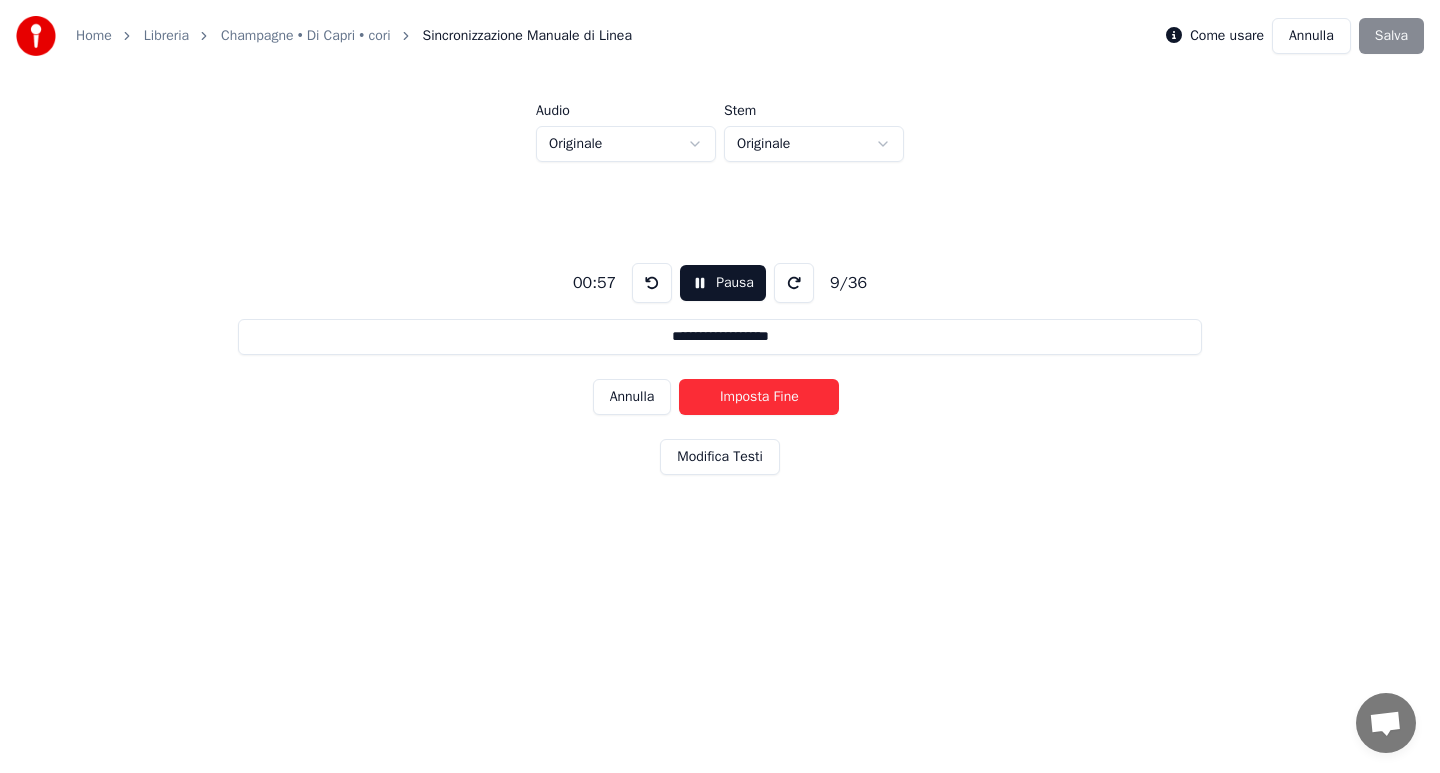 click on "Imposta Fine" at bounding box center (759, 397) 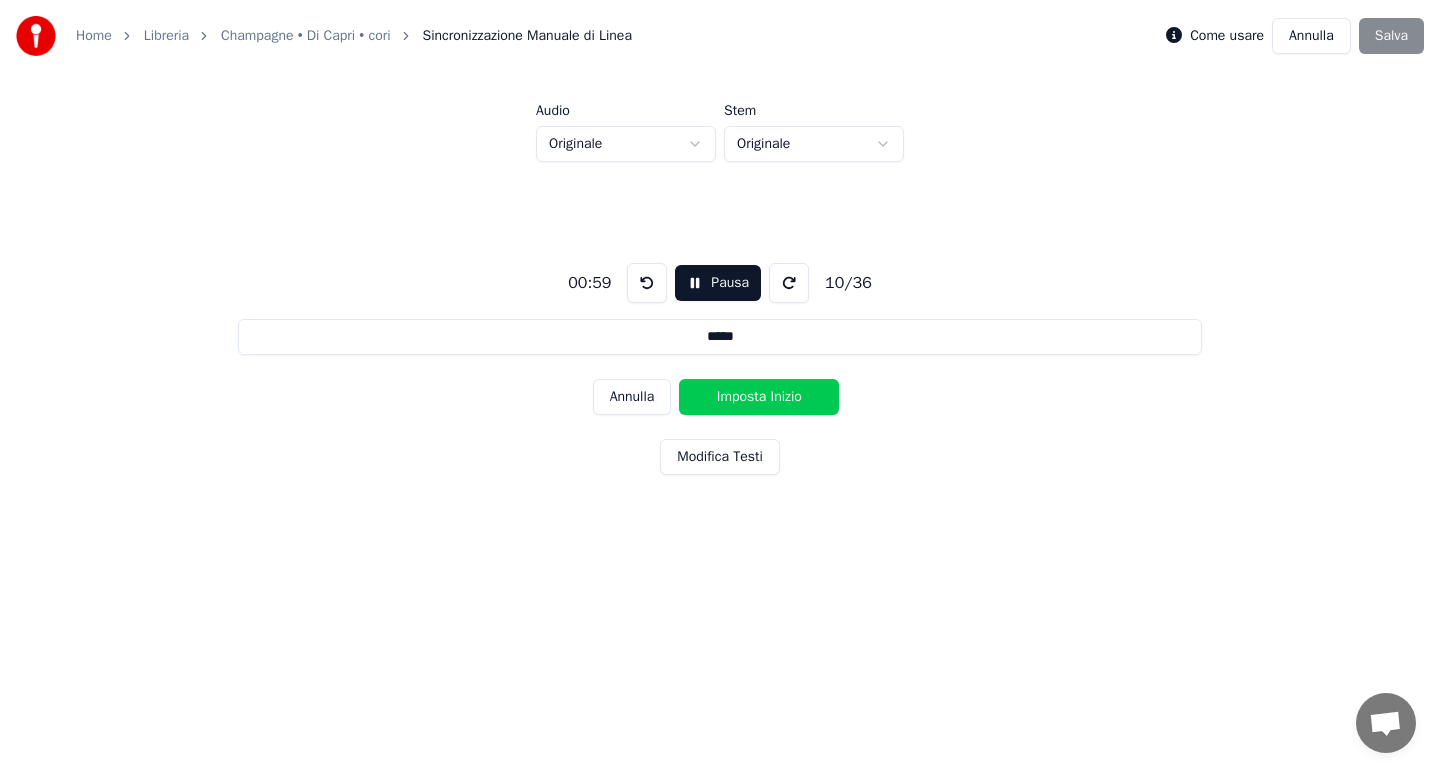 click on "Imposta Inizio" at bounding box center (759, 397) 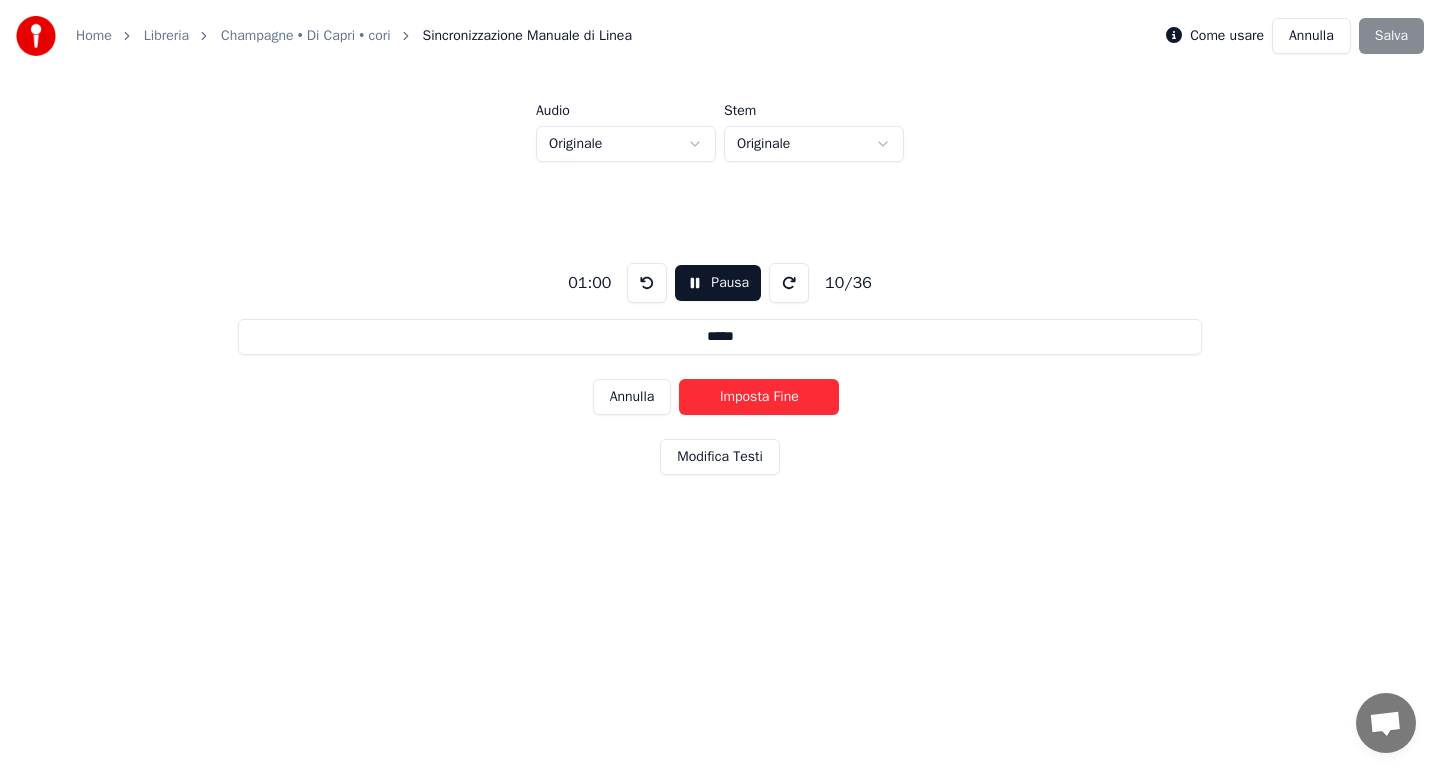 click on "Imposta Fine" at bounding box center (759, 397) 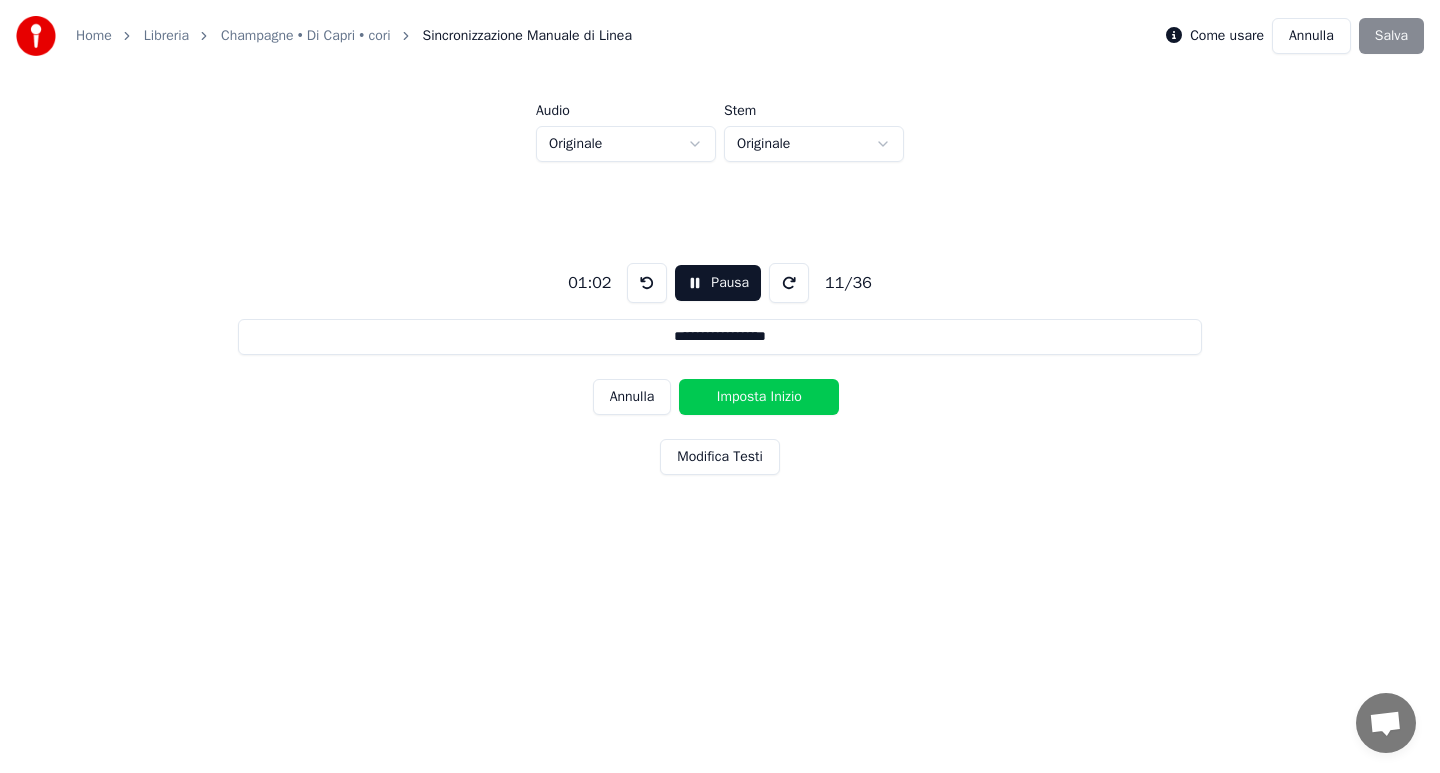 click on "Imposta Inizio" at bounding box center (759, 397) 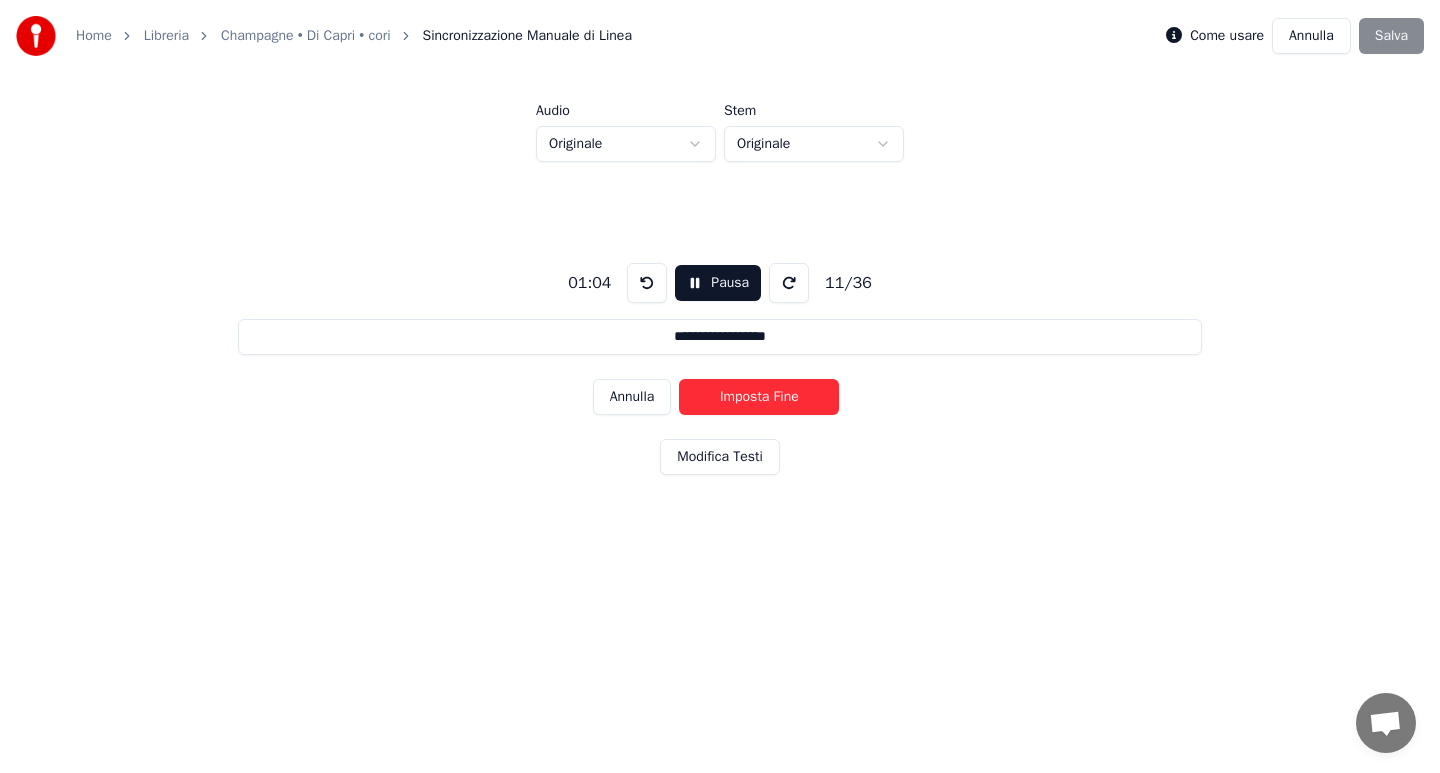 click on "Imposta Fine" at bounding box center (759, 397) 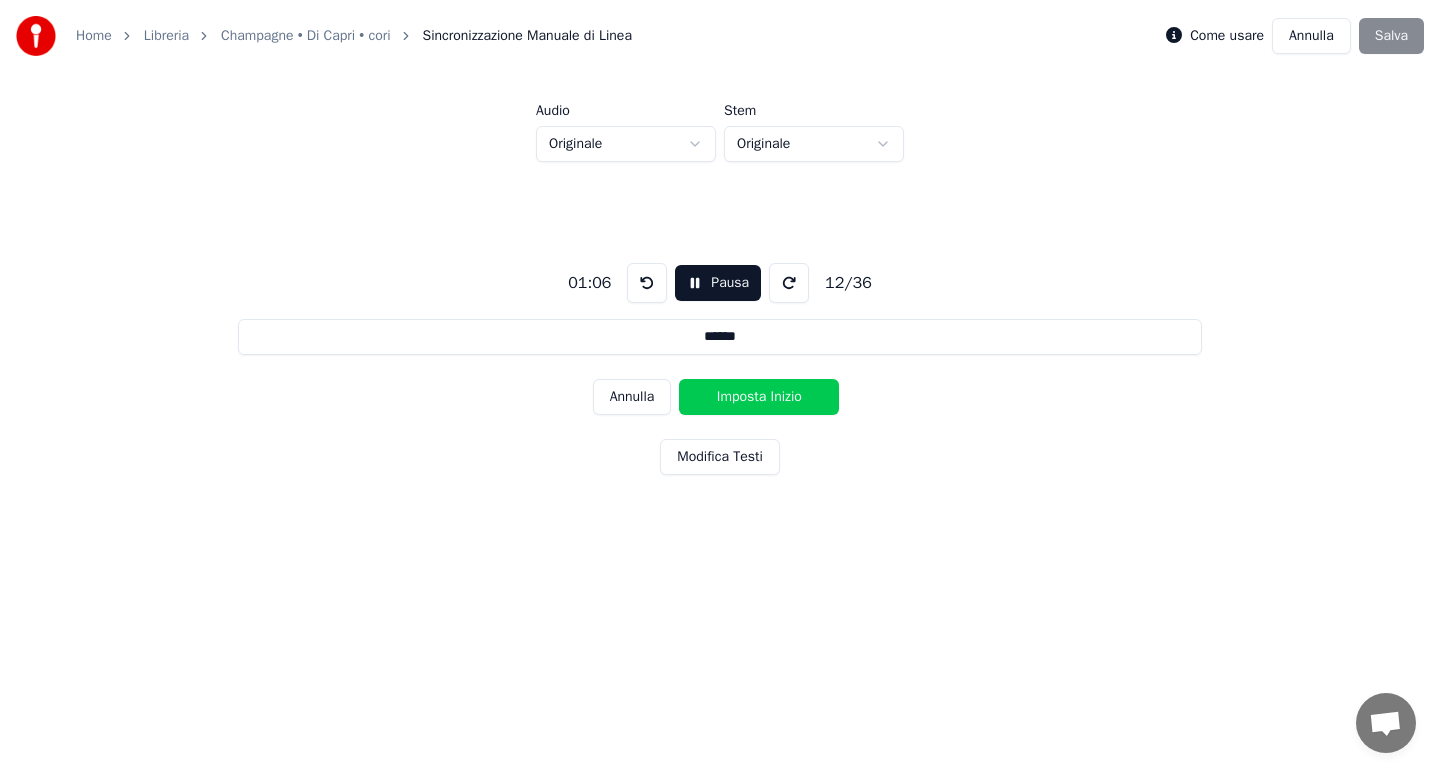click on "Imposta Inizio" at bounding box center [759, 397] 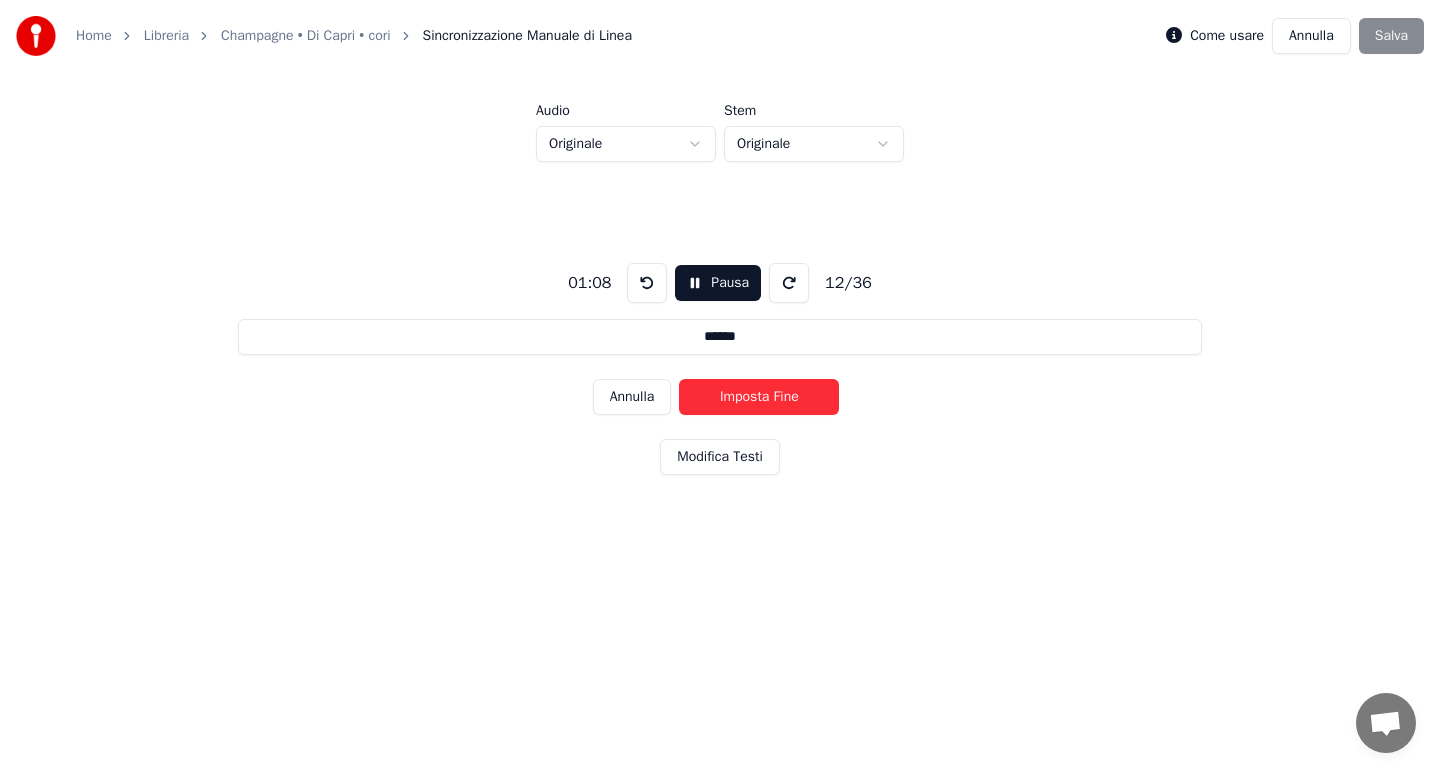 click on "Imposta Fine" at bounding box center (759, 397) 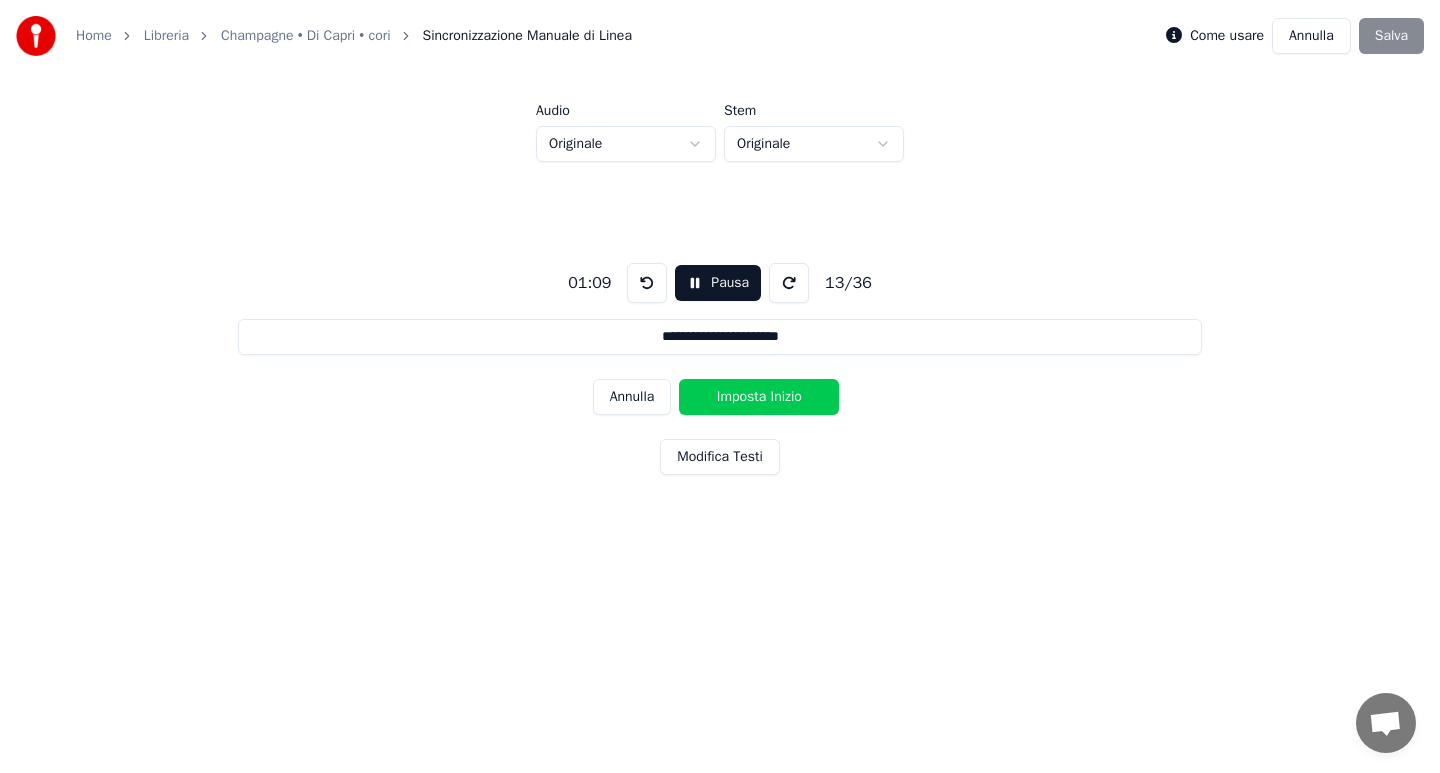 click on "Imposta Inizio" at bounding box center [759, 397] 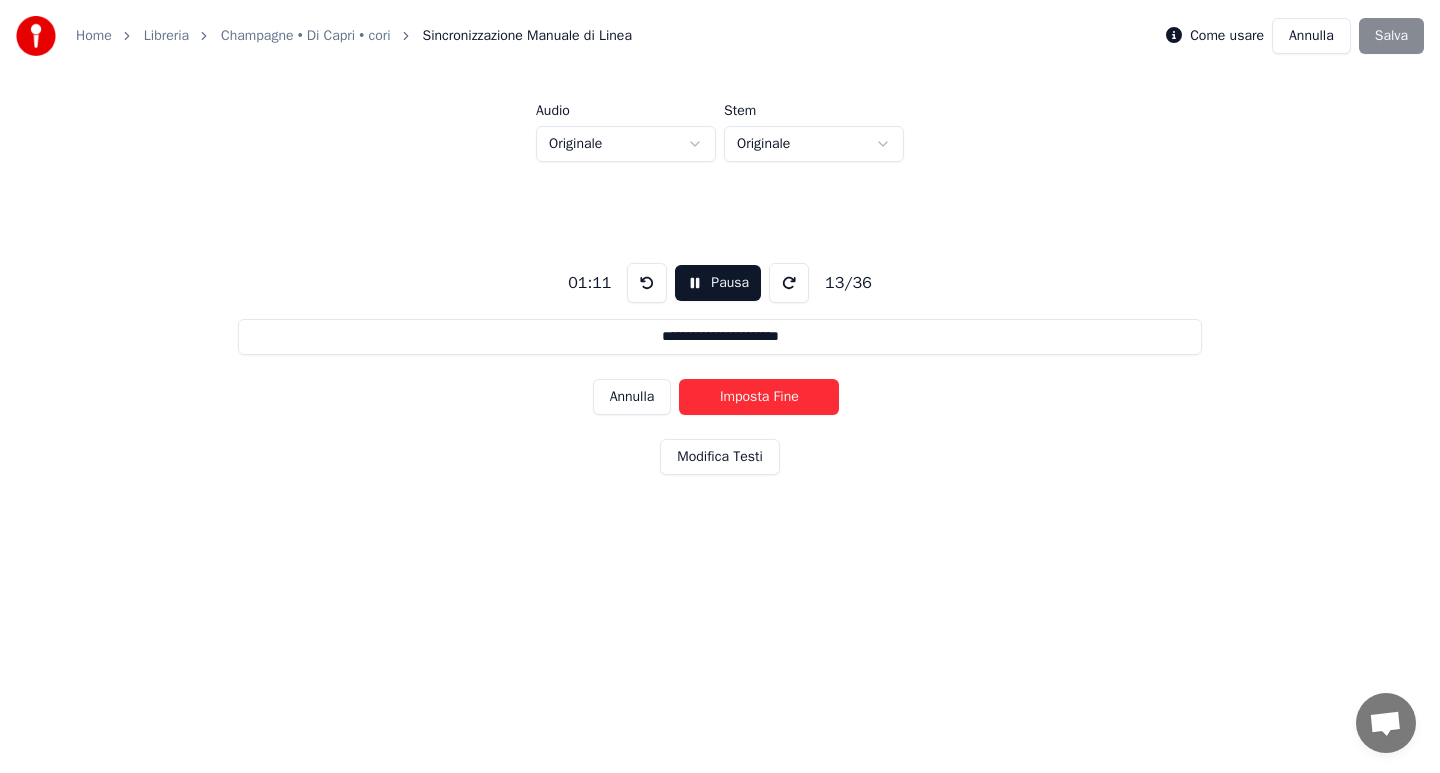 click on "Imposta Fine" at bounding box center [759, 397] 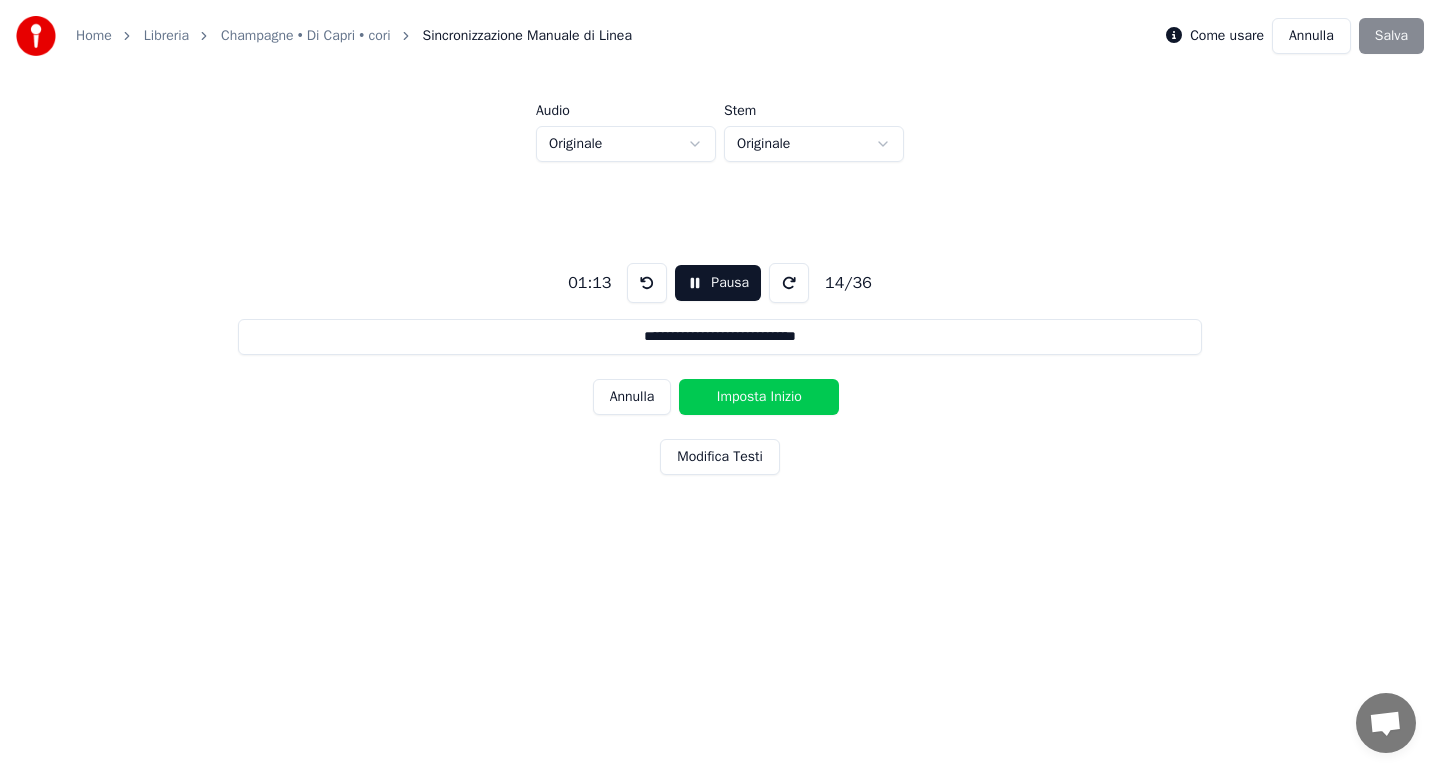 click on "Imposta Inizio" at bounding box center (759, 397) 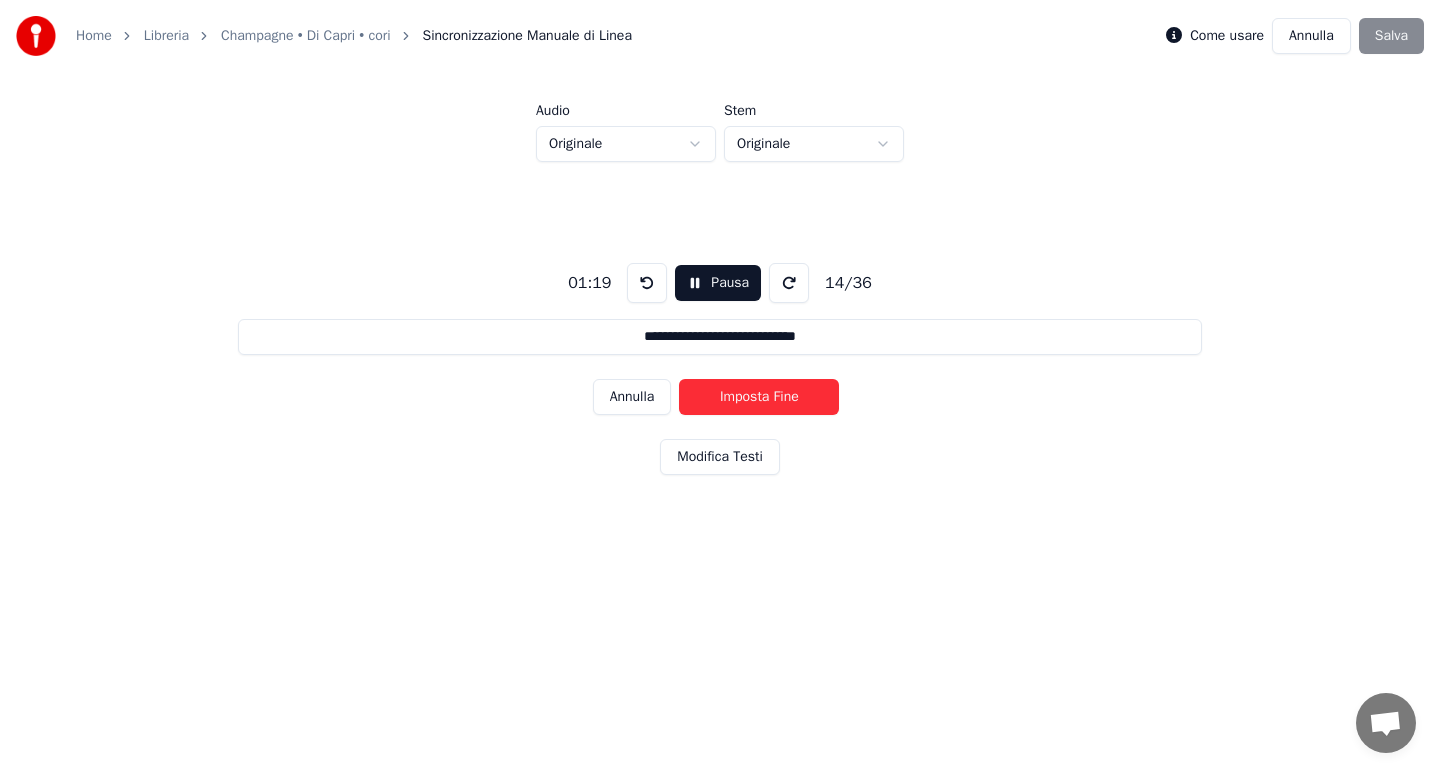 click on "Imposta Fine" at bounding box center (759, 397) 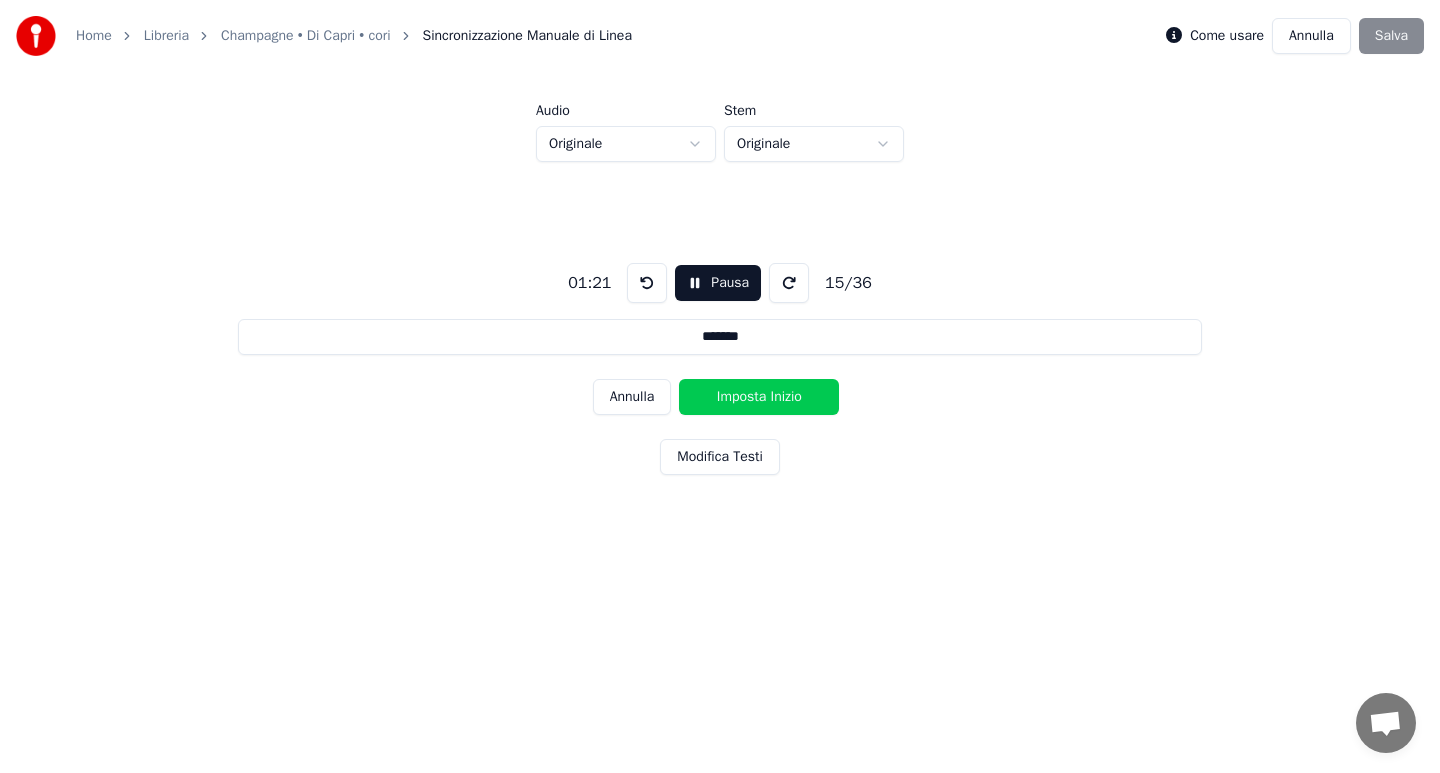 click on "Imposta Inizio" at bounding box center (759, 397) 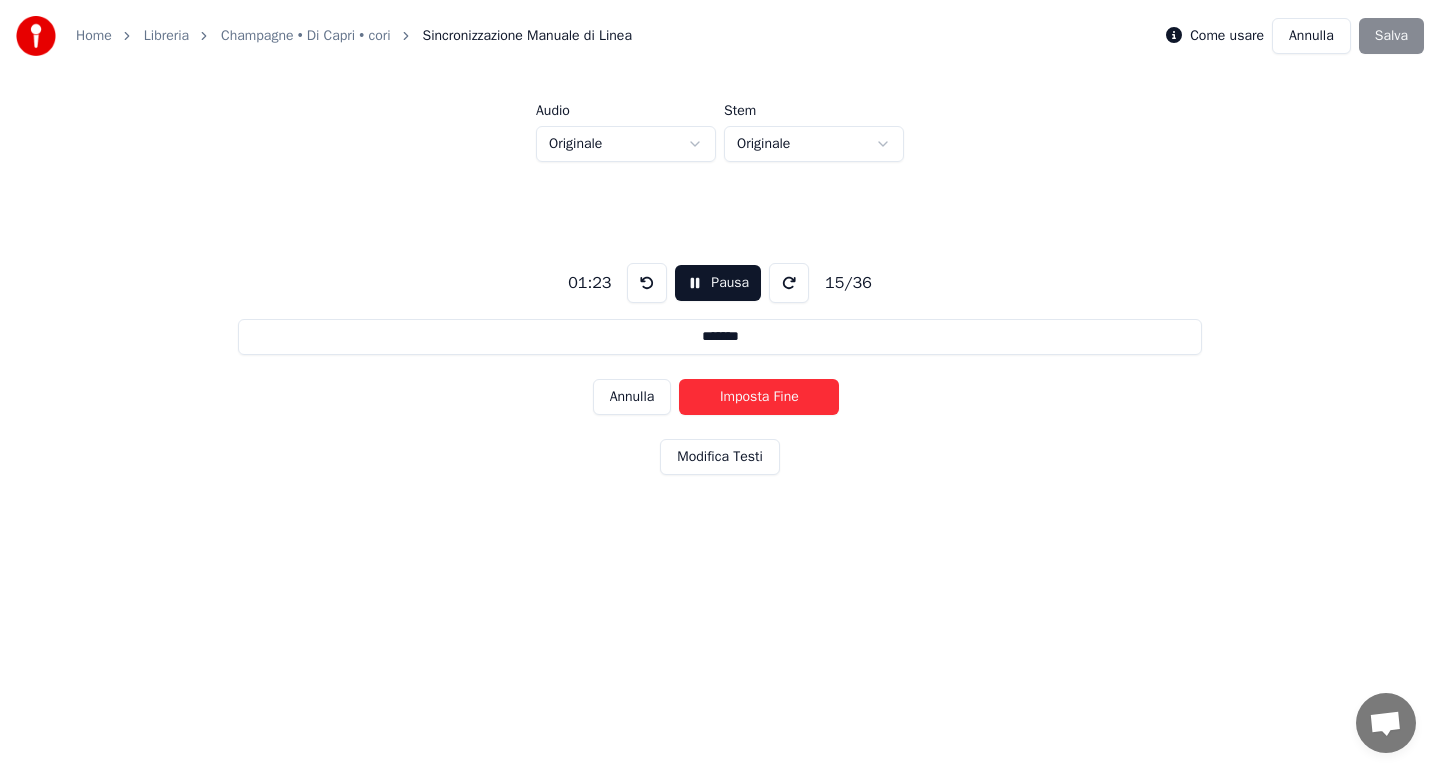 click on "Imposta Fine" at bounding box center [759, 397] 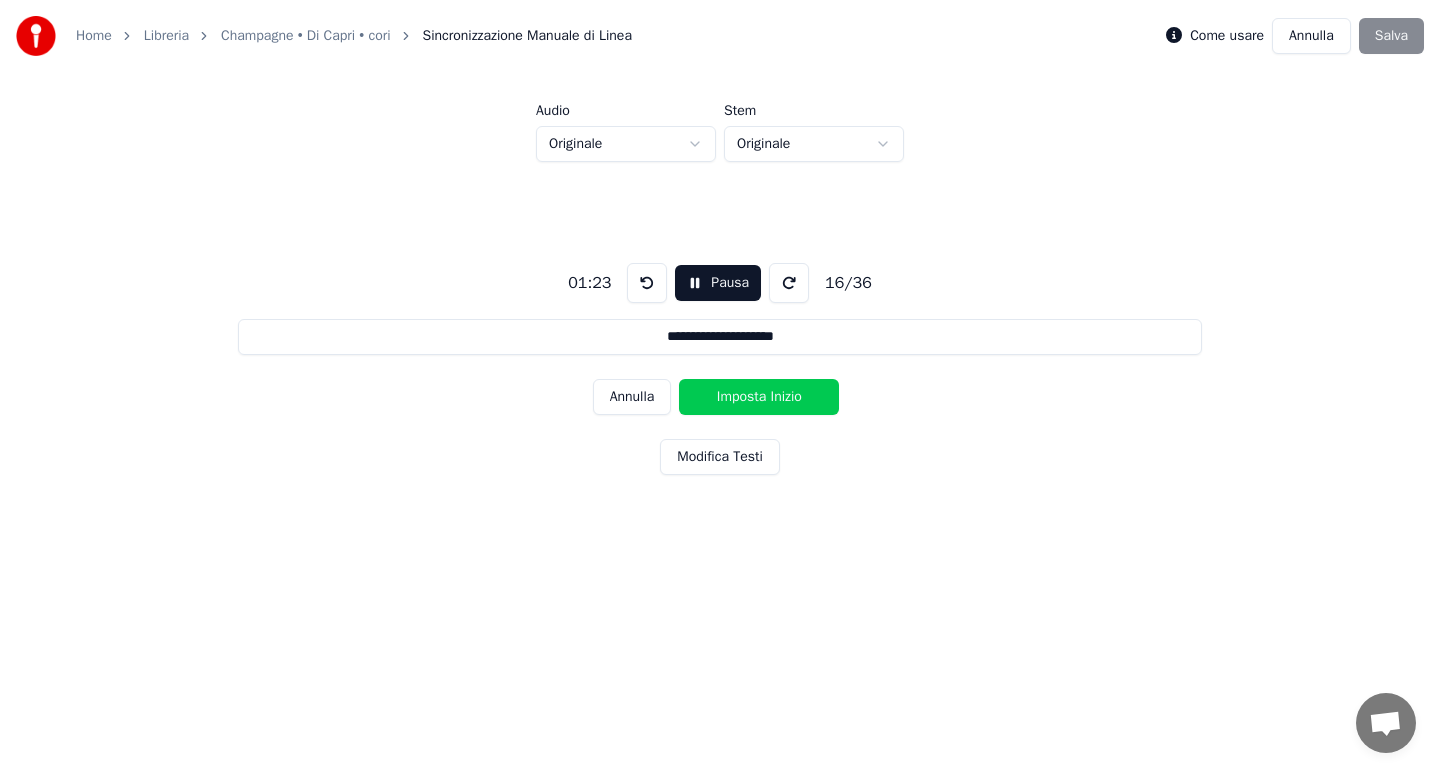 click on "Imposta Inizio" at bounding box center [759, 397] 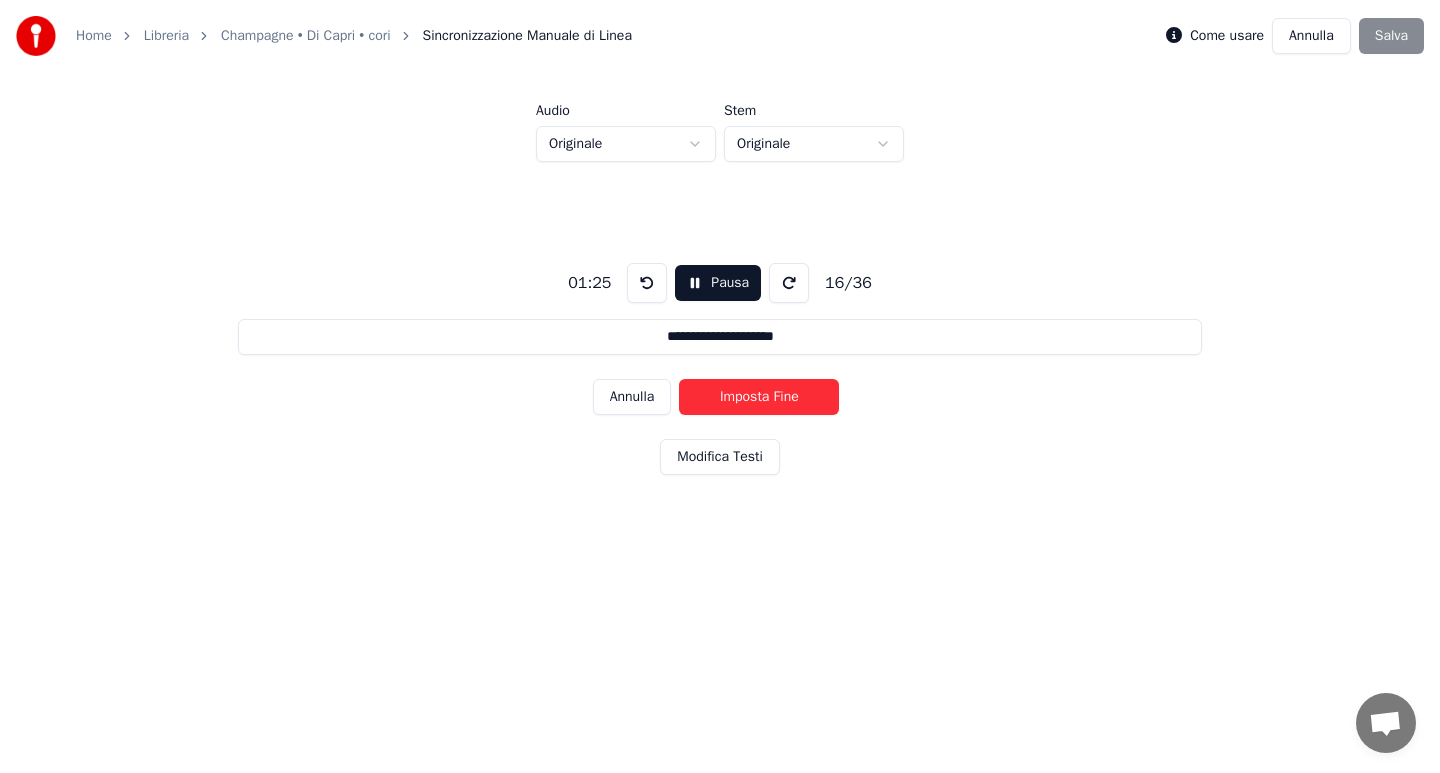 click on "Imposta Fine" at bounding box center [759, 397] 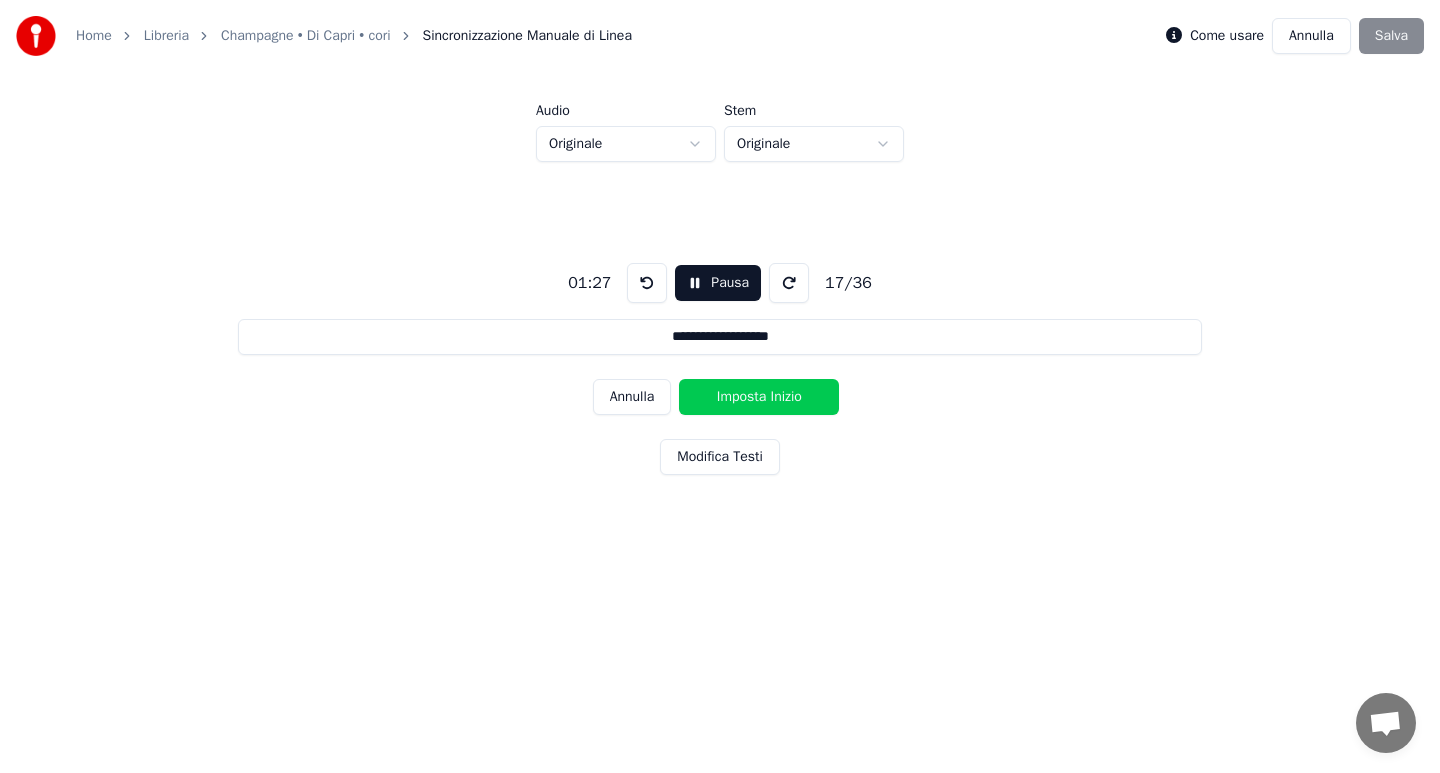 click on "Imposta Inizio" at bounding box center [759, 397] 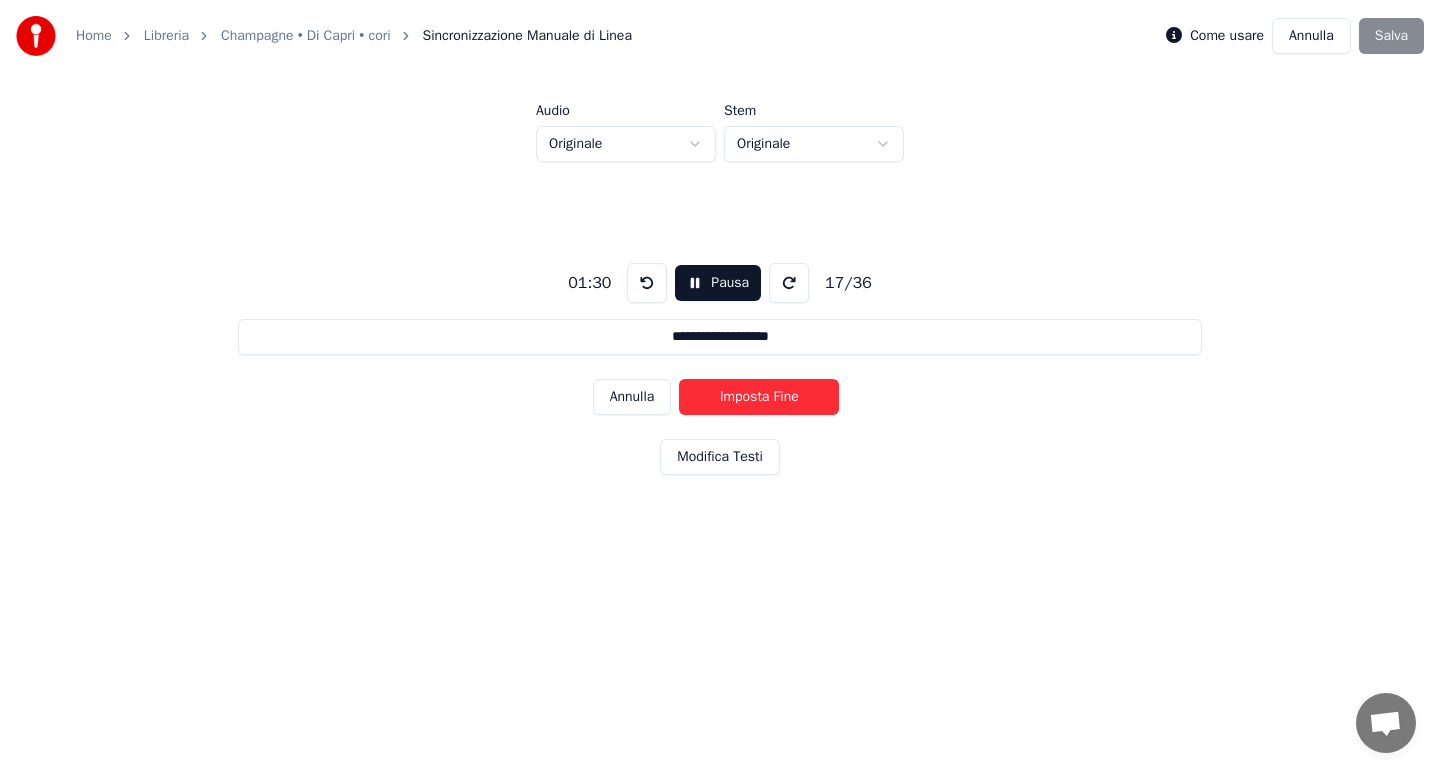click on "Imposta Fine" at bounding box center [759, 397] 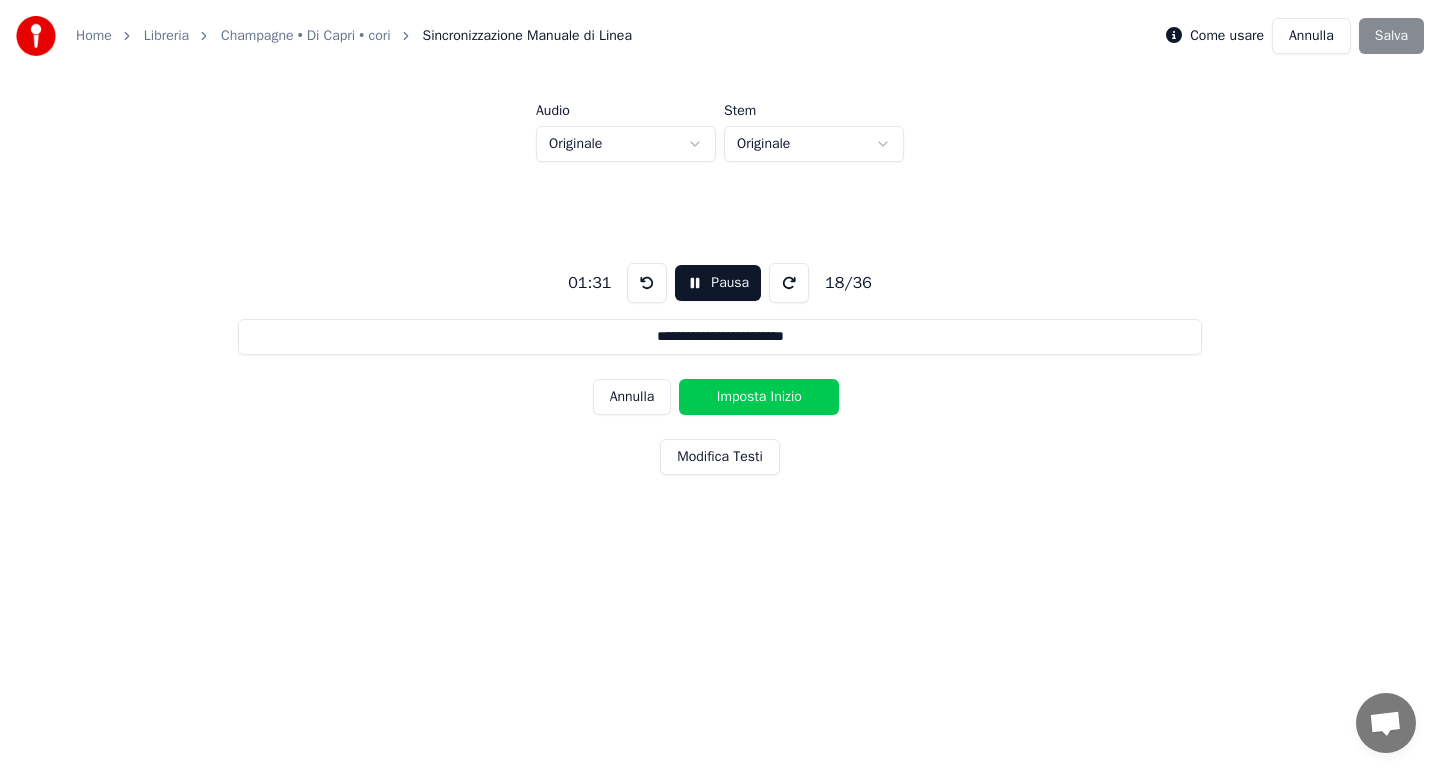 click on "Imposta Inizio" at bounding box center [759, 397] 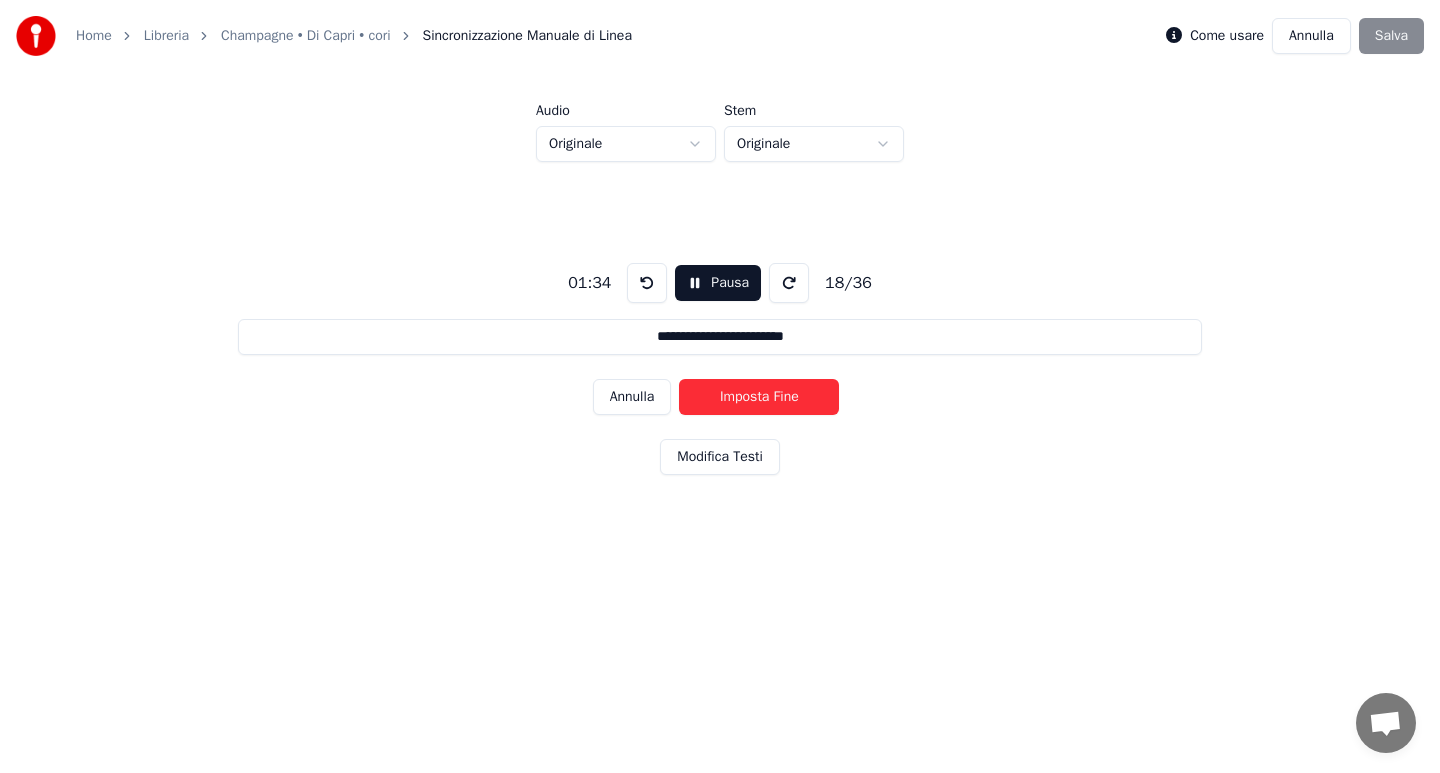 click on "Imposta Fine" at bounding box center [759, 397] 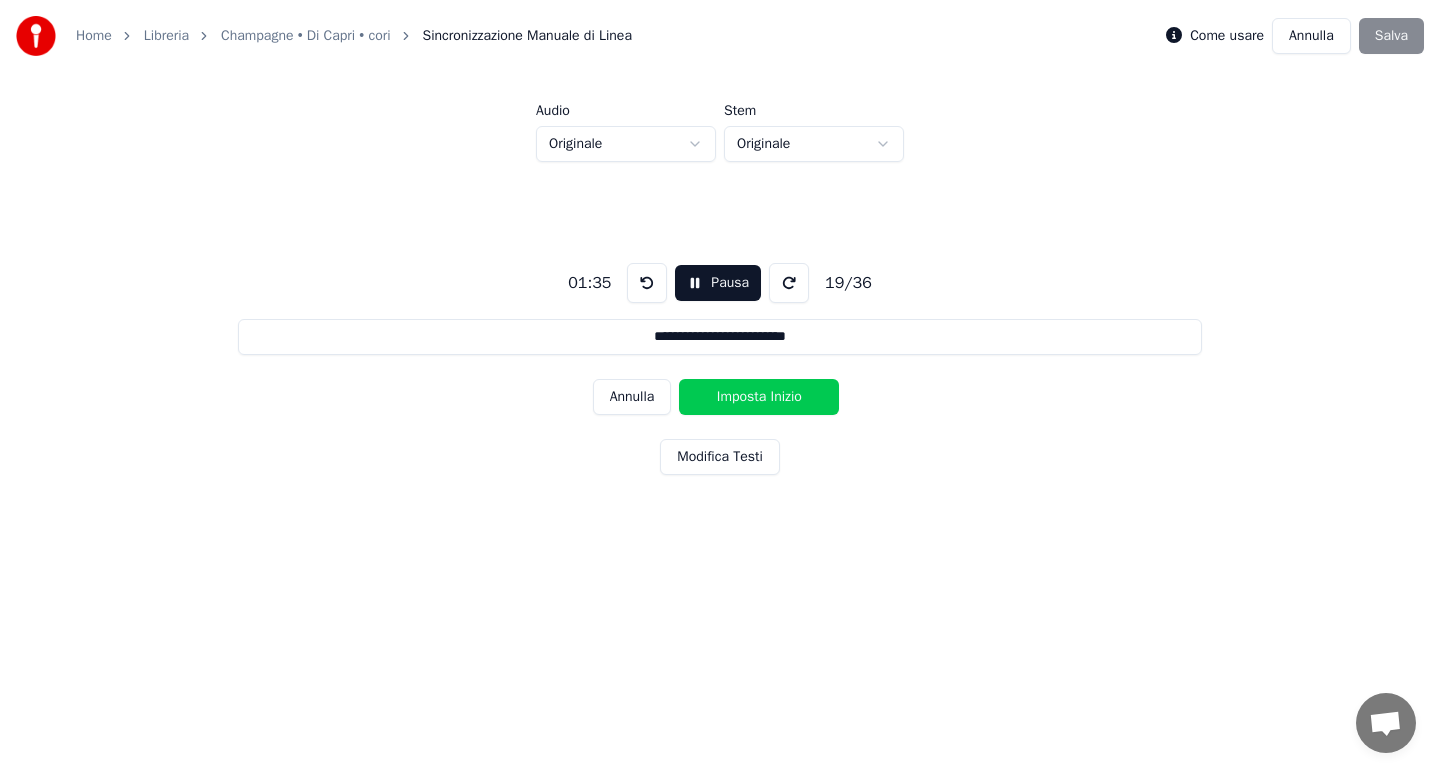 click on "Imposta Inizio" at bounding box center (759, 397) 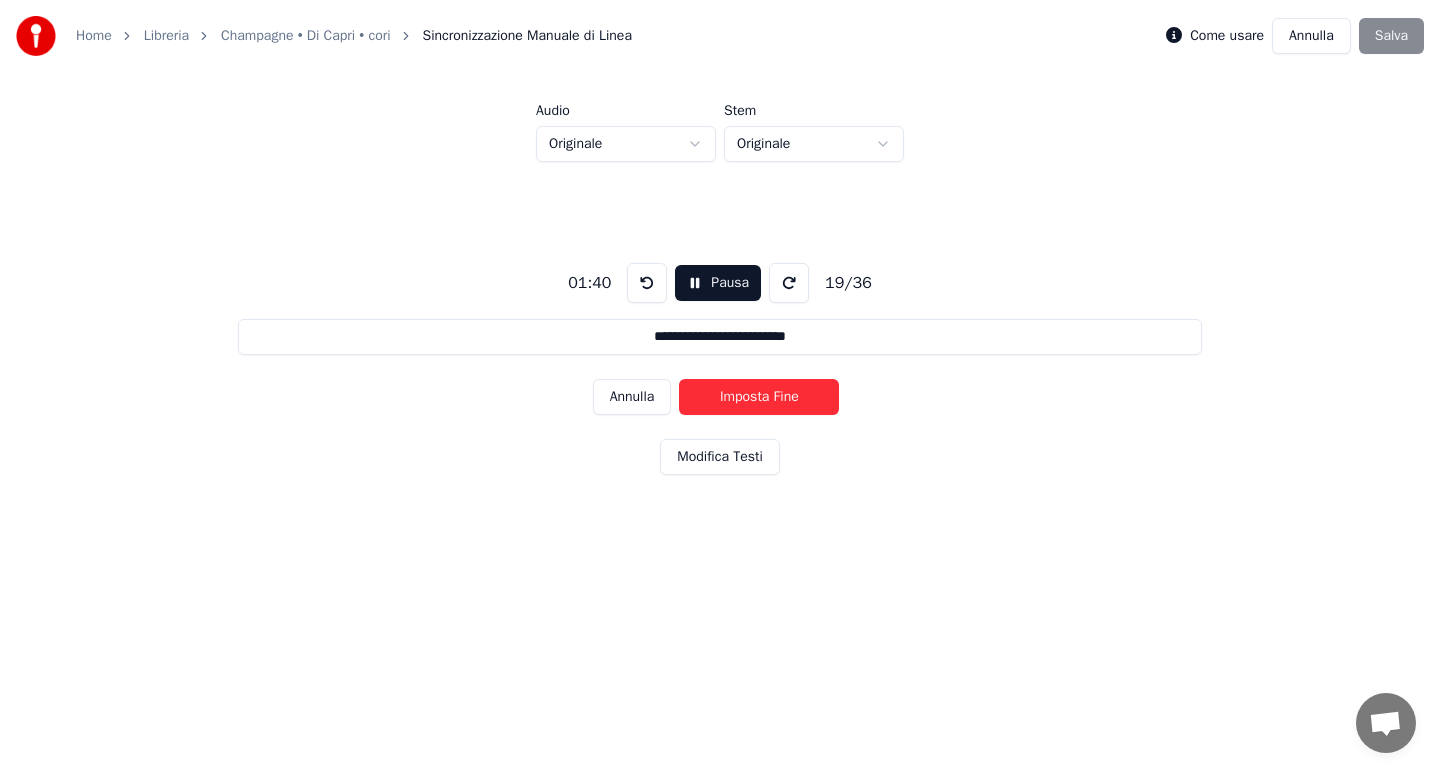 click on "Imposta Fine" at bounding box center (759, 397) 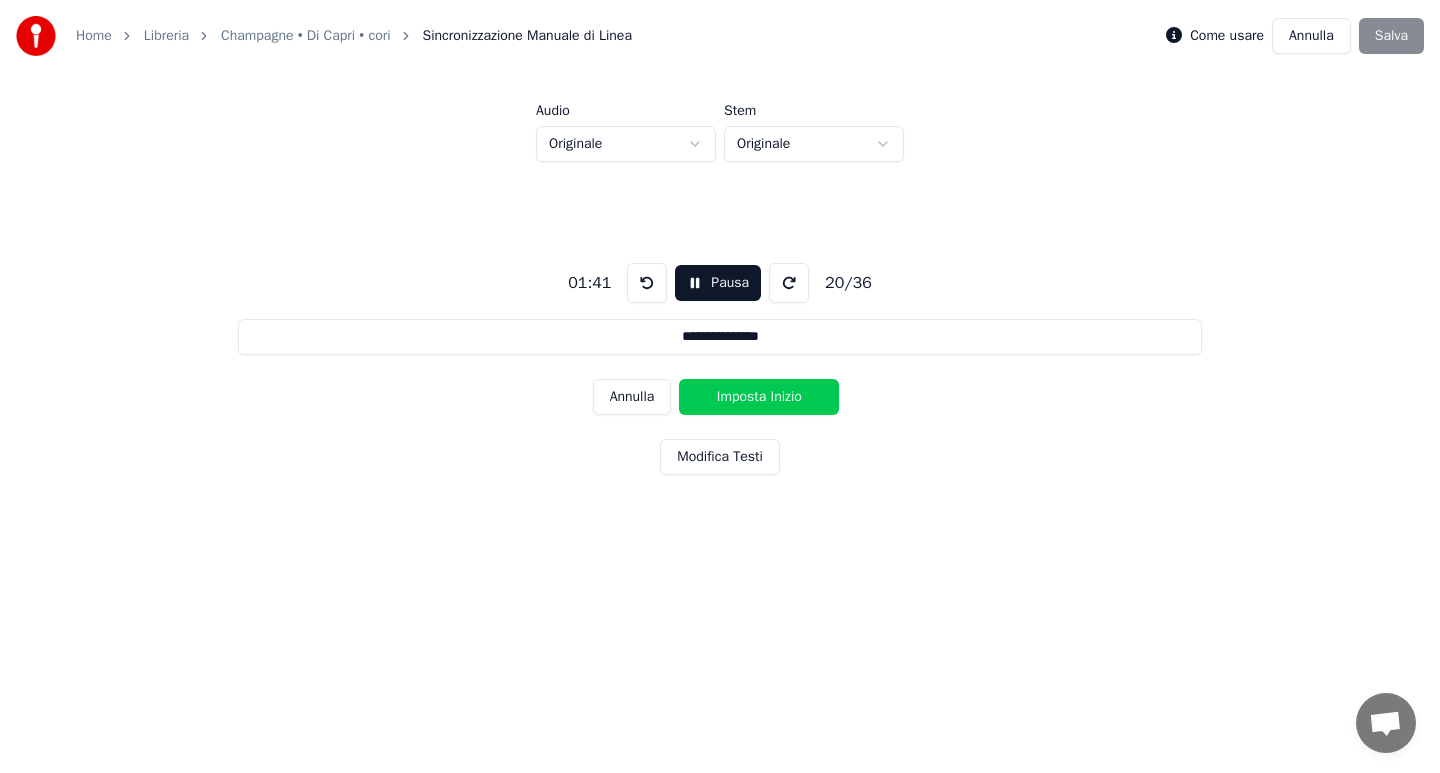 click on "Imposta Inizio" at bounding box center [759, 397] 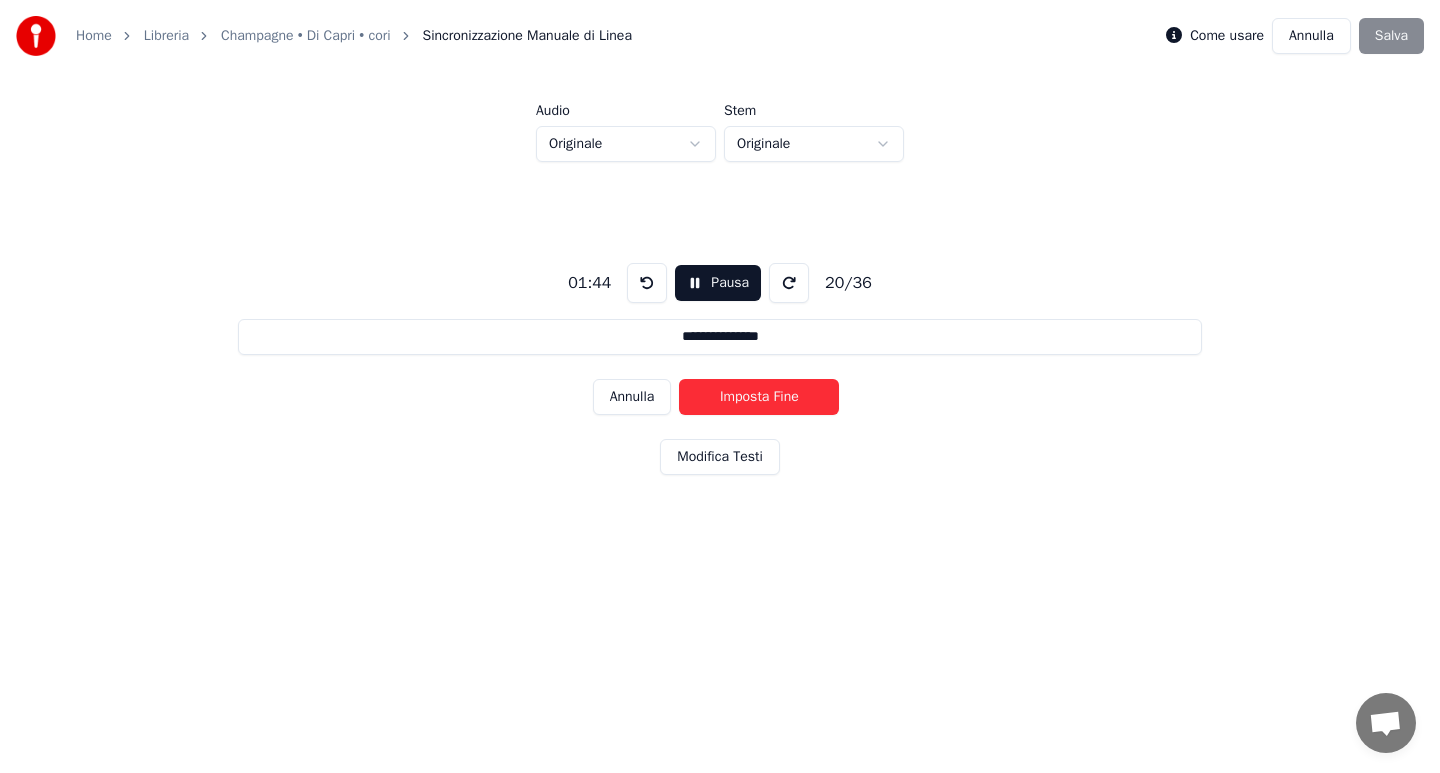 click on "Imposta Fine" at bounding box center [759, 397] 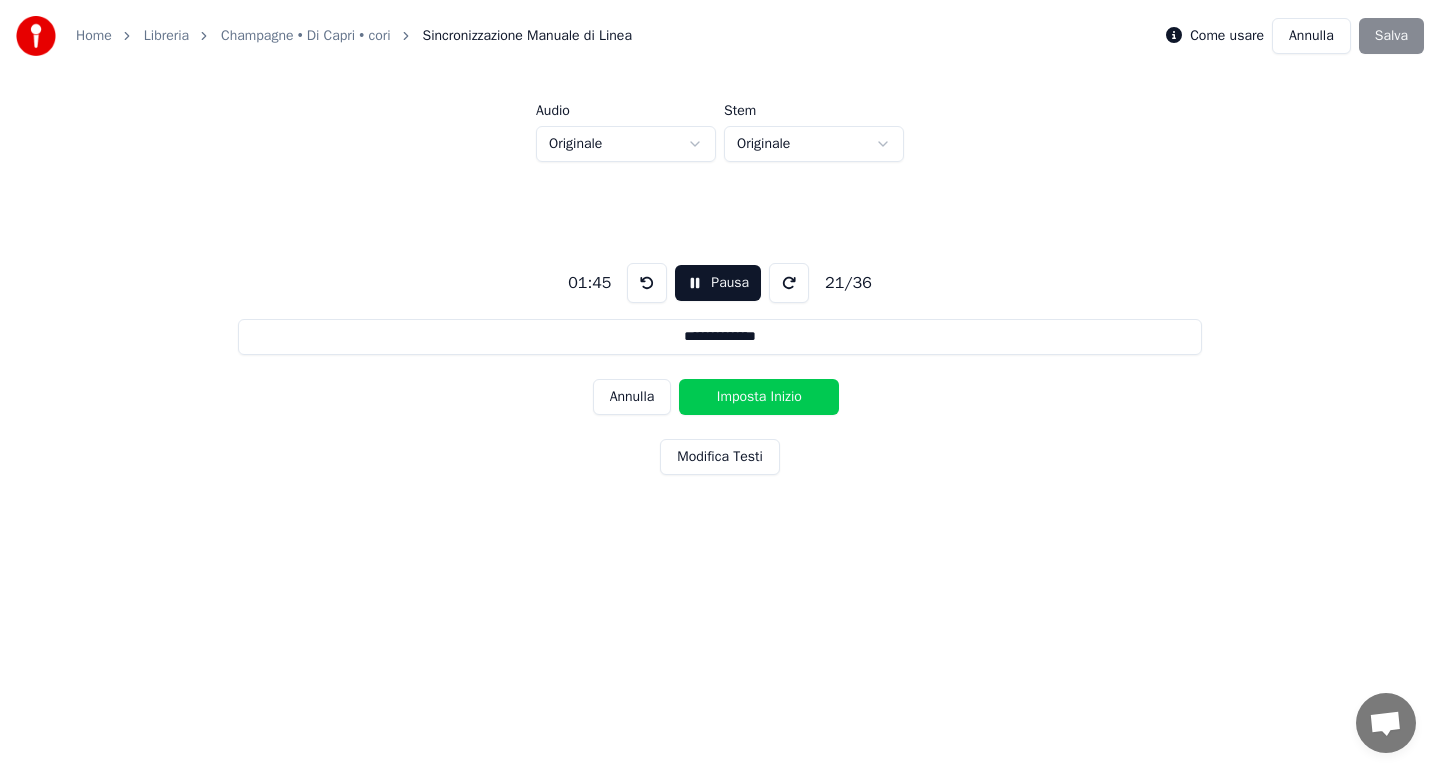 click on "Imposta Inizio" at bounding box center (759, 397) 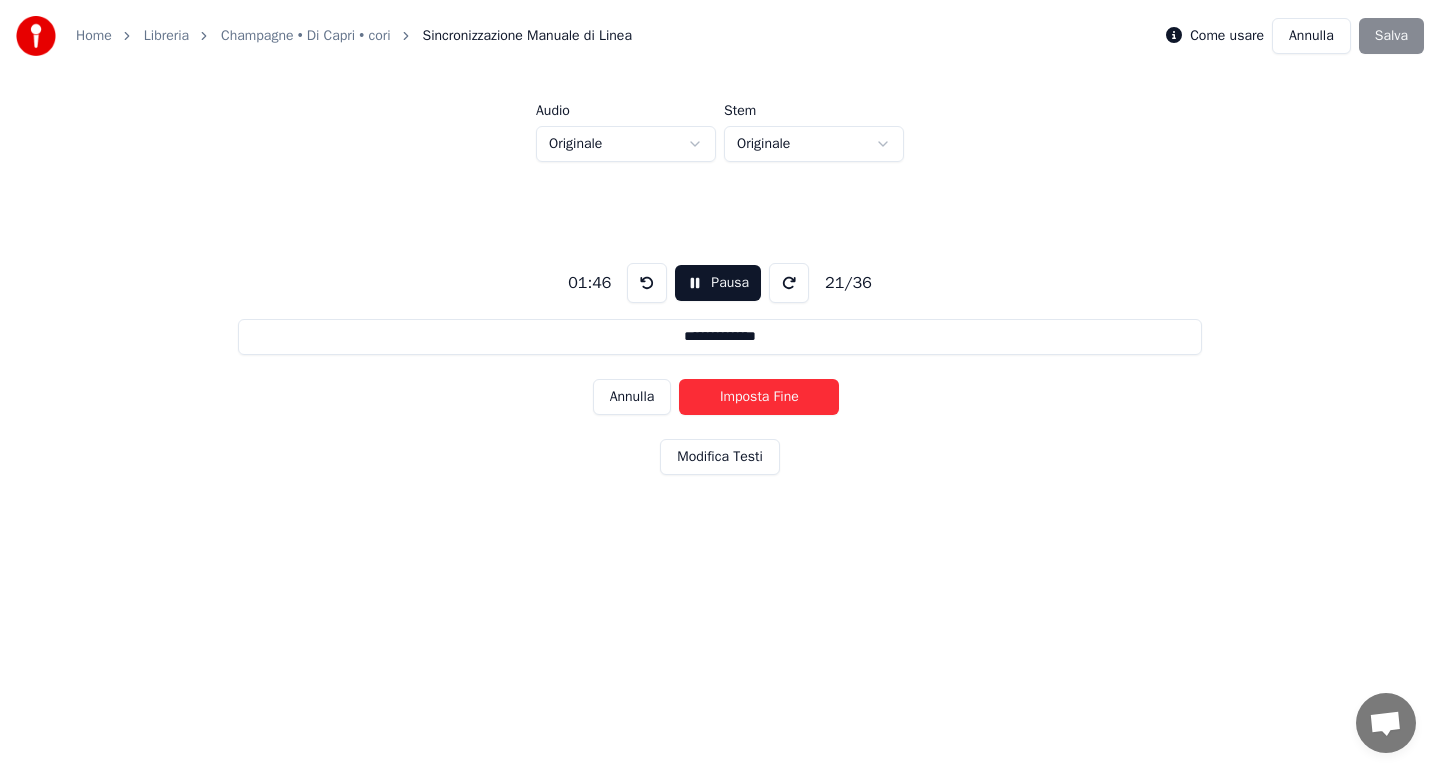 click on "Imposta Fine" at bounding box center [759, 397] 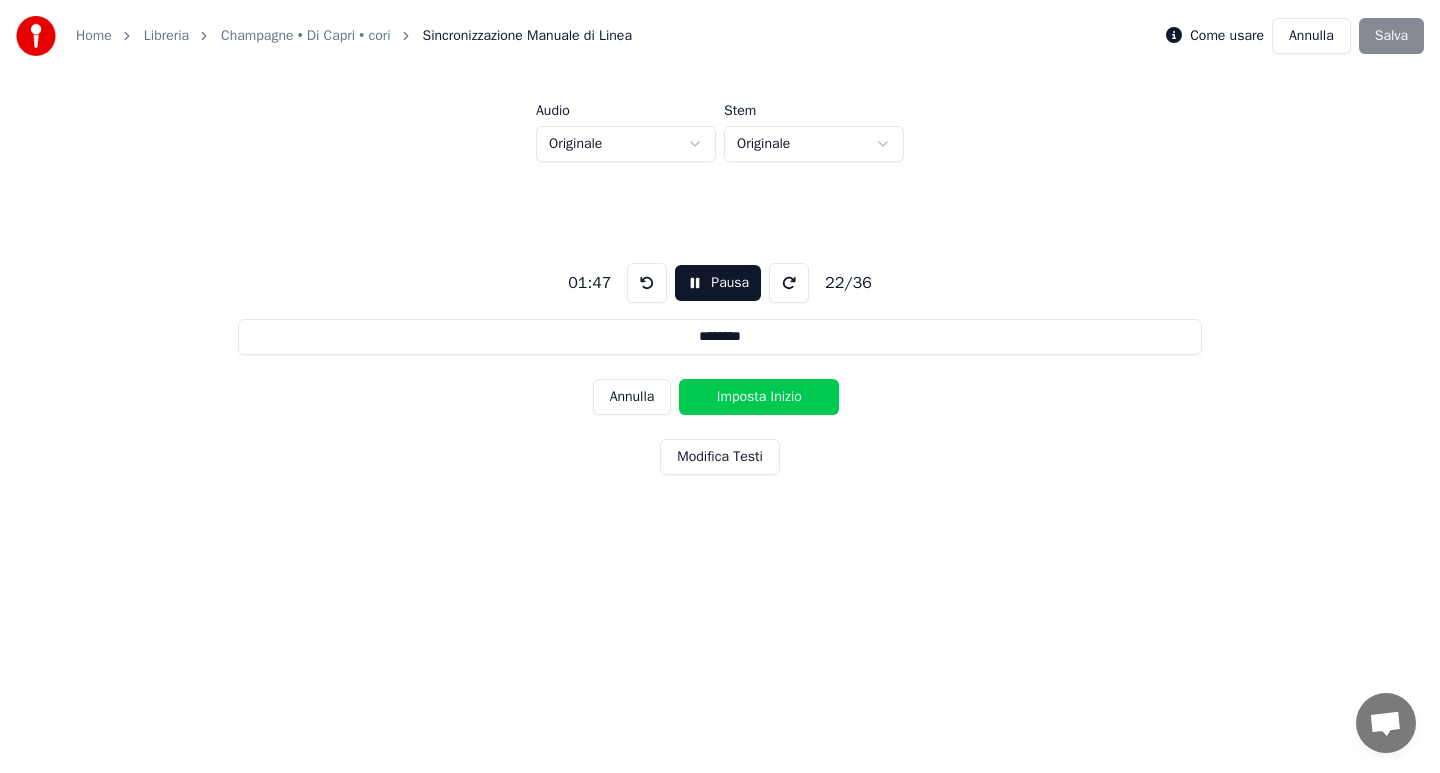 click on "Imposta Inizio" at bounding box center [759, 397] 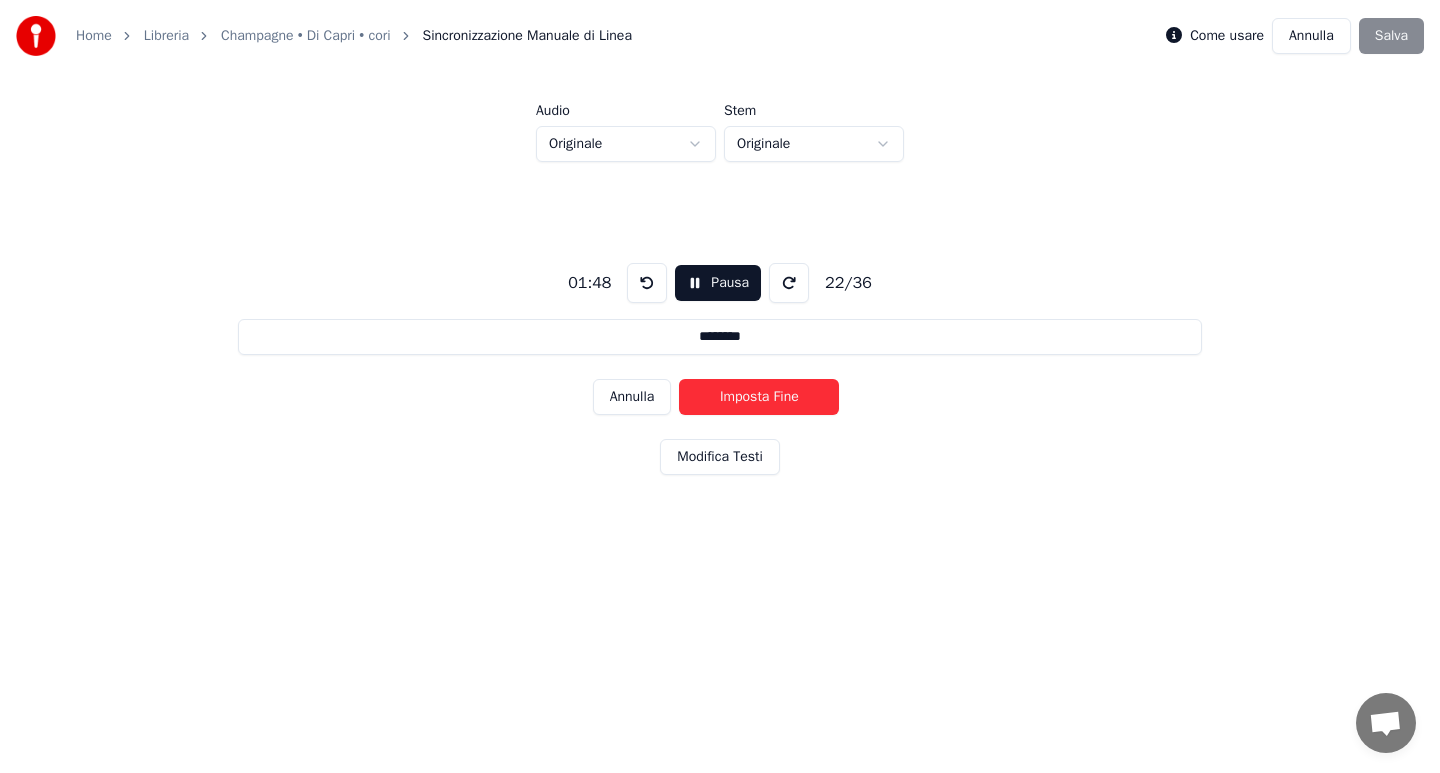 click on "Imposta Fine" at bounding box center [759, 397] 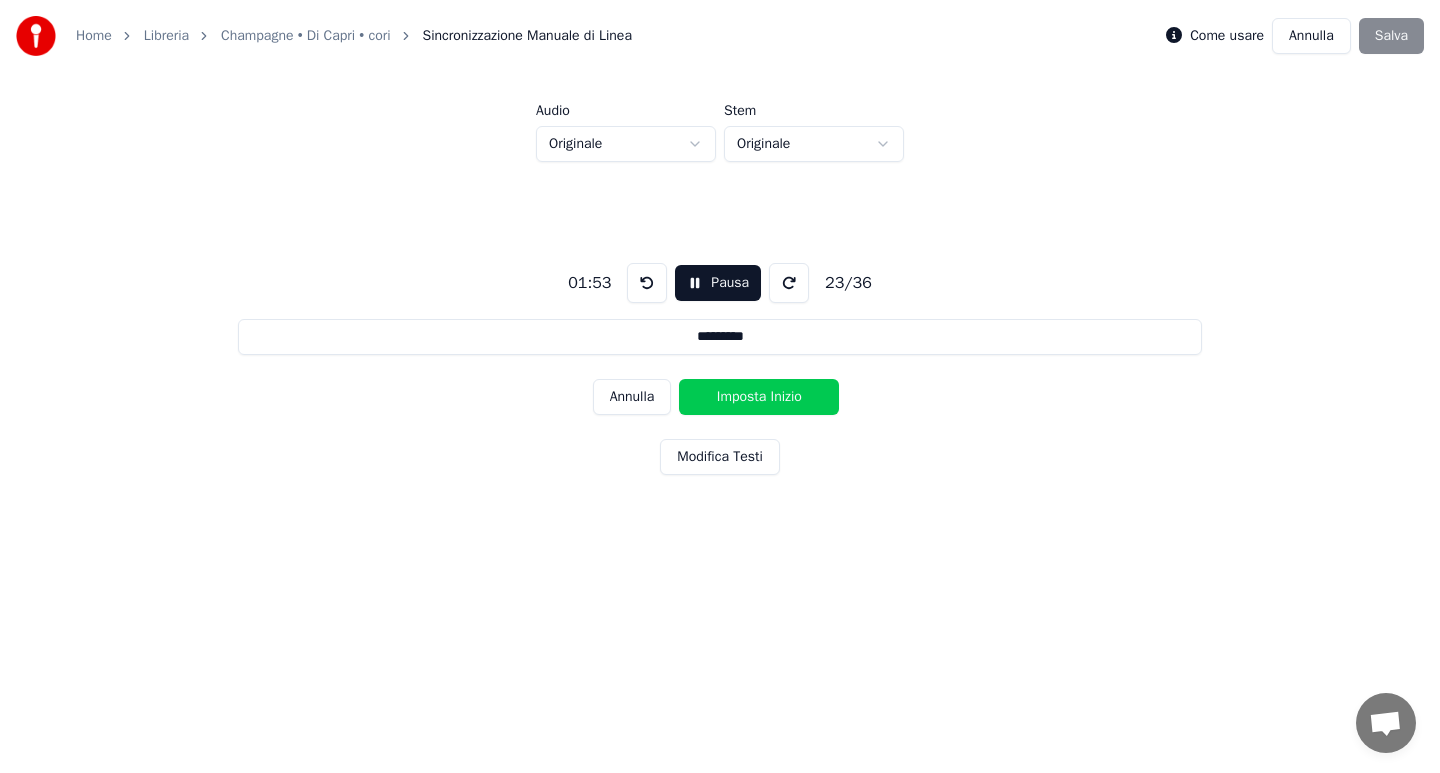 click on "Imposta Inizio" at bounding box center [759, 397] 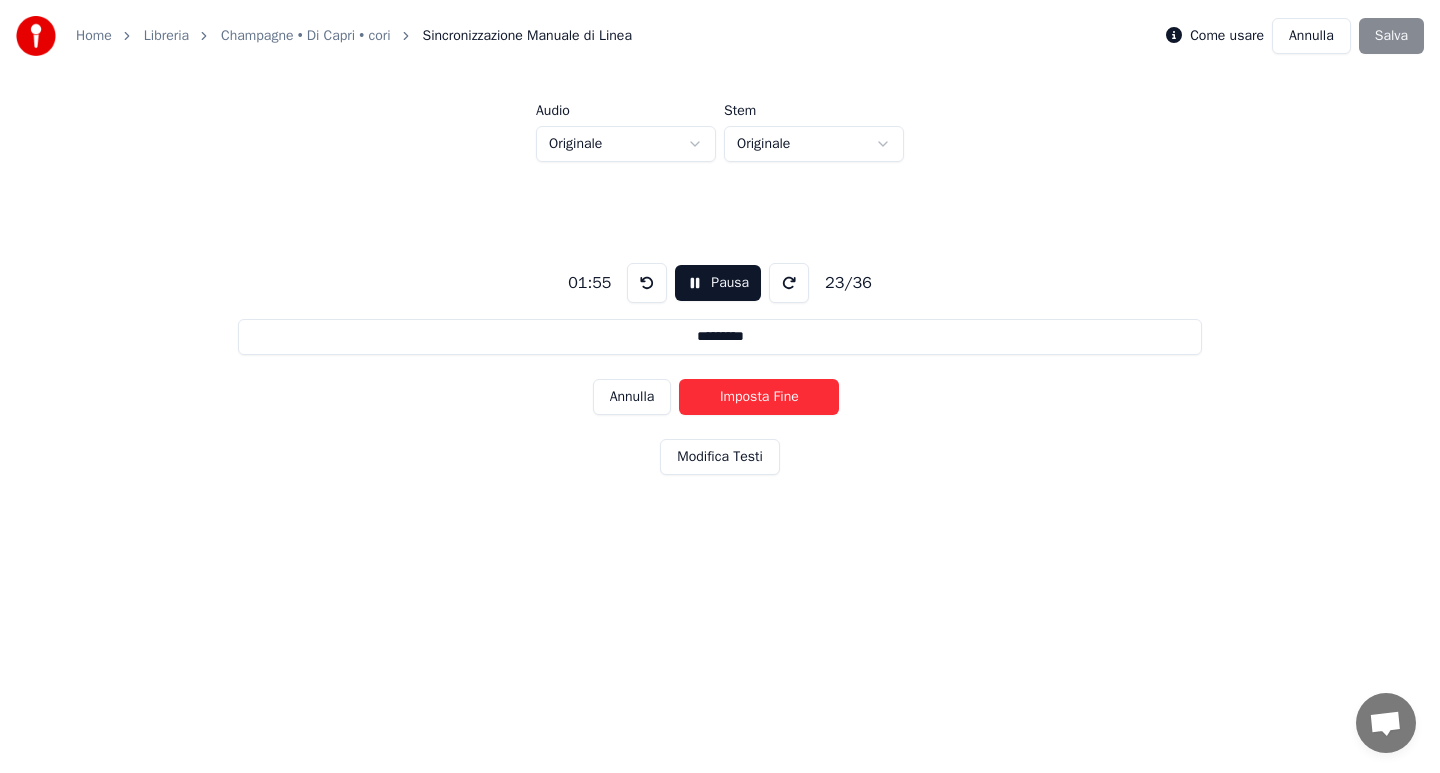 click on "Imposta Fine" at bounding box center [759, 397] 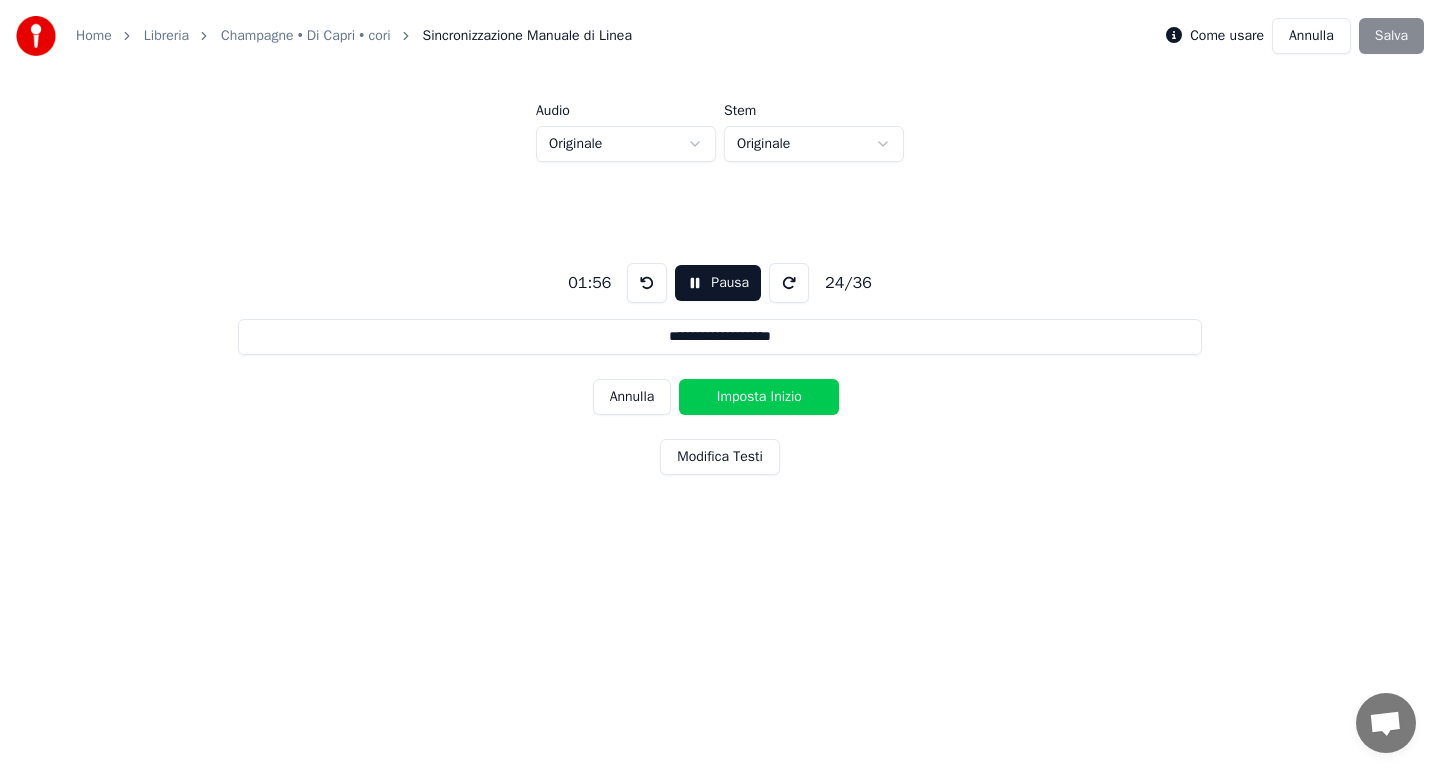 click on "Imposta Inizio" at bounding box center [759, 397] 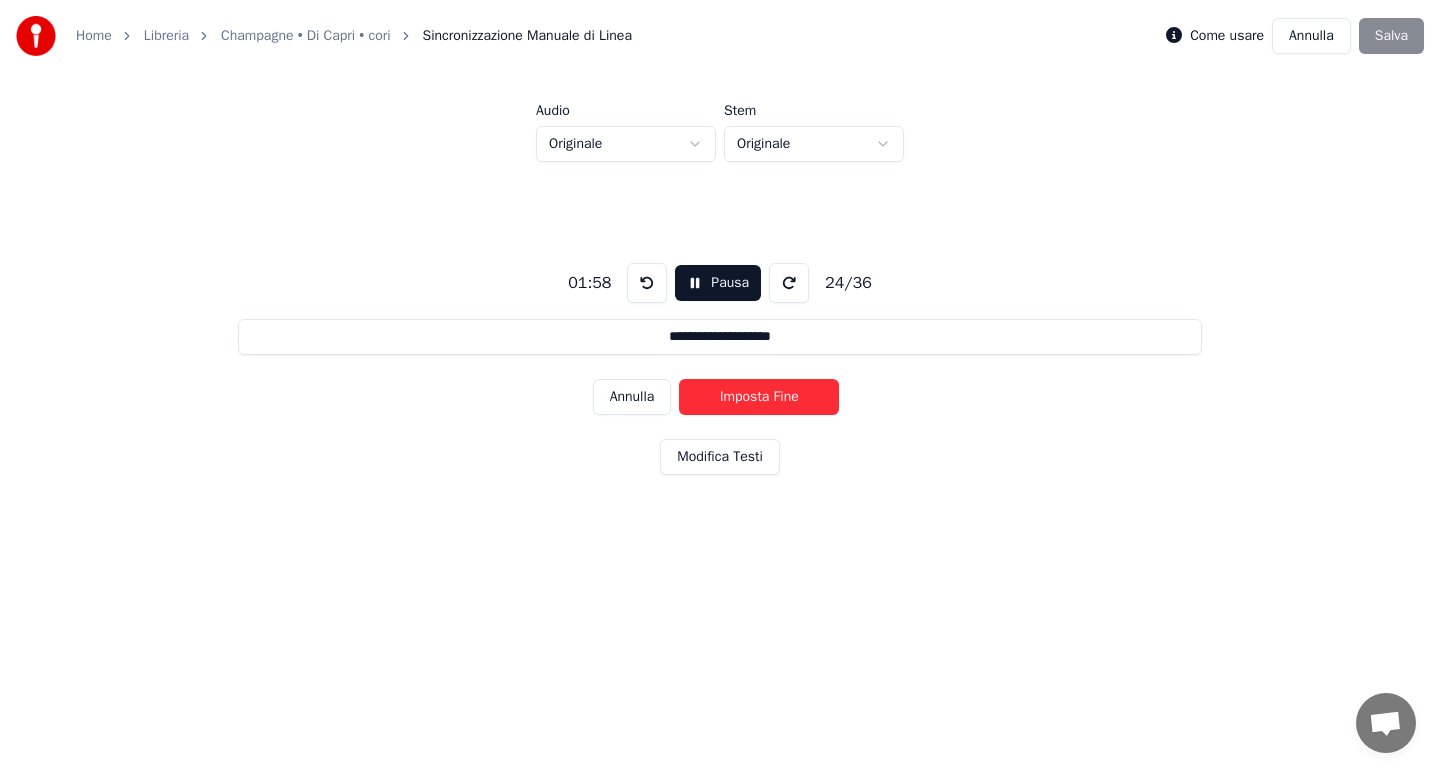 click on "Imposta Fine" at bounding box center (759, 397) 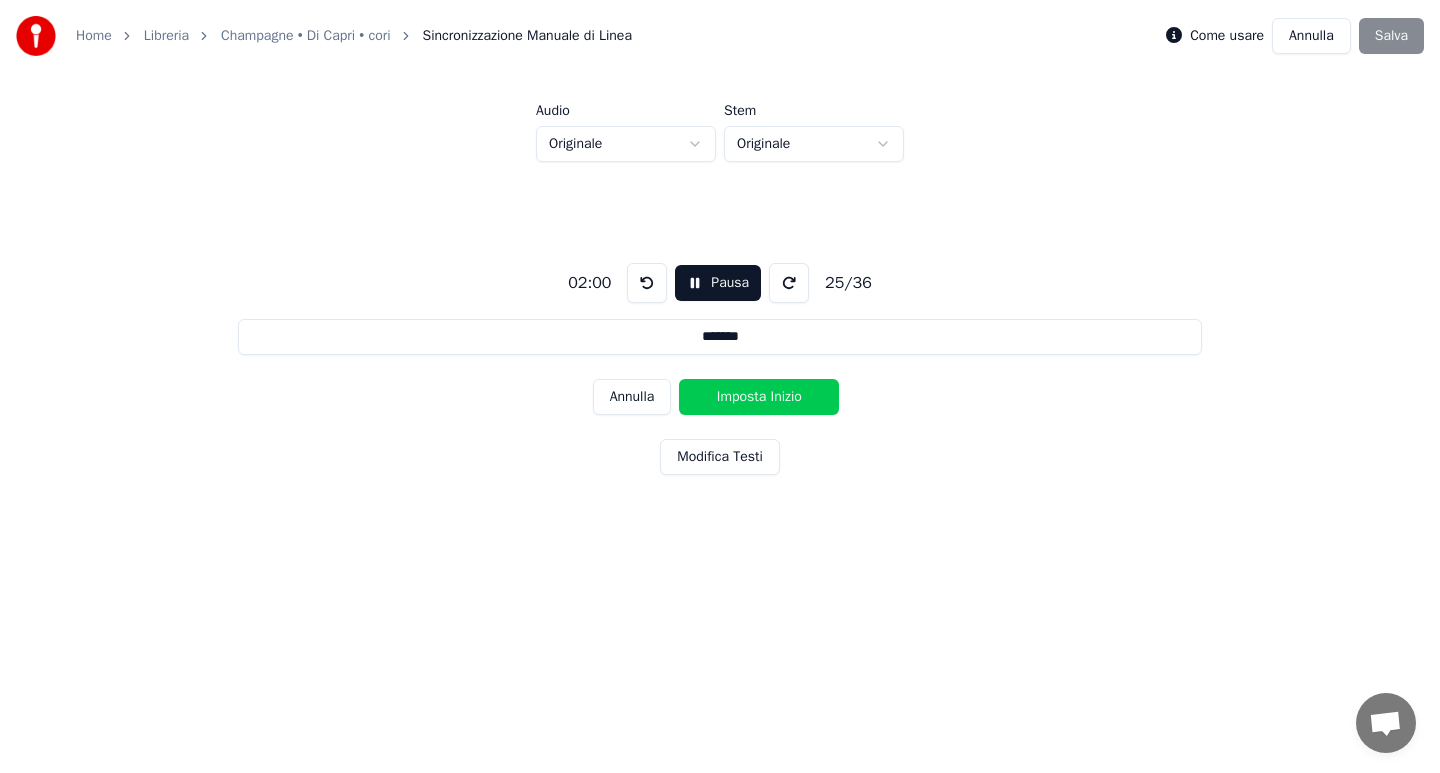 click on "Imposta Inizio" at bounding box center (759, 397) 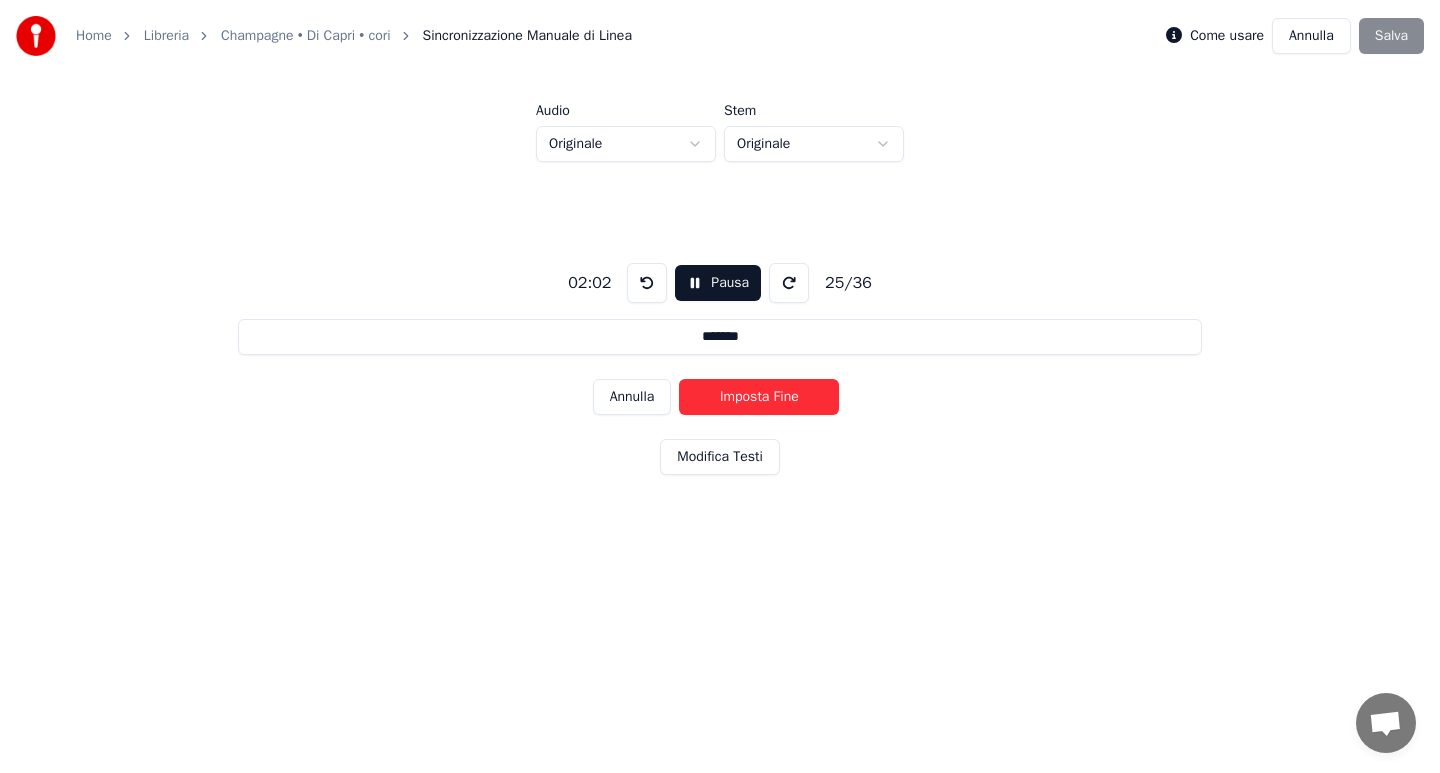 click on "Imposta Fine" at bounding box center (759, 397) 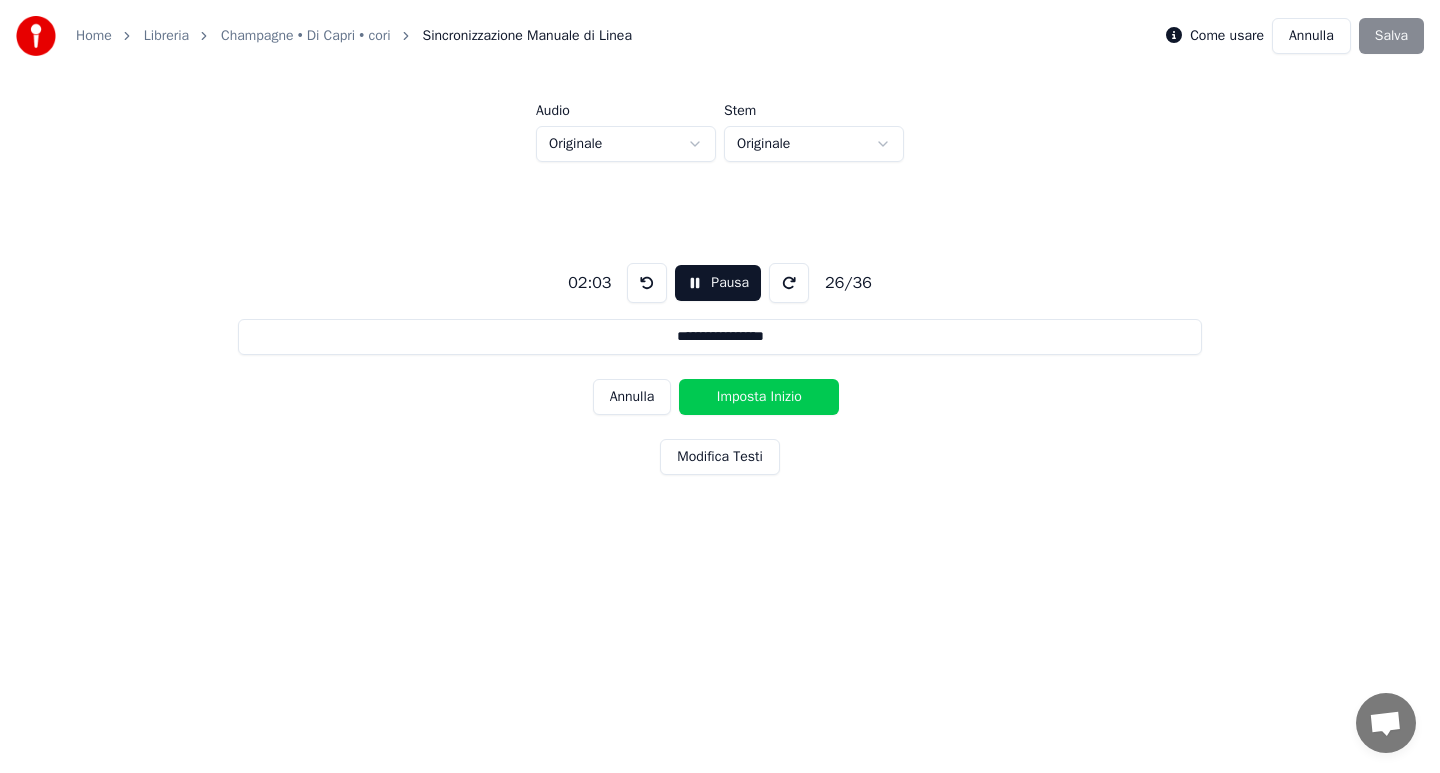 click on "Imposta Inizio" at bounding box center [759, 397] 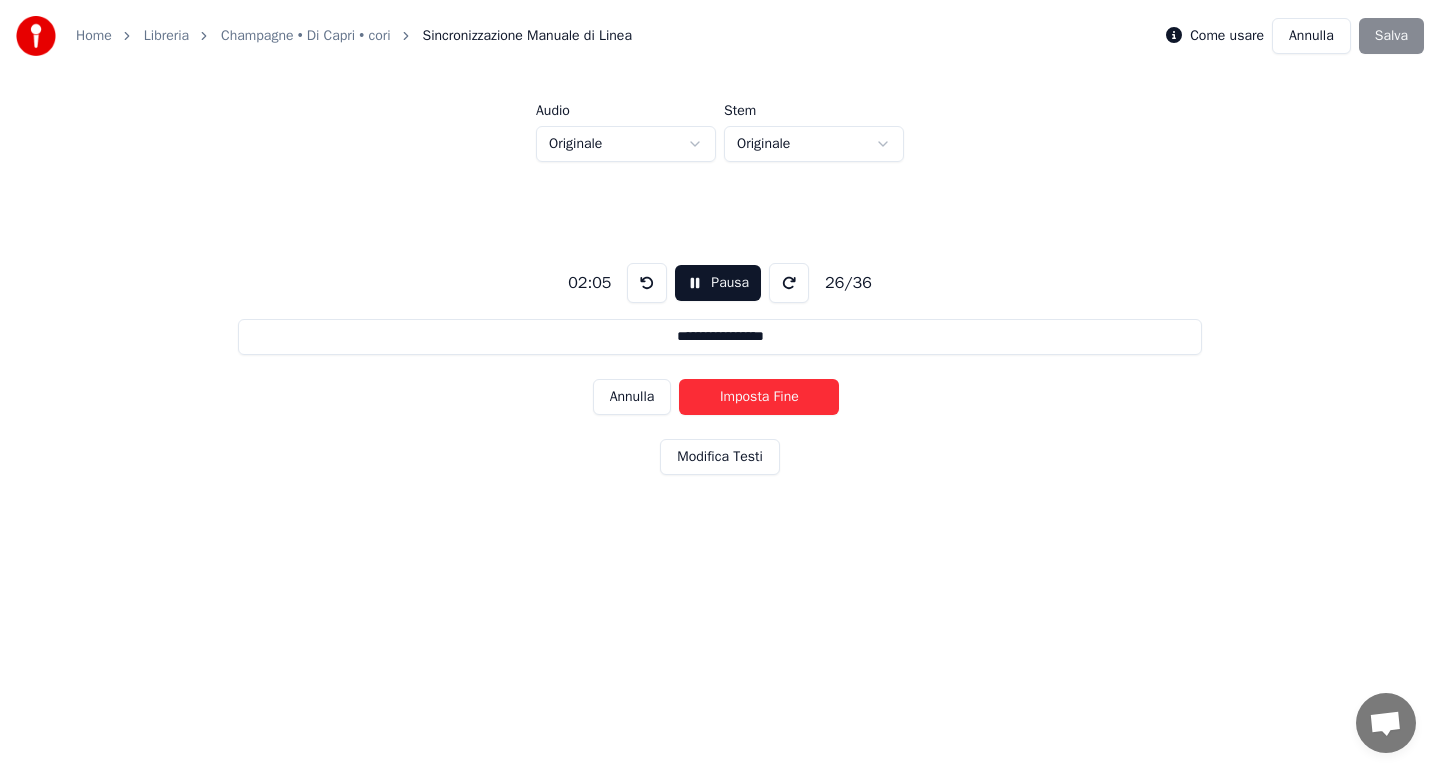 click on "Imposta Fine" at bounding box center [759, 397] 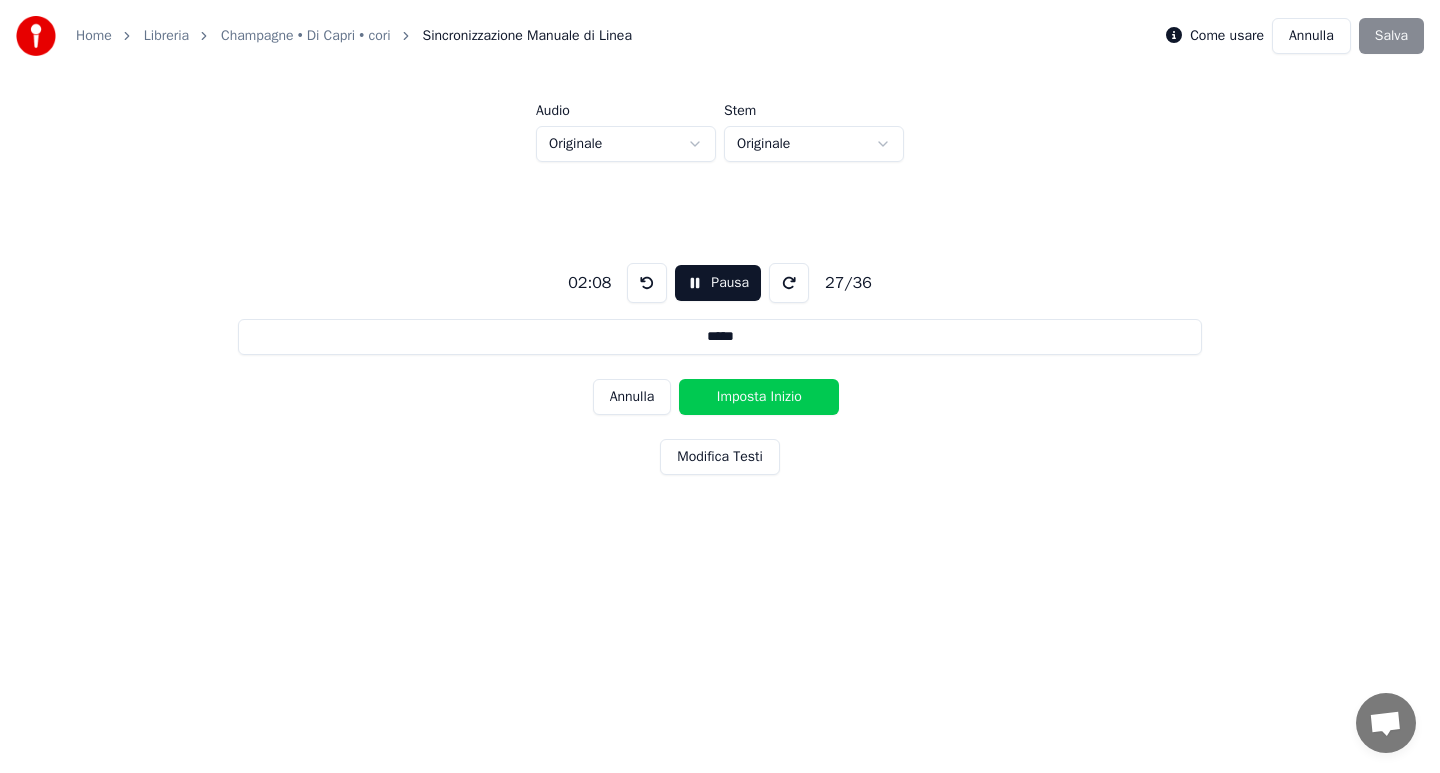 click on "Imposta Inizio" at bounding box center [759, 397] 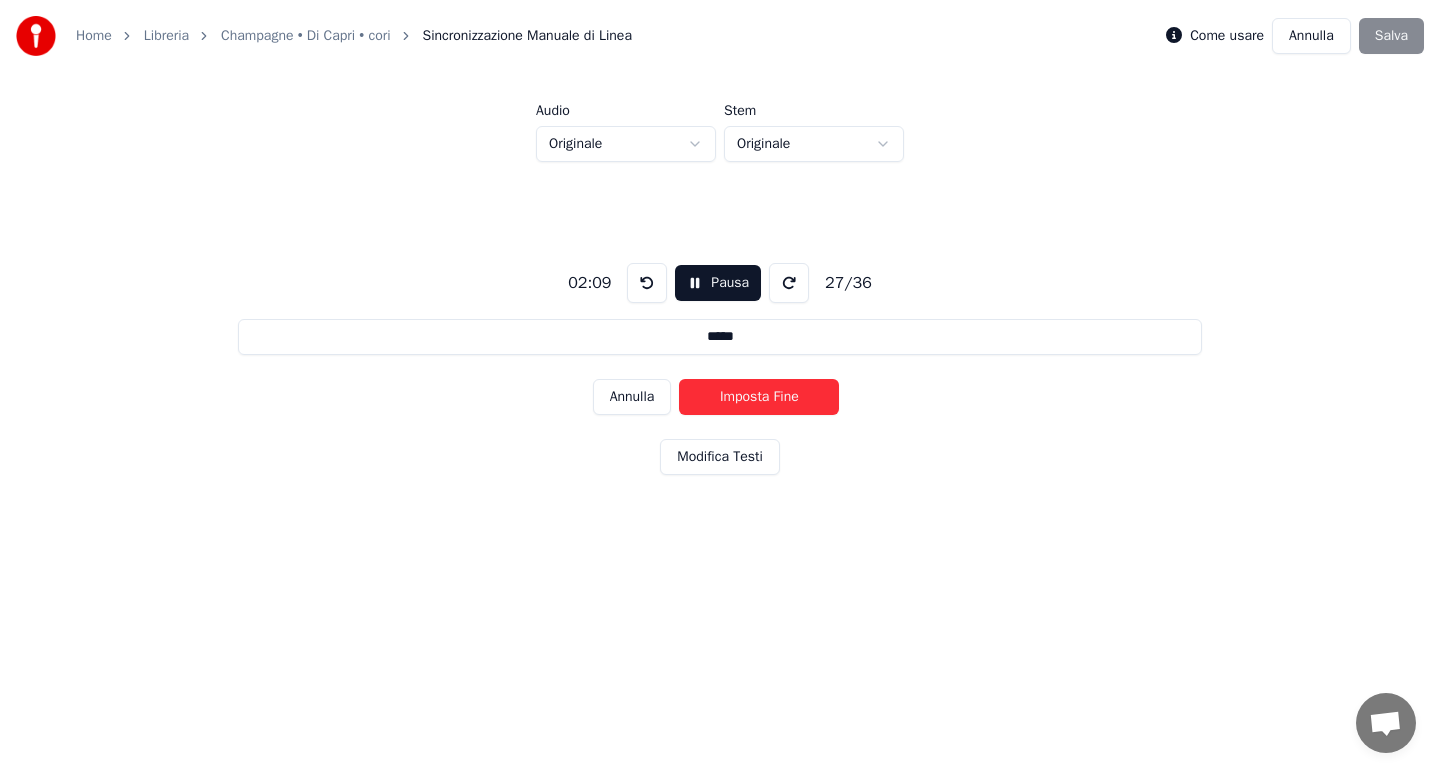 click on "Imposta Fine" at bounding box center (759, 397) 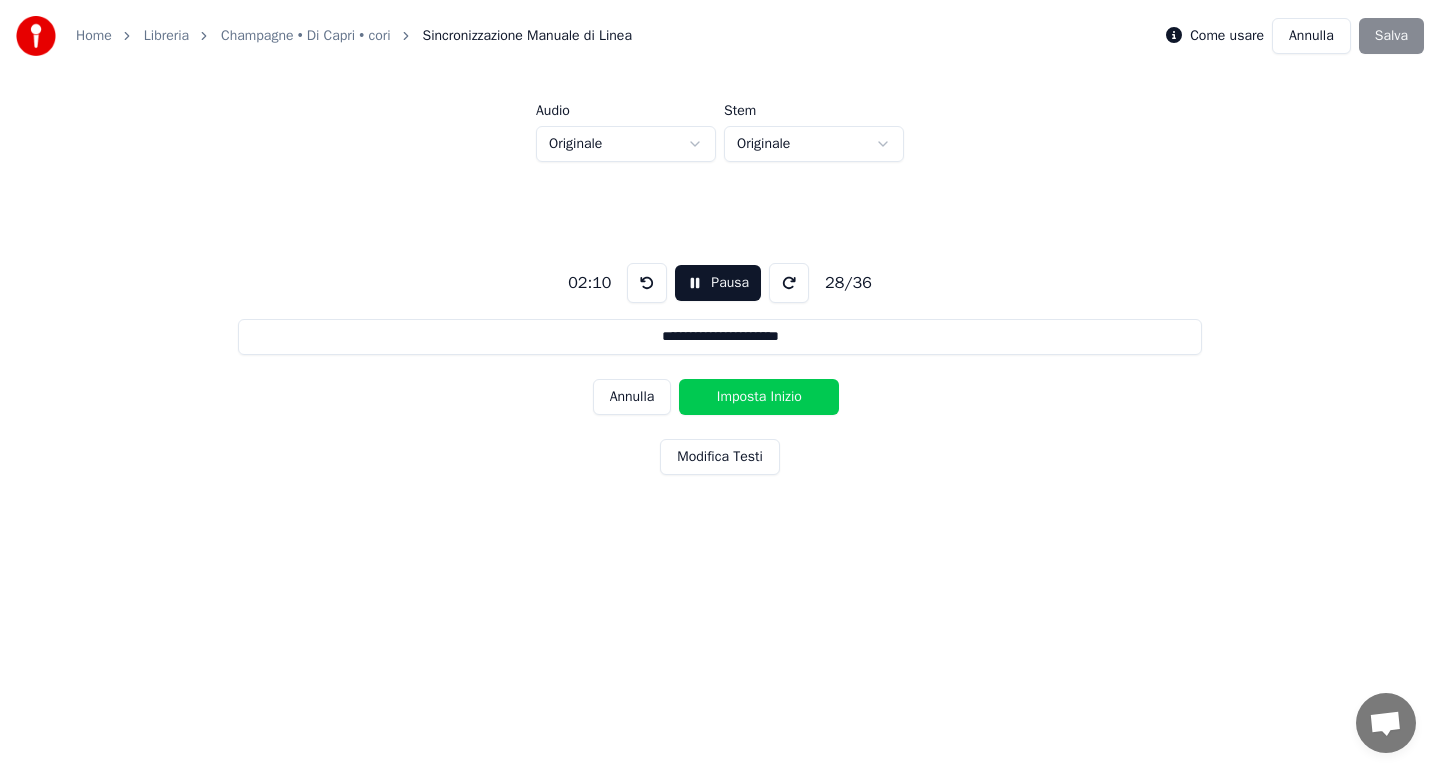 click on "Imposta Inizio" at bounding box center (759, 397) 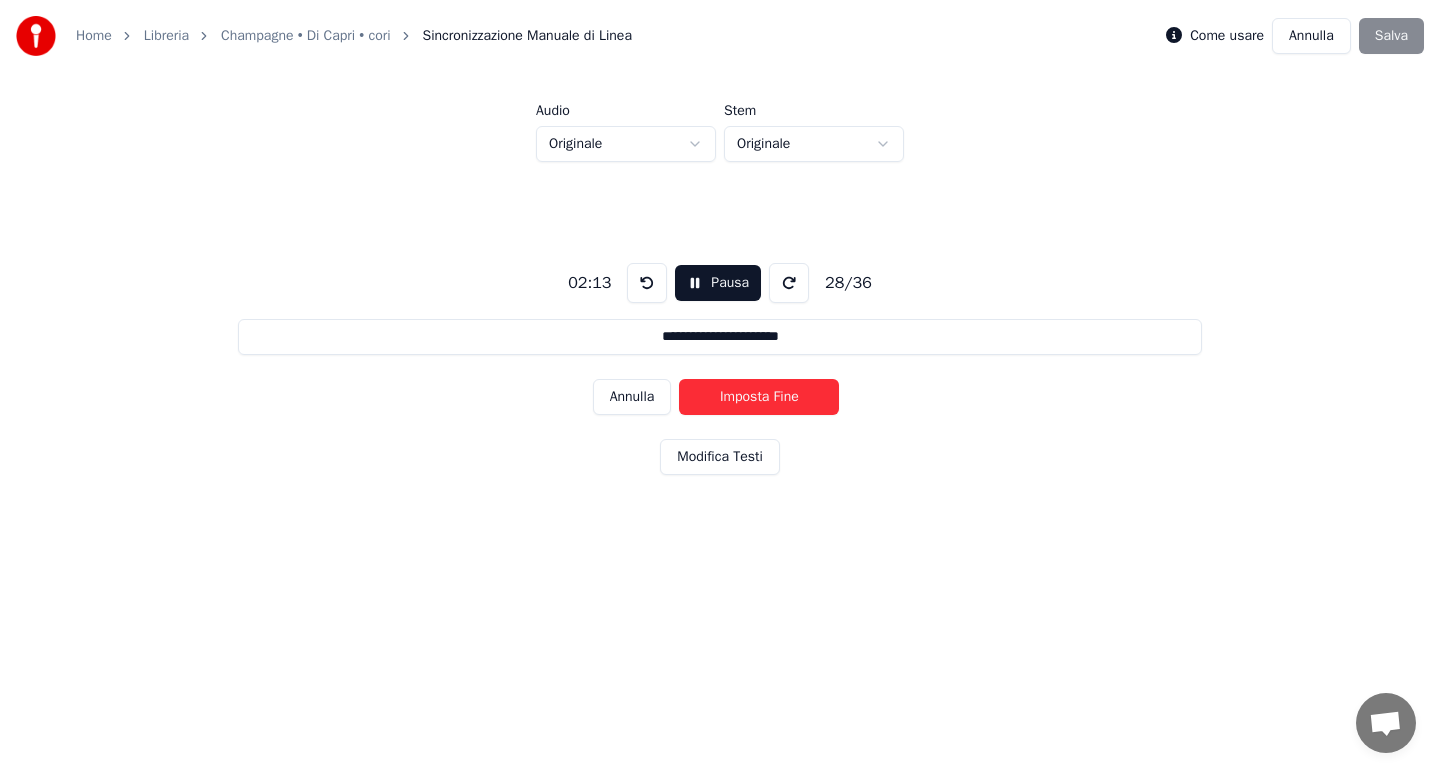 click on "Imposta Fine" at bounding box center [759, 397] 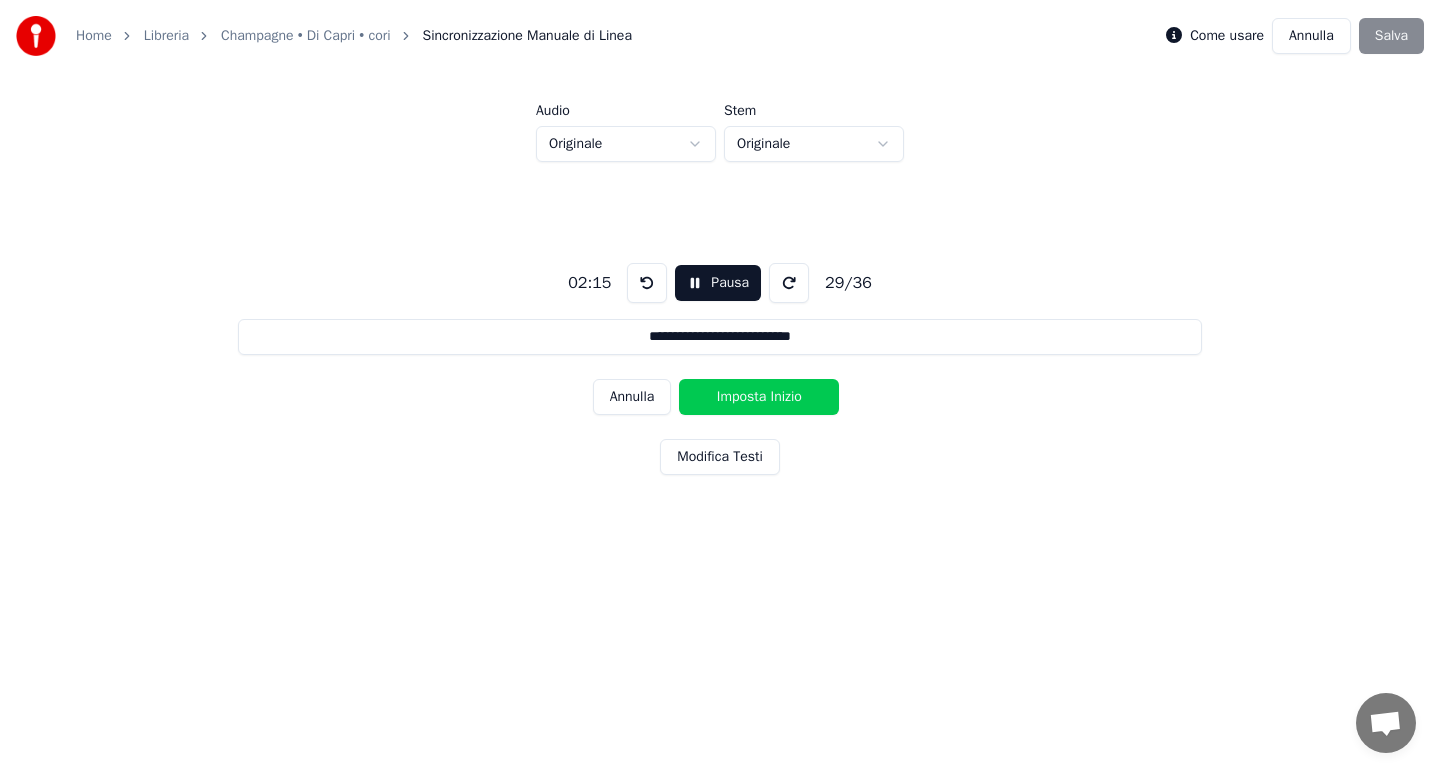 click on "Imposta Inizio" at bounding box center [759, 397] 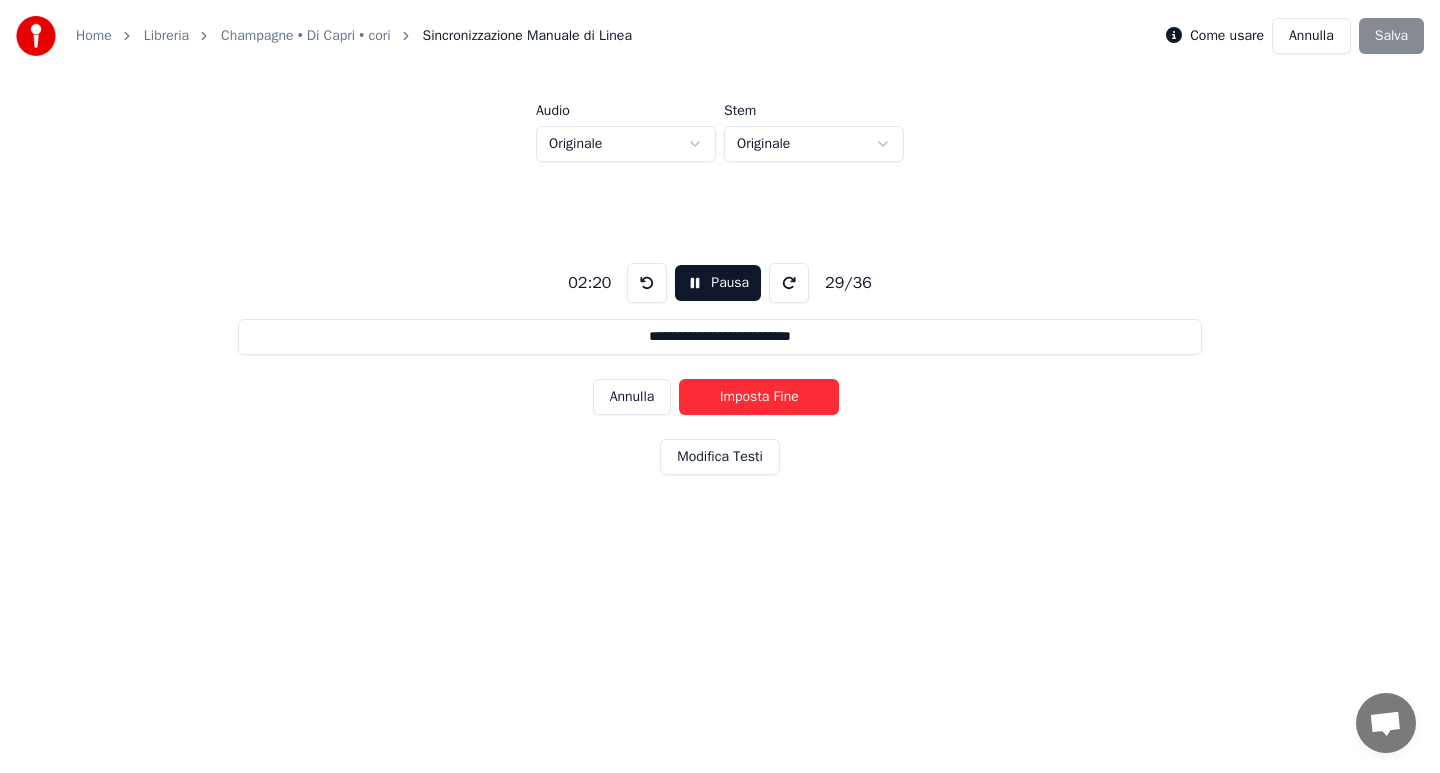 click on "Imposta Fine" at bounding box center [759, 397] 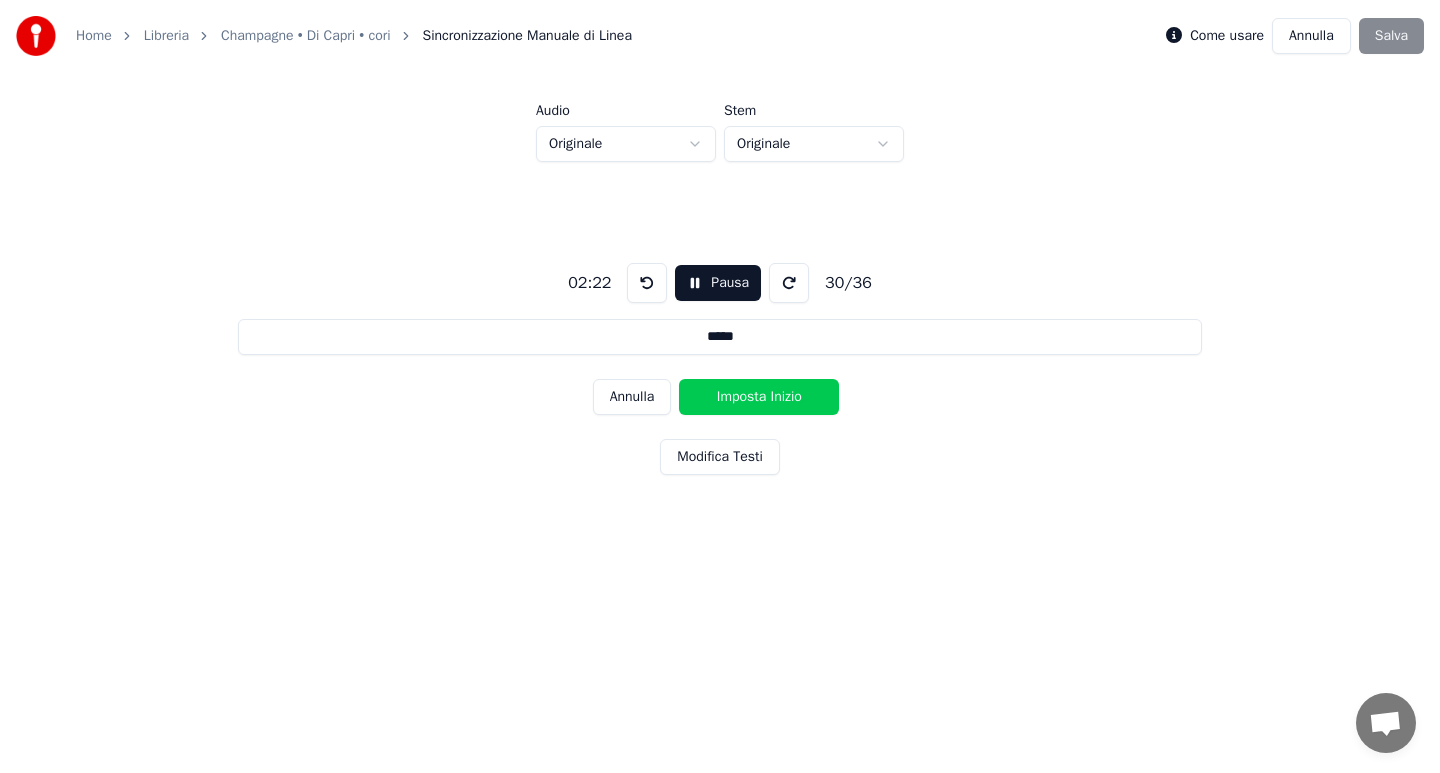 click on "Imposta Inizio" at bounding box center (759, 397) 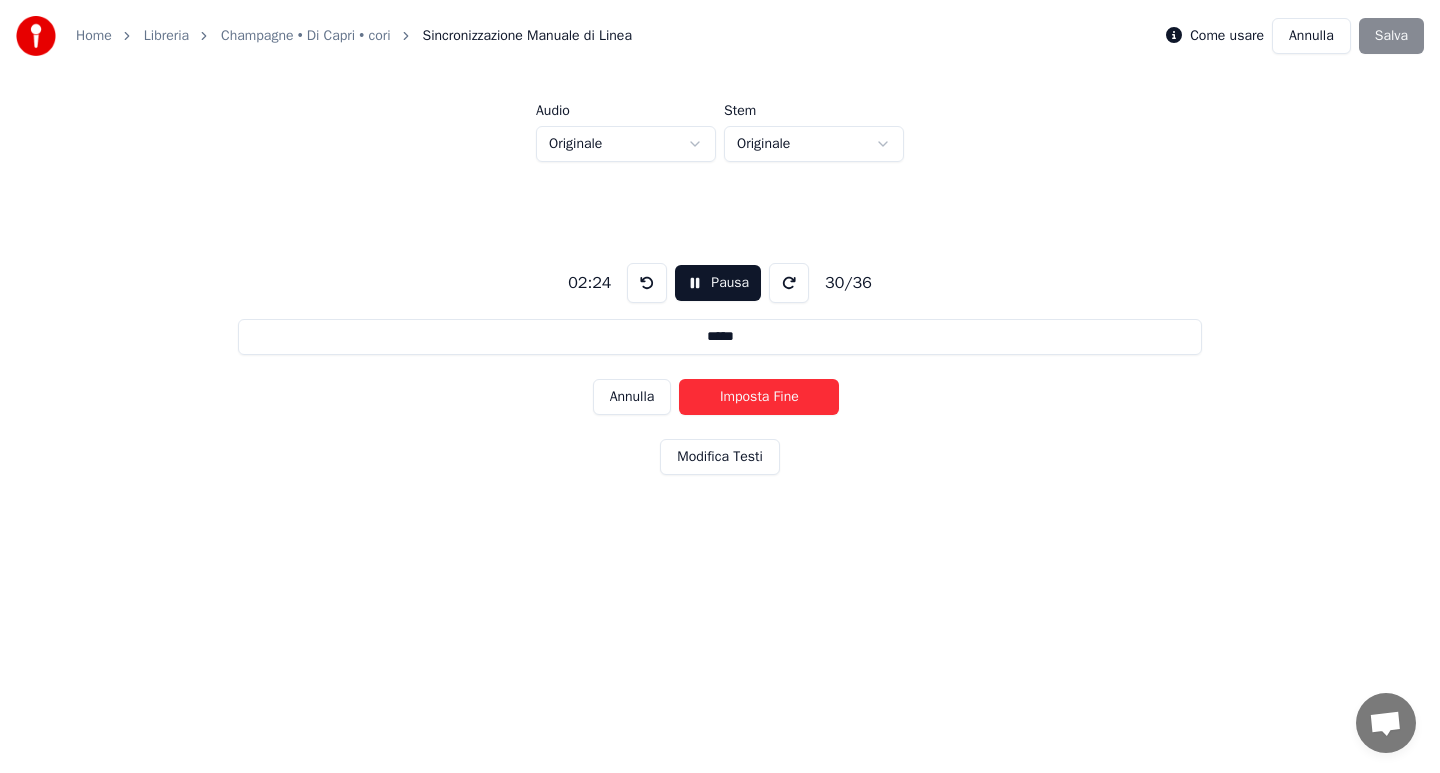 click on "Imposta Fine" at bounding box center [759, 397] 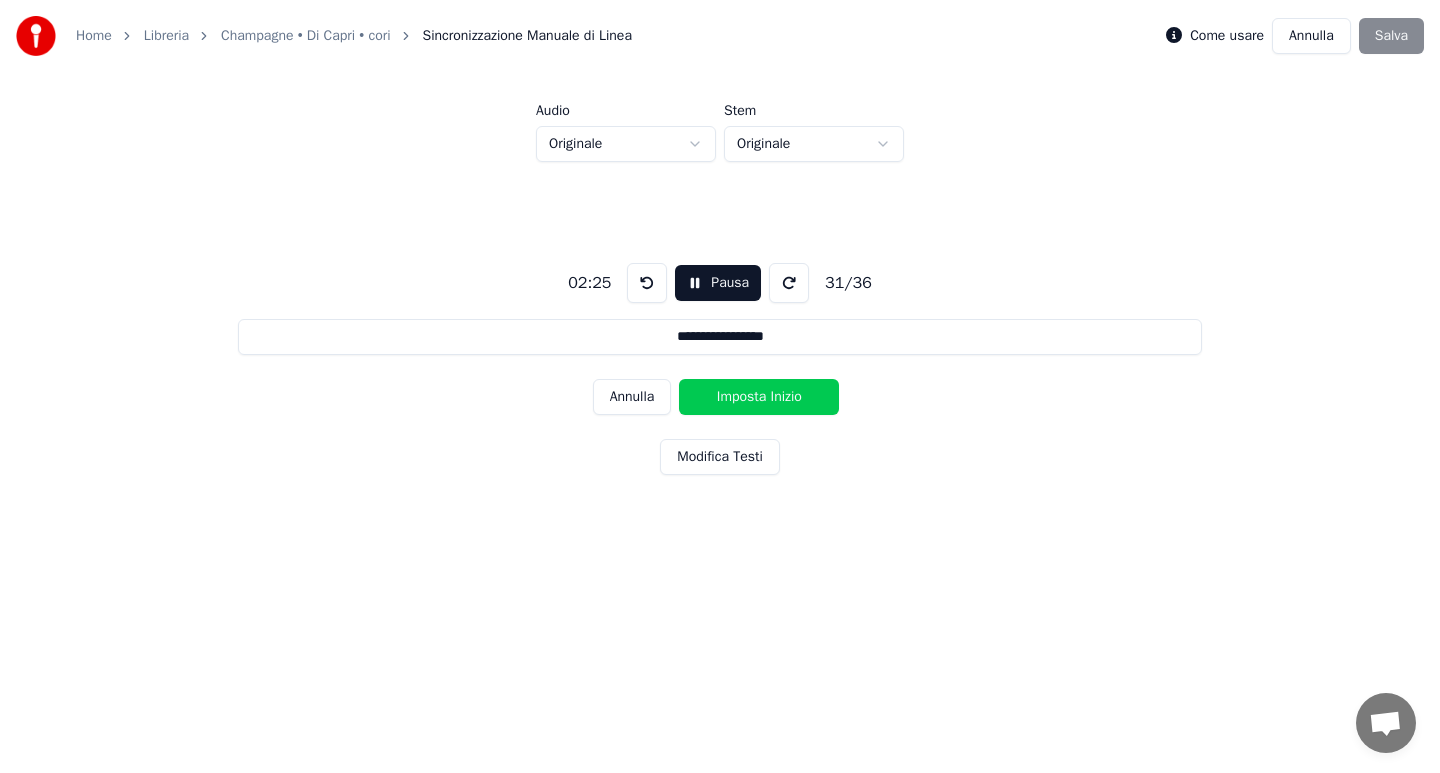 click on "Imposta Inizio" at bounding box center (759, 397) 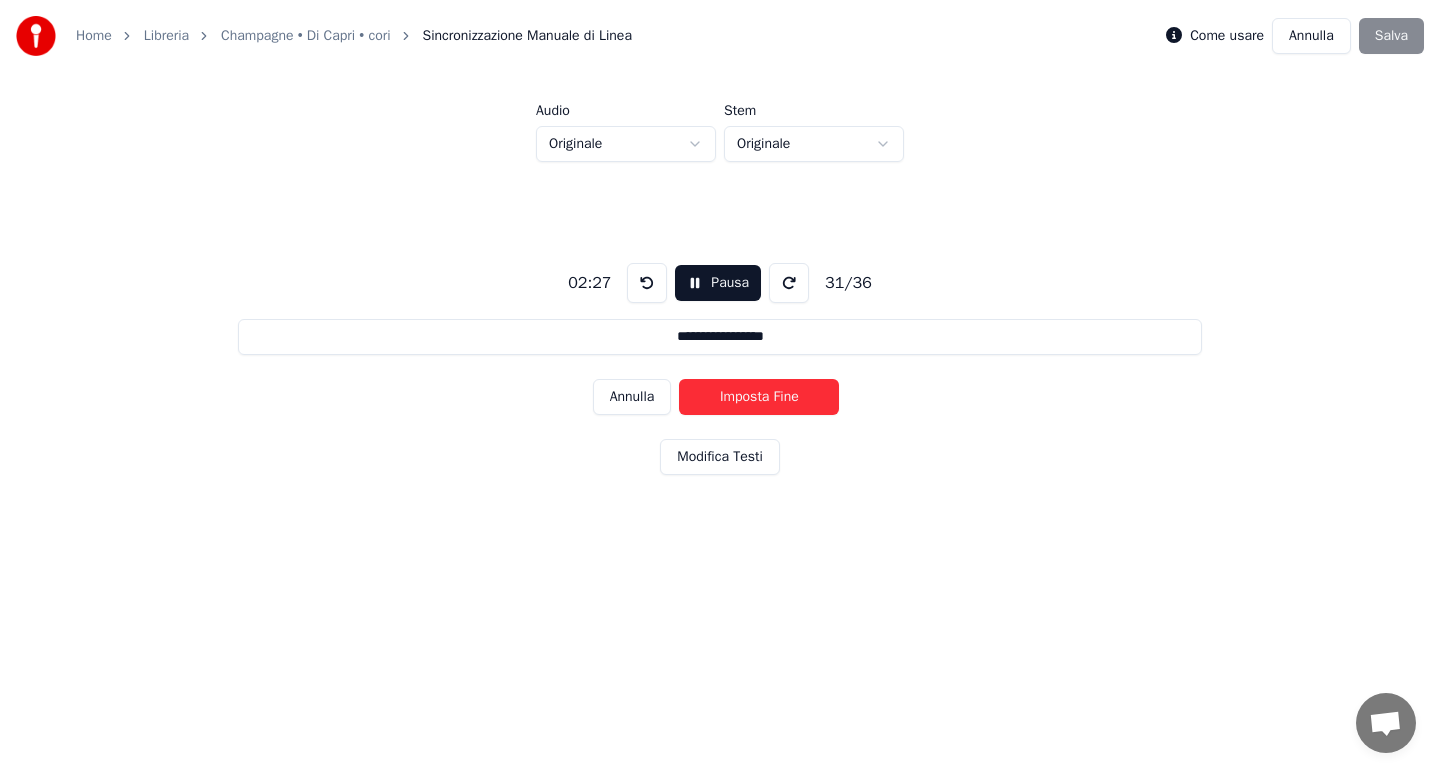 click on "Imposta Fine" at bounding box center (759, 397) 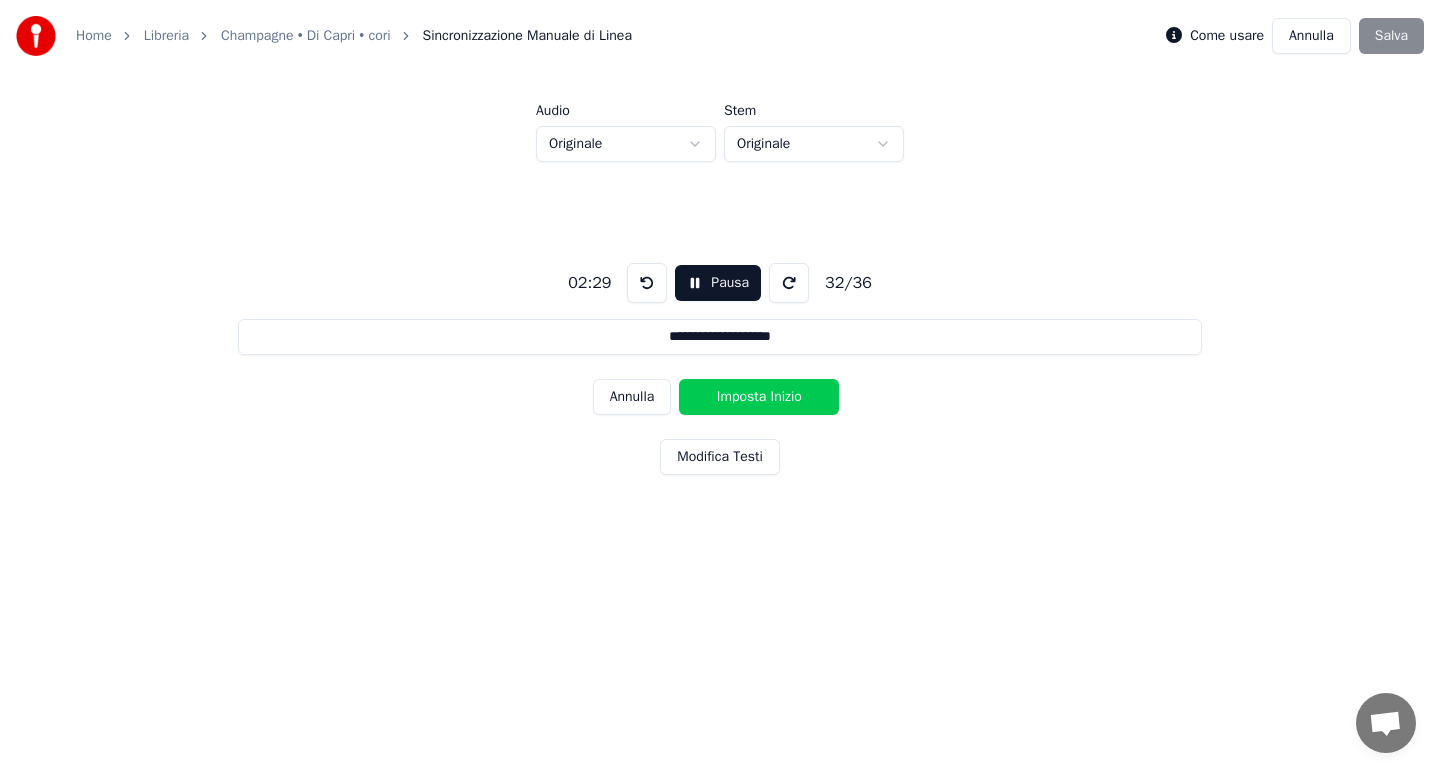 click on "Imposta Inizio" at bounding box center [759, 397] 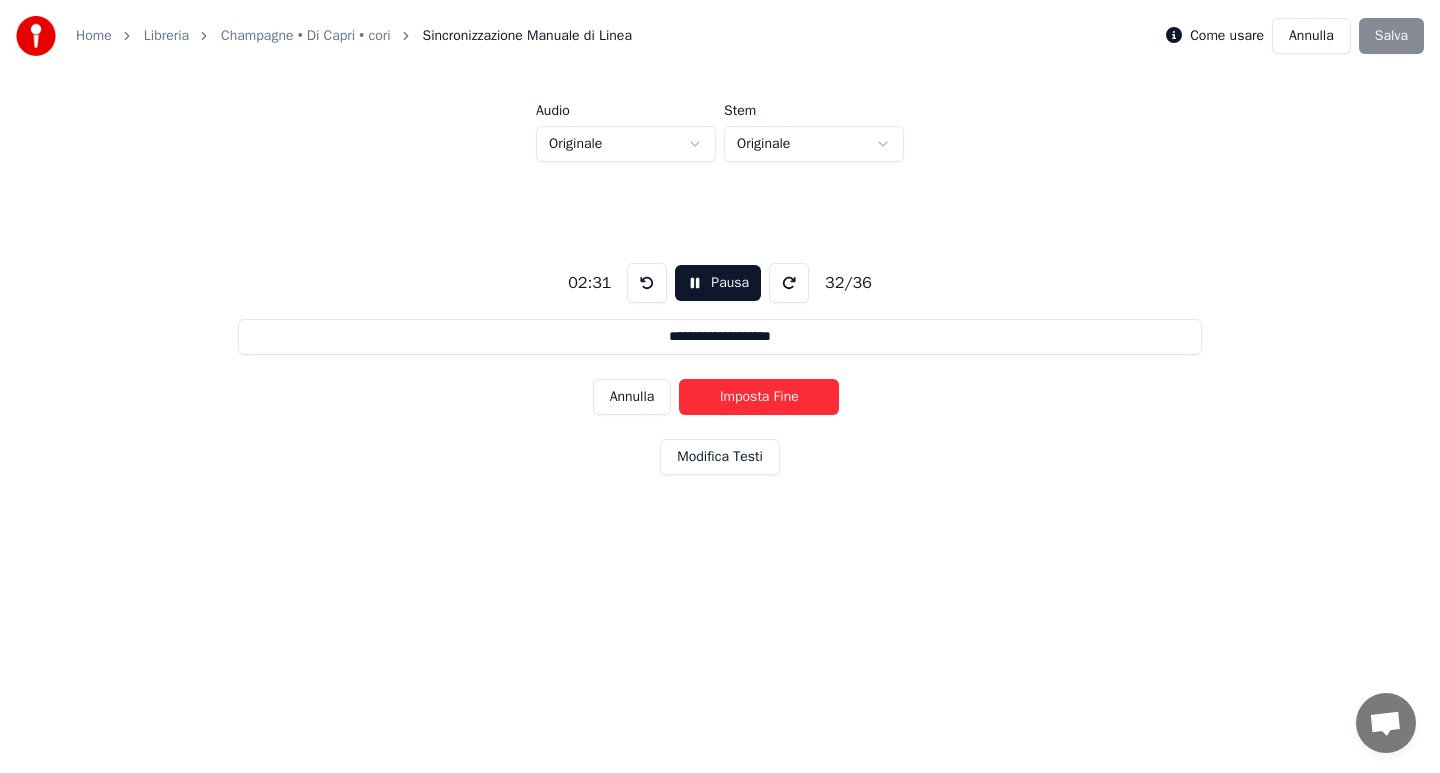 click on "Imposta Fine" at bounding box center (759, 397) 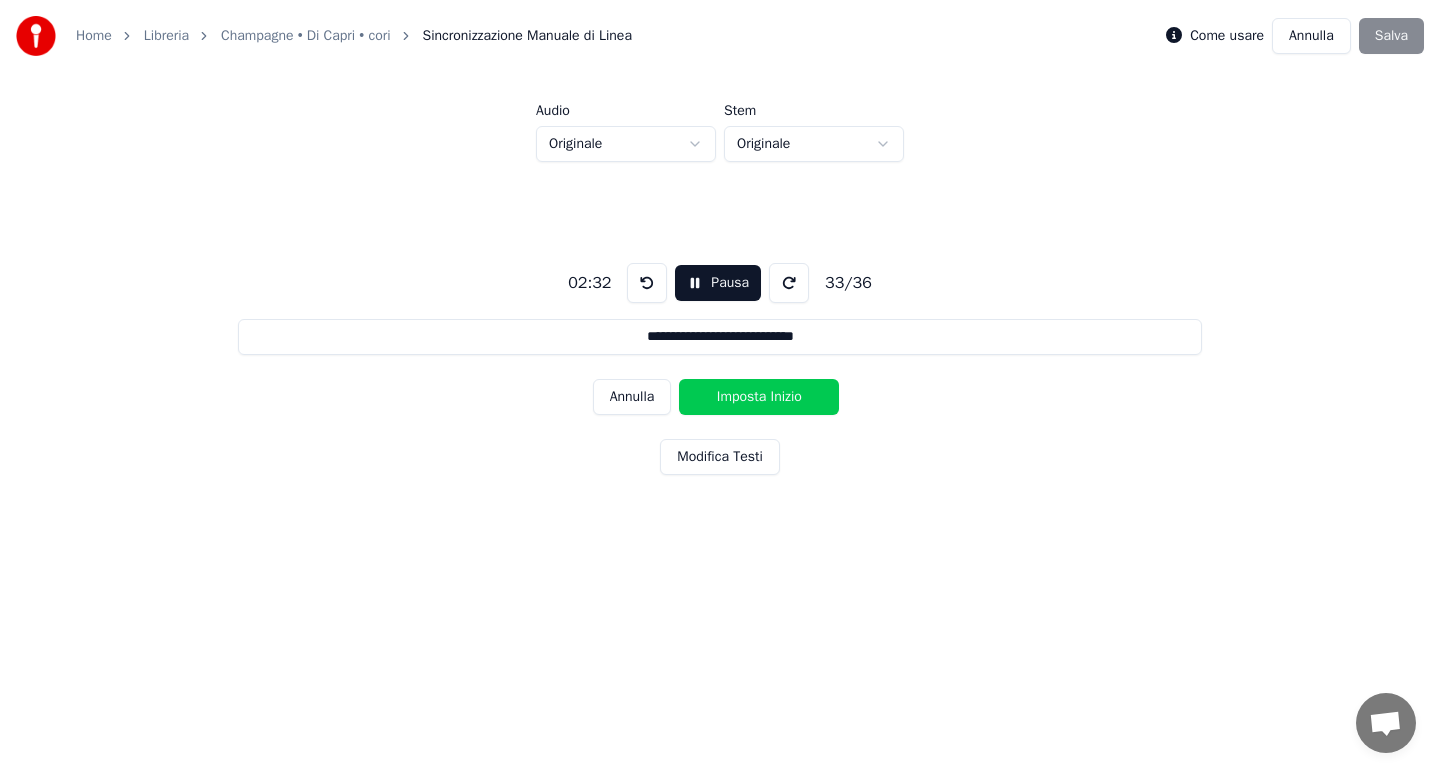 click on "Imposta Inizio" at bounding box center [759, 397] 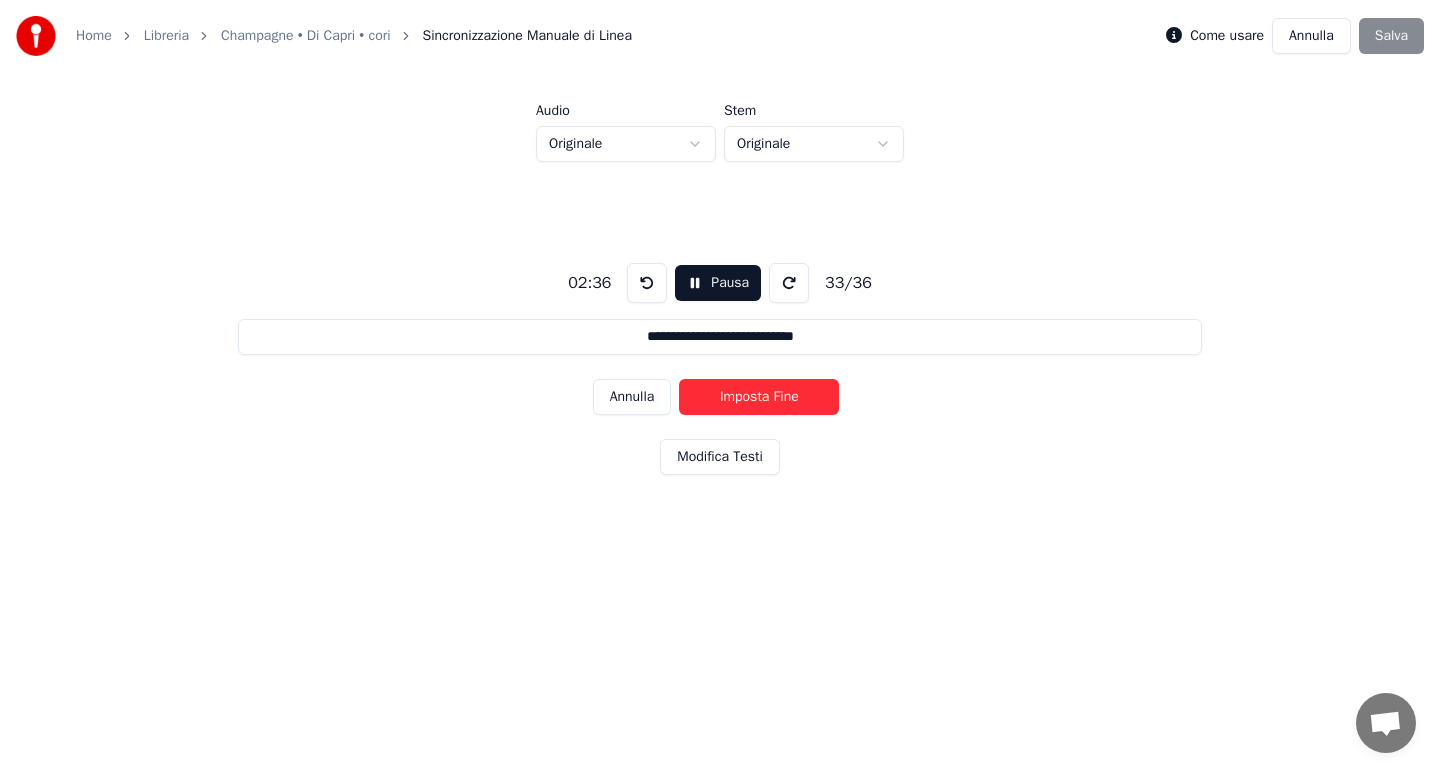 click on "Imposta Fine" at bounding box center (759, 397) 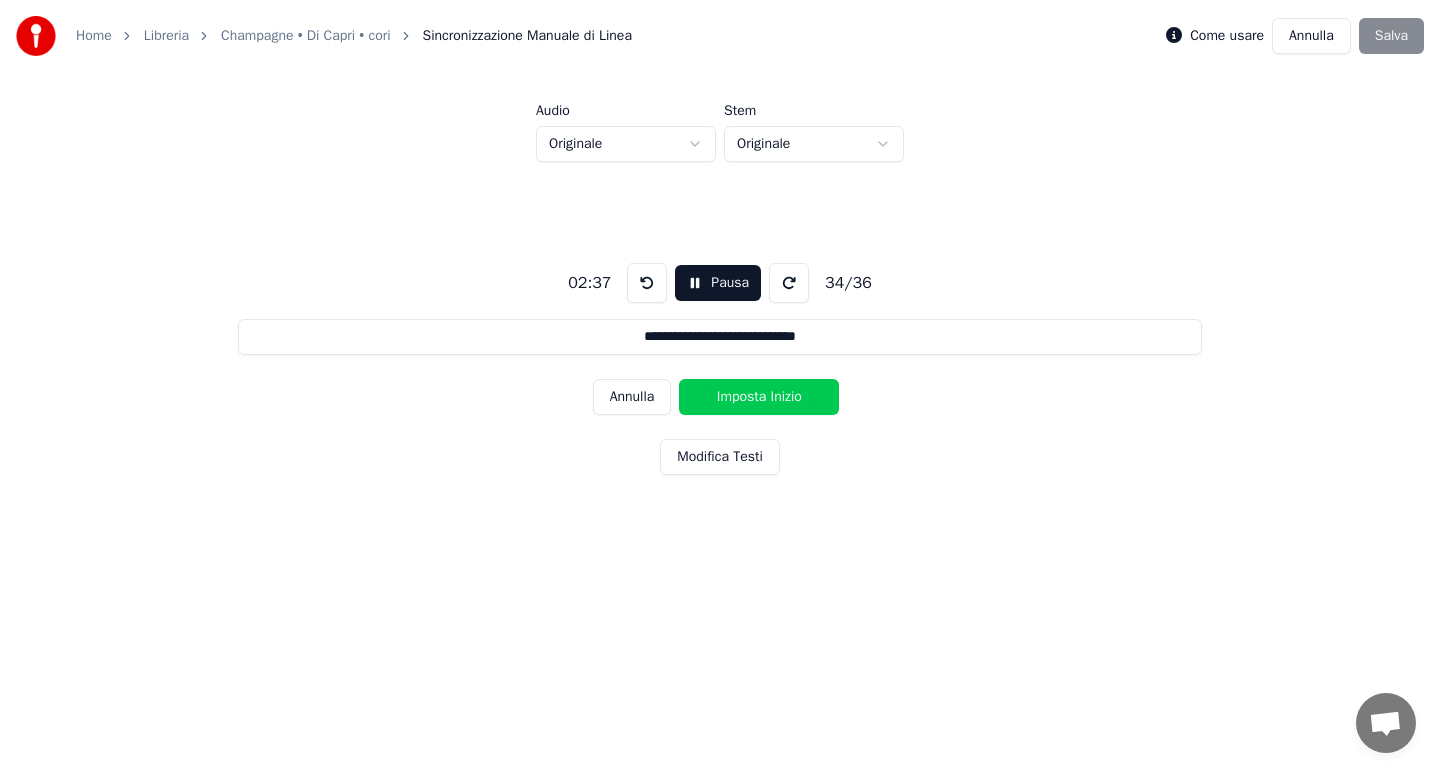 click on "Imposta Inizio" at bounding box center [759, 397] 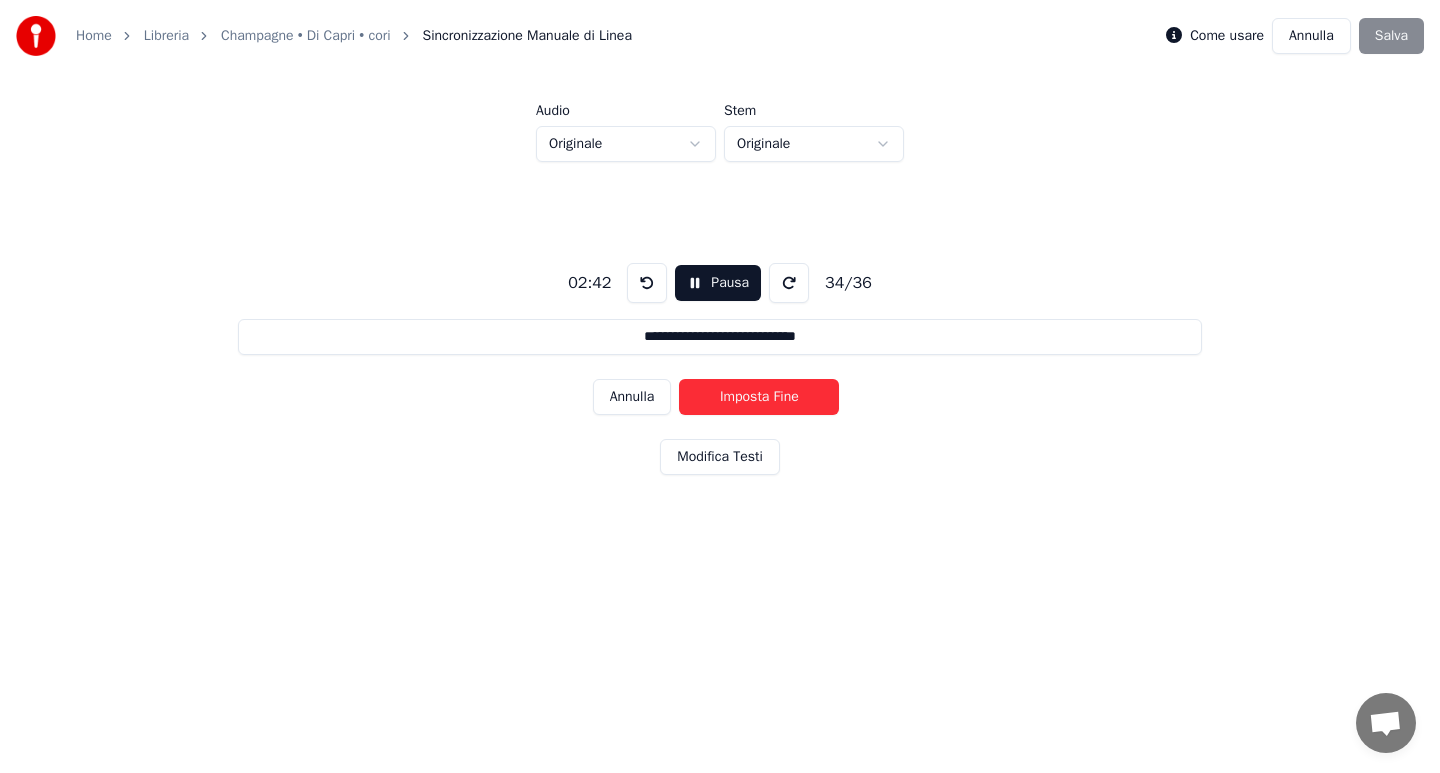 click on "Imposta Fine" at bounding box center [759, 397] 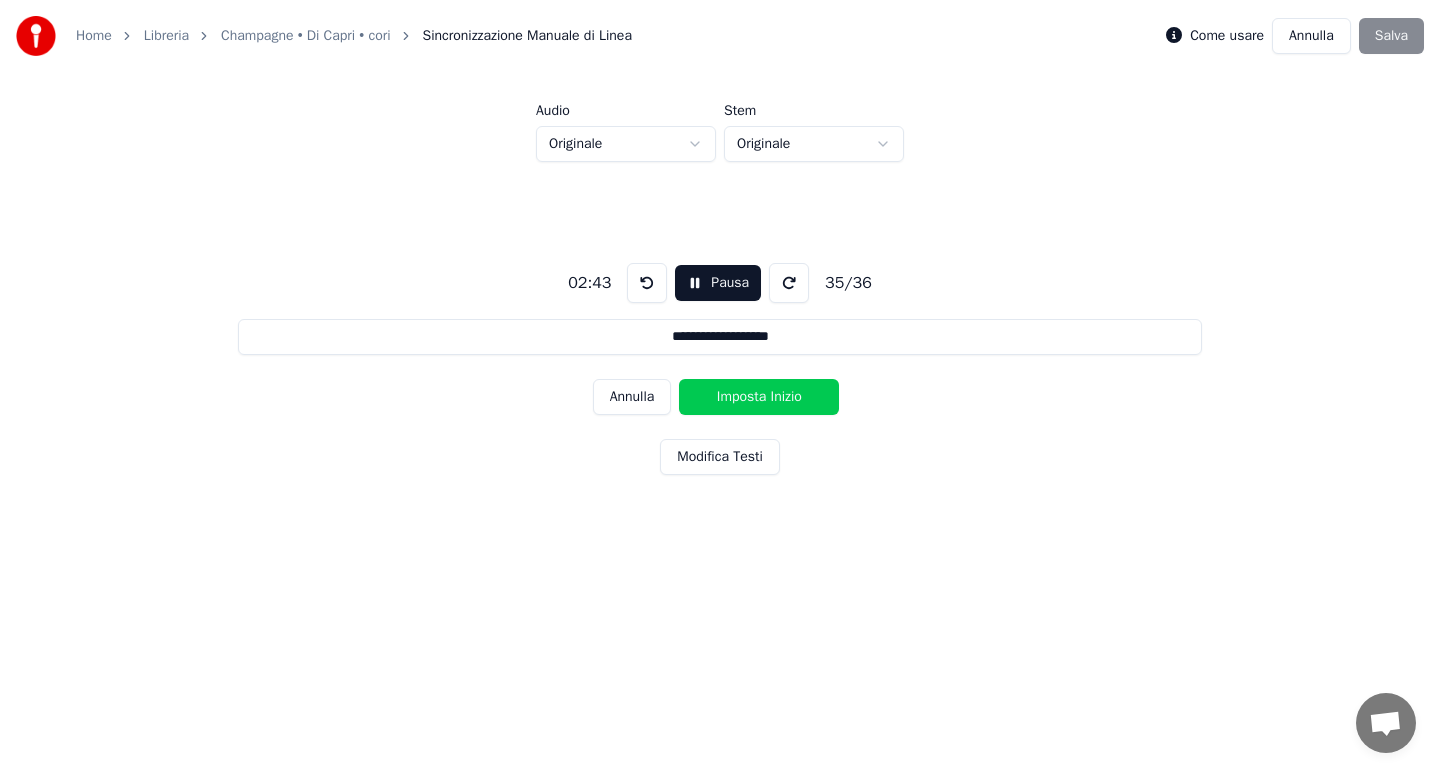 click on "Imposta Inizio" at bounding box center (759, 397) 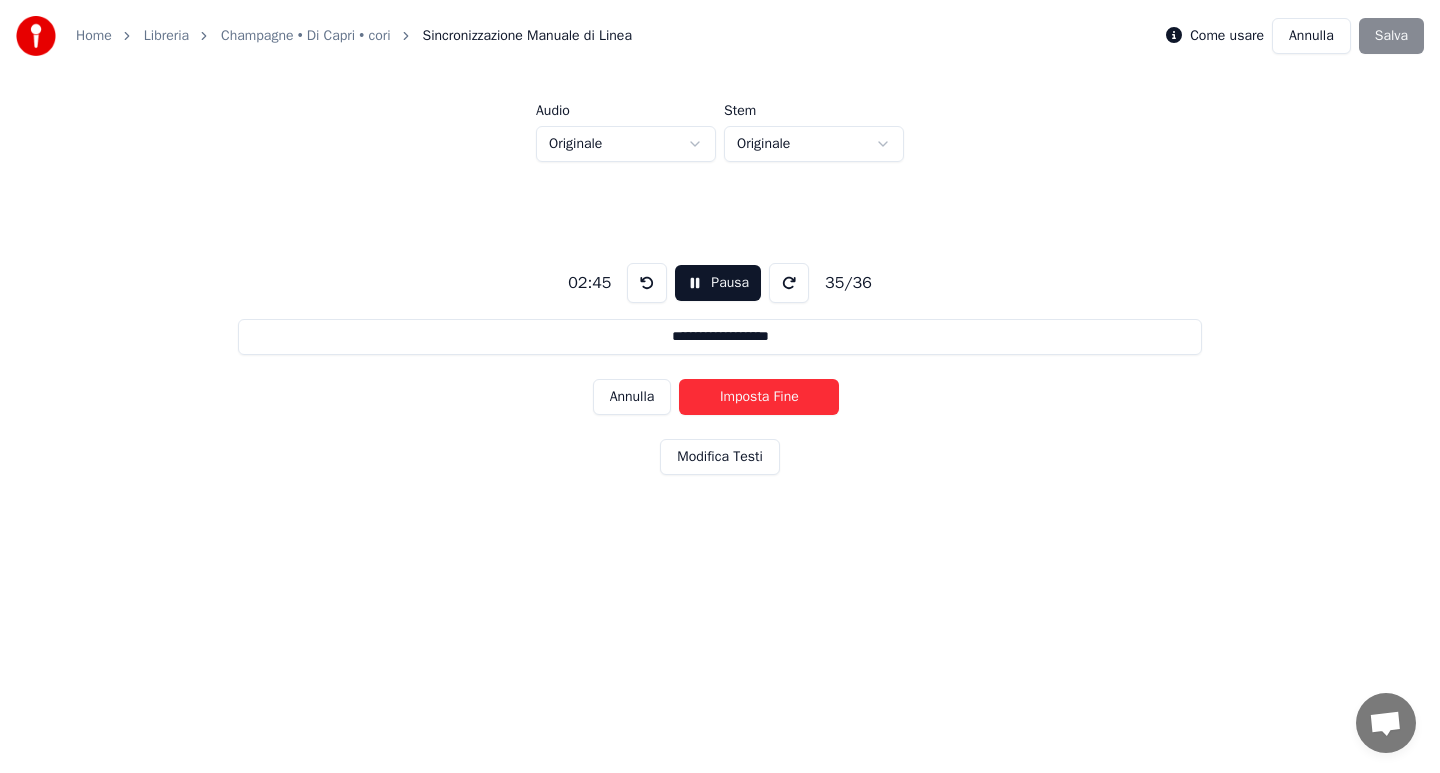 click on "Imposta Fine" at bounding box center (759, 397) 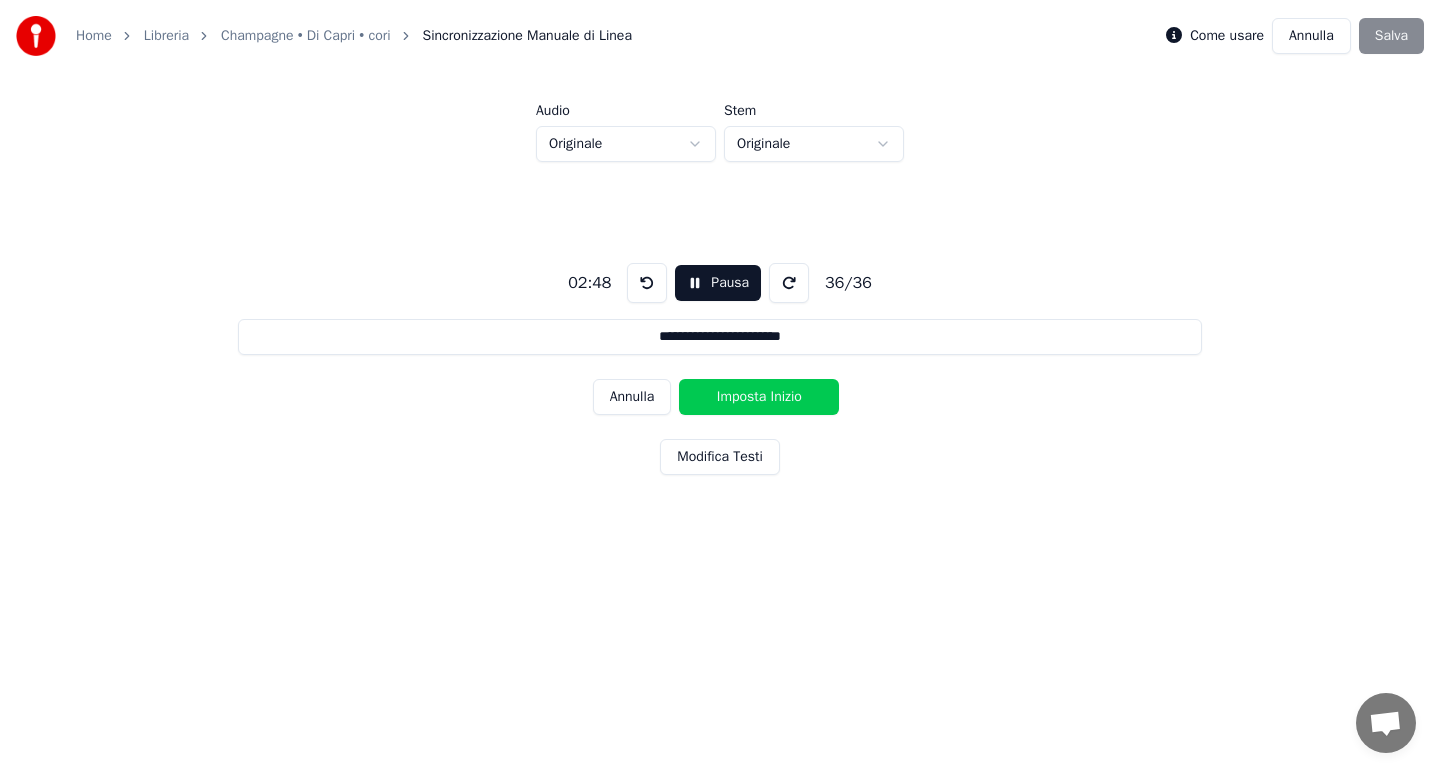 click on "Imposta Inizio" at bounding box center [759, 397] 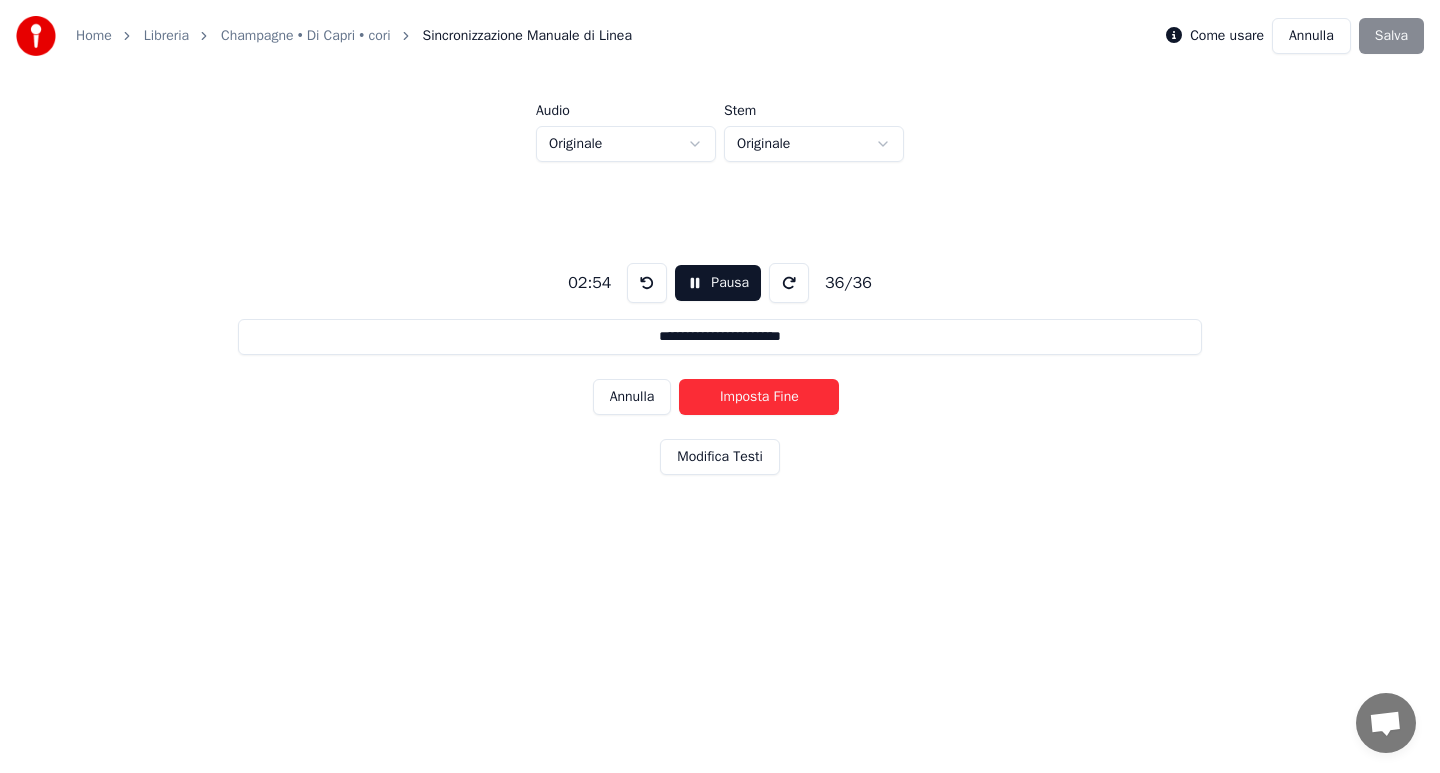 click on "Imposta Fine" at bounding box center [759, 397] 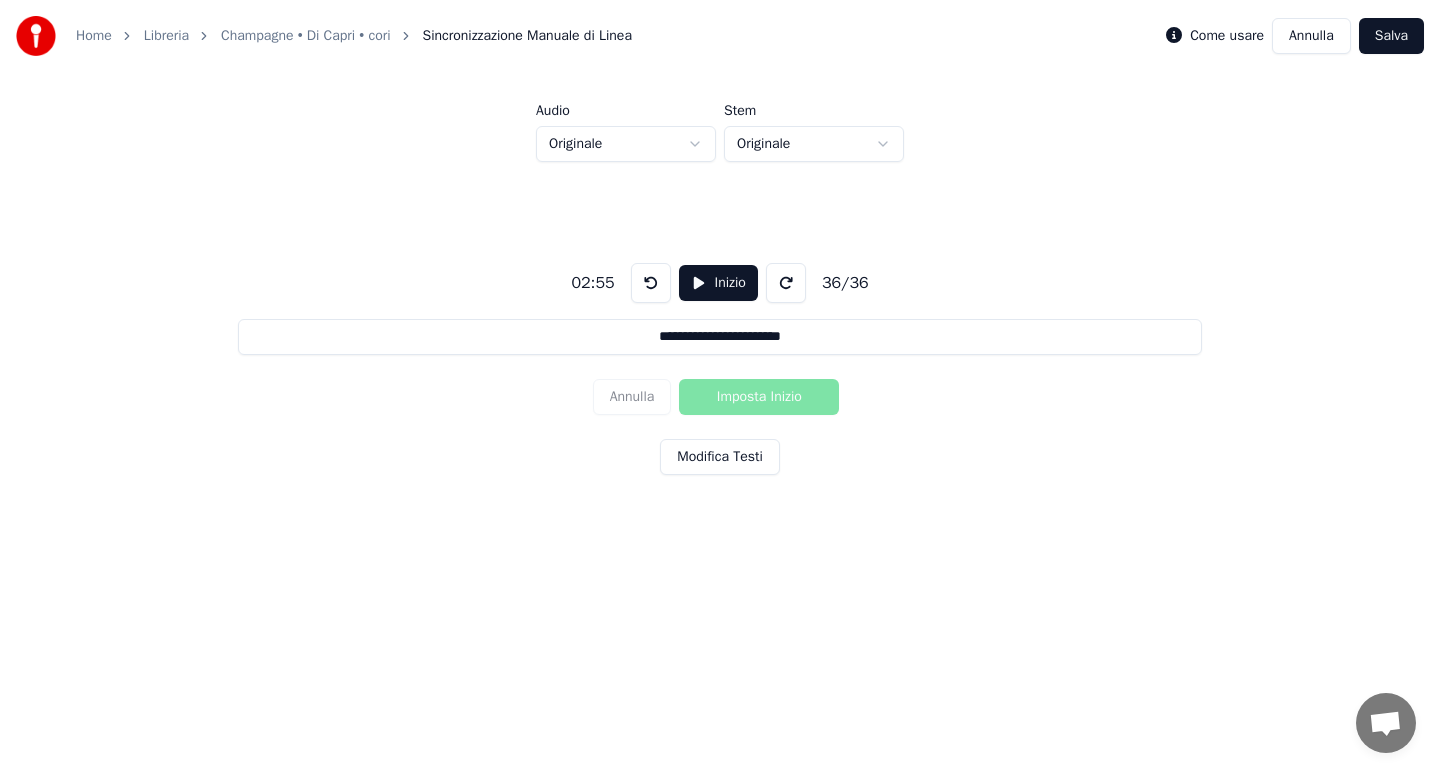 click on "Salva" at bounding box center [1391, 36] 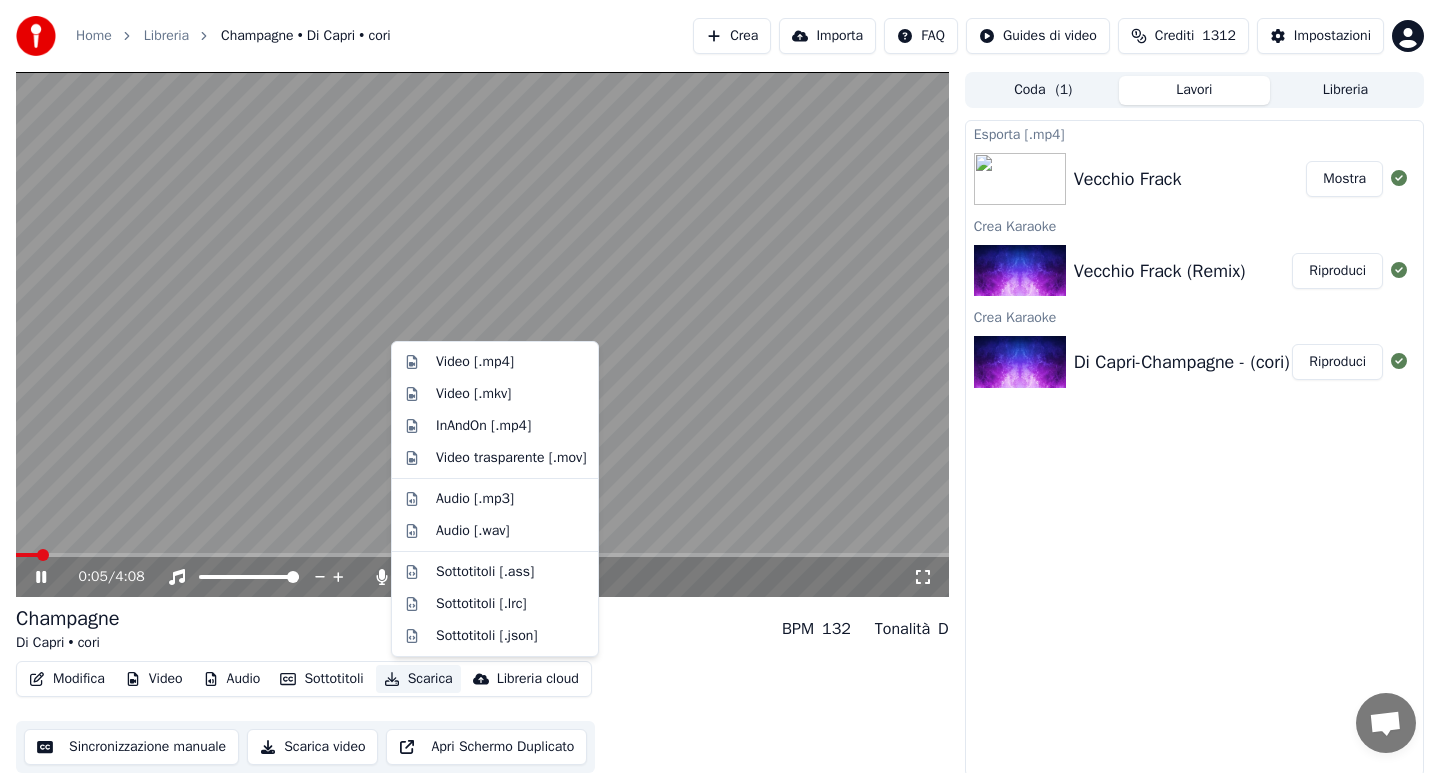 click on "Scarica" at bounding box center [418, 679] 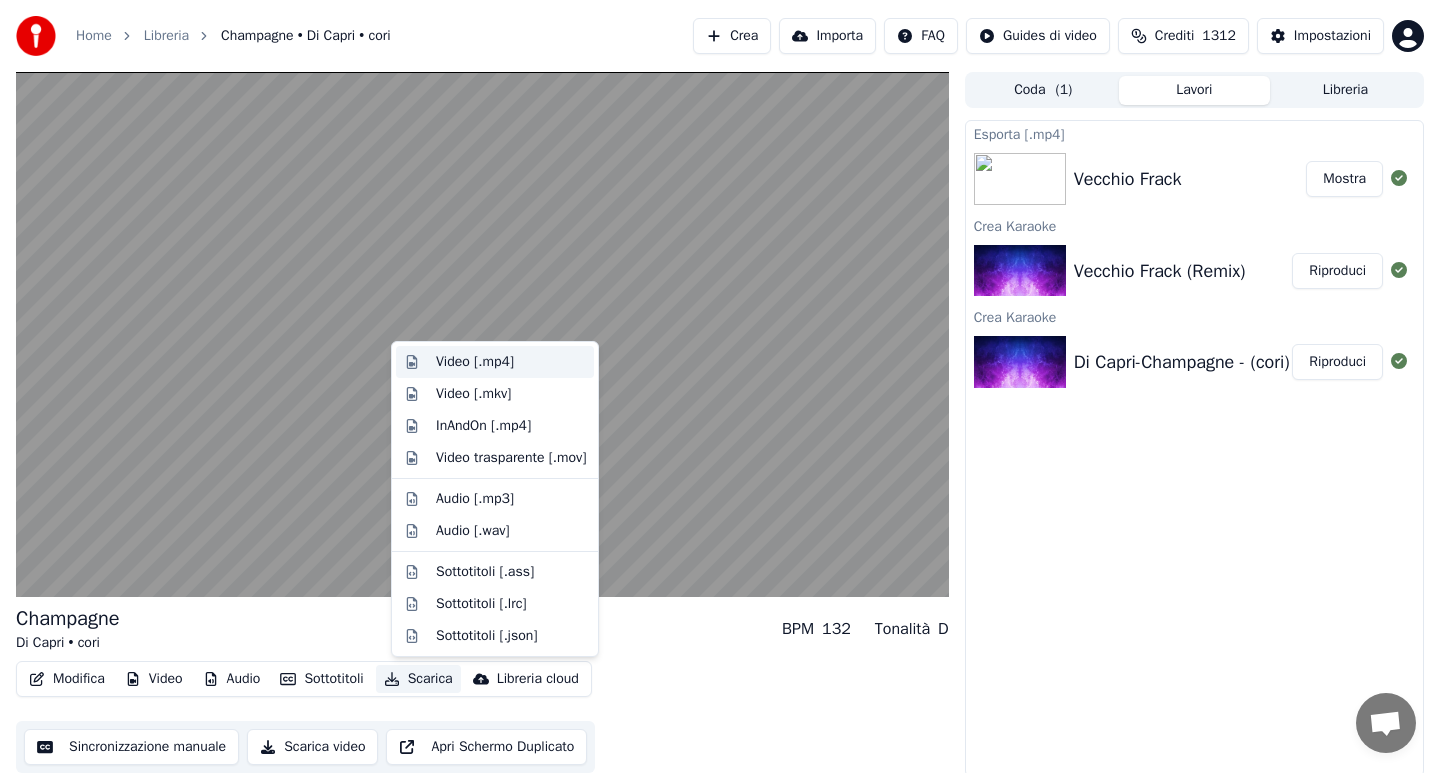 click on "Video [.mp4]" at bounding box center (475, 362) 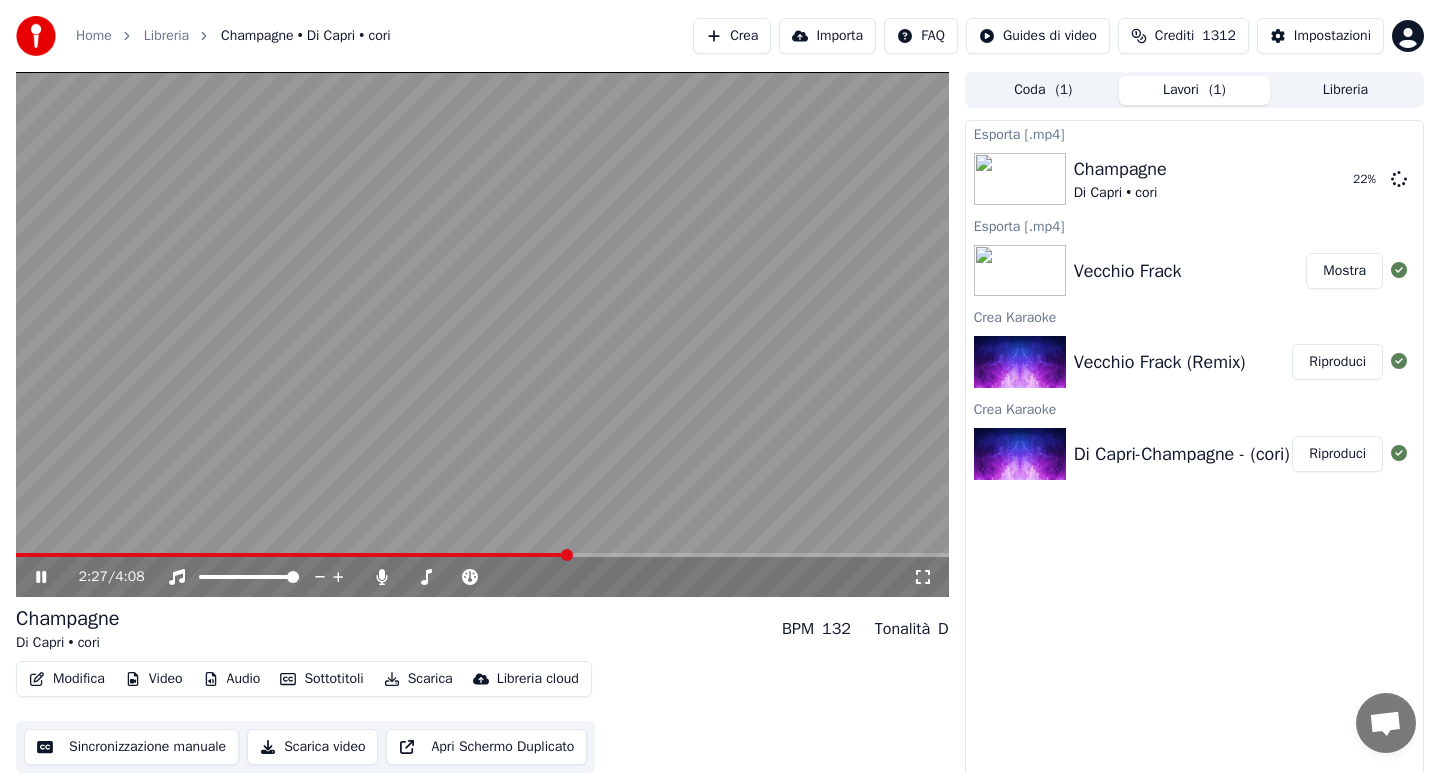 click 